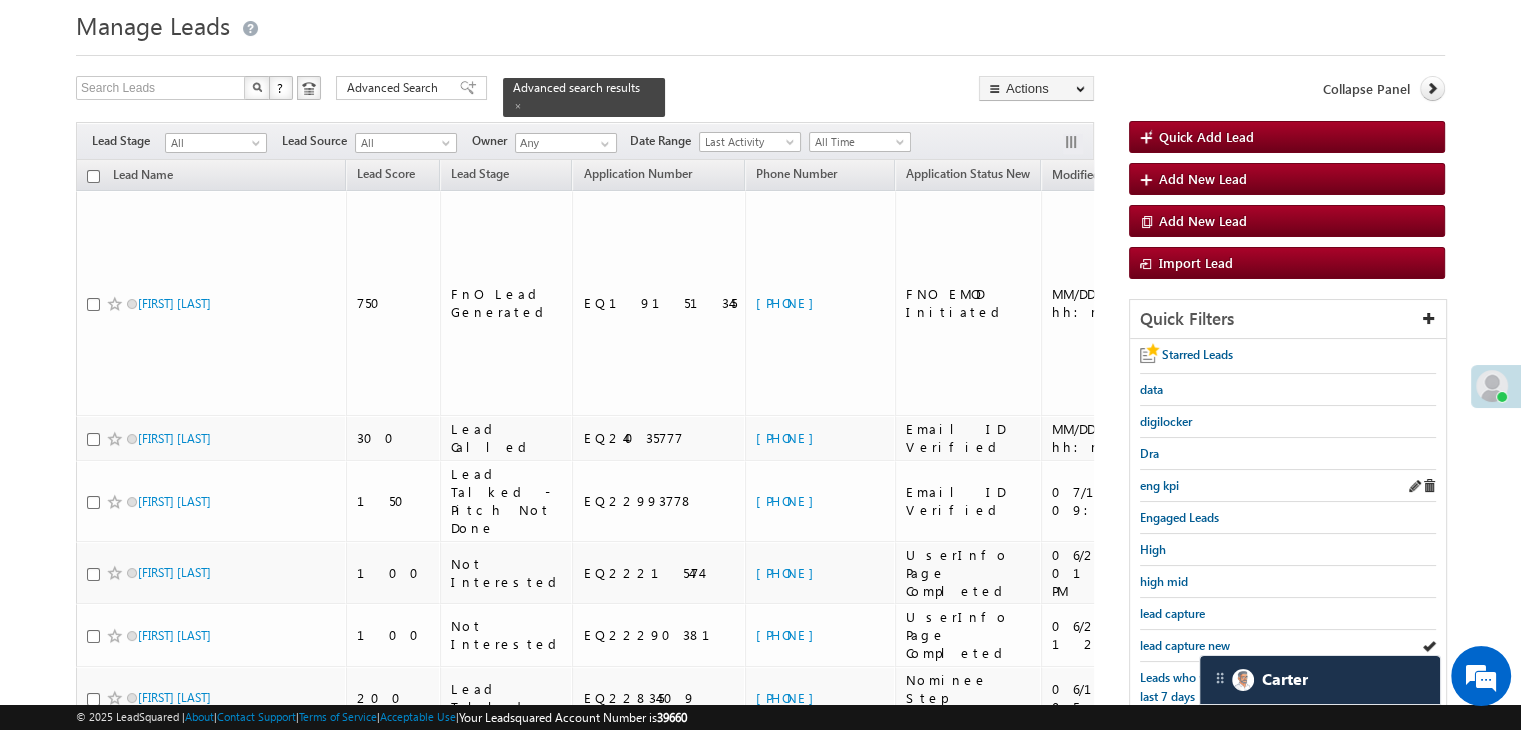 scroll, scrollTop: 63, scrollLeft: 0, axis: vertical 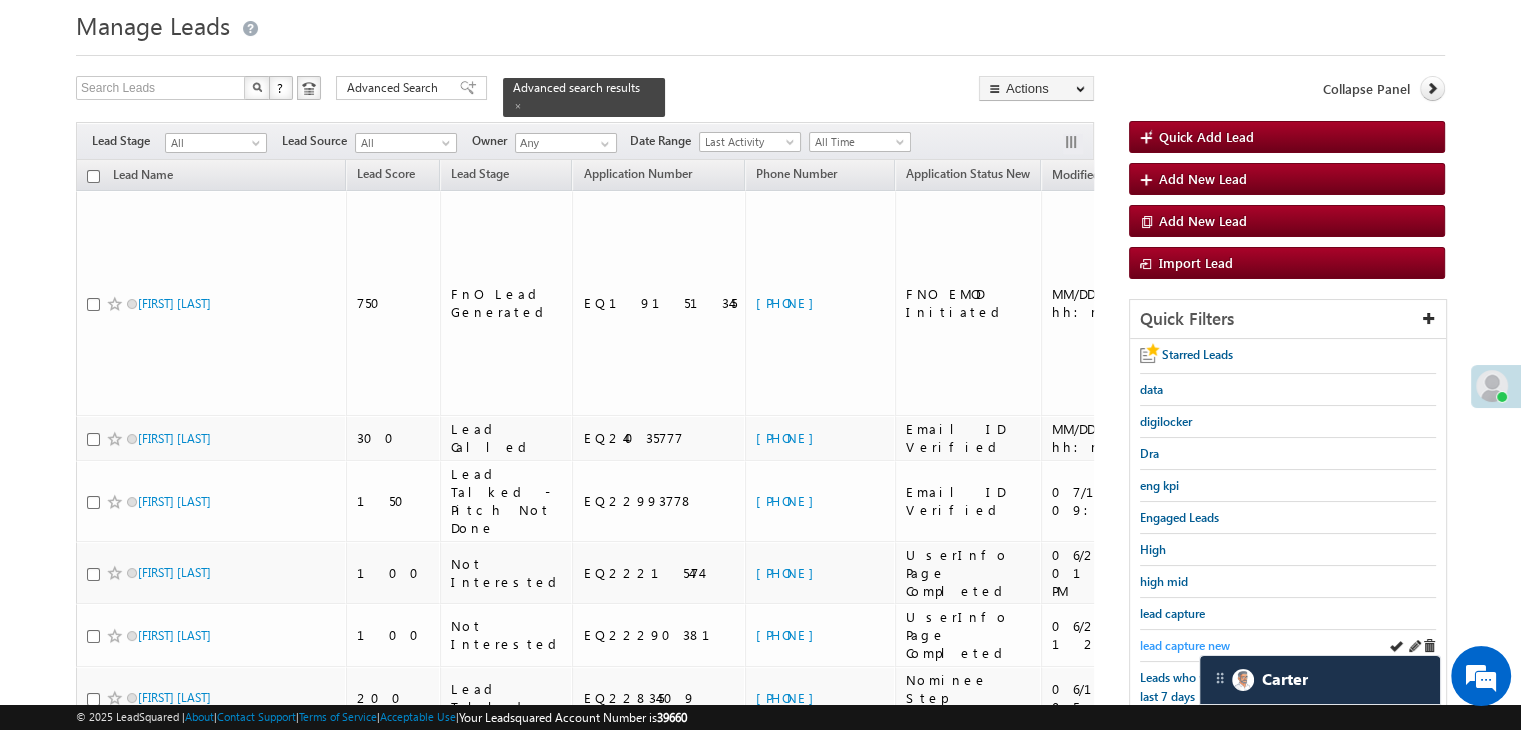 click on "lead capture new" at bounding box center [1185, 645] 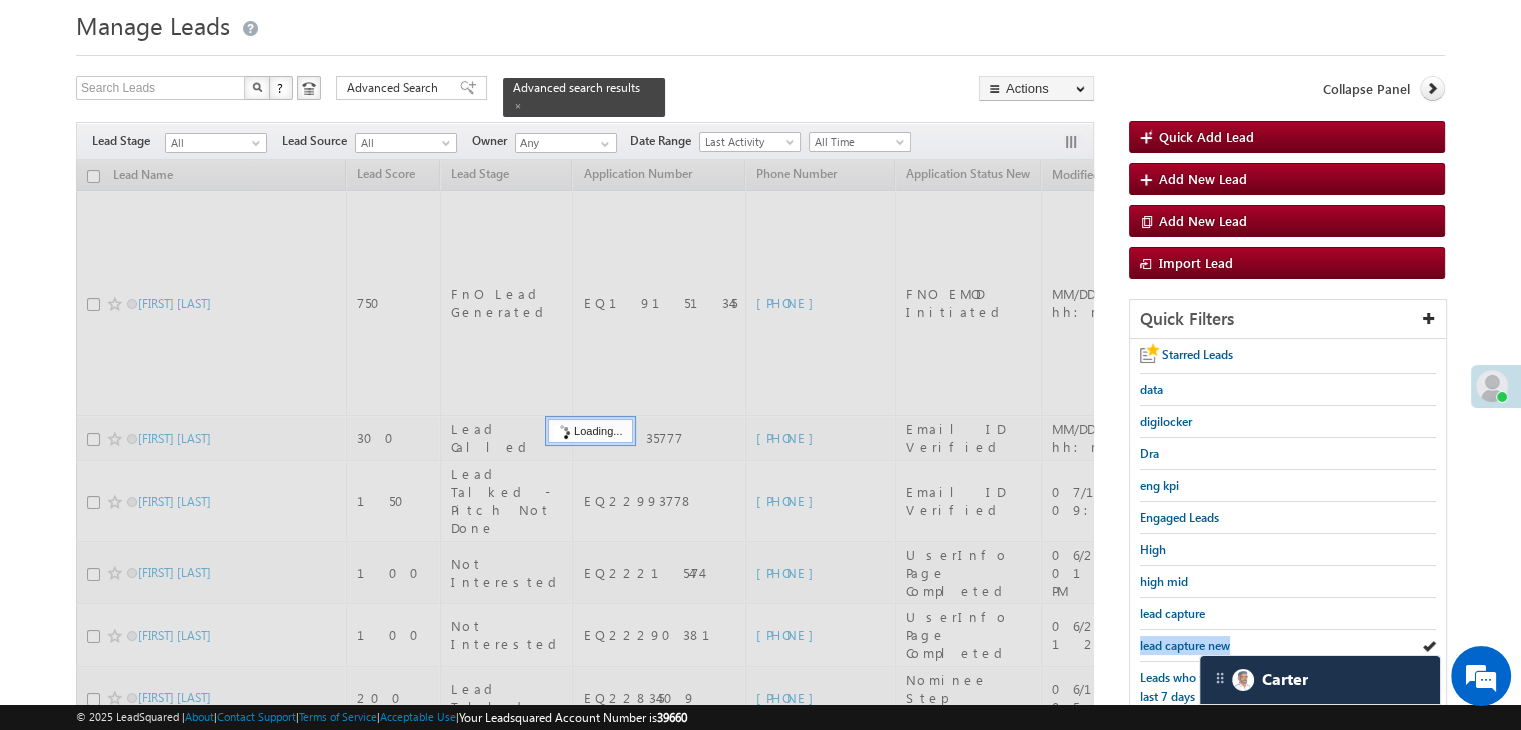 click on "lead capture new" at bounding box center [1185, 645] 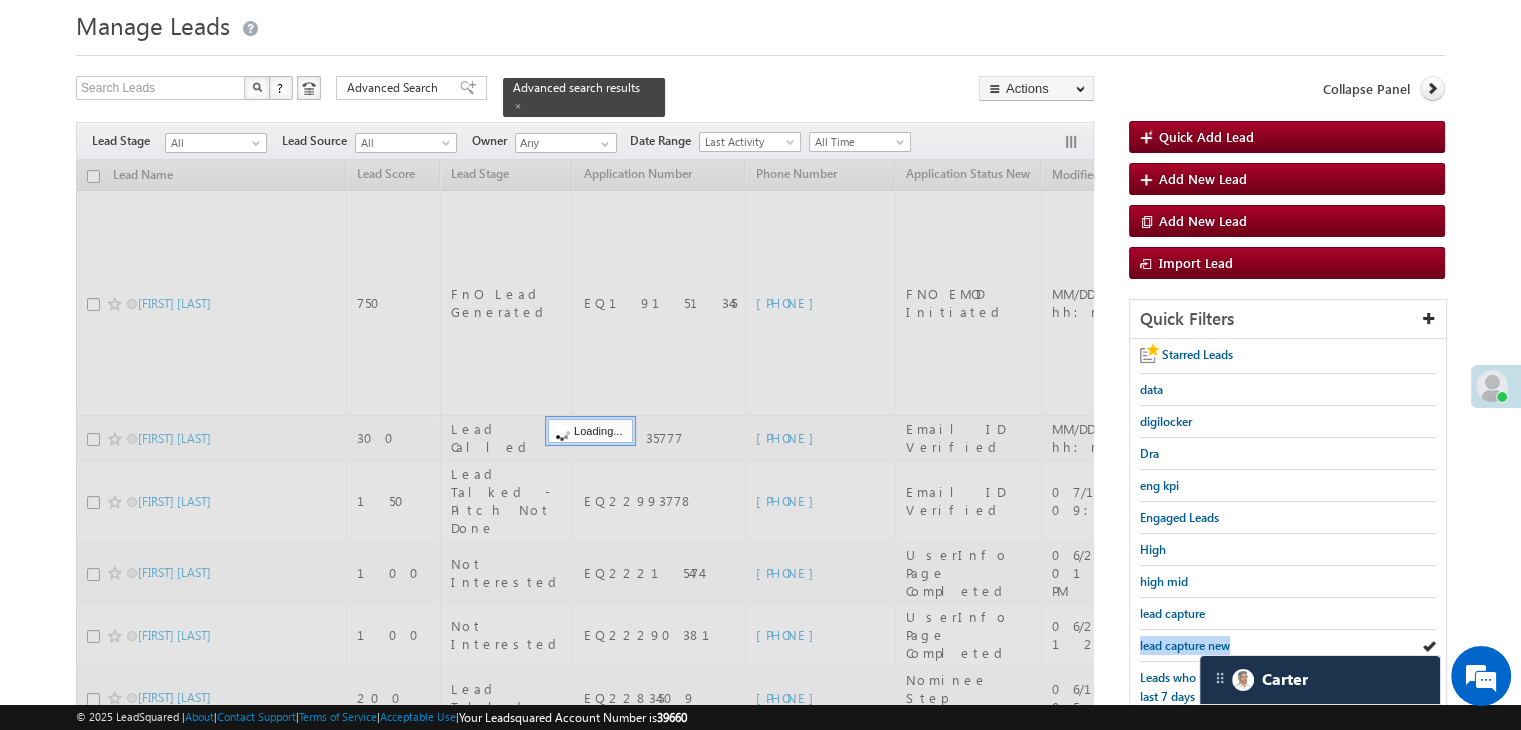 click on "lead capture new" at bounding box center (1185, 645) 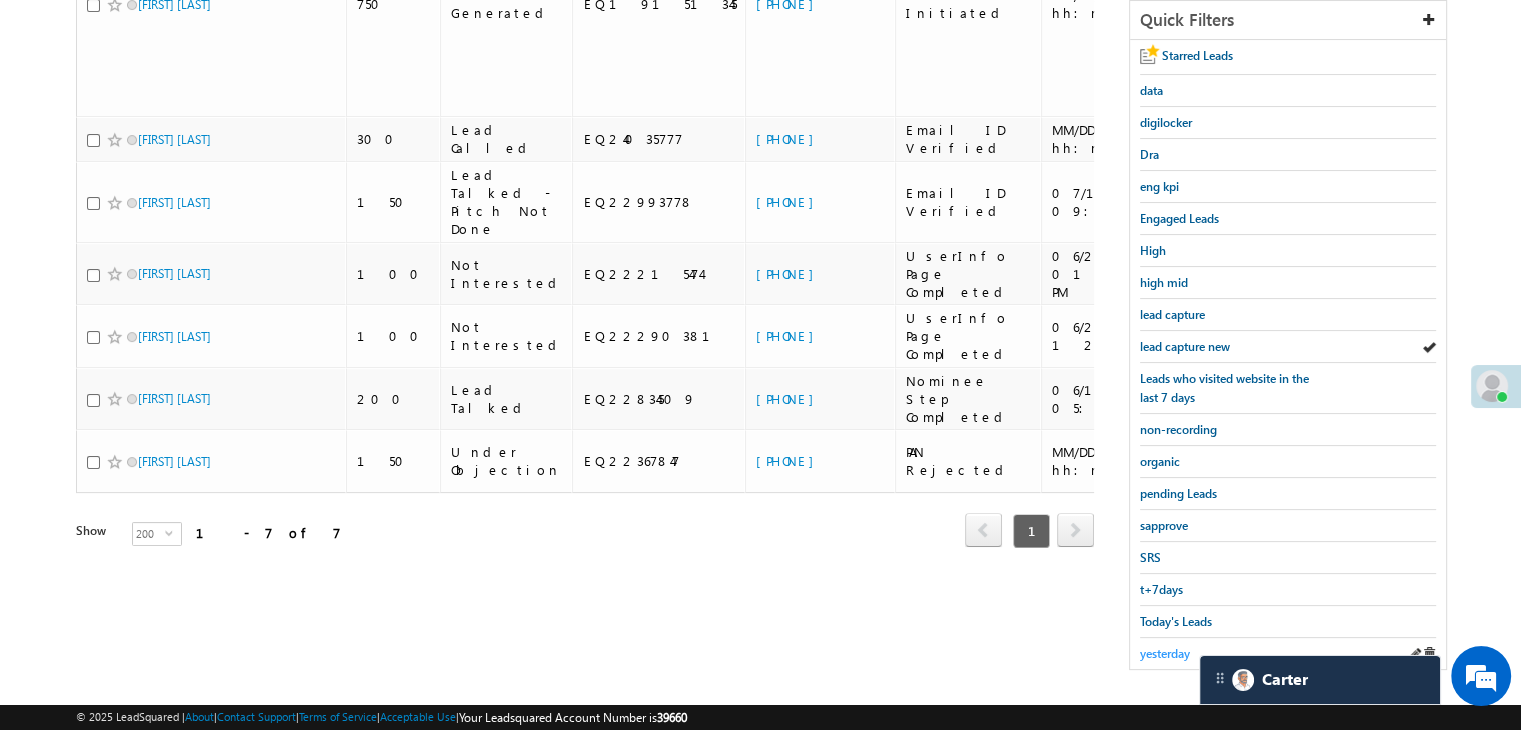 scroll, scrollTop: 363, scrollLeft: 0, axis: vertical 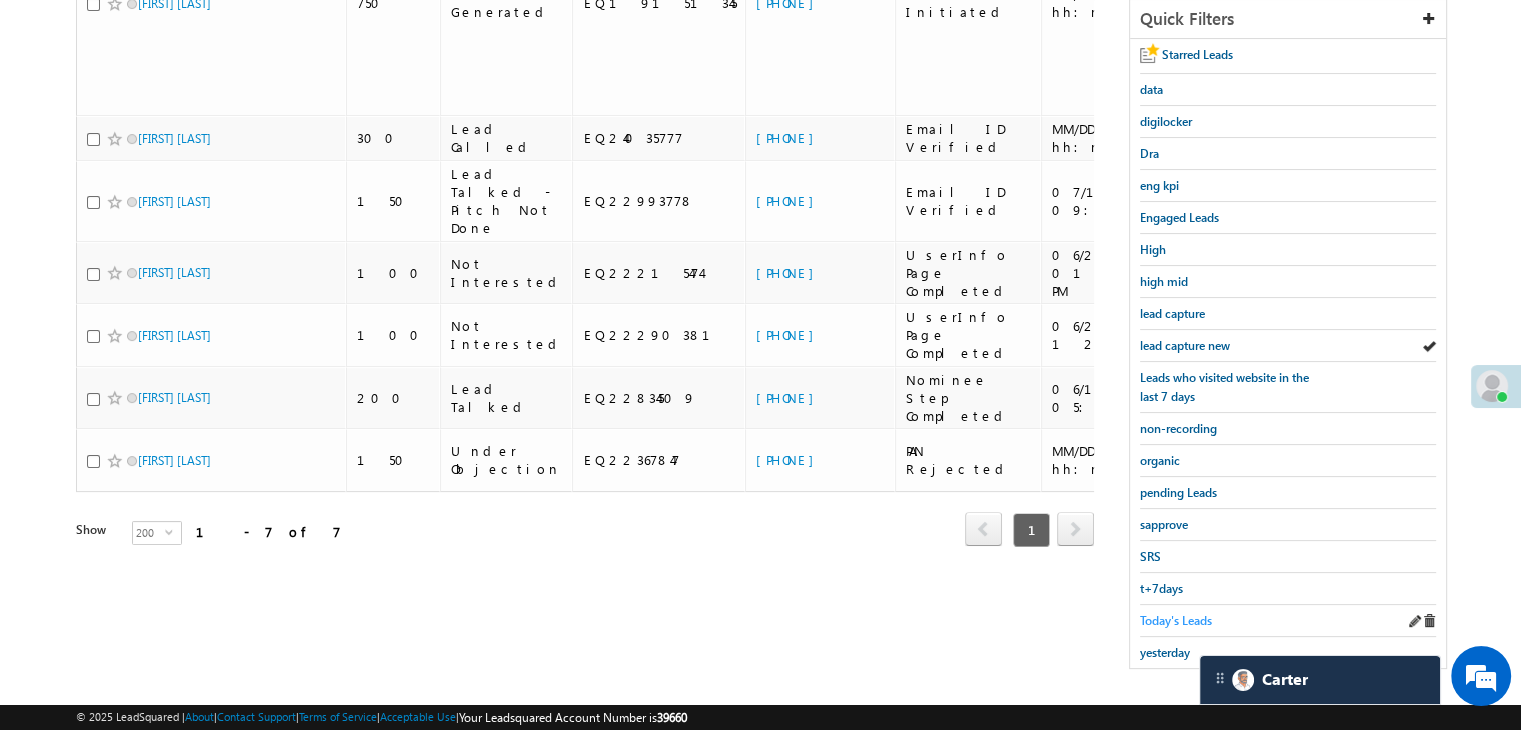 click on "Today's Leads" at bounding box center (1176, 620) 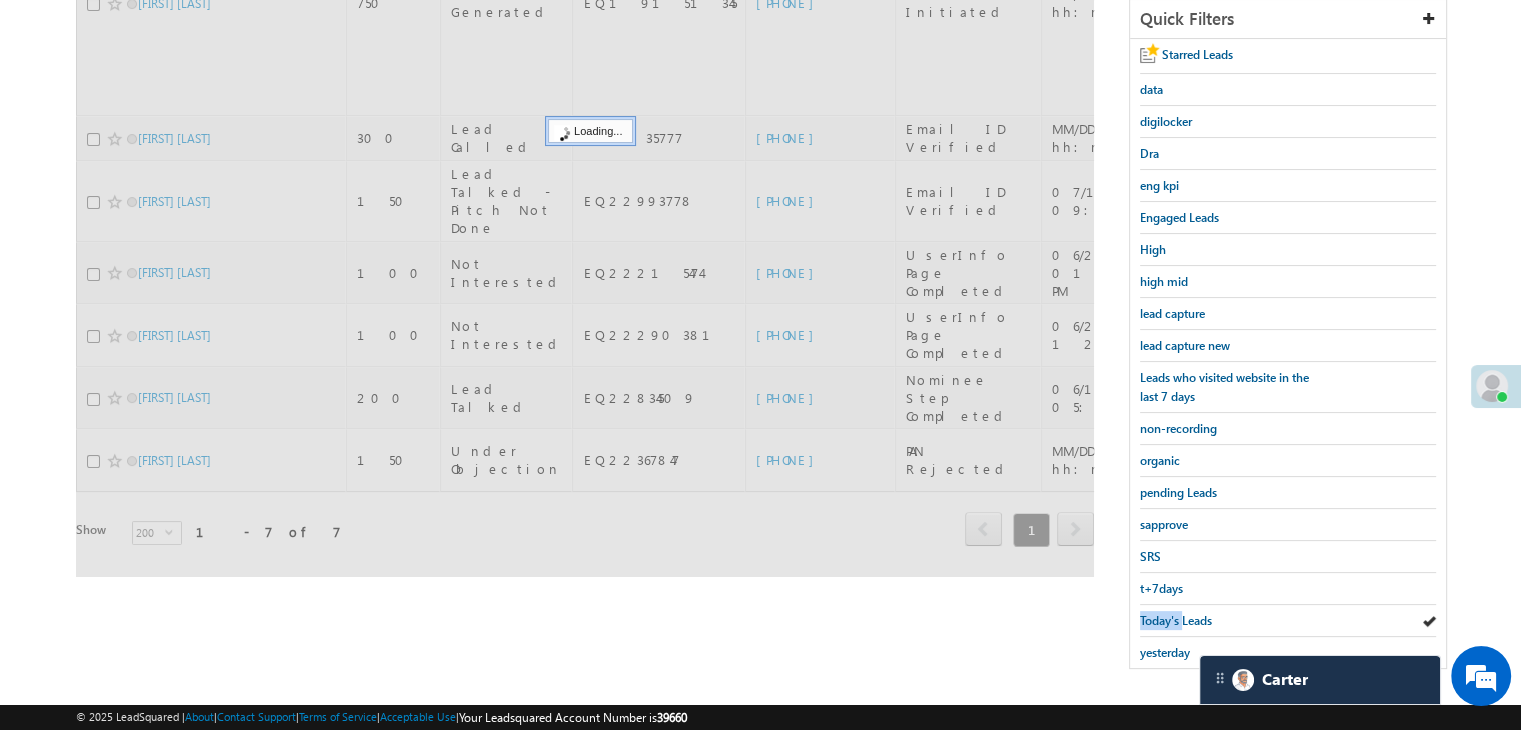 click on "Today's Leads" at bounding box center [1176, 620] 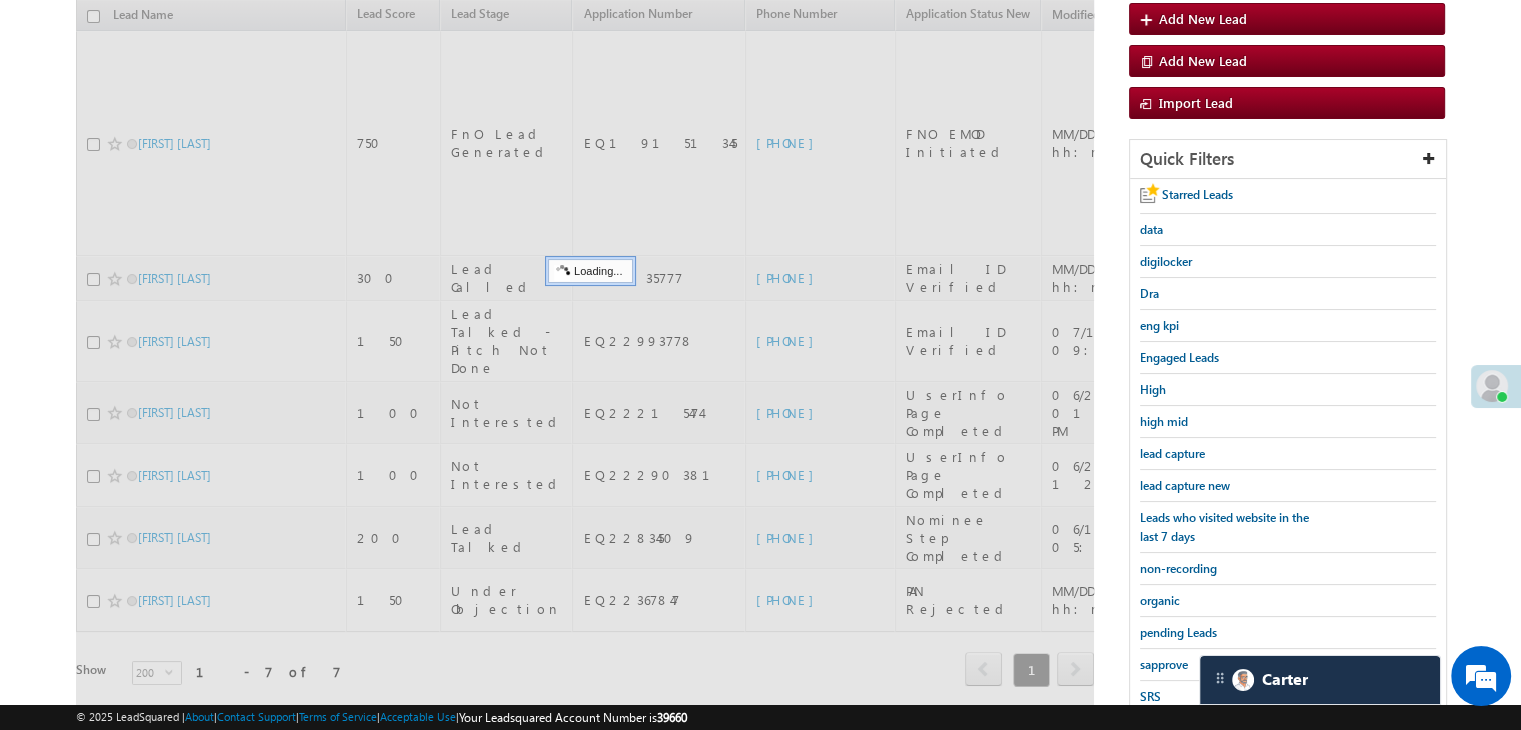 scroll, scrollTop: 63, scrollLeft: 0, axis: vertical 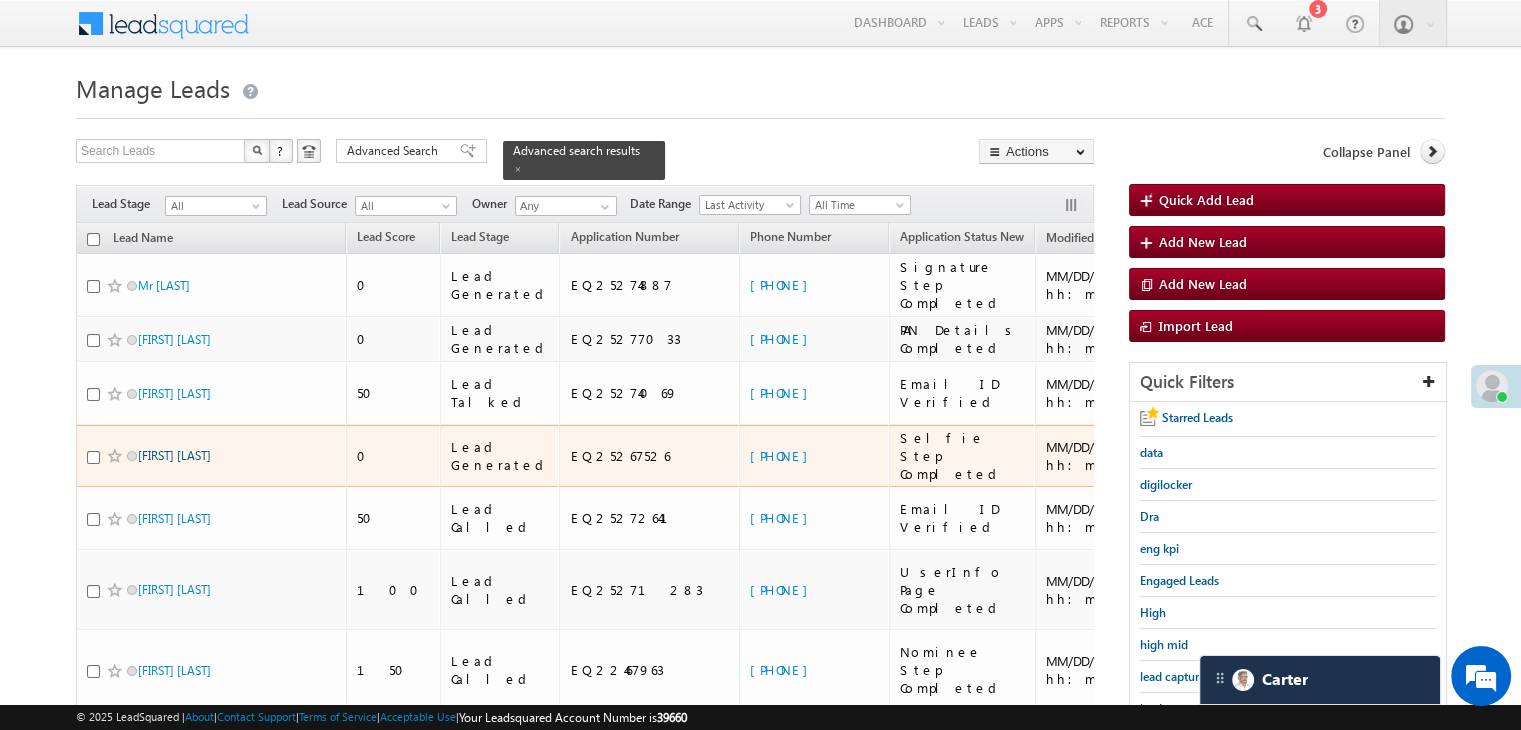 drag, startPoint x: 160, startPoint y: 341, endPoint x: 152, endPoint y: 391, distance: 50.635956 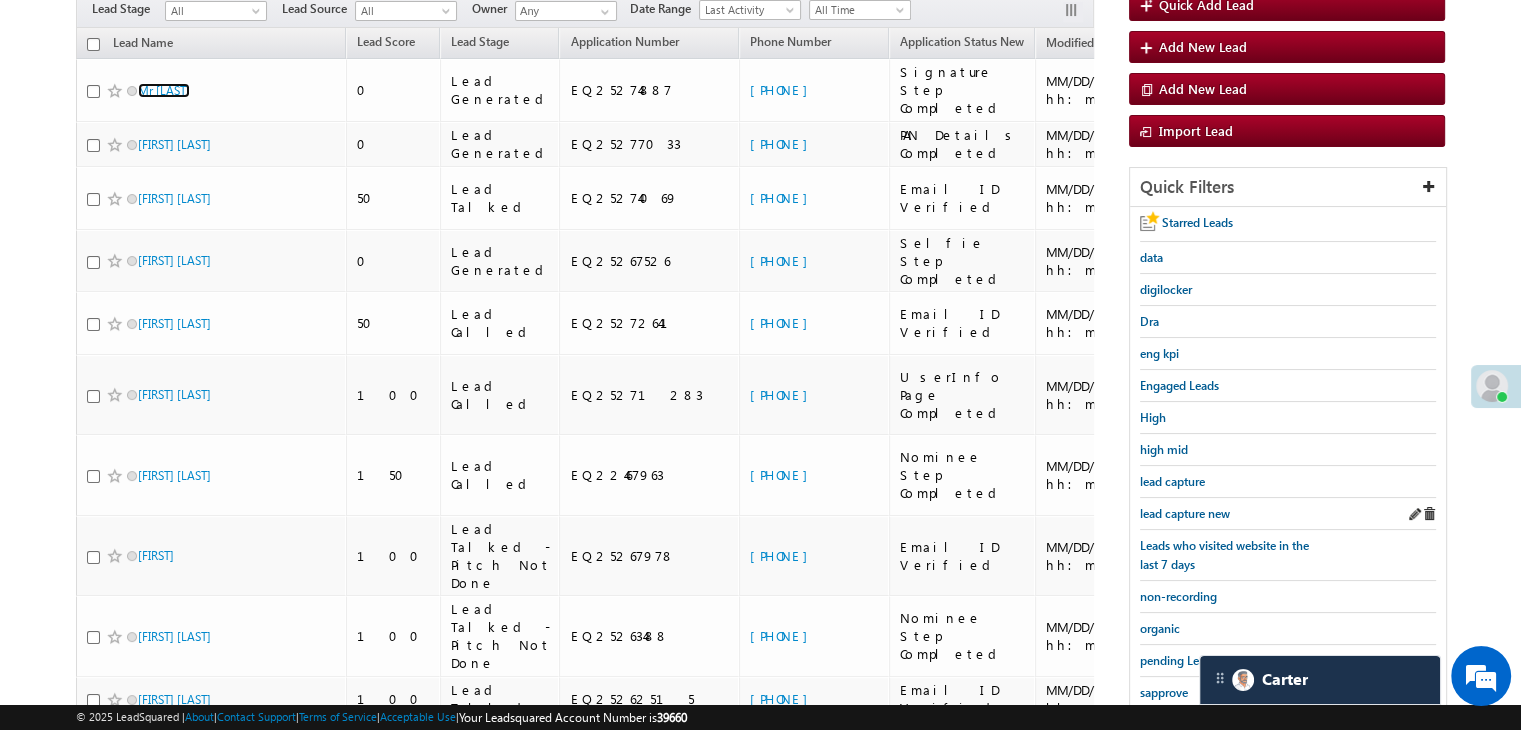 scroll, scrollTop: 200, scrollLeft: 0, axis: vertical 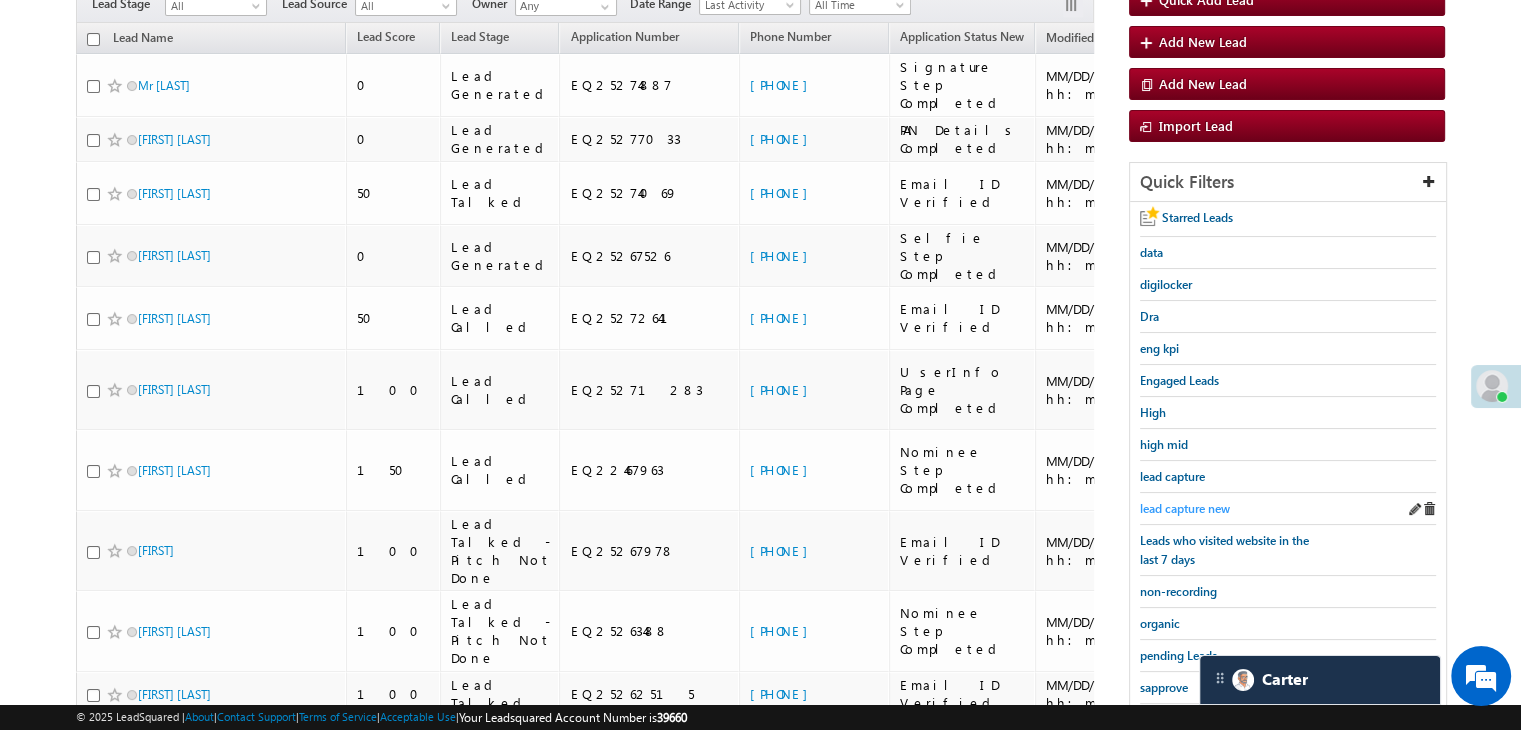 click on "lead capture new" at bounding box center [1185, 508] 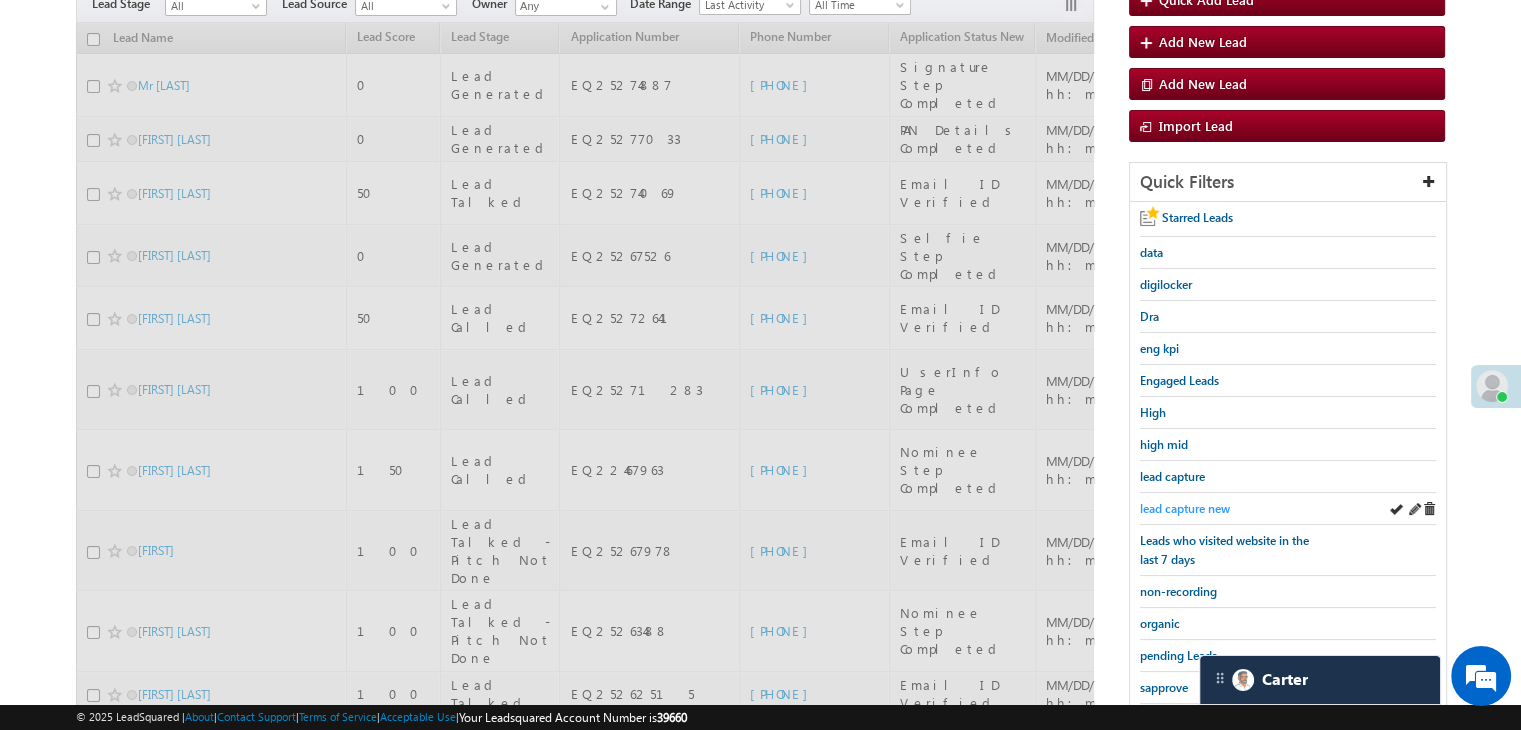click on "lead capture new" at bounding box center [1185, 508] 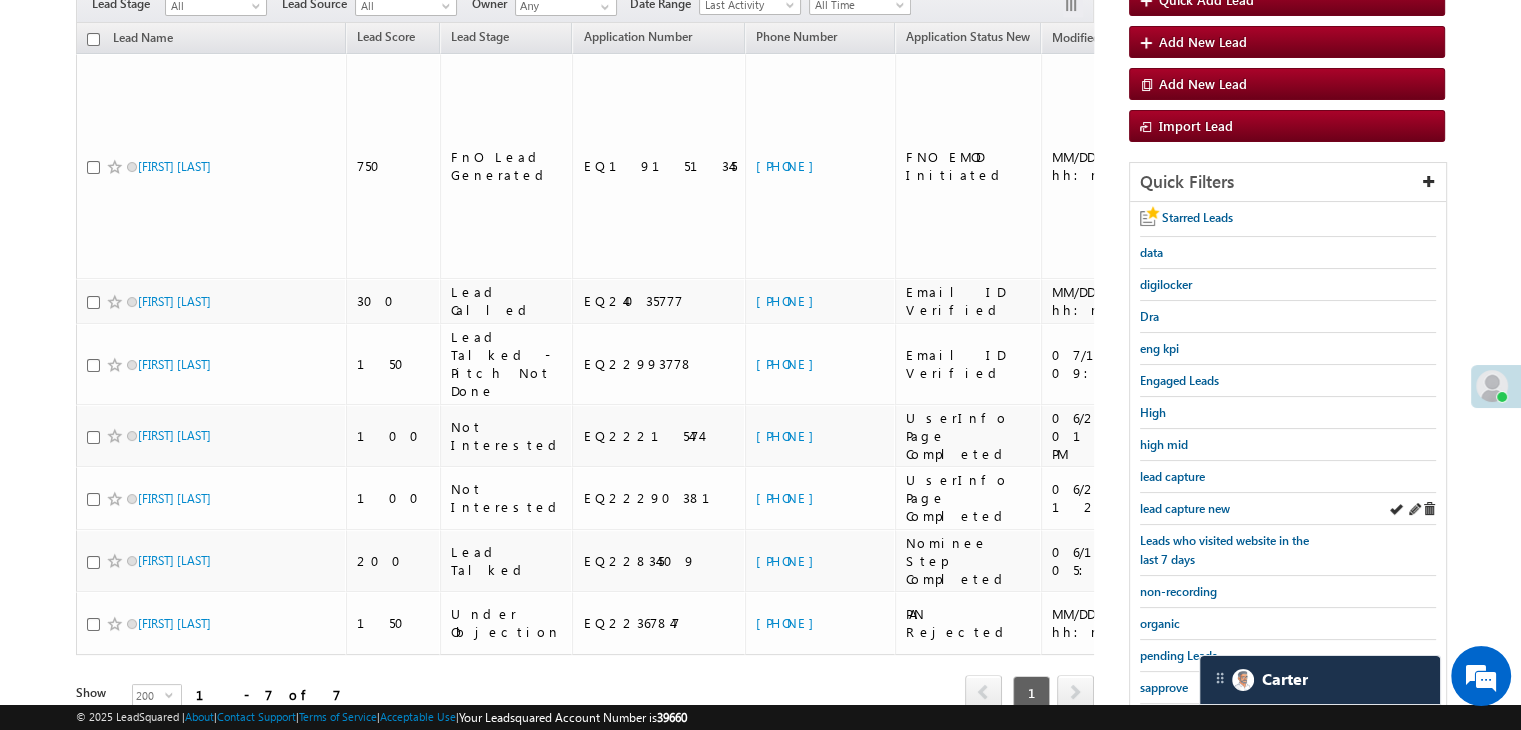 click on "lead capture new" at bounding box center [1288, 509] 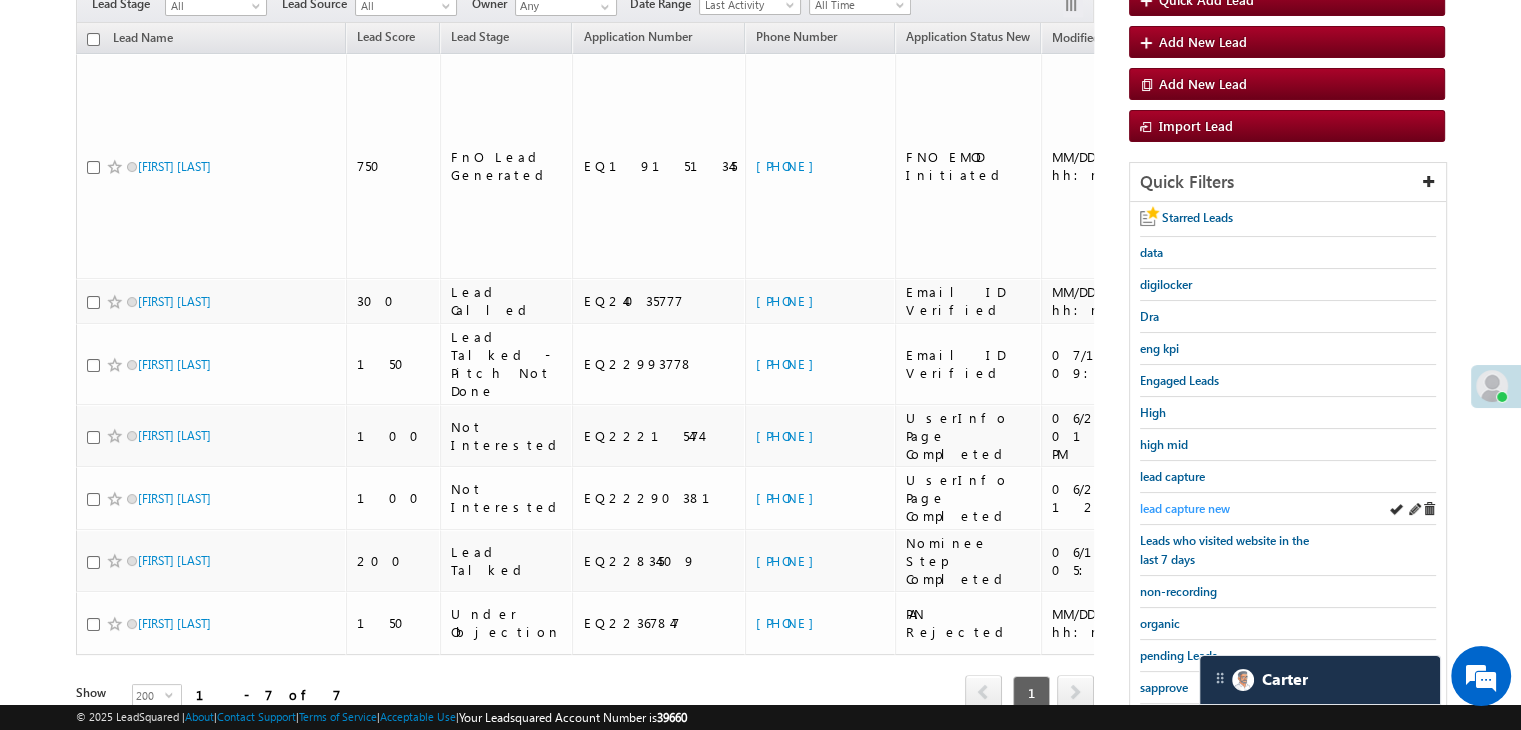 click on "lead capture new" at bounding box center (1185, 508) 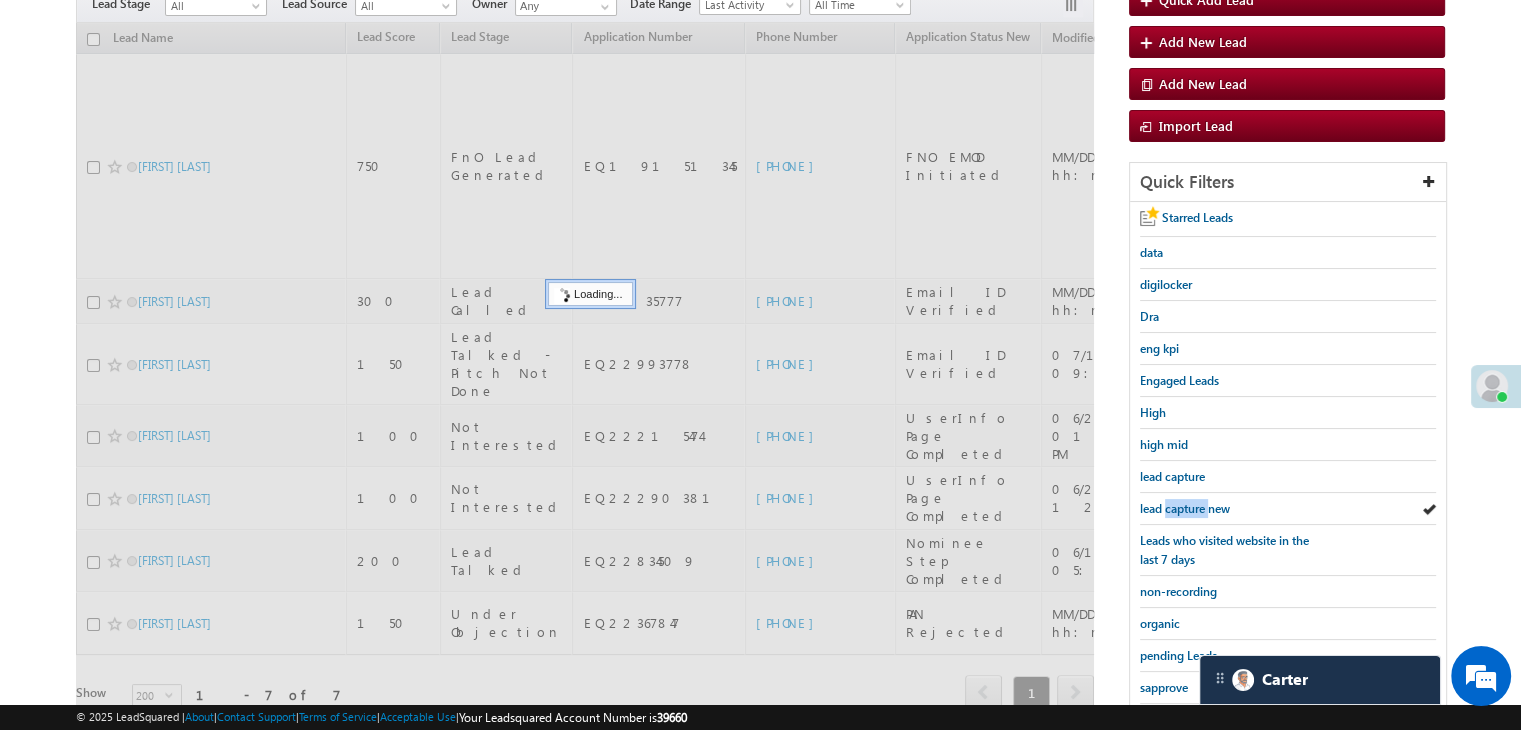click on "lead capture new" at bounding box center (1185, 508) 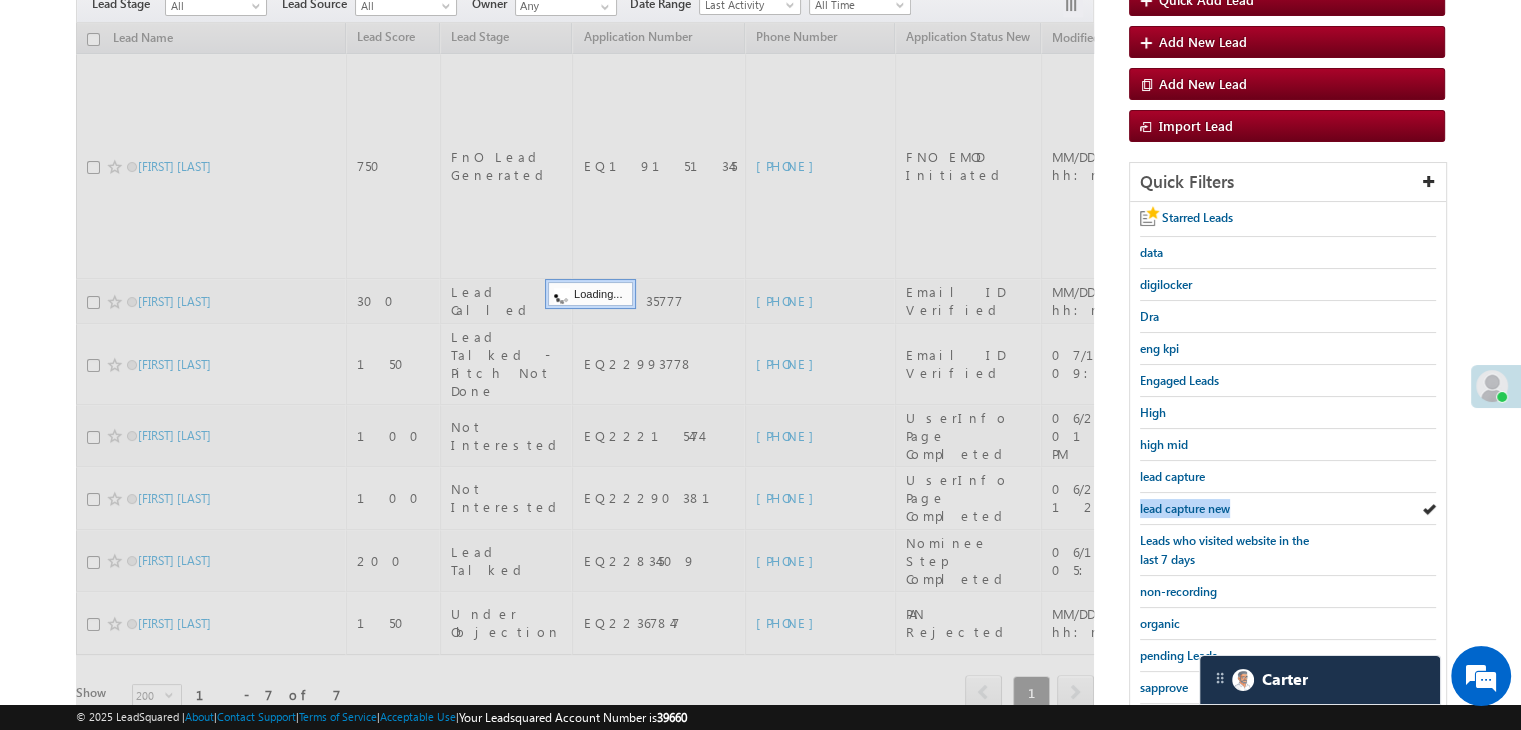 click on "lead capture new" at bounding box center [1185, 508] 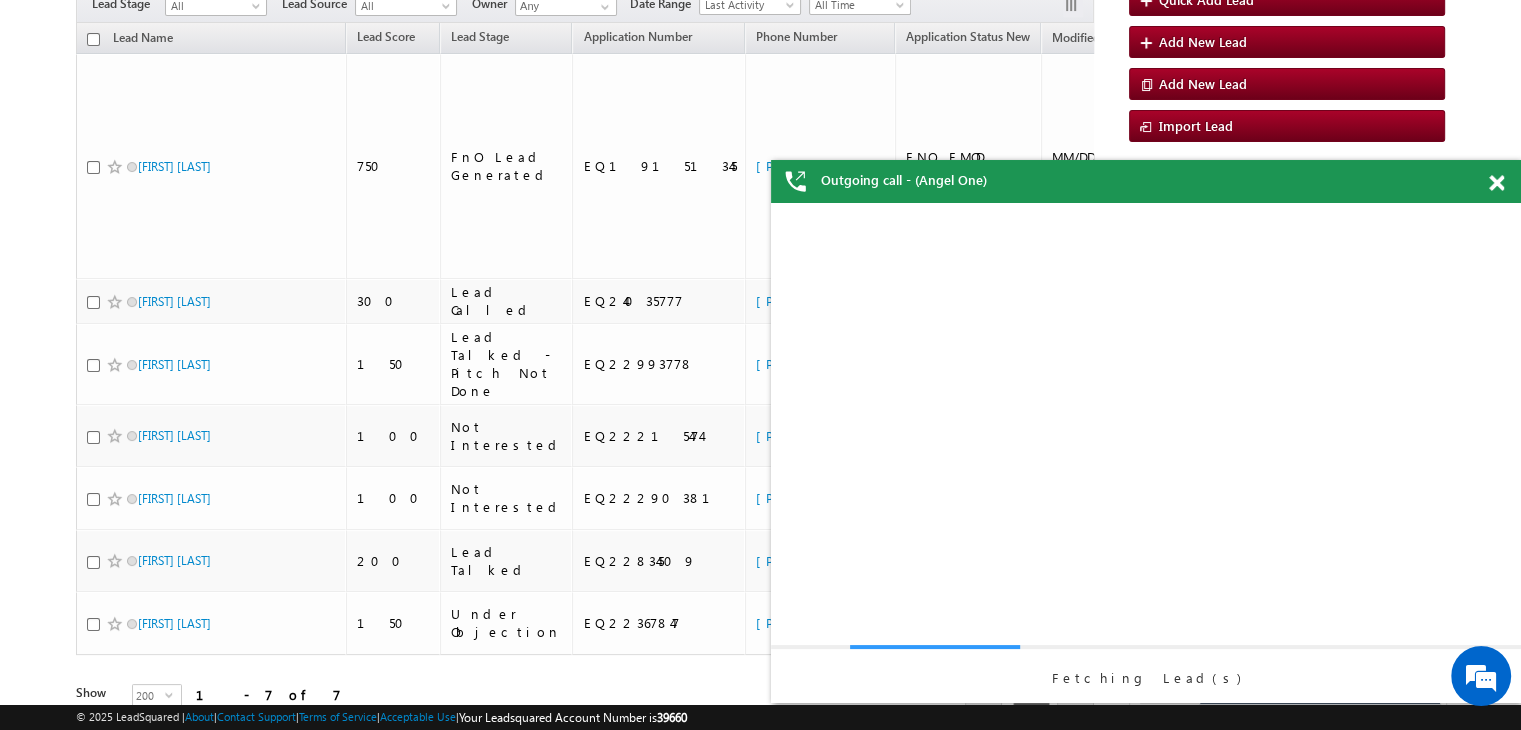 scroll, scrollTop: 0, scrollLeft: 0, axis: both 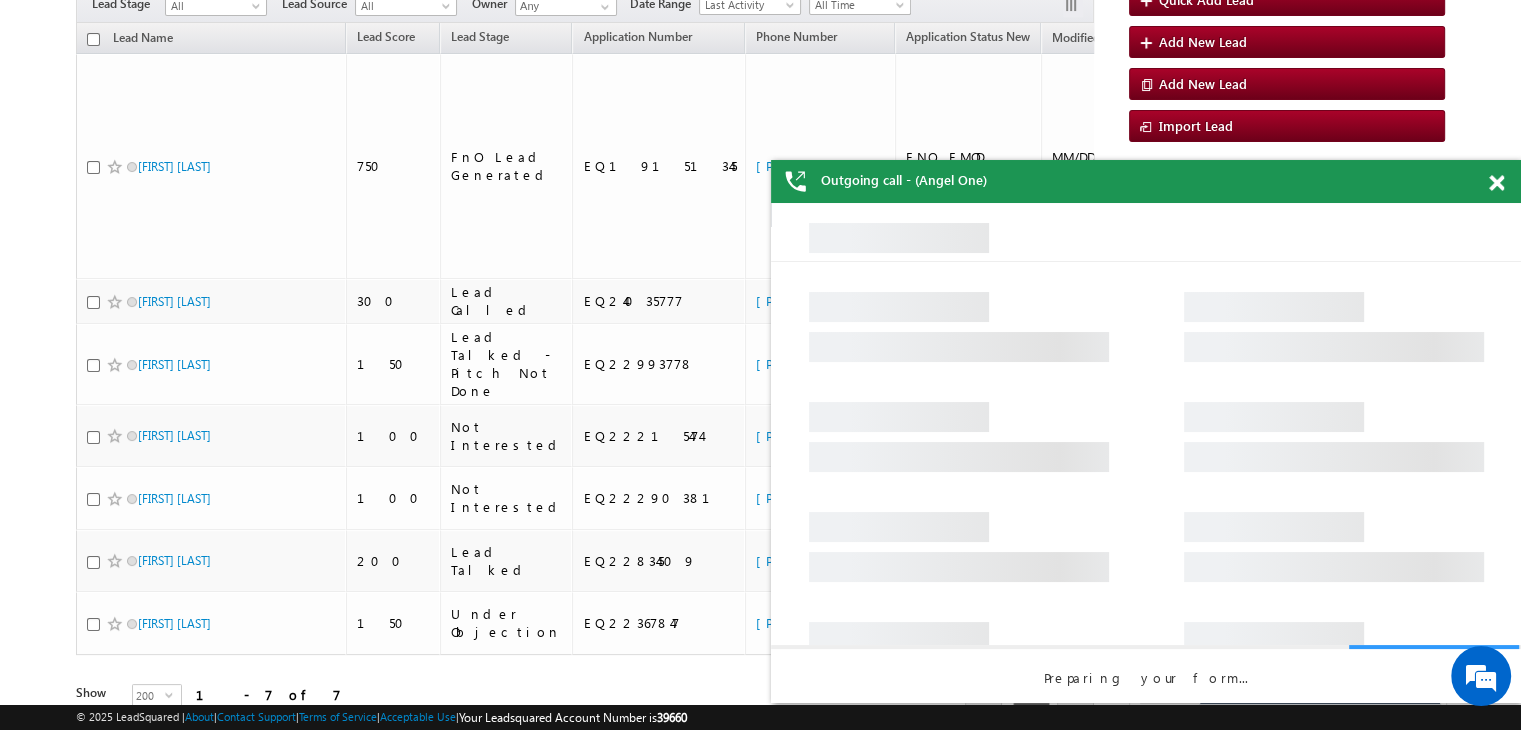 click at bounding box center [1496, 183] 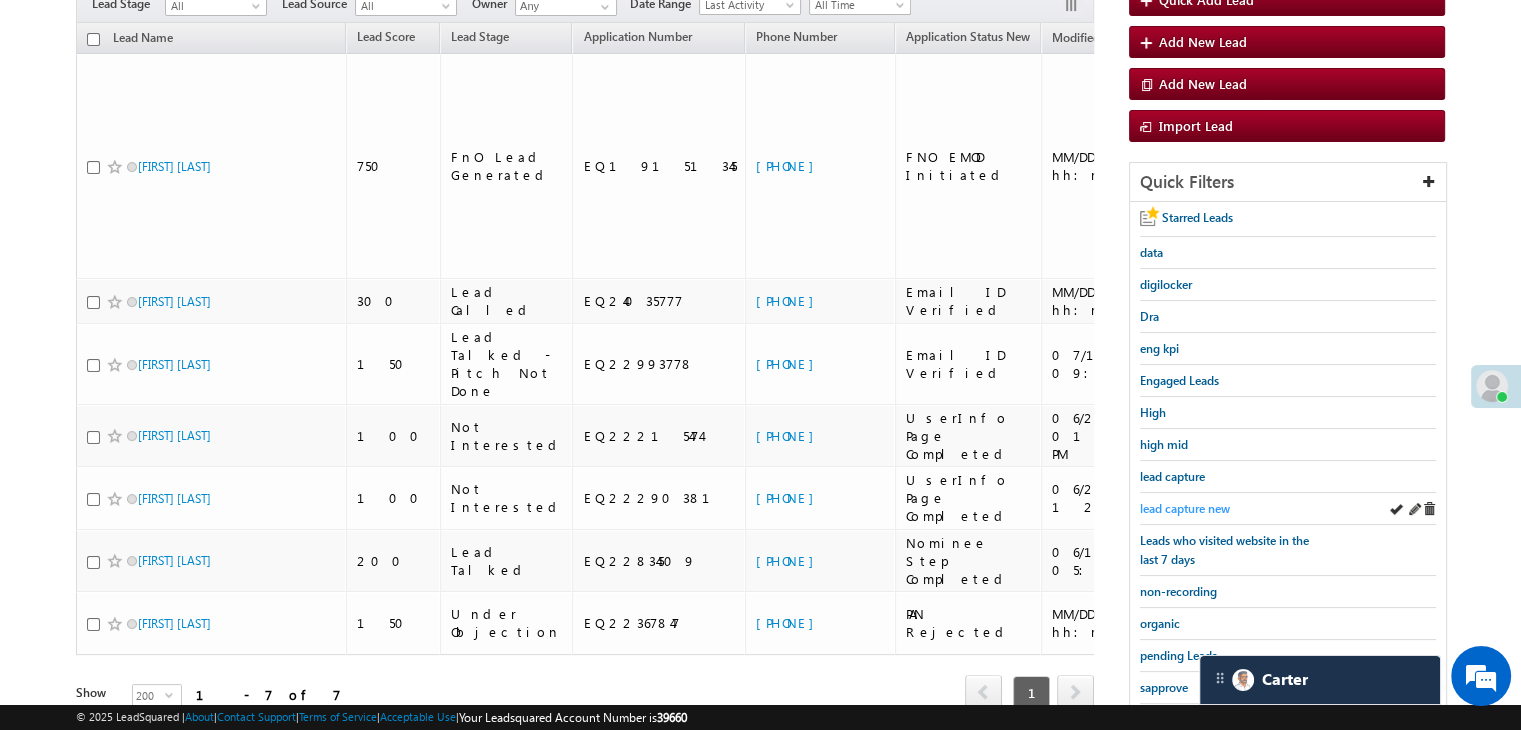 click on "lead capture new" at bounding box center [1185, 508] 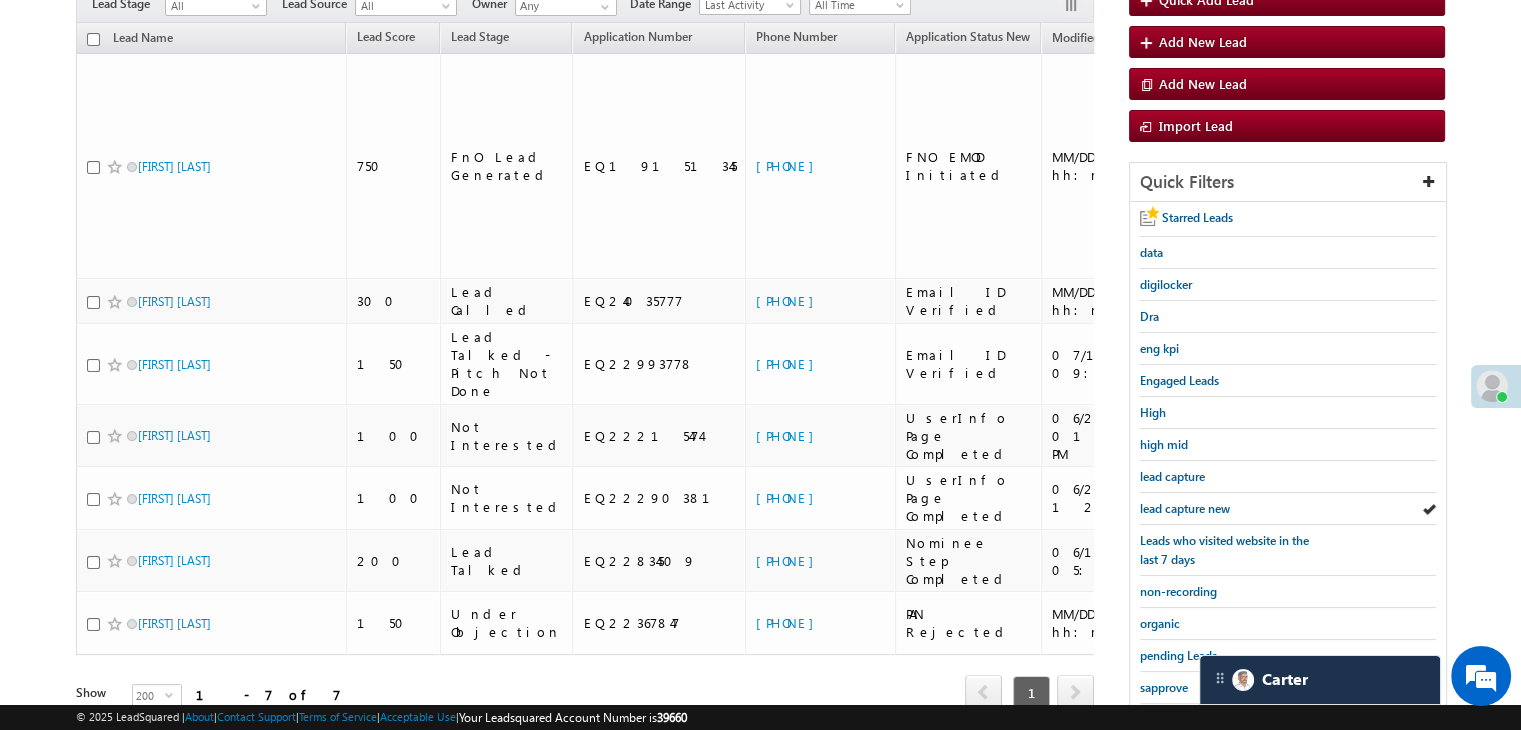 click on "lead capture new" at bounding box center (1185, 508) 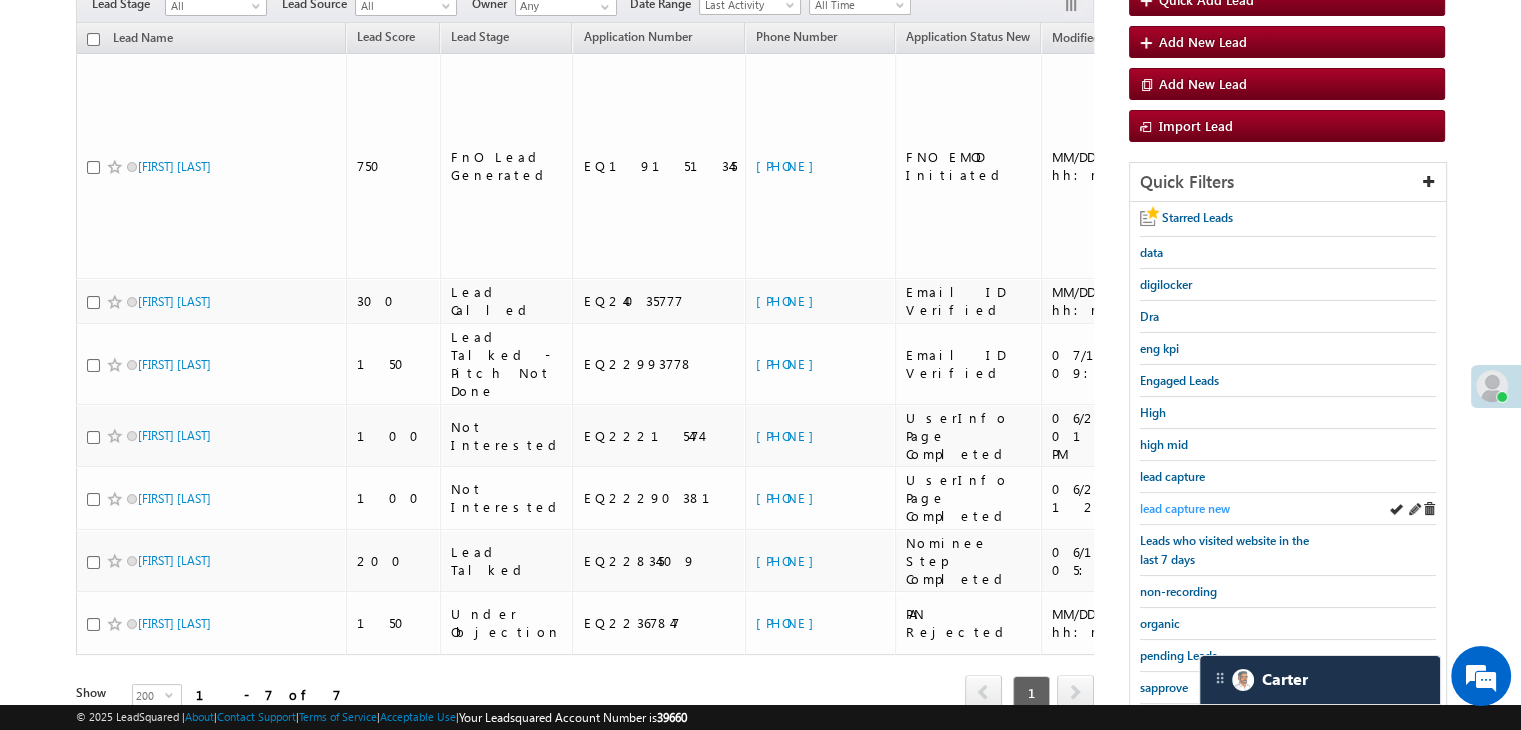 click on "lead capture new" at bounding box center (1185, 508) 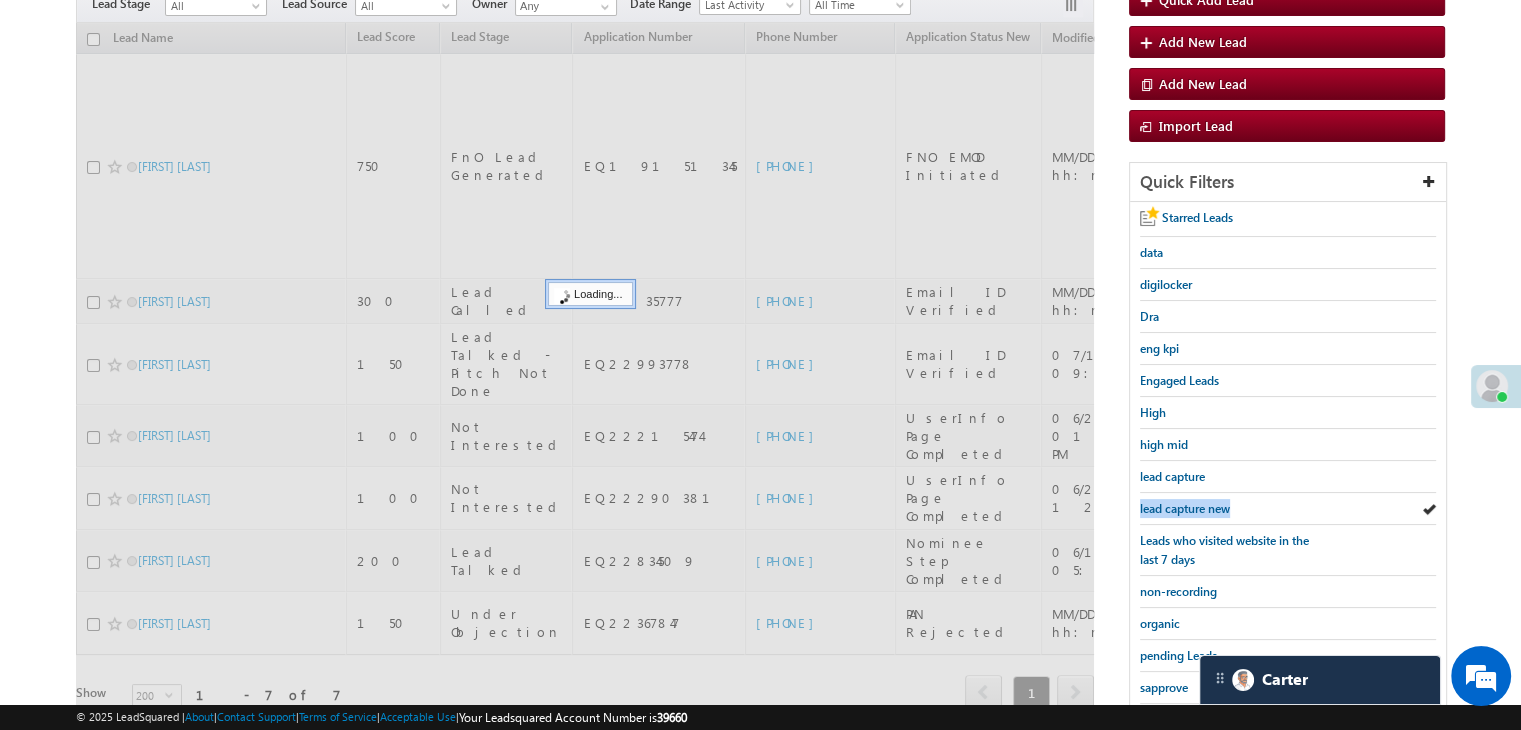 click on "lead capture new" at bounding box center (1185, 508) 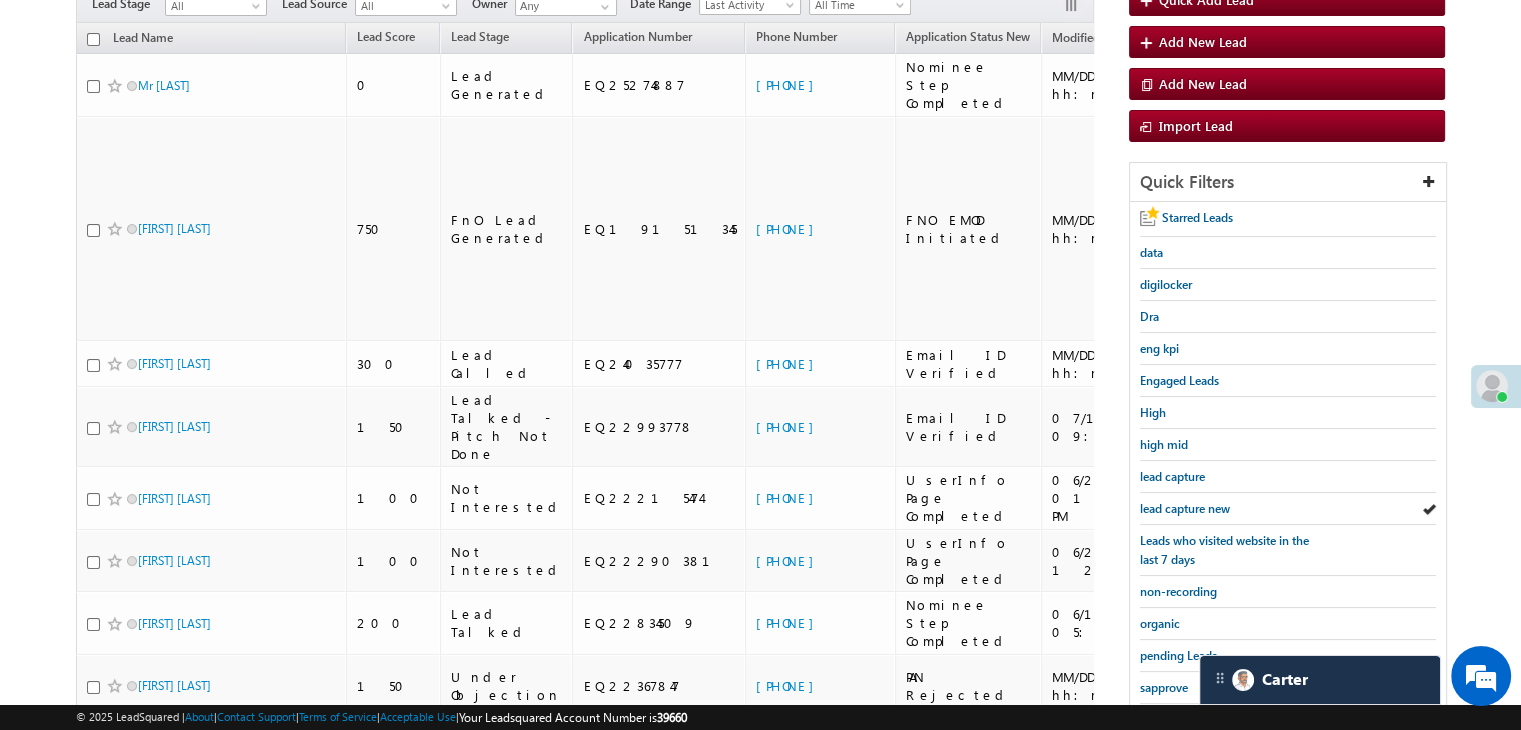 click on "lead capture new" at bounding box center [1185, 508] 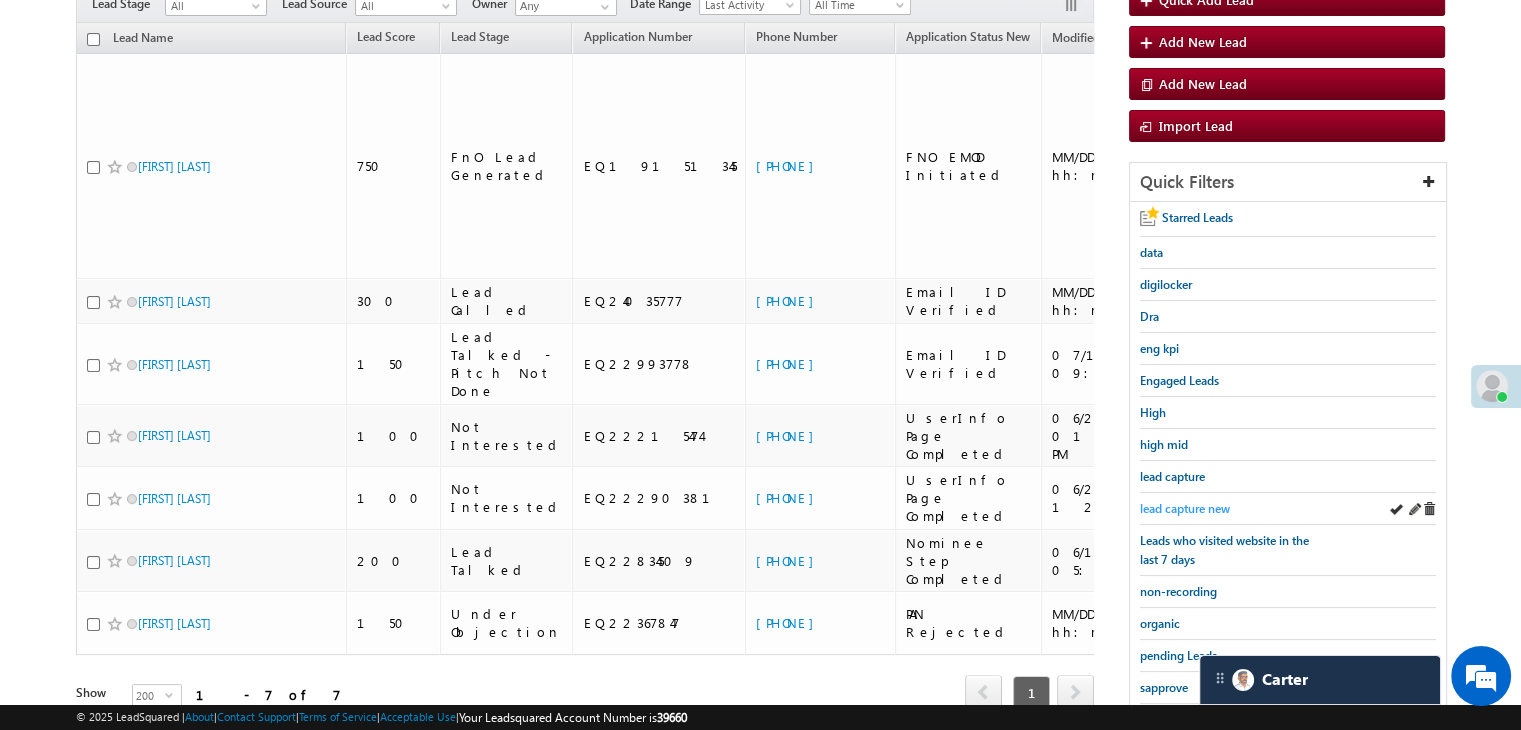 click on "lead capture new" at bounding box center (1185, 508) 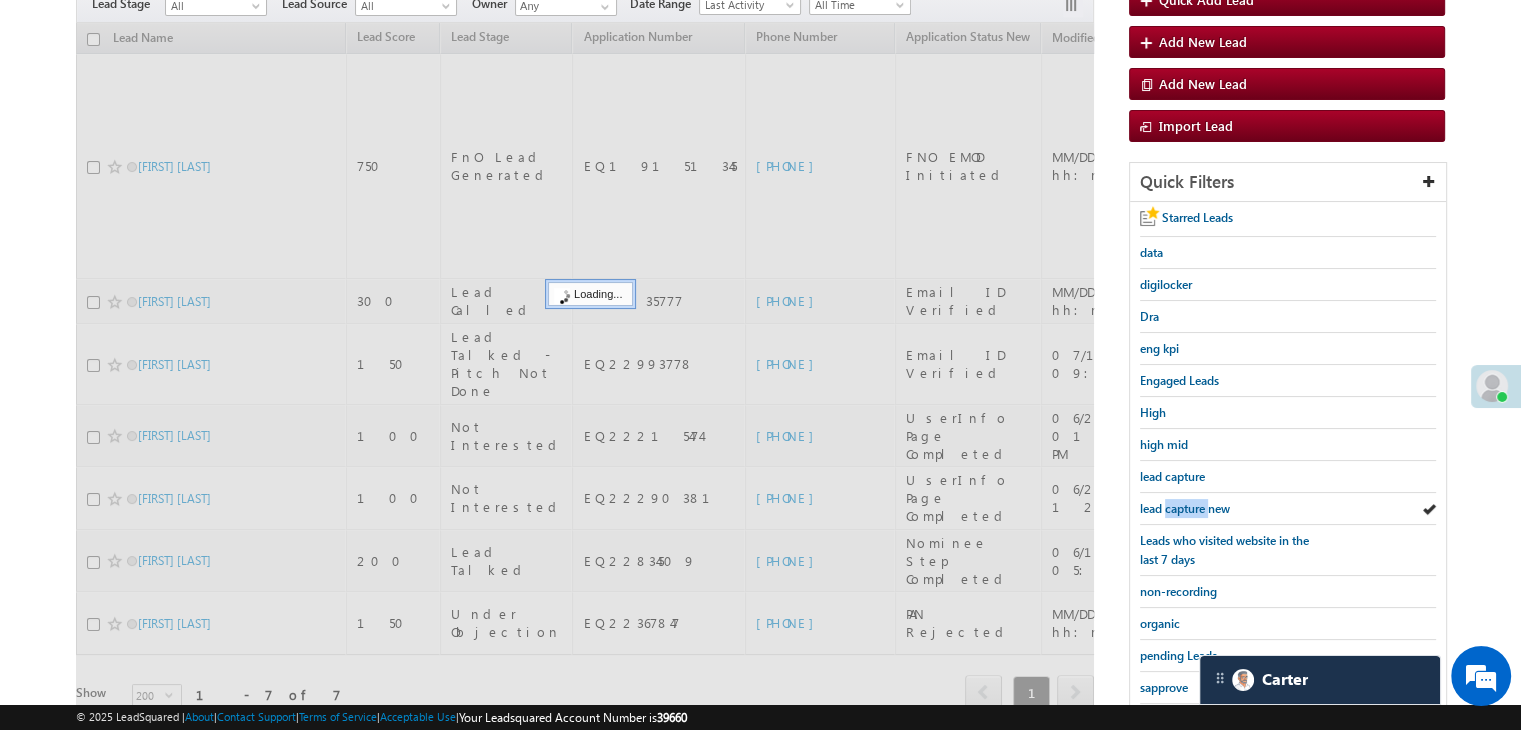 click on "lead capture new" at bounding box center [1185, 508] 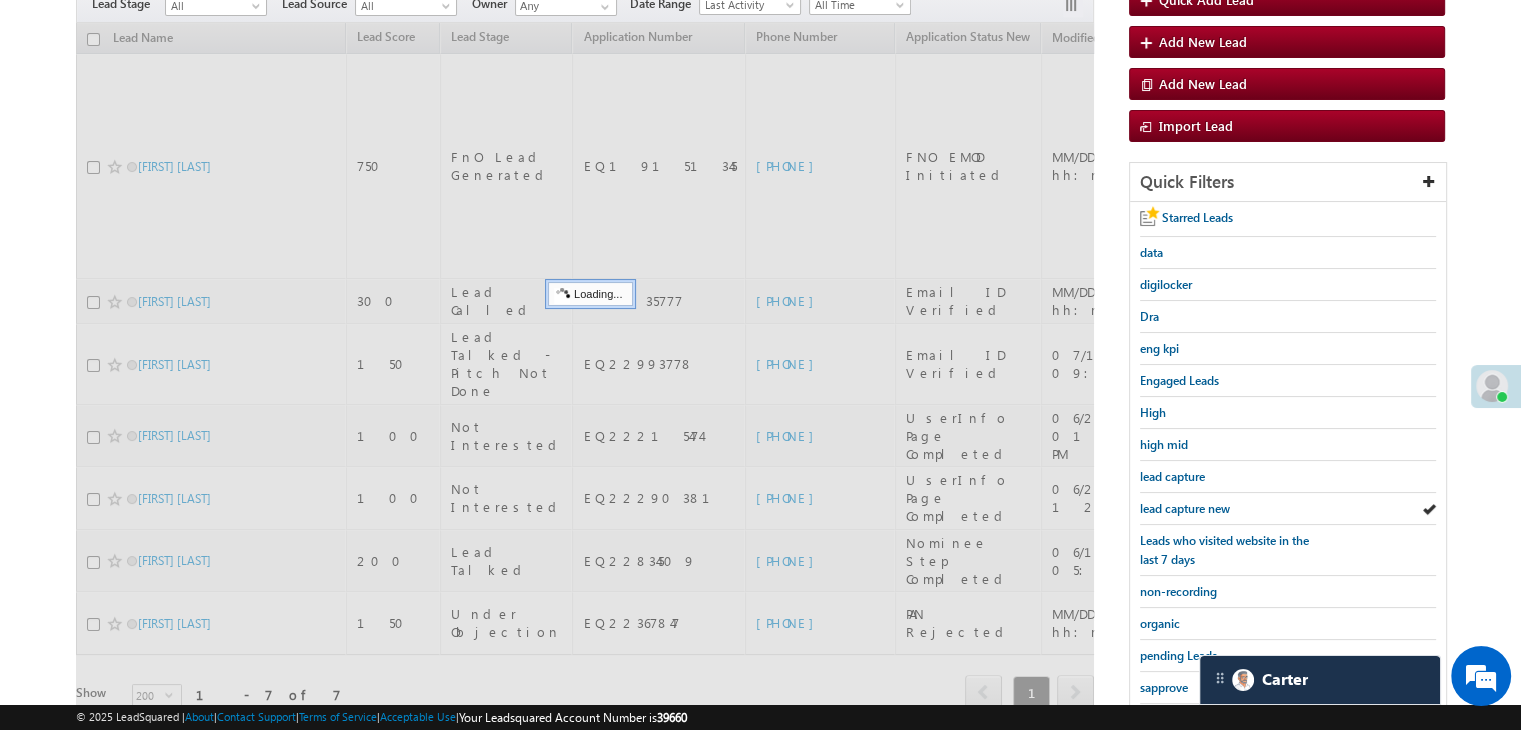 click on "lead capture new" at bounding box center [1185, 508] 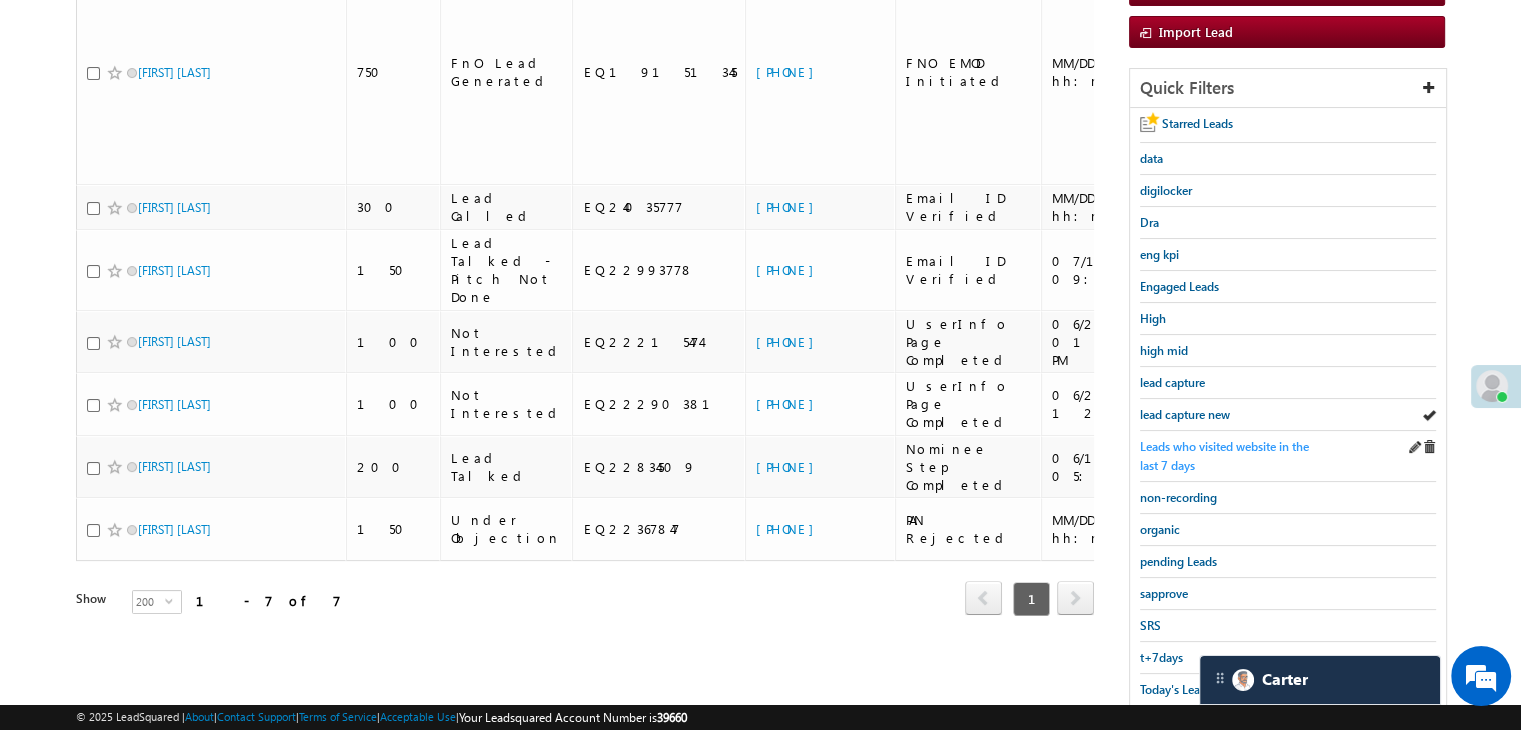 scroll, scrollTop: 263, scrollLeft: 0, axis: vertical 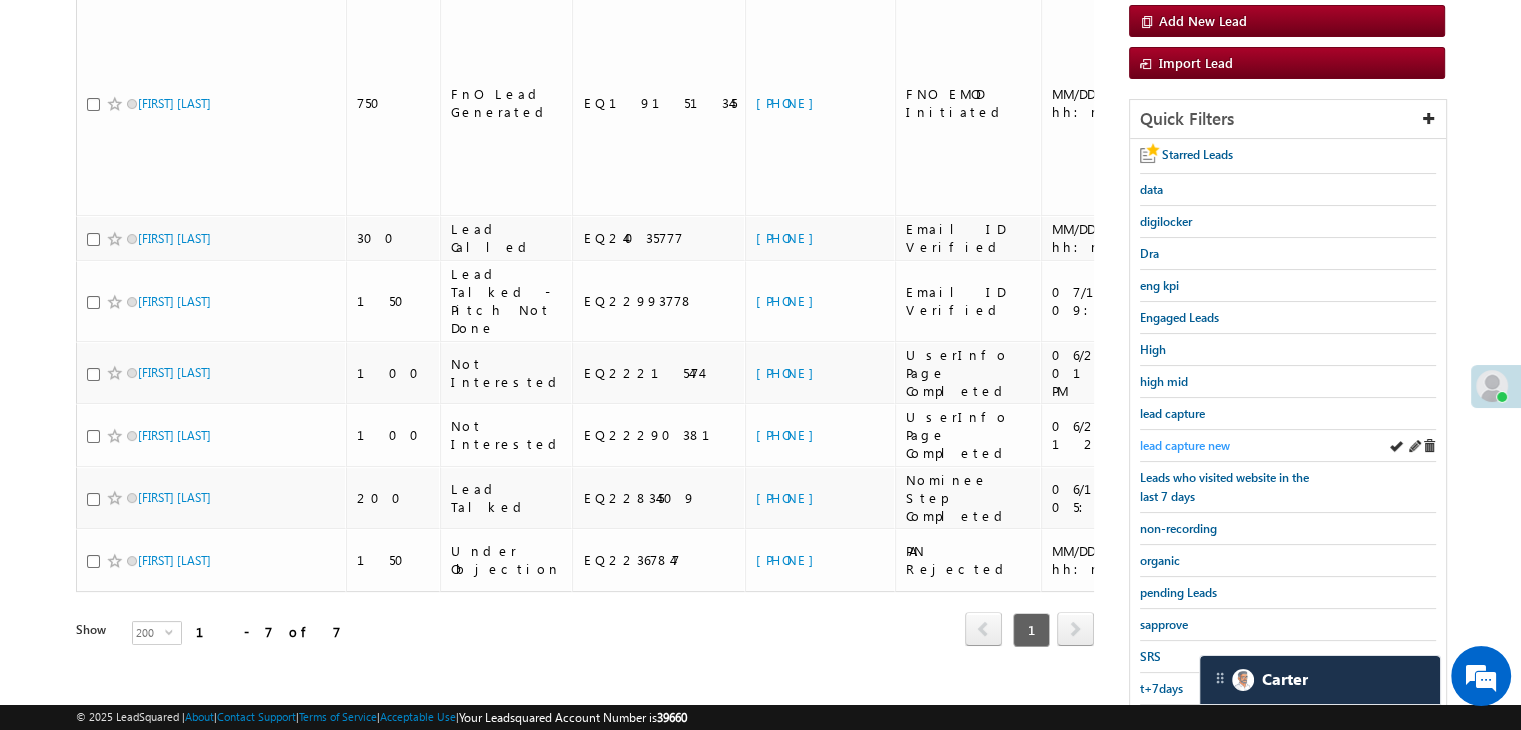 click on "lead capture new" at bounding box center (1185, 445) 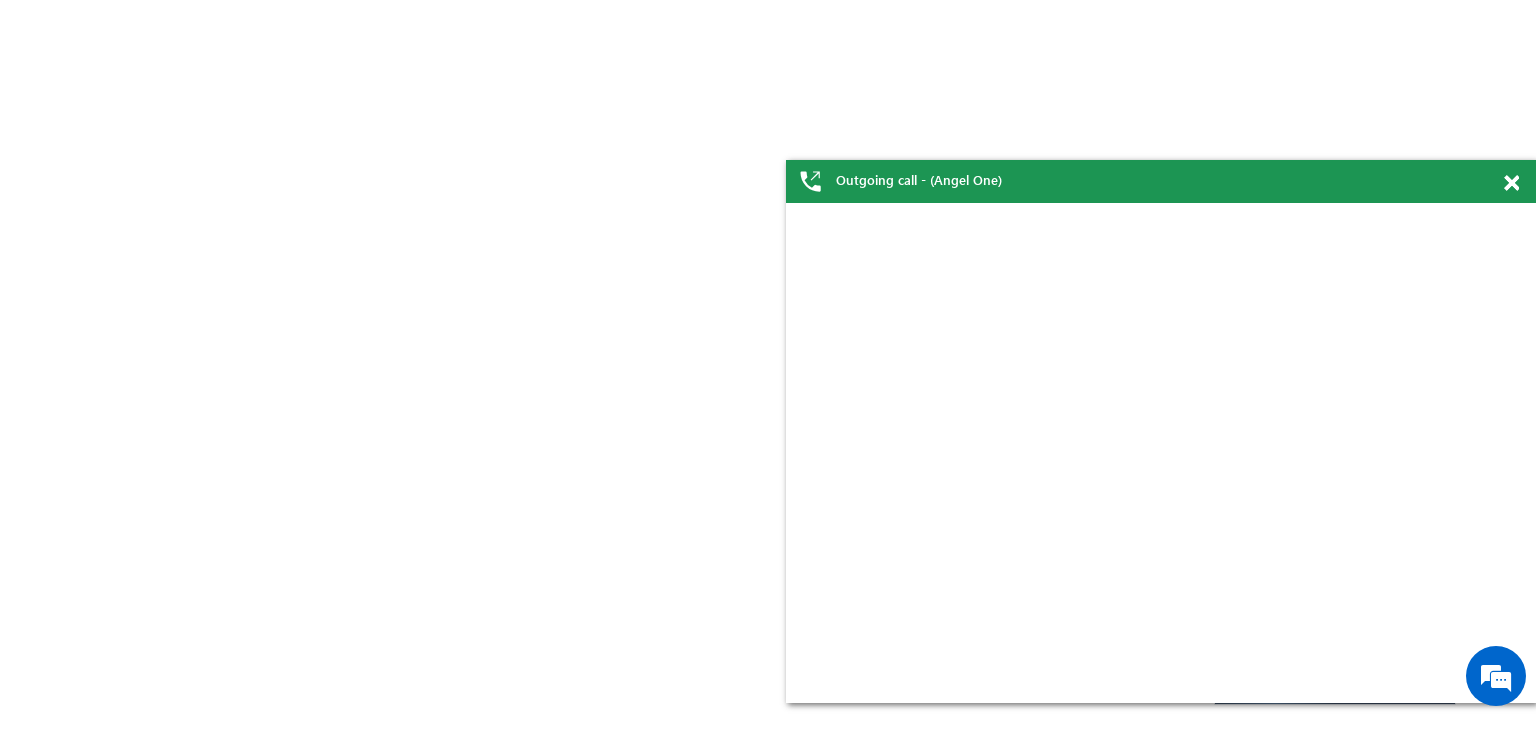 scroll, scrollTop: 0, scrollLeft: 0, axis: both 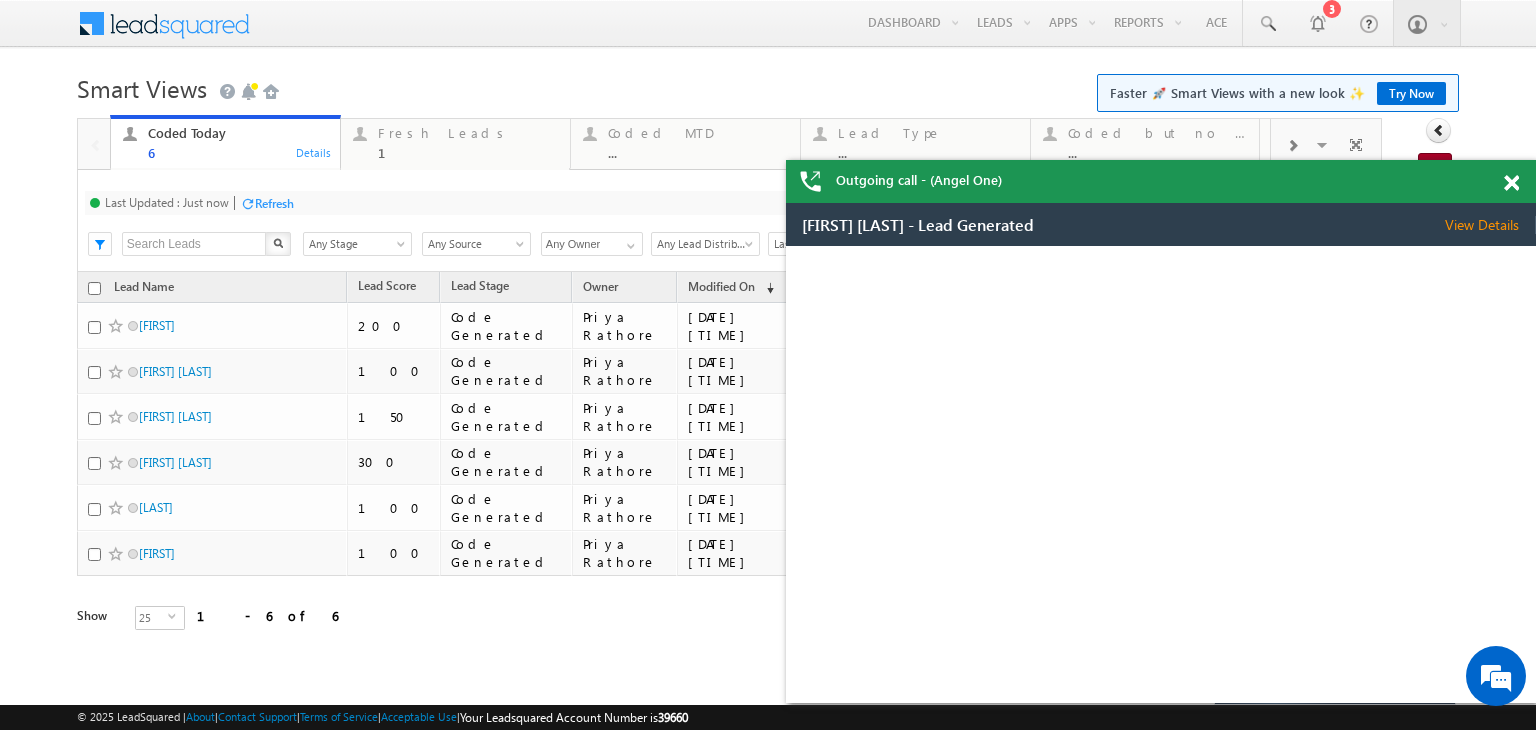 click on "Refresh" at bounding box center [267, 202] 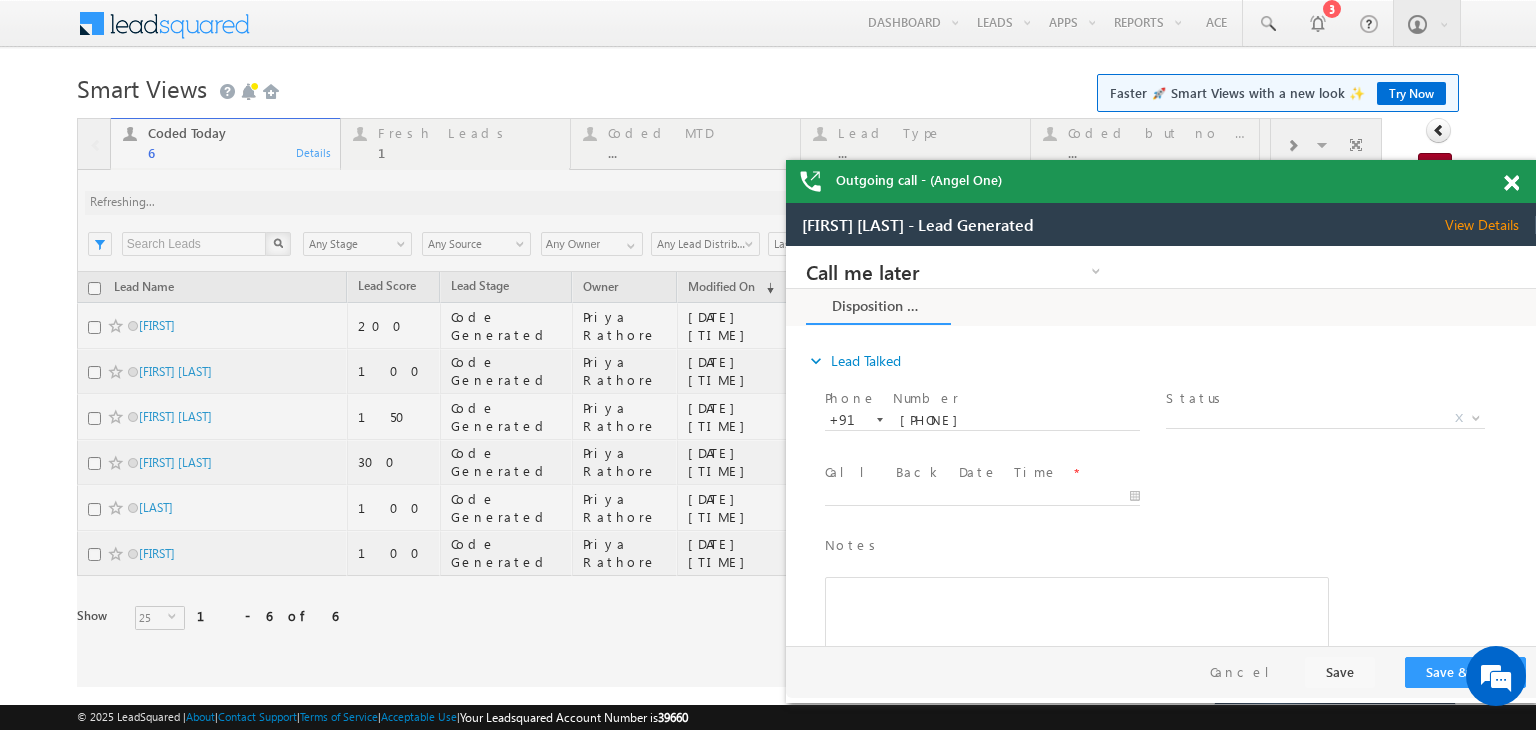 click at bounding box center (729, 402) 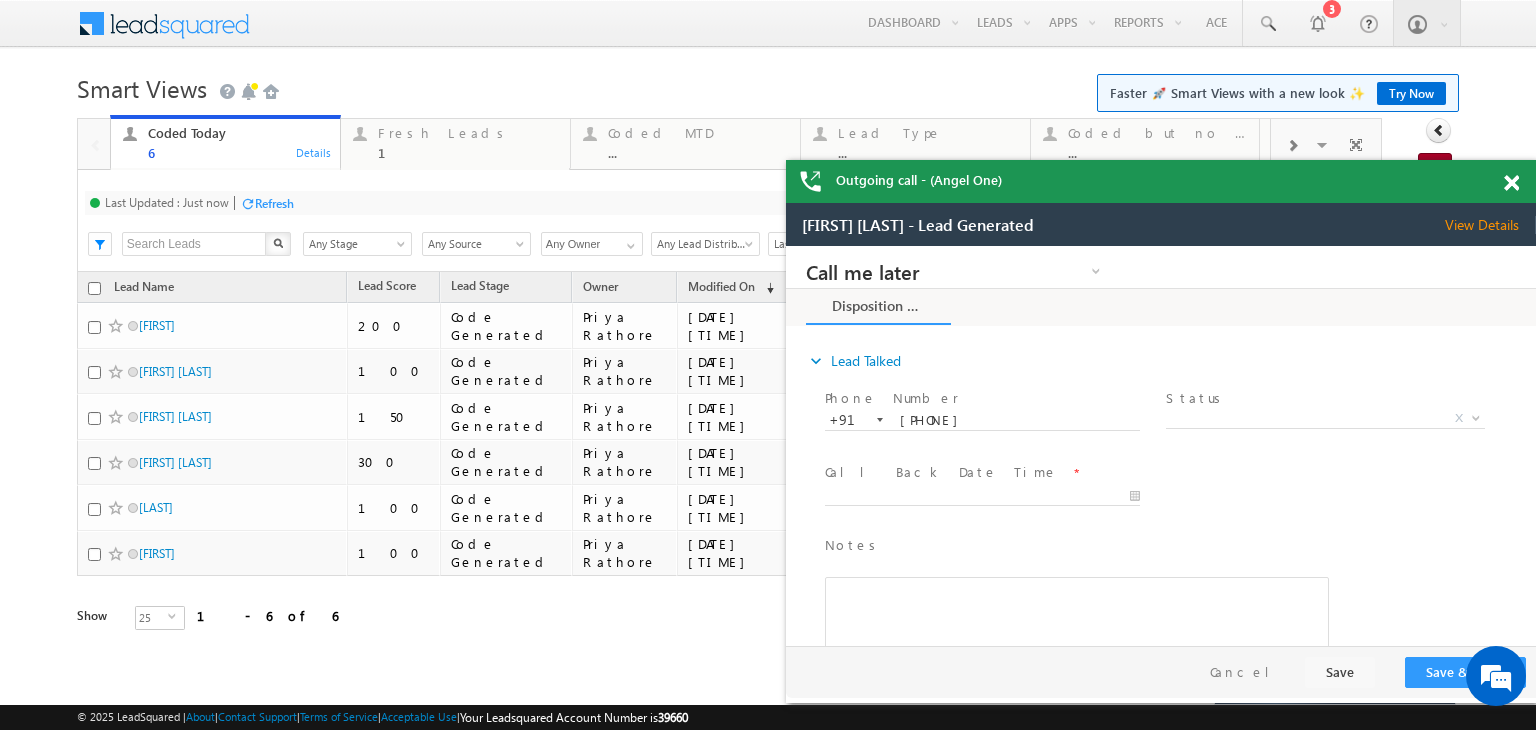 click on "Refresh" at bounding box center [274, 203] 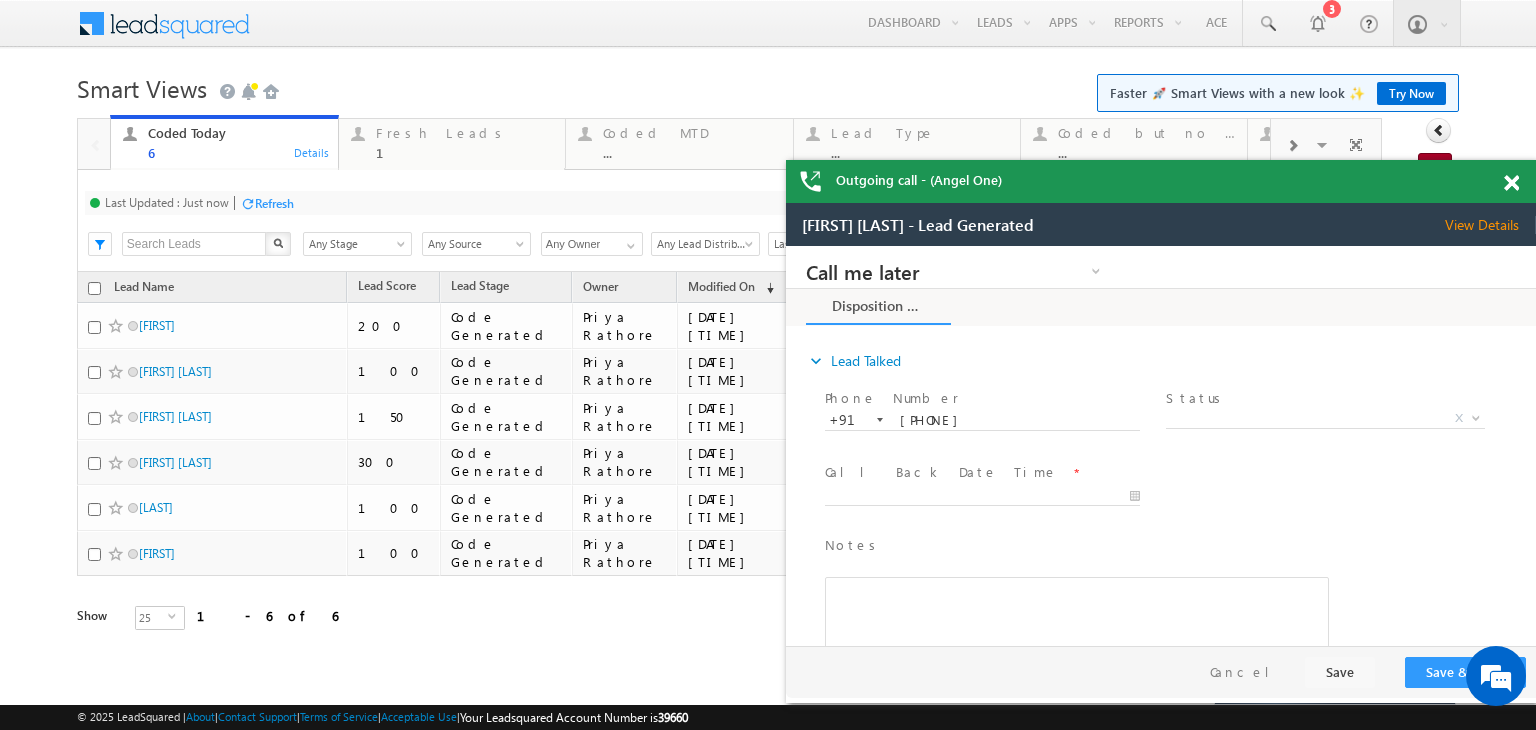 click at bounding box center [1511, 183] 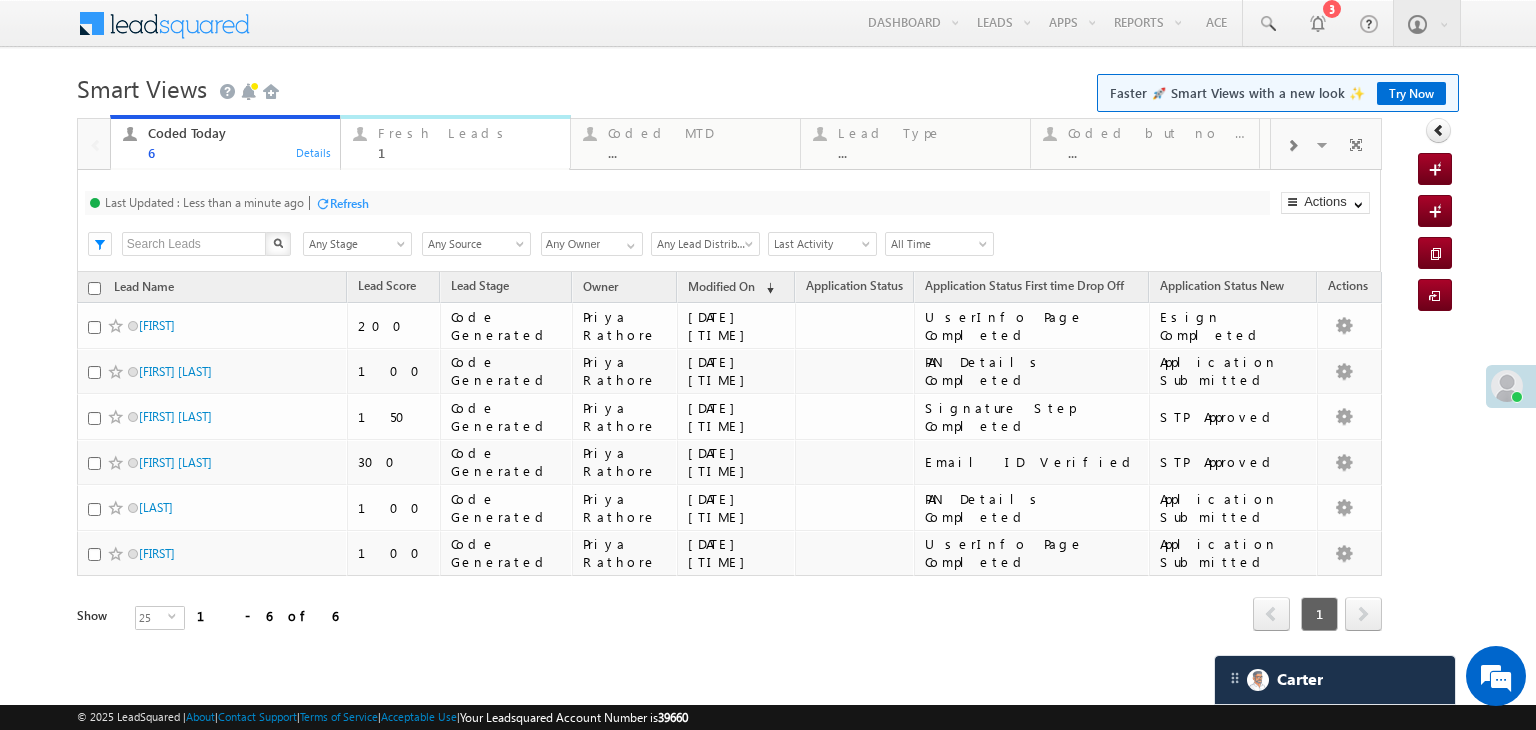 click on "1" at bounding box center [468, 152] 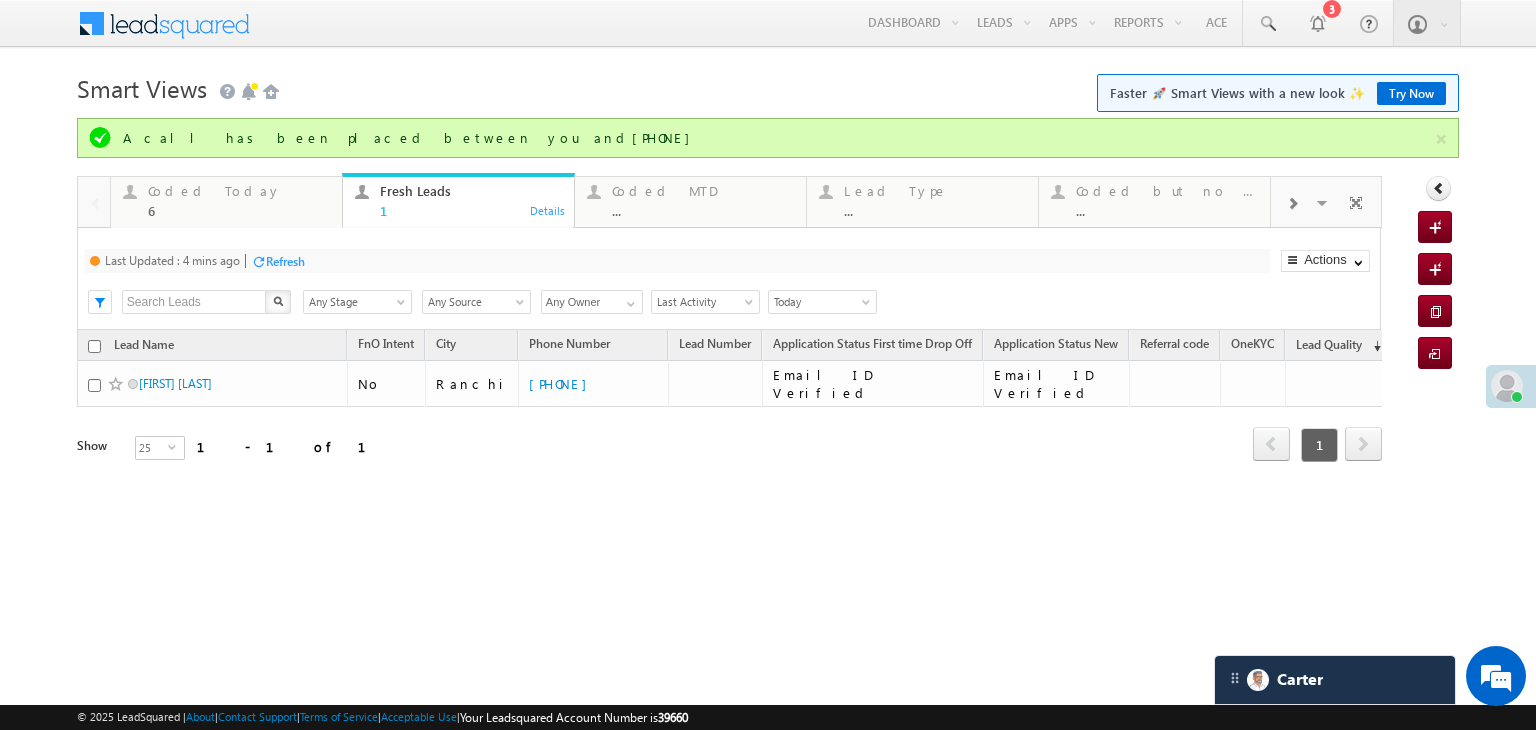 click on "Refresh" at bounding box center (285, 261) 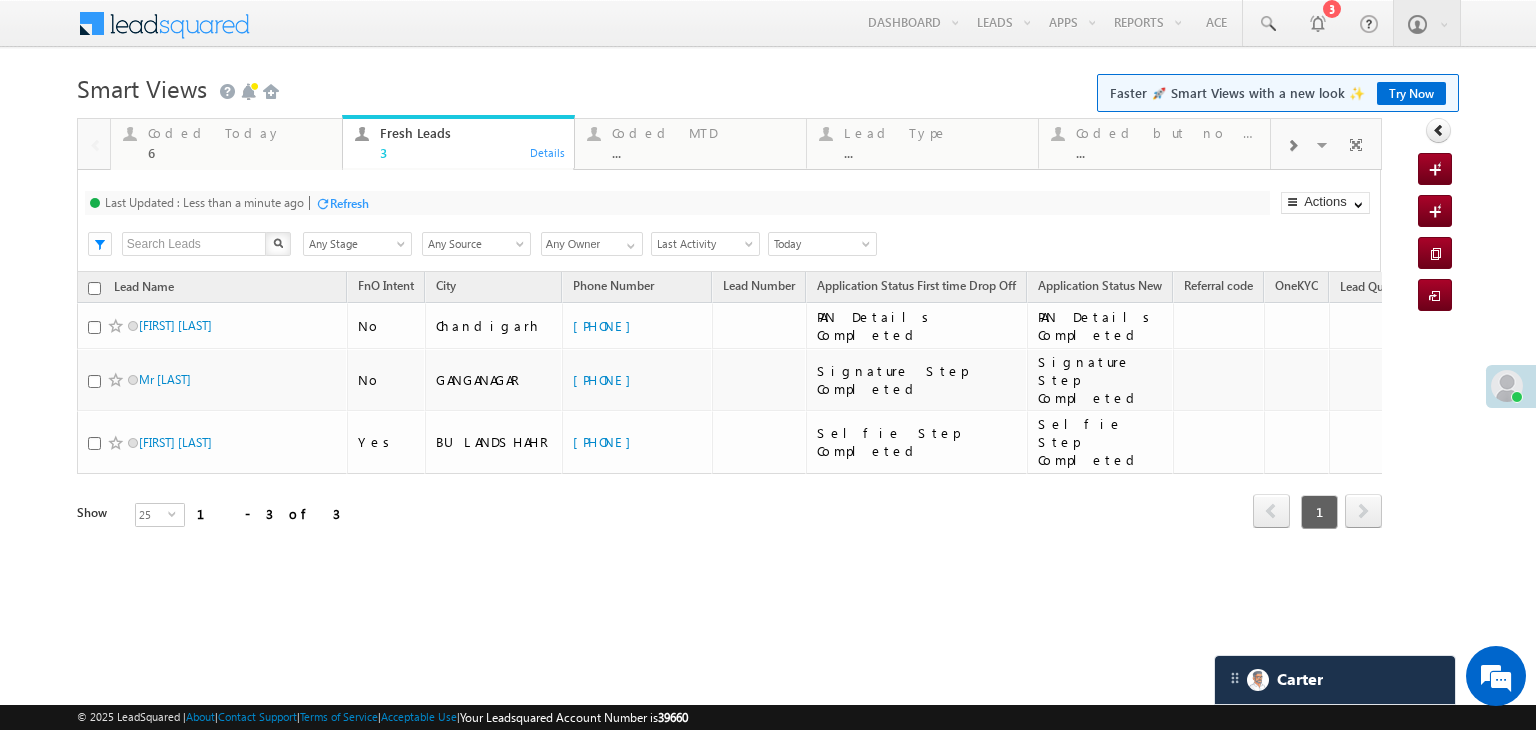 click on "Refresh" at bounding box center [349, 203] 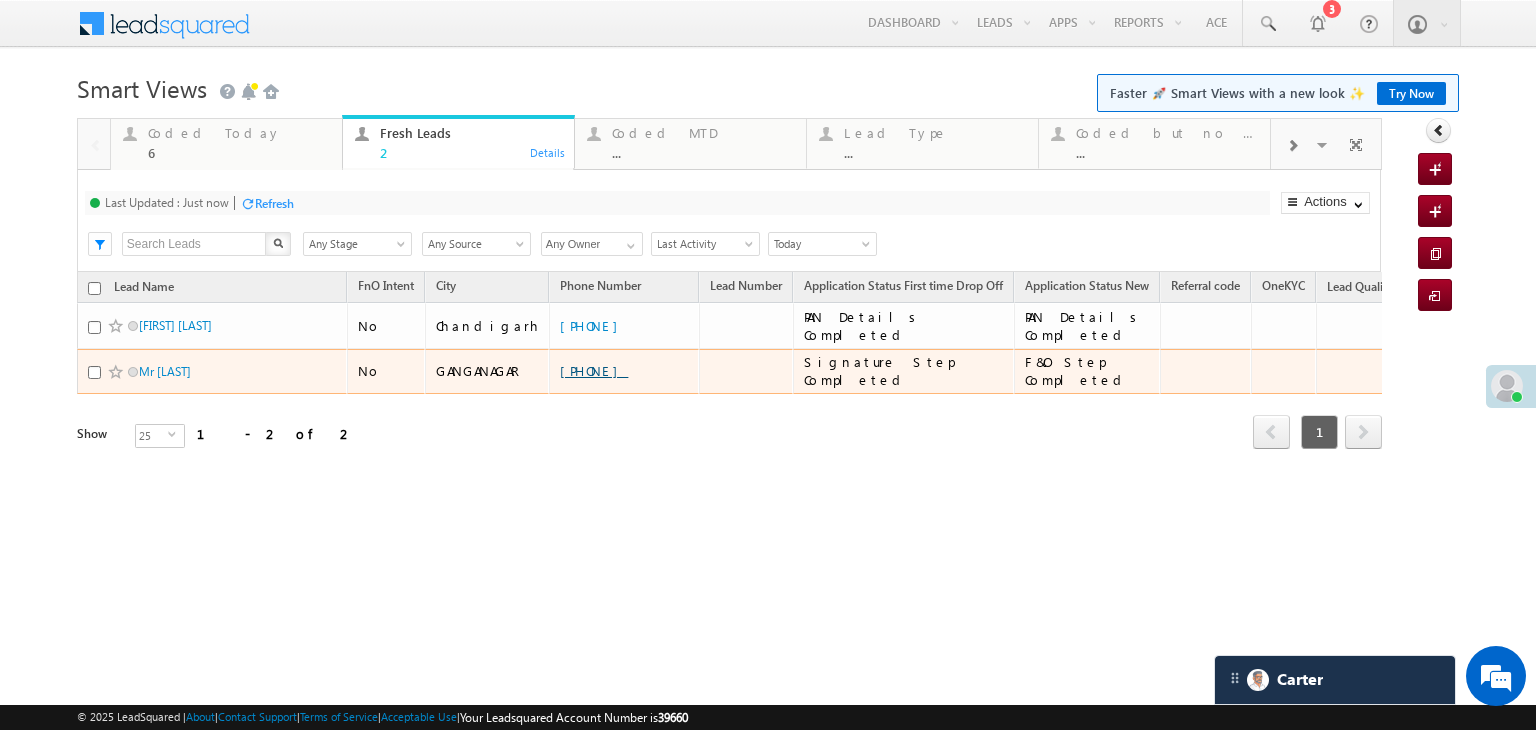 click on "[PHONE]" at bounding box center (594, 370) 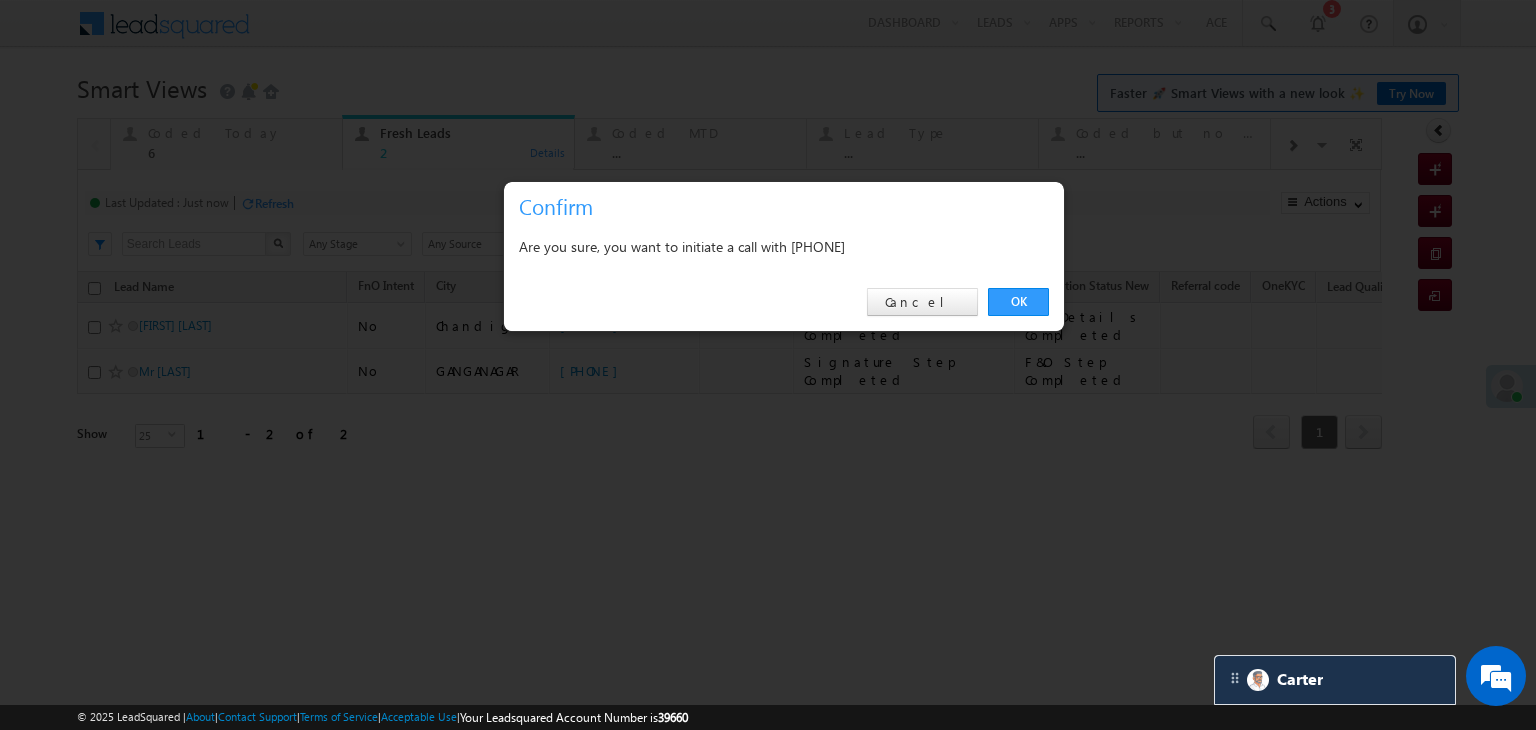 click on "OK Cancel" at bounding box center [784, 302] 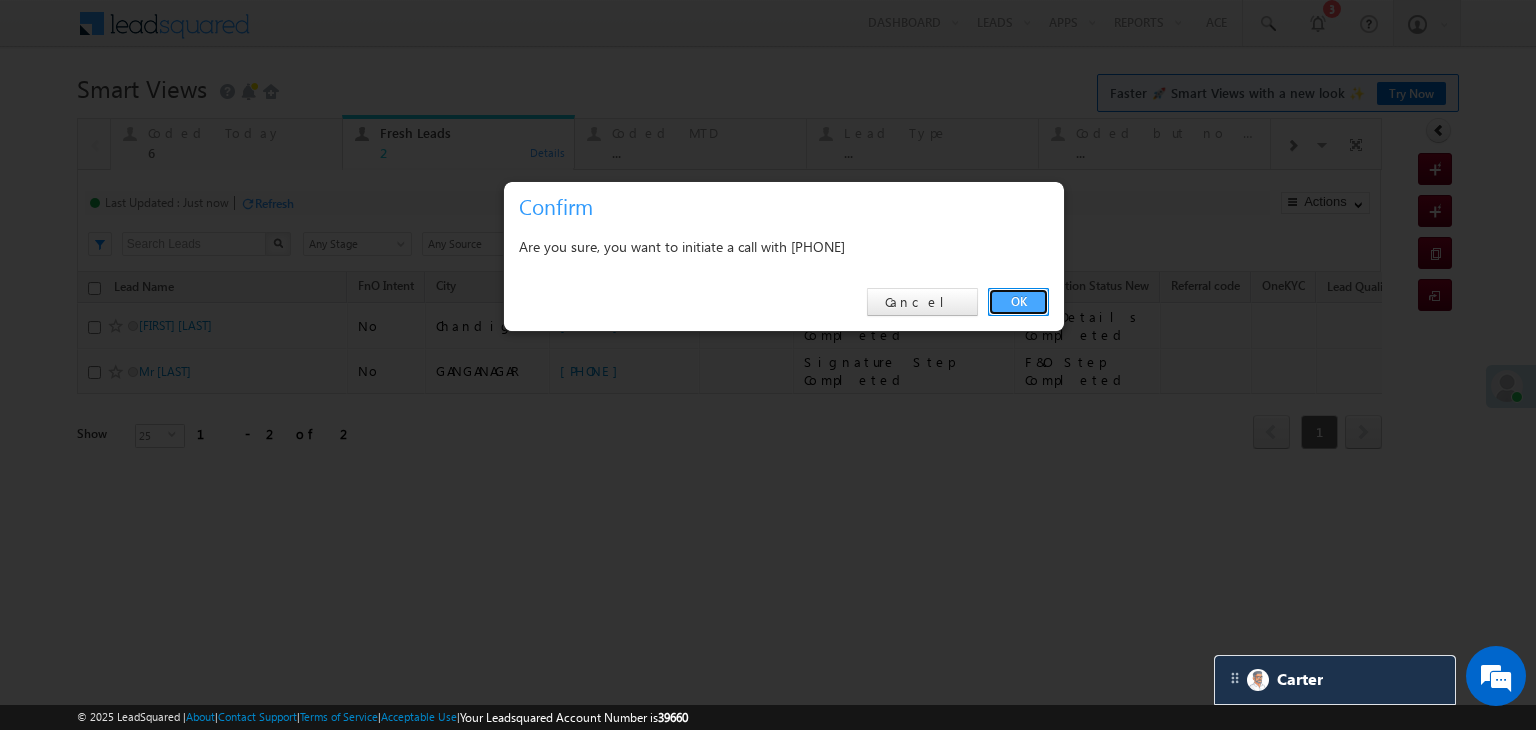 click on "OK" at bounding box center [1018, 302] 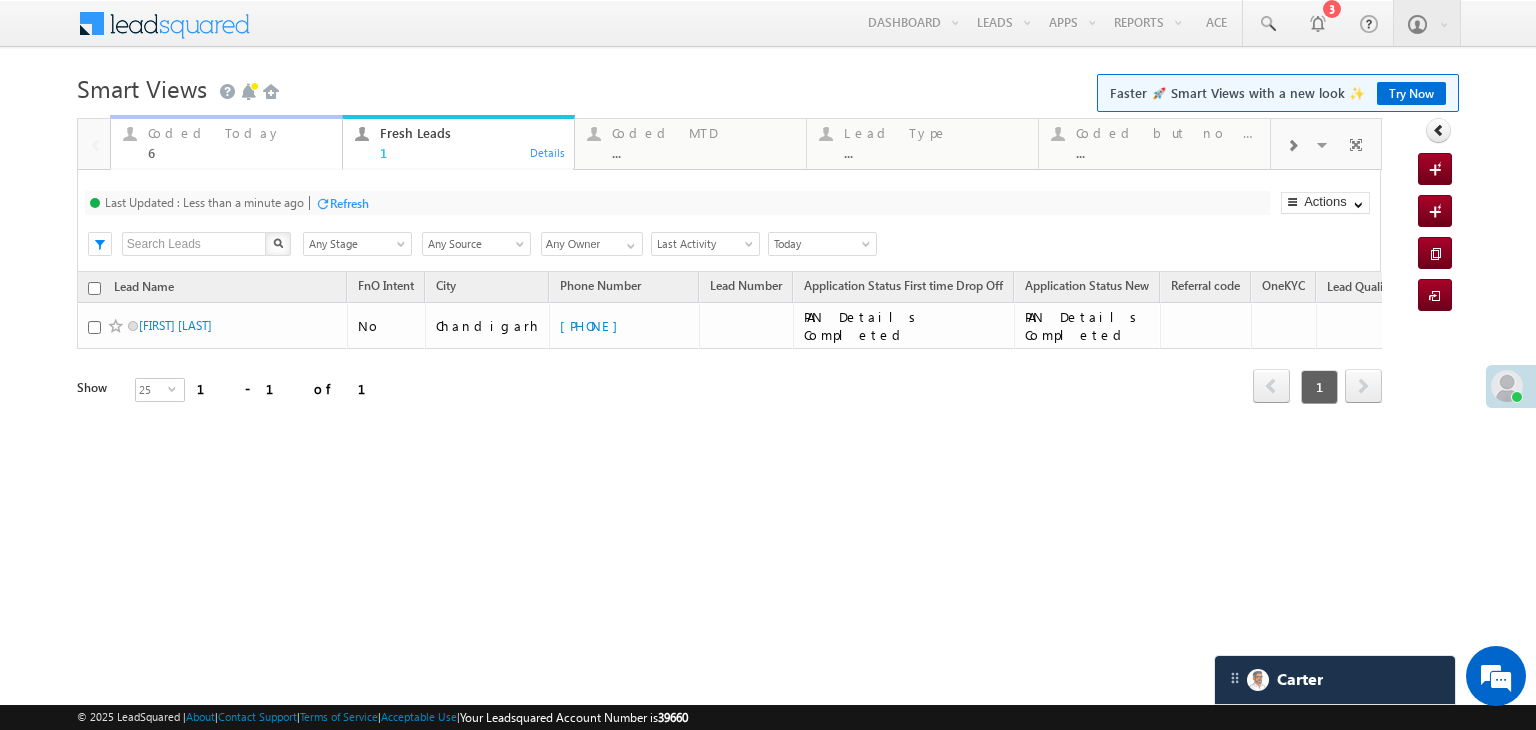 click on "6" at bounding box center (239, 152) 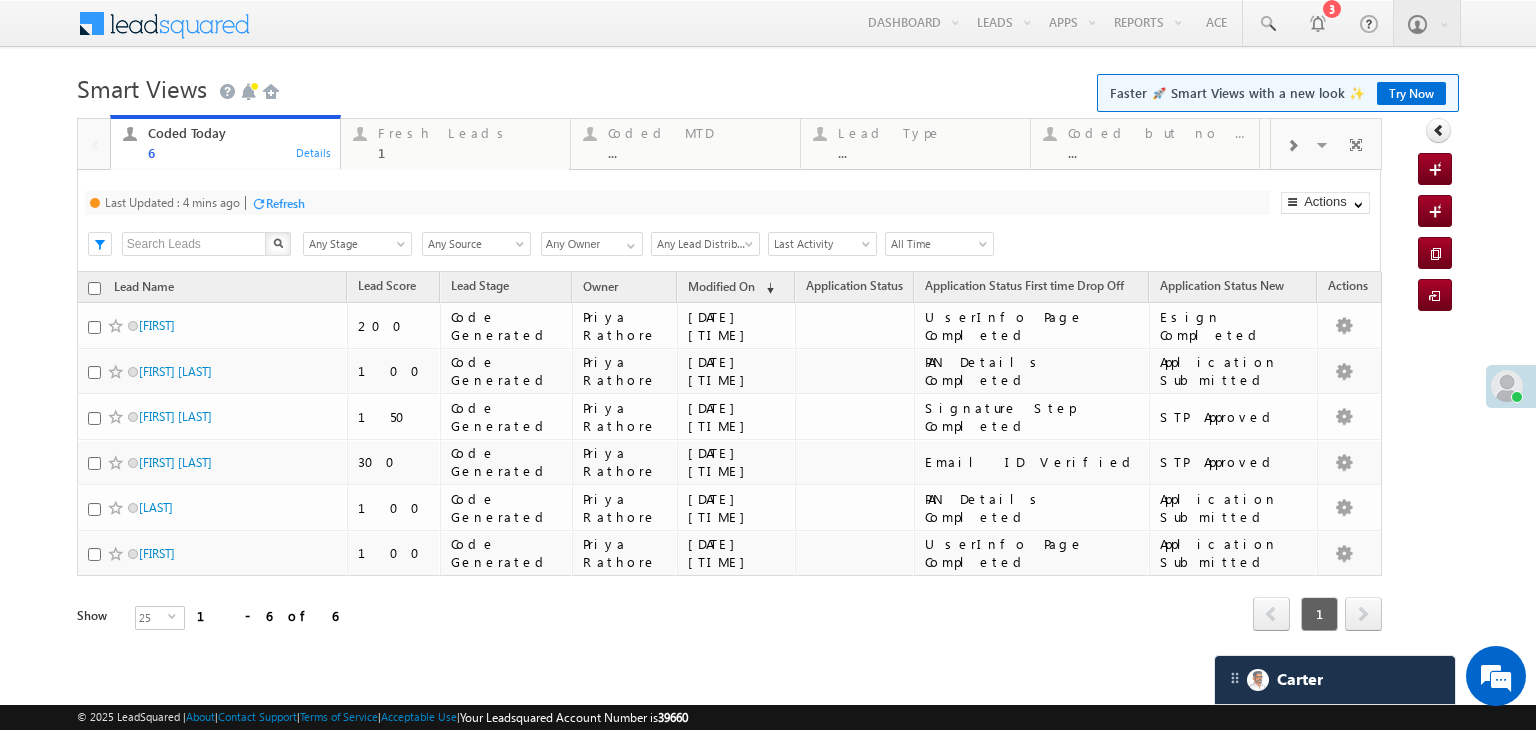 click on "Refresh" at bounding box center (285, 203) 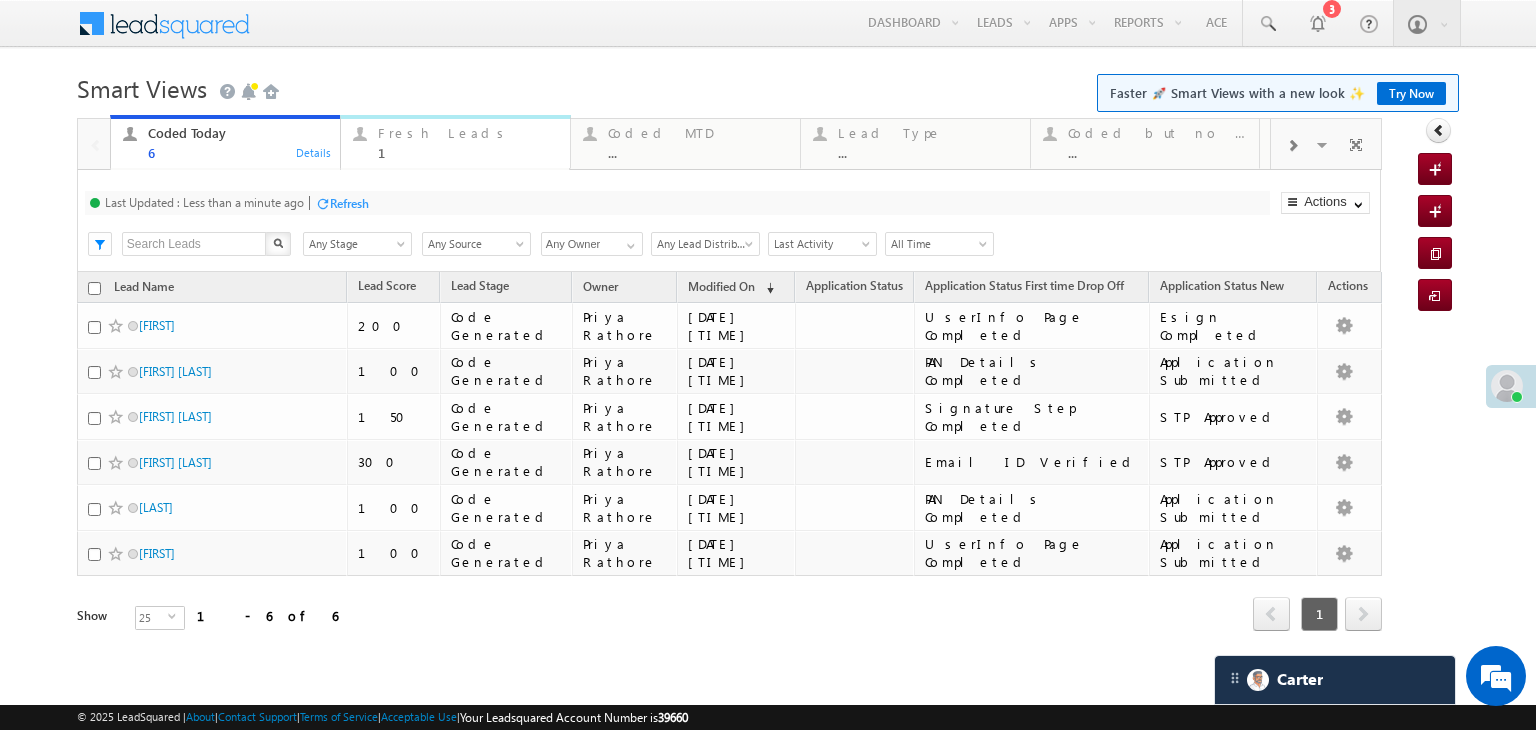 click on "Fresh Leads 1" at bounding box center [468, 140] 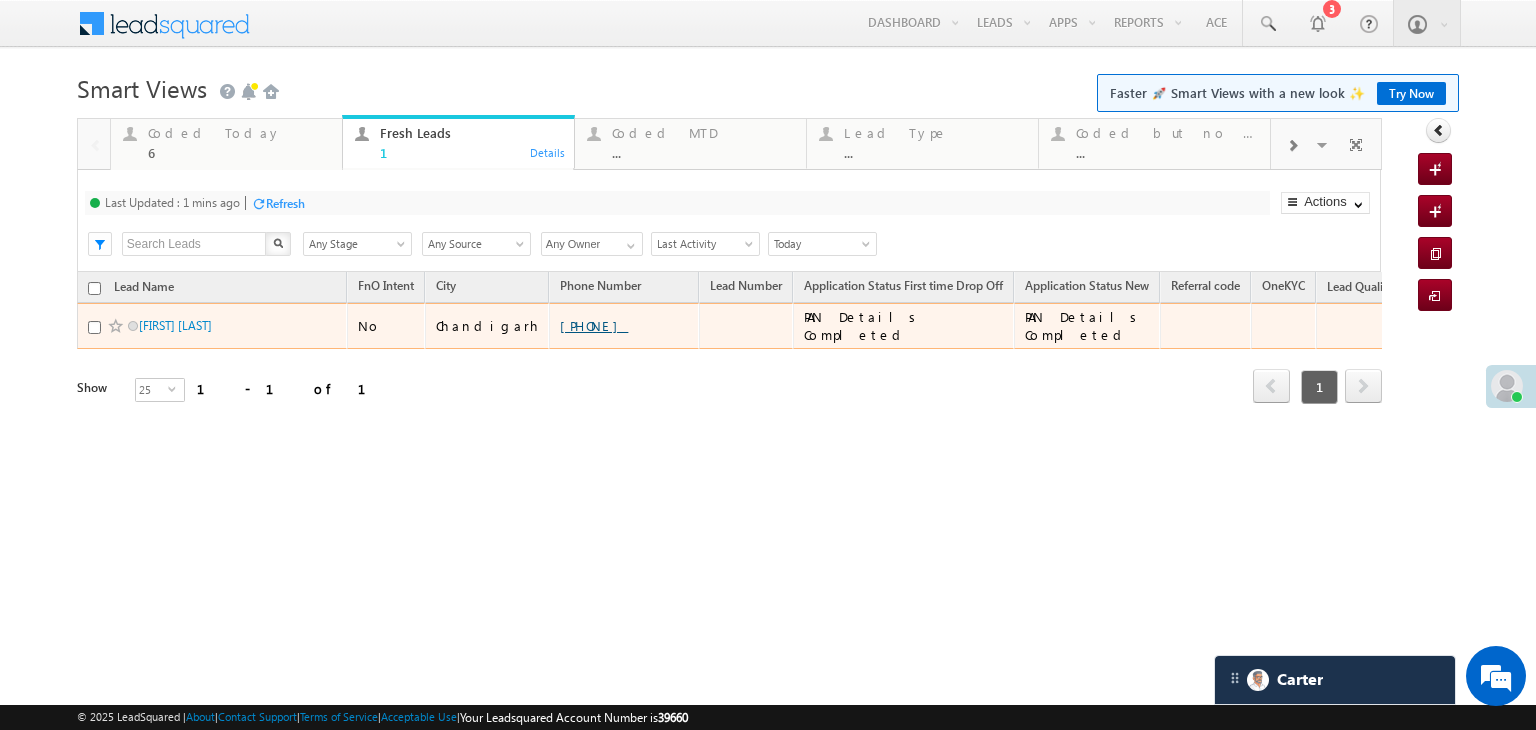 click on "[PHONE]" at bounding box center (594, 325) 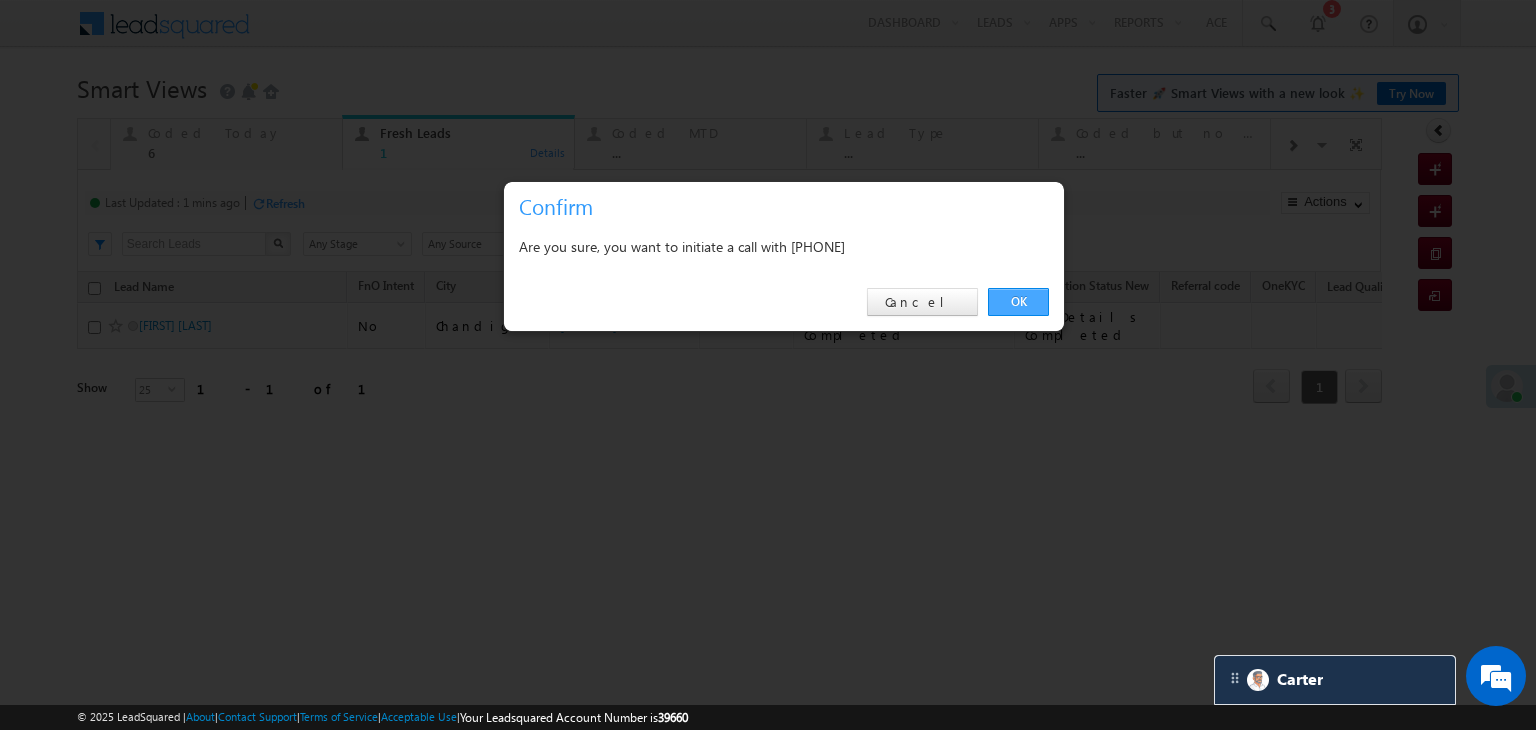 click on "OK" at bounding box center (1018, 302) 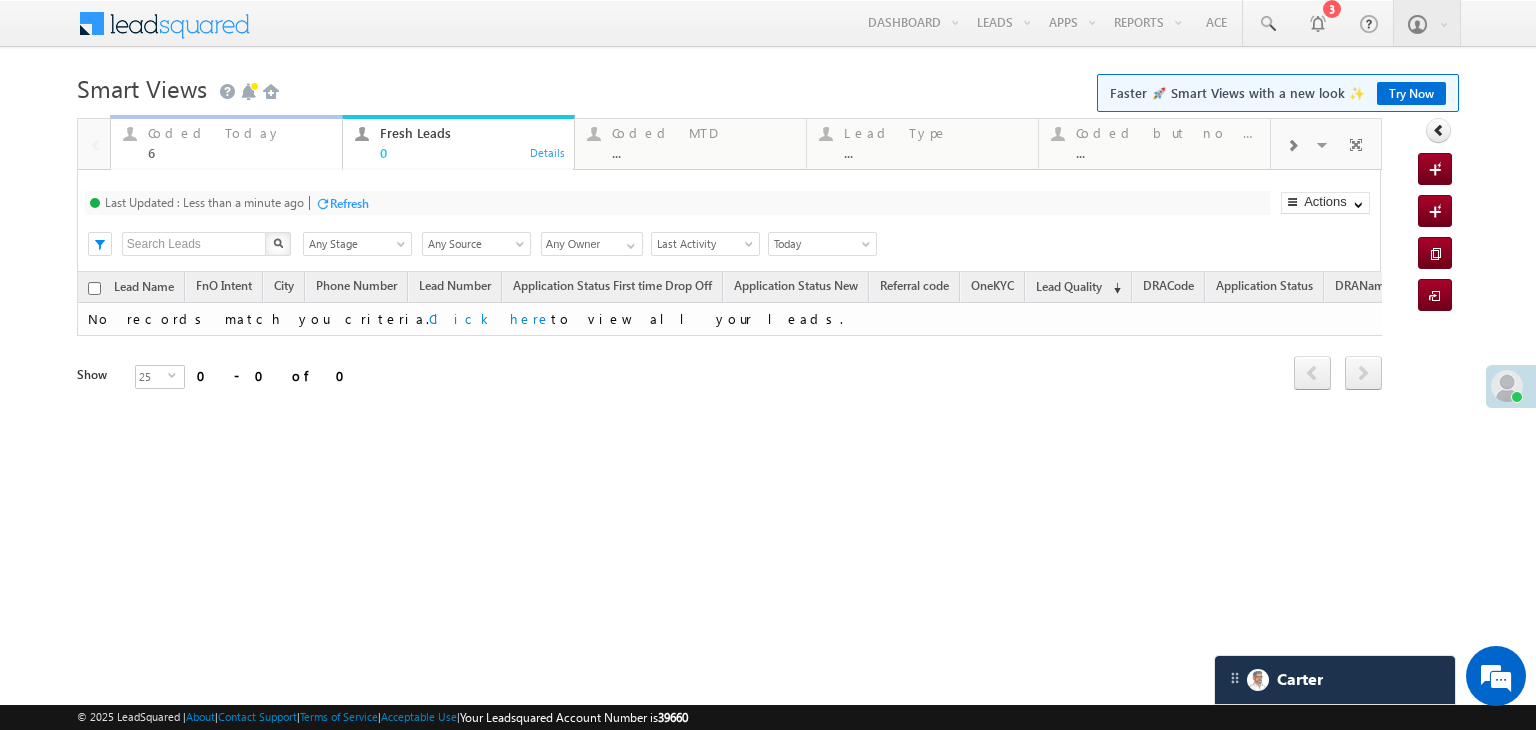 click on "Coded Today" at bounding box center (239, 133) 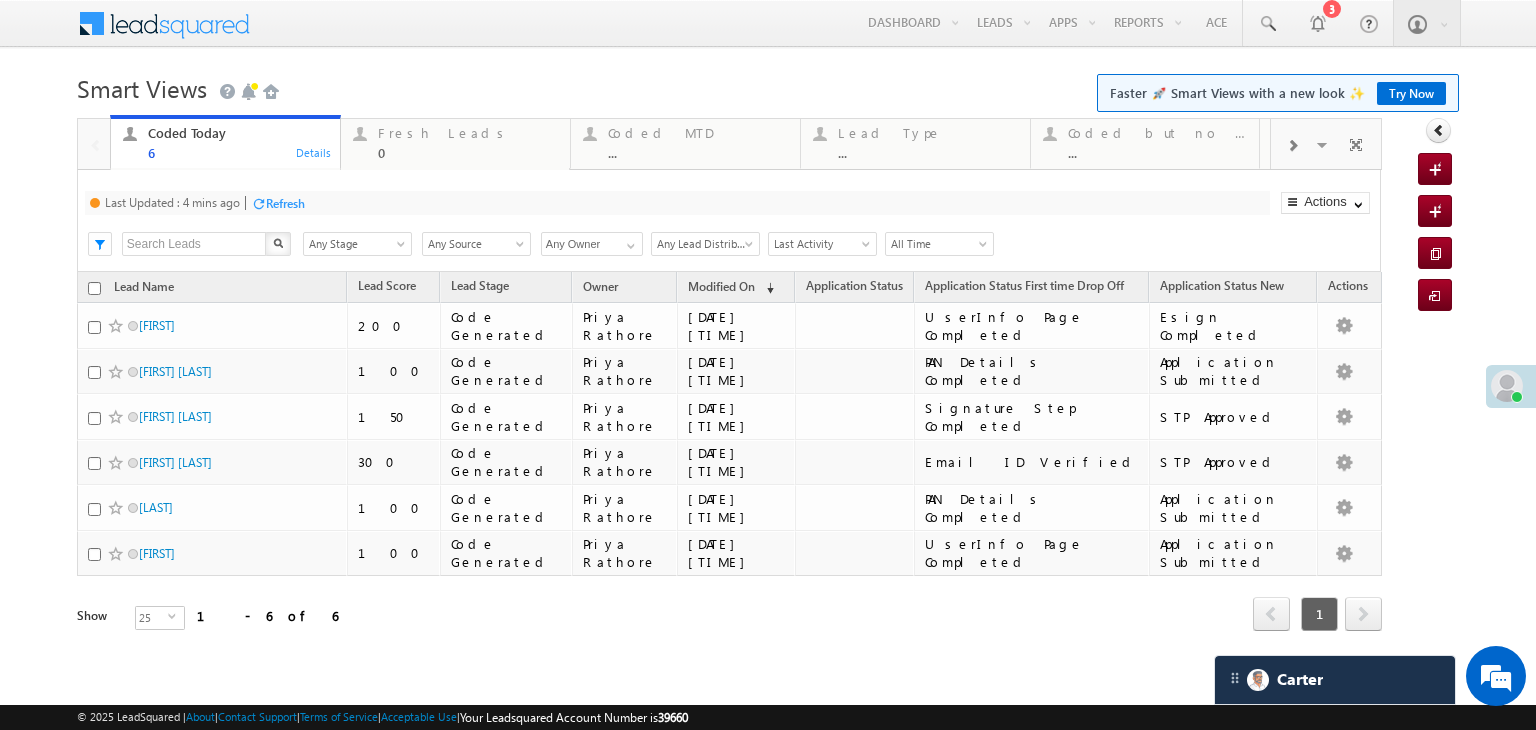 click on "Last Updated : 4 mins ago Refresh Refreshing..." at bounding box center [677, 203] 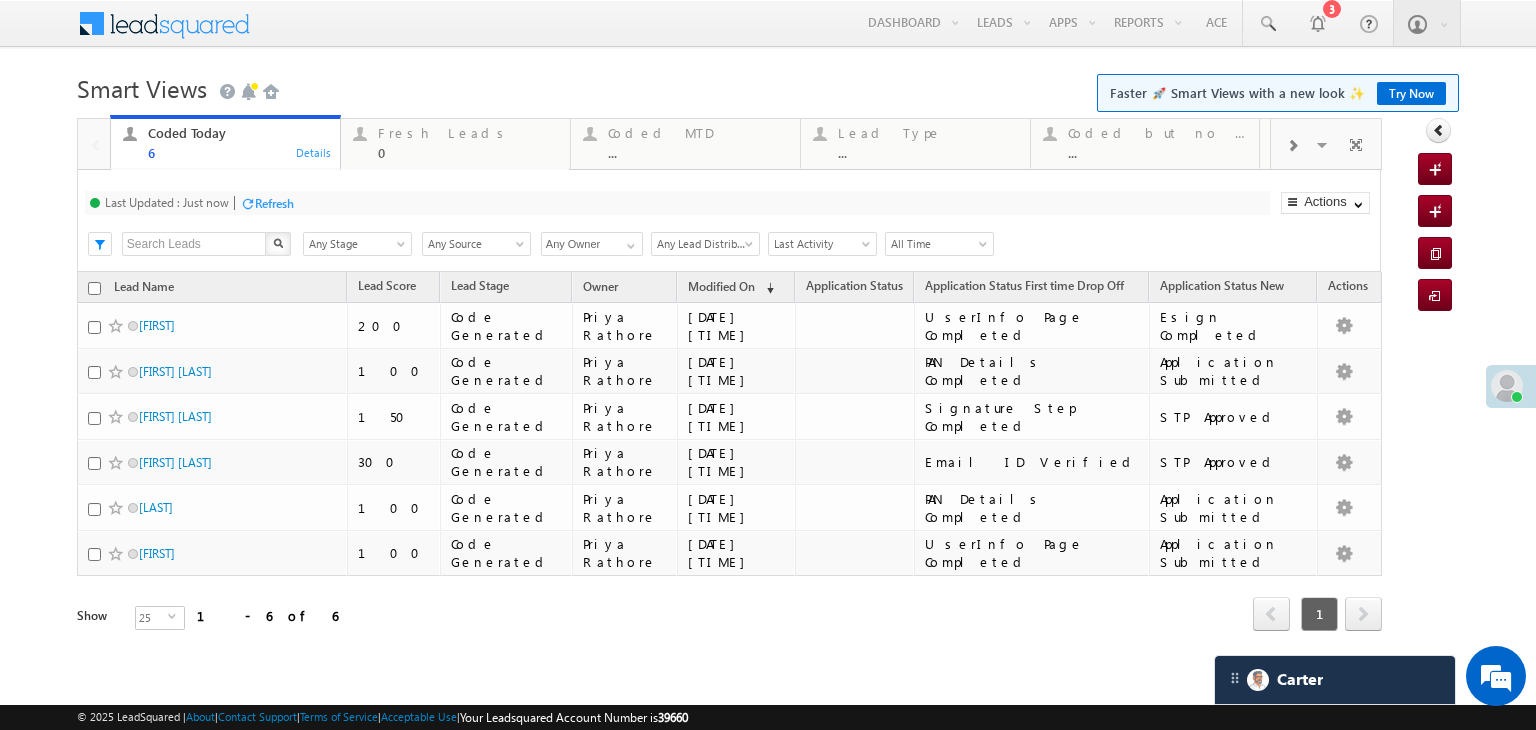 click on "Refresh" at bounding box center [274, 203] 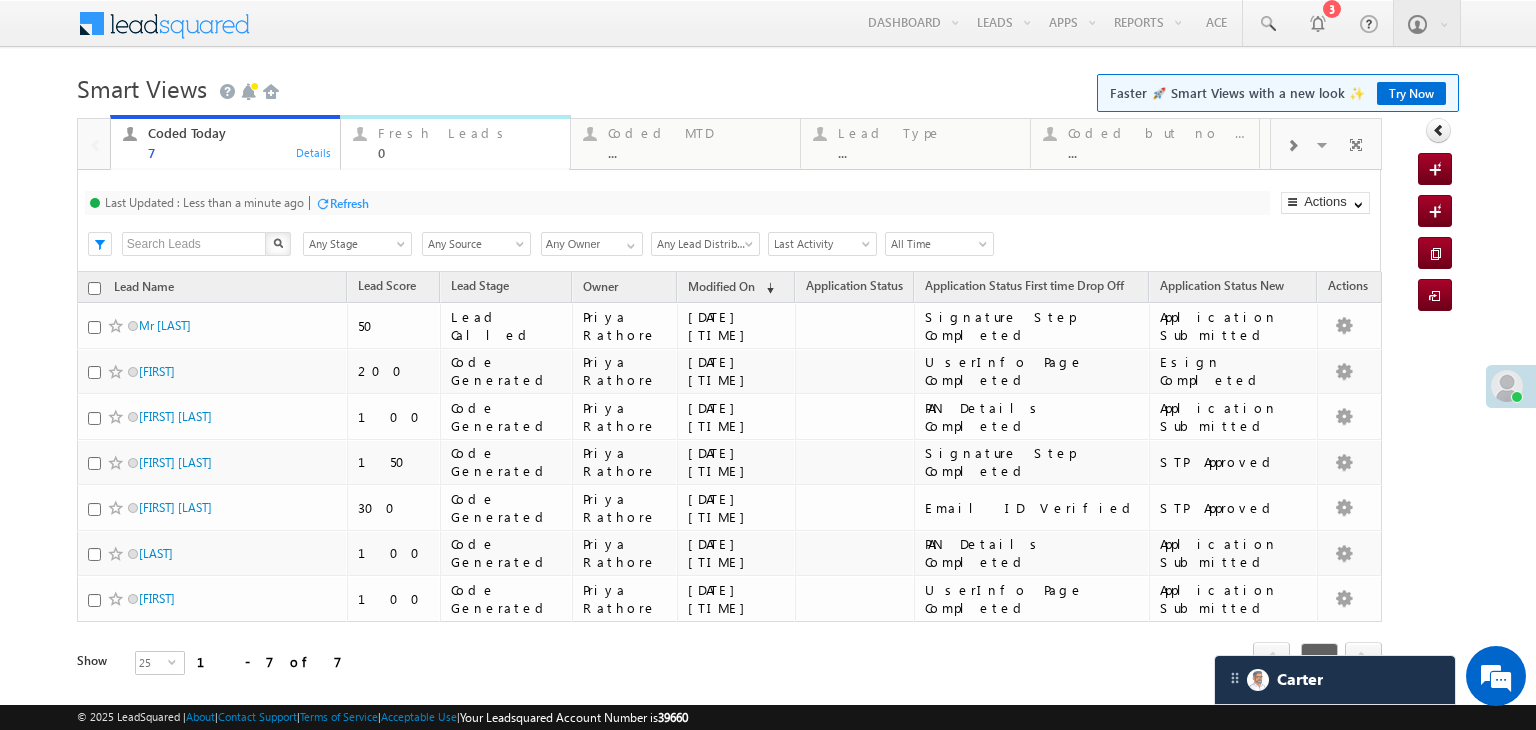 click on "Fresh Leads 0" at bounding box center [468, 140] 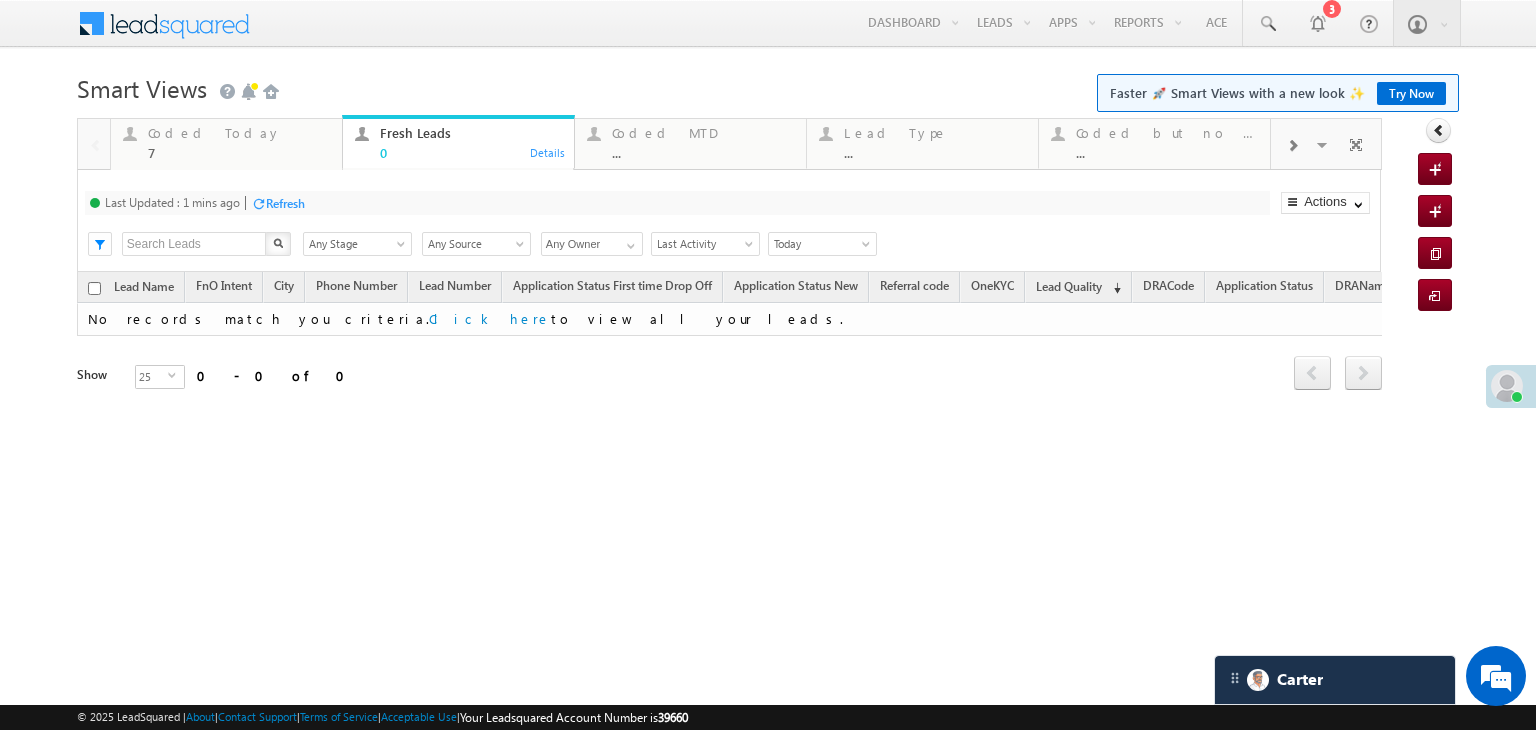 click on "Refresh" at bounding box center [285, 203] 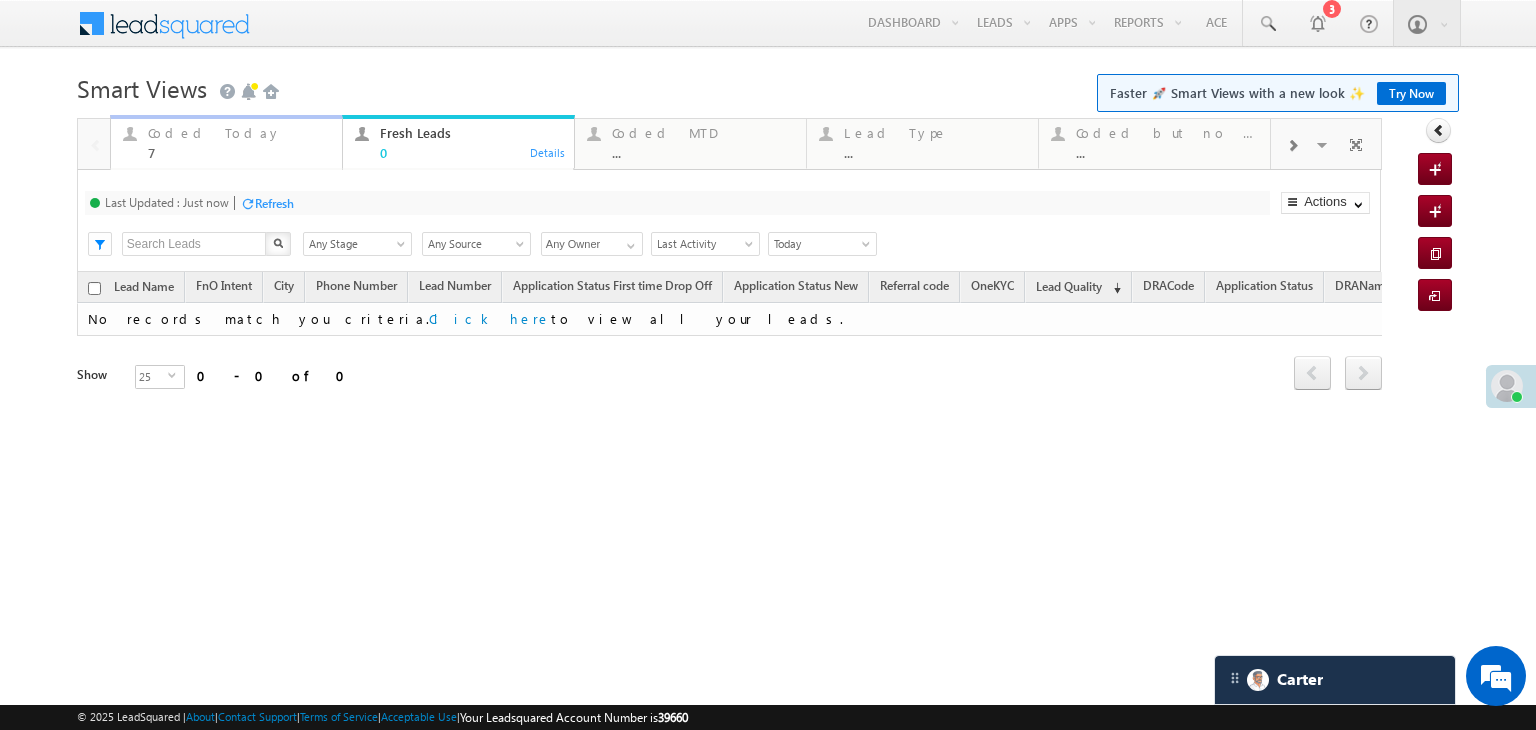 click on "Coded Today 7" at bounding box center (239, 140) 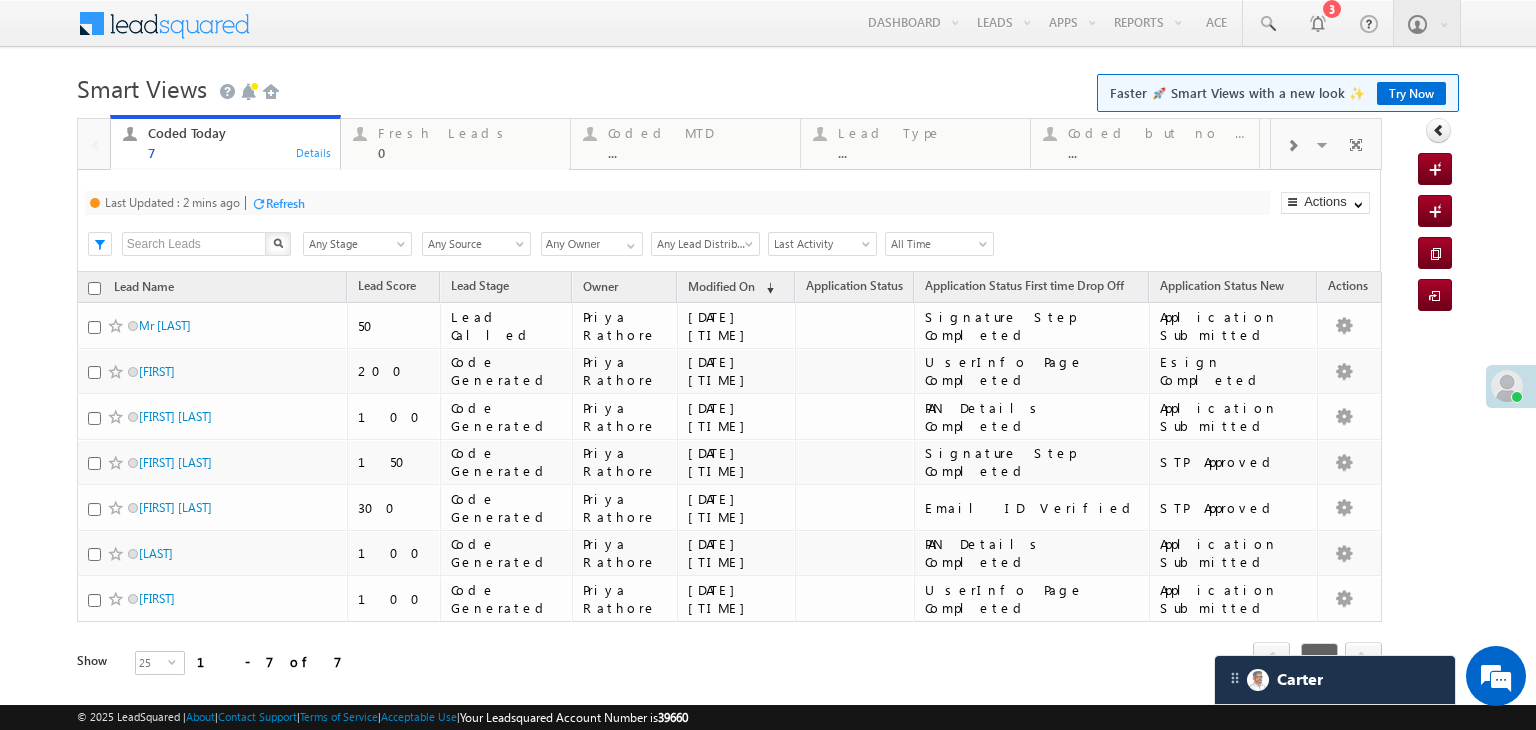 click at bounding box center (258, 203) 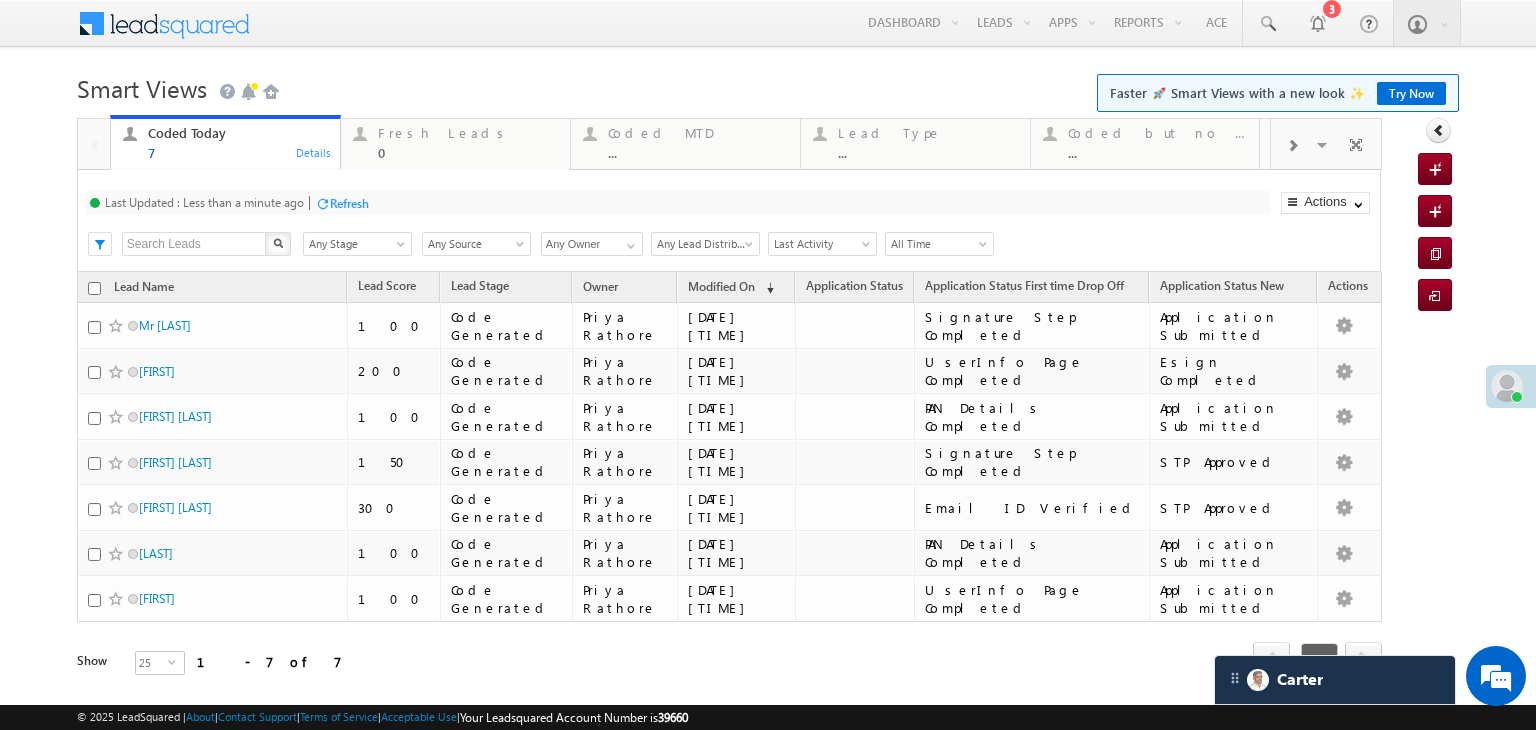 click on "Refresh" at bounding box center [349, 203] 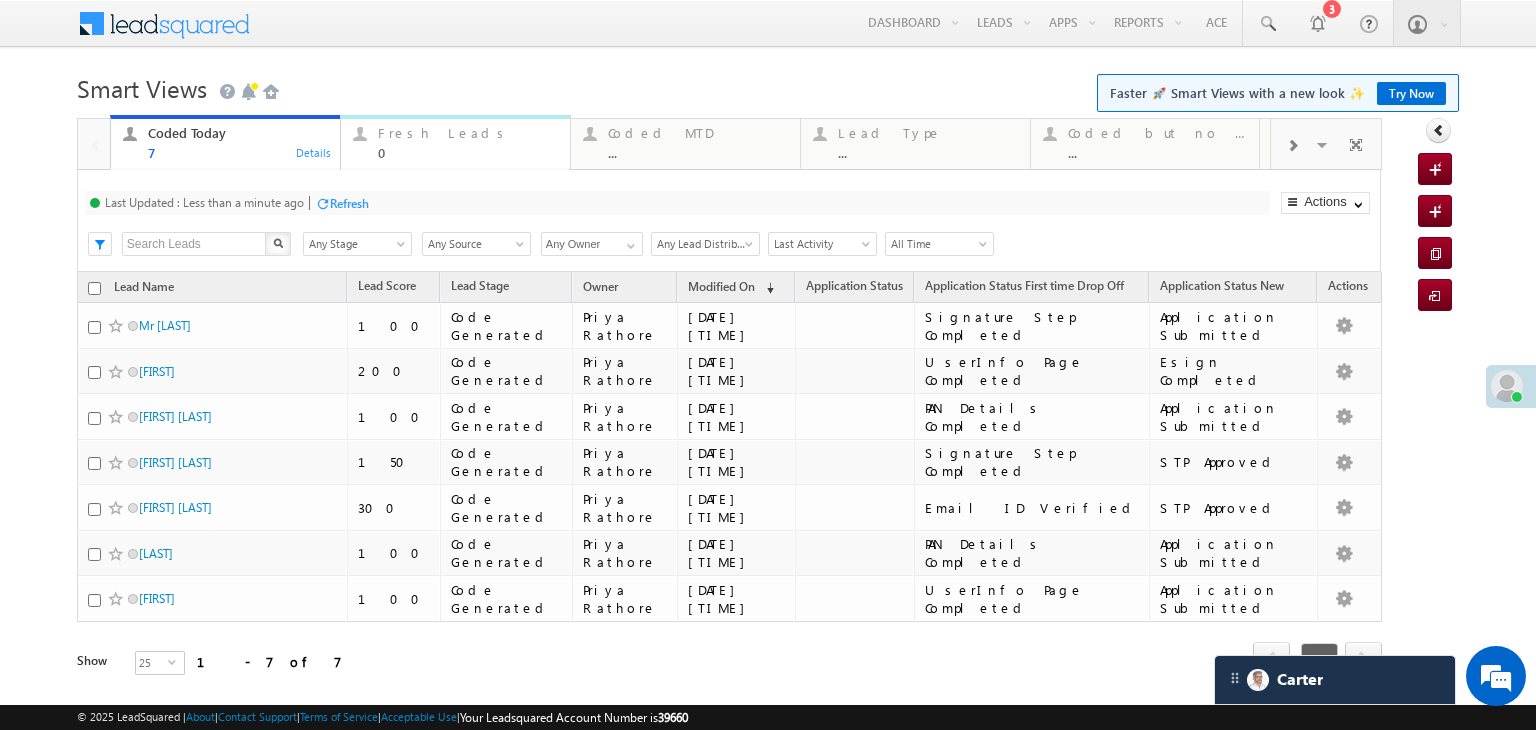 click on "0" at bounding box center [468, 152] 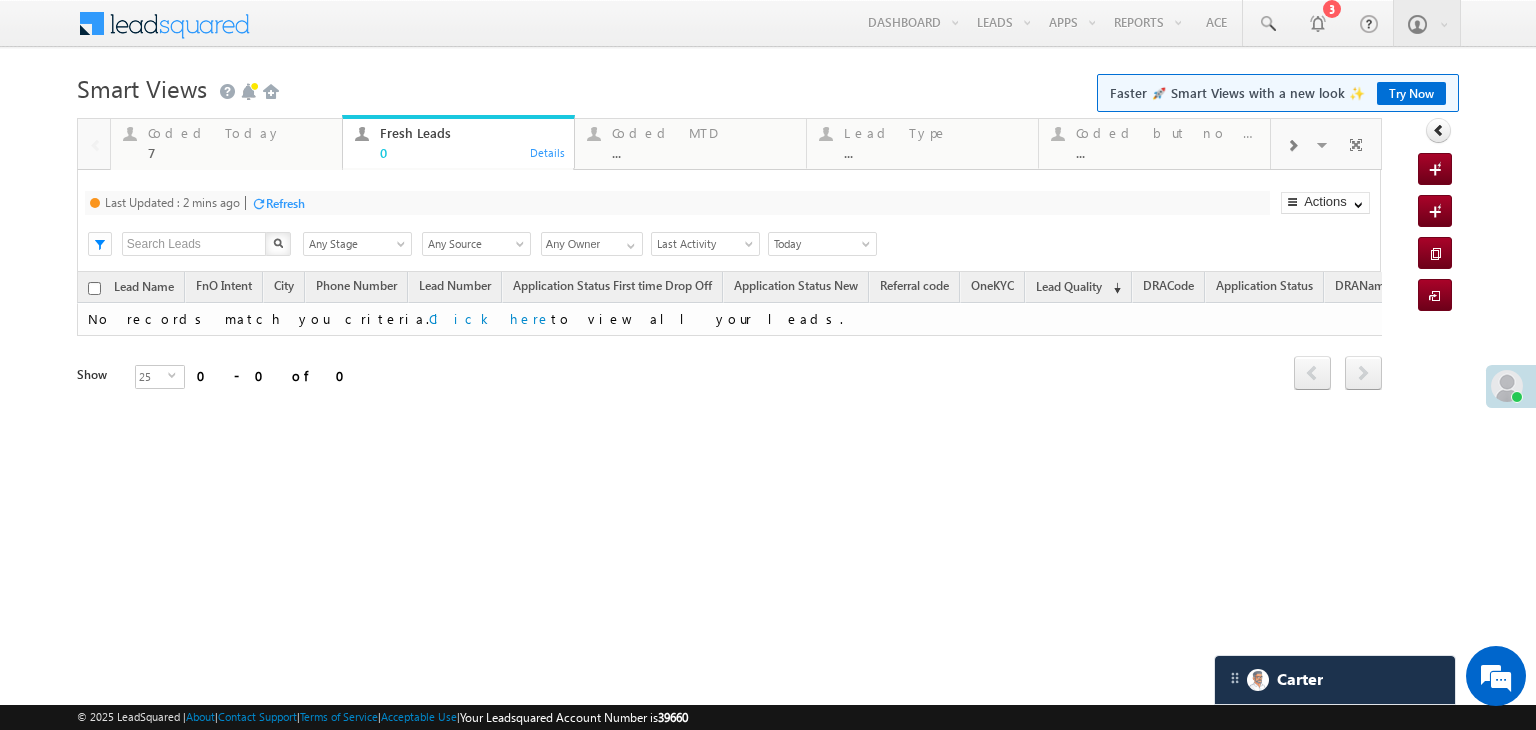 click on "Refresh" at bounding box center [285, 203] 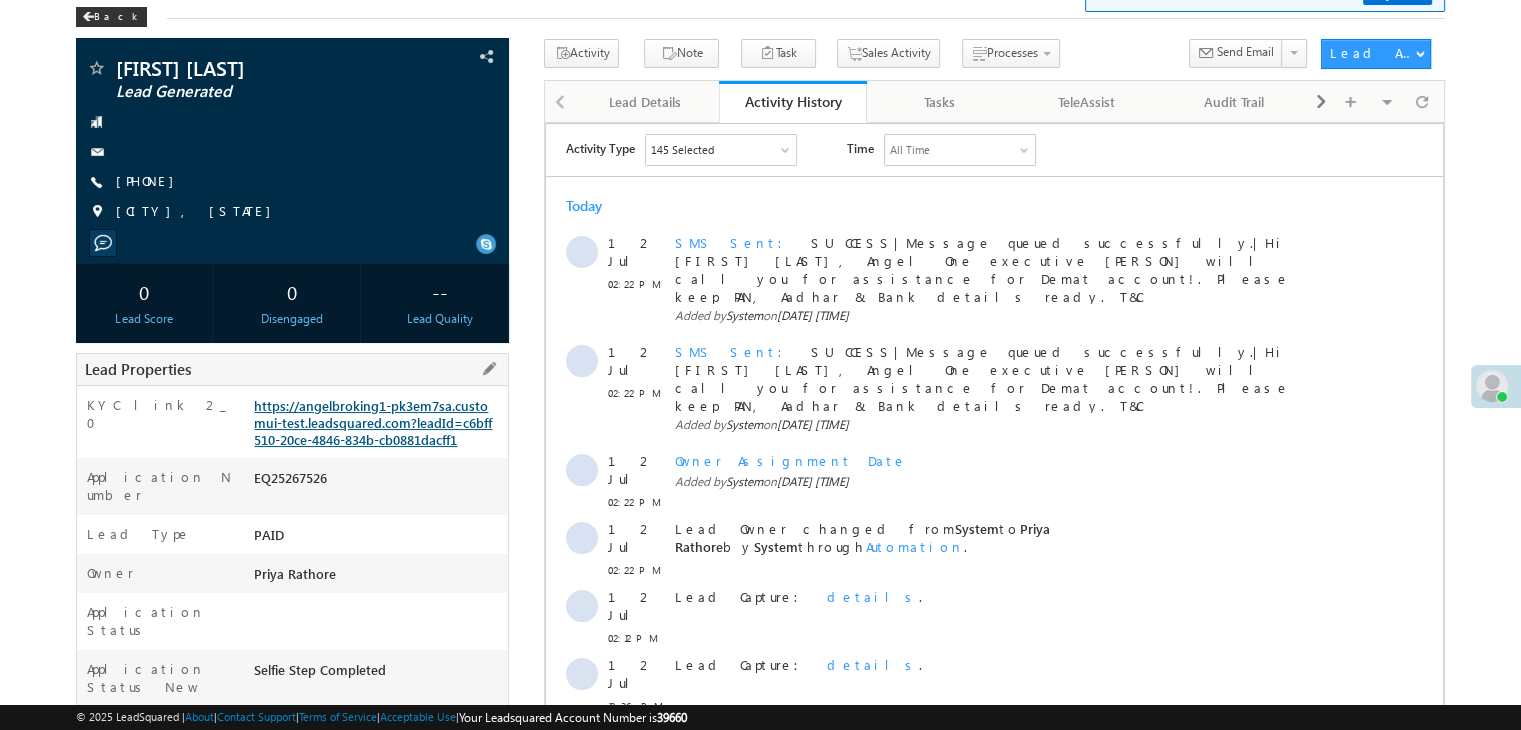scroll, scrollTop: 0, scrollLeft: 0, axis: both 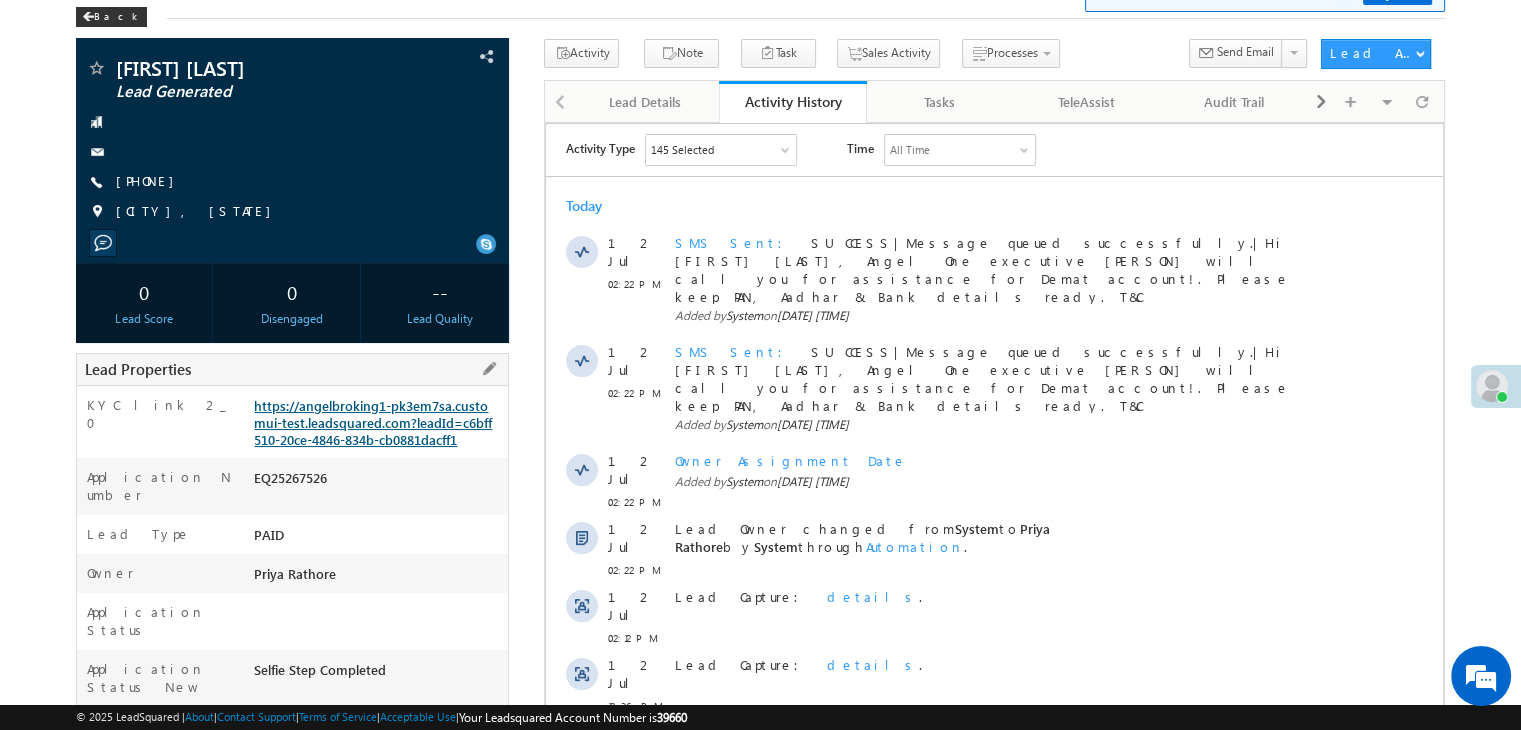 click on "https://angelbroking1-pk3em7sa.customui-test.leadsquared.com?leadId=c6bff510-20ce-4846-834b-cb0881dacff1" at bounding box center (373, 422) 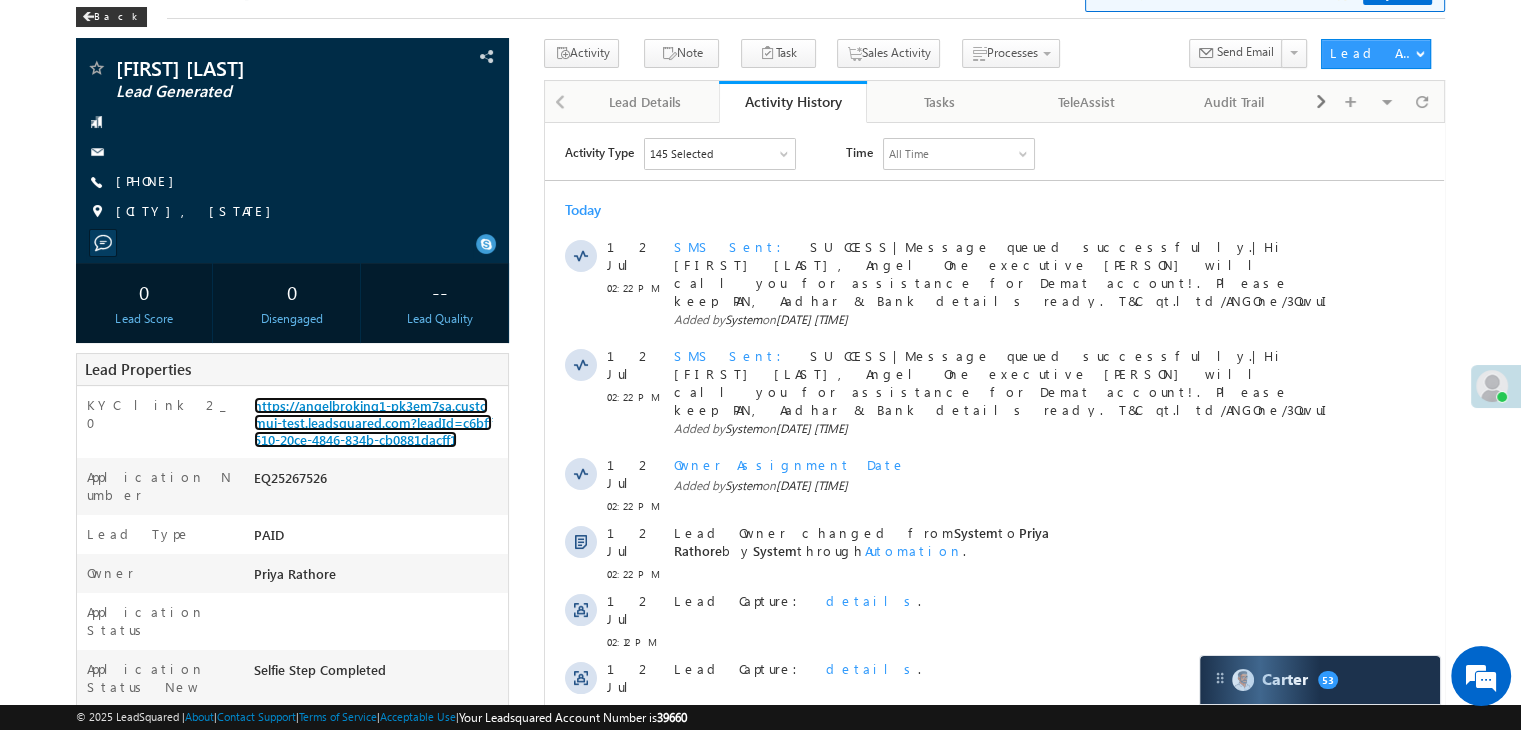 scroll, scrollTop: 0, scrollLeft: 0, axis: both 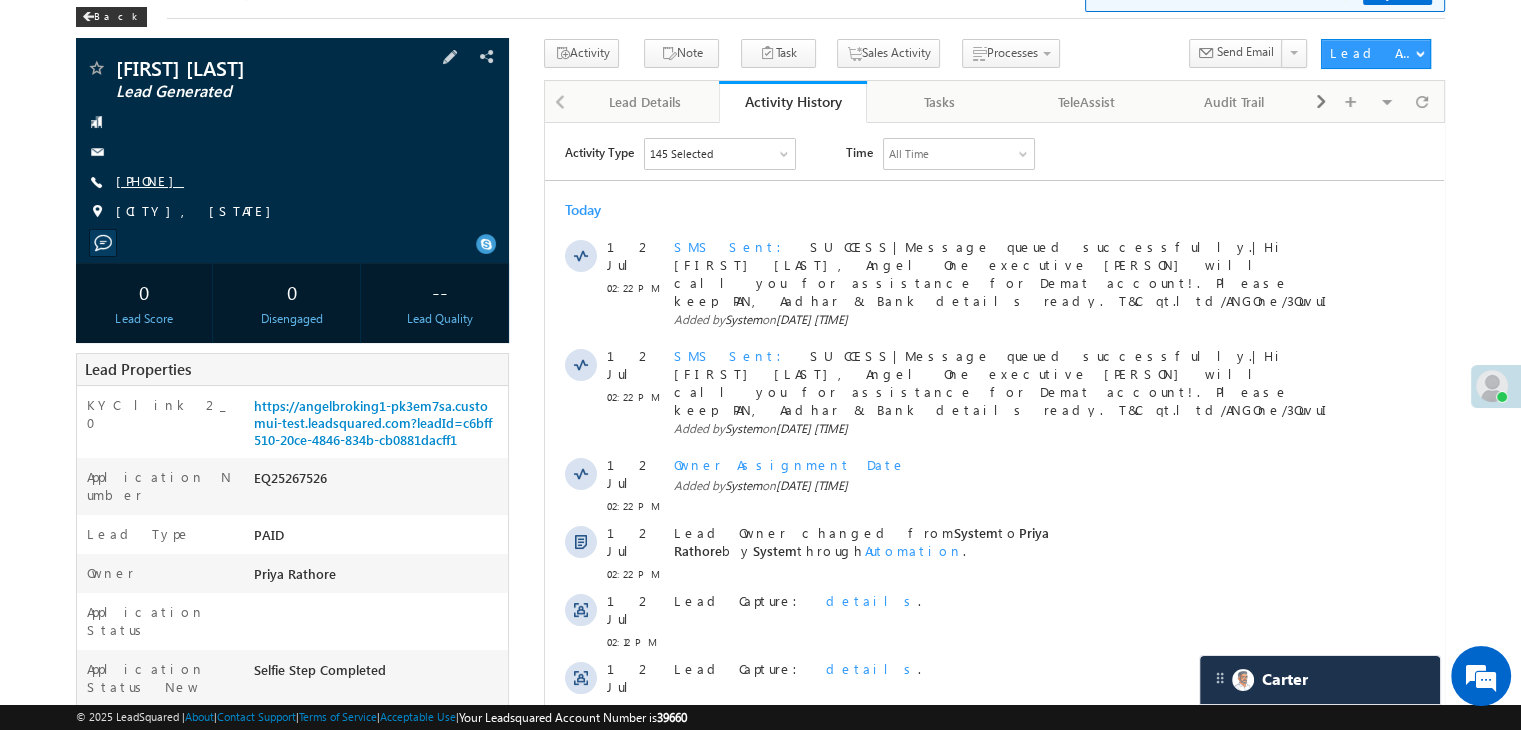 click on "+91-9528909484" at bounding box center [150, 180] 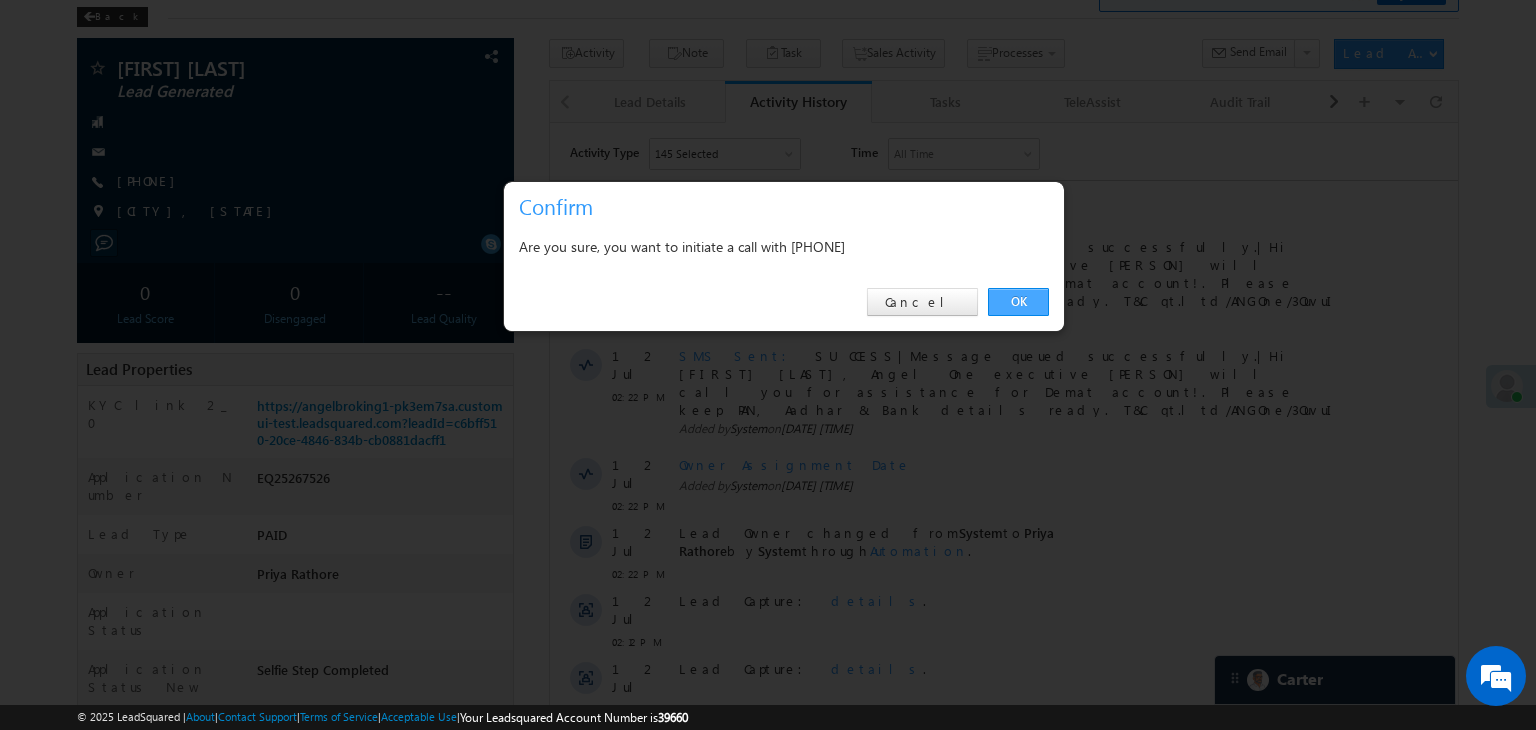 click on "OK" at bounding box center [1018, 302] 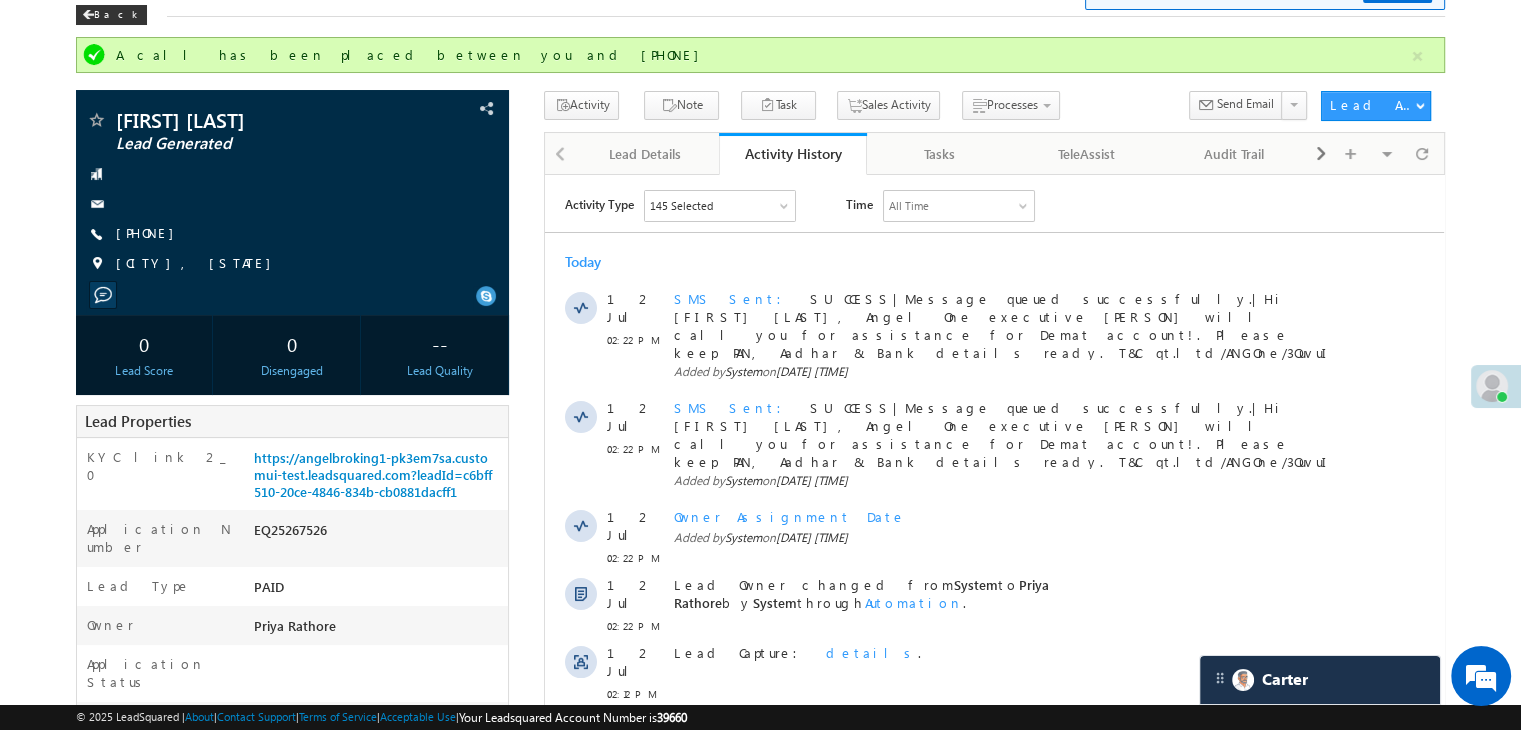 scroll, scrollTop: 100, scrollLeft: 0, axis: vertical 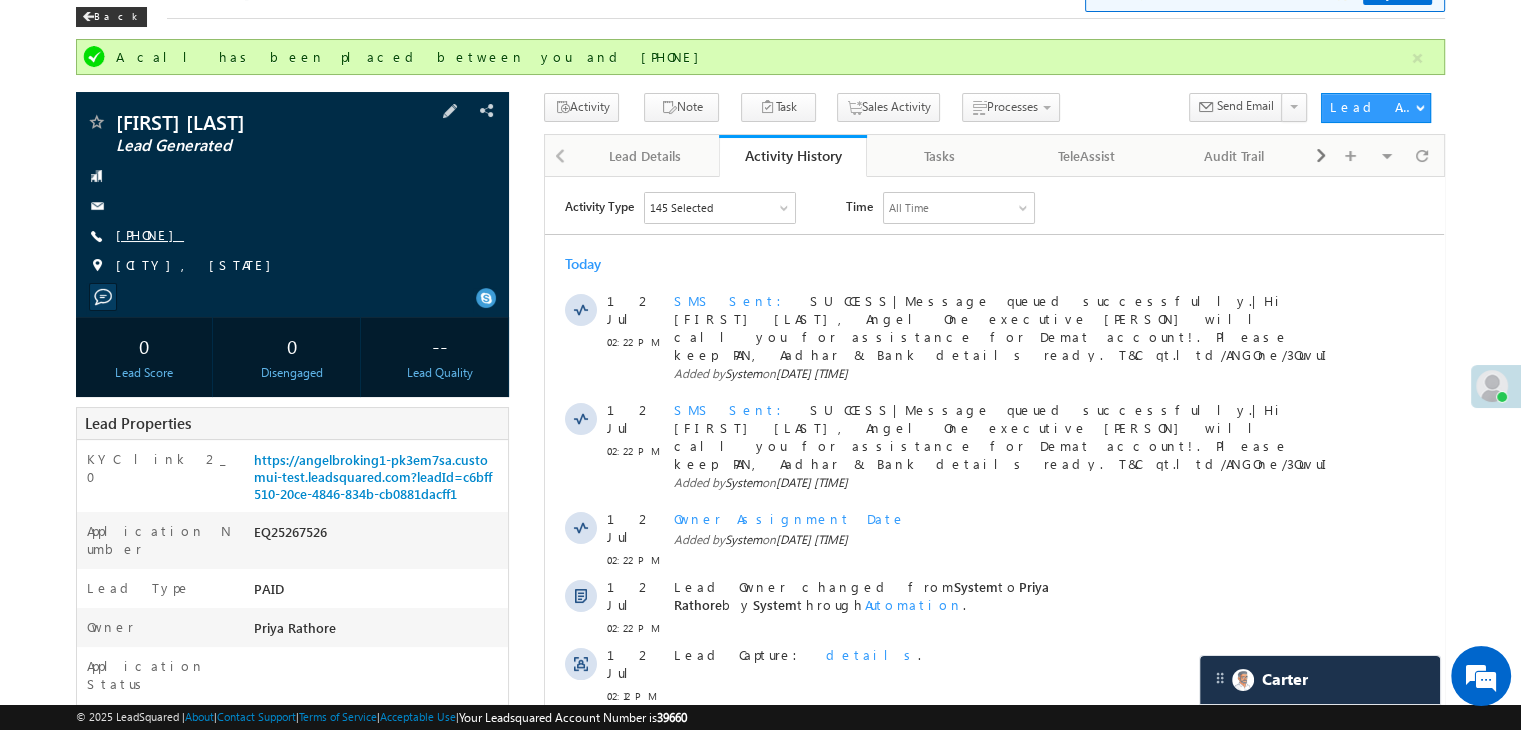 click on "+91-9528909484" at bounding box center [150, 234] 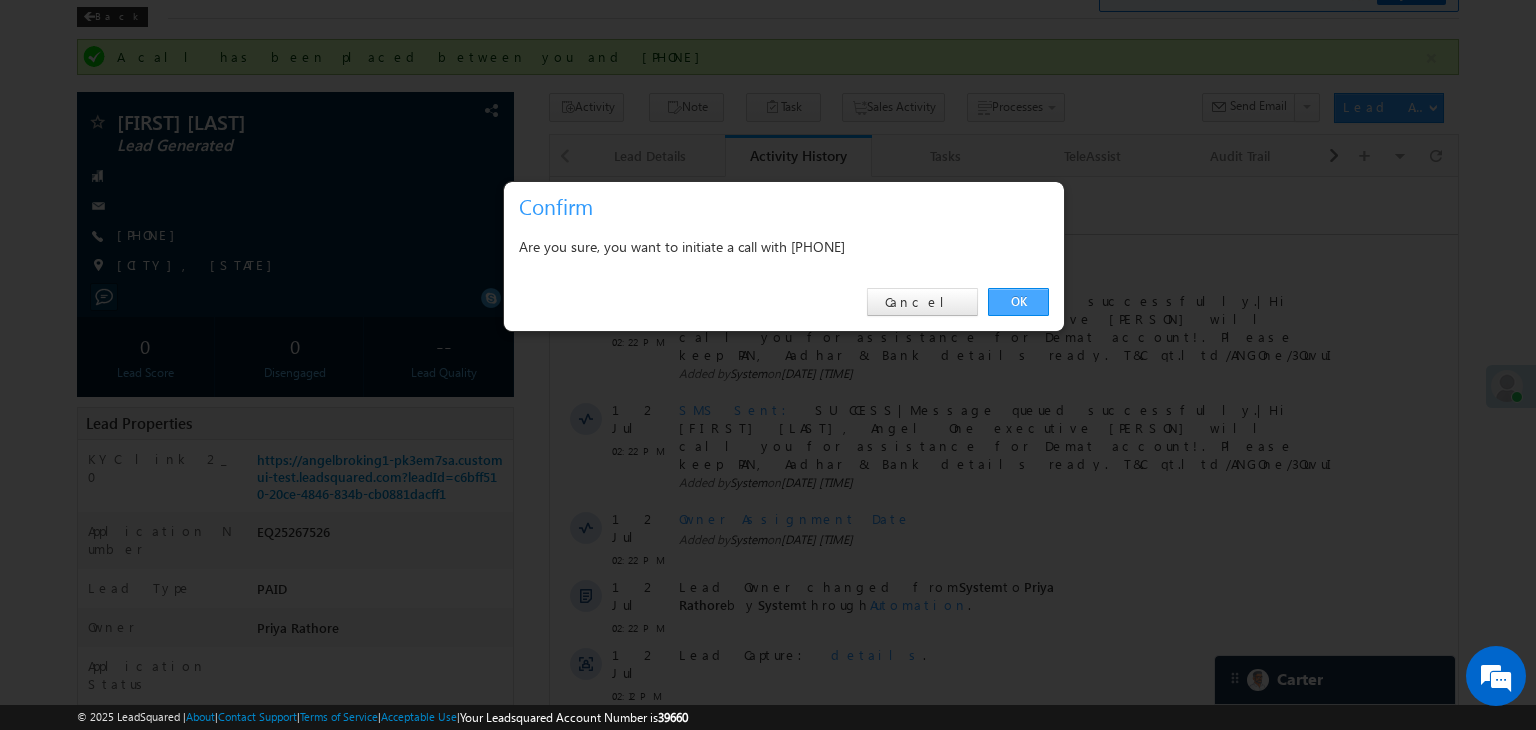 click on "OK" at bounding box center (1018, 302) 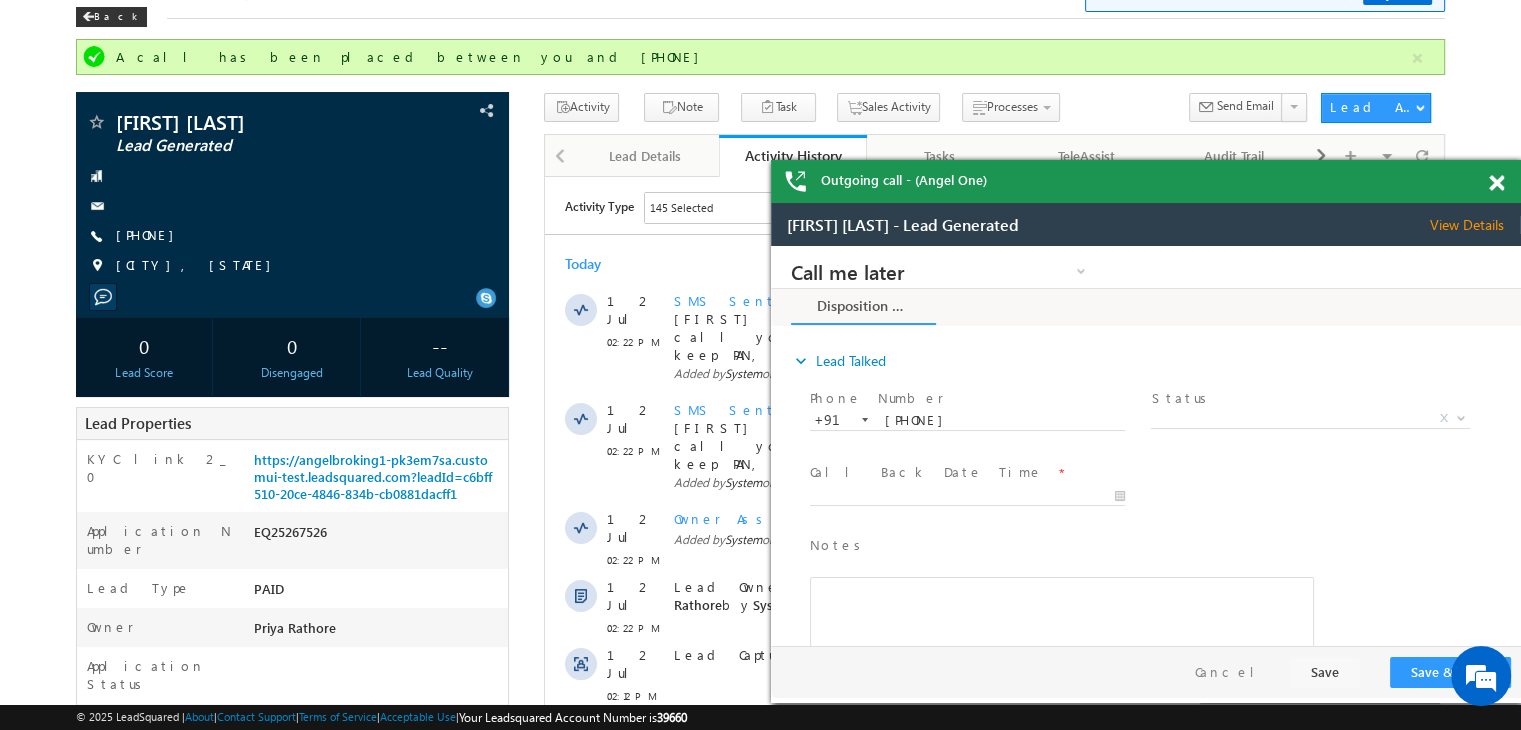scroll, scrollTop: 0, scrollLeft: 0, axis: both 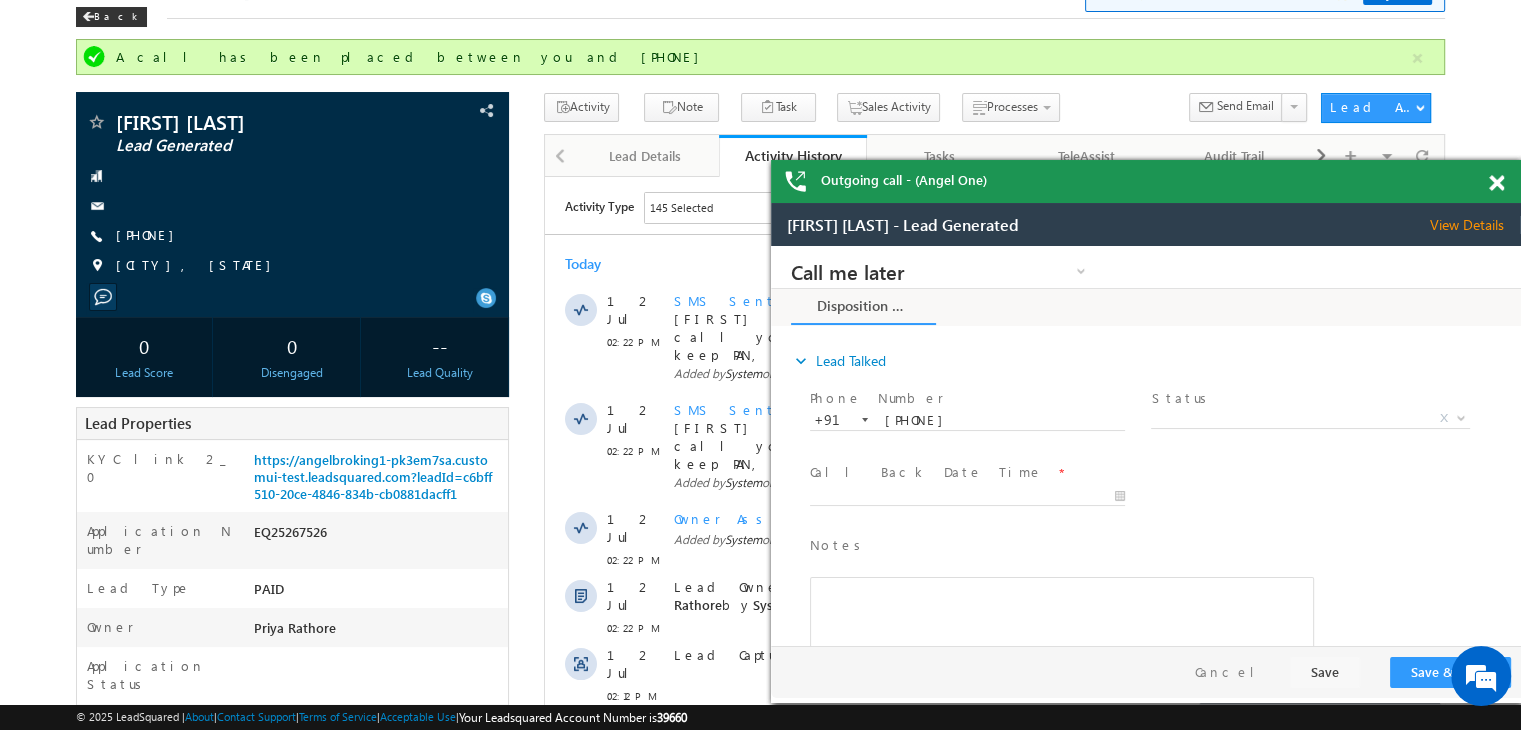 click at bounding box center (1496, 183) 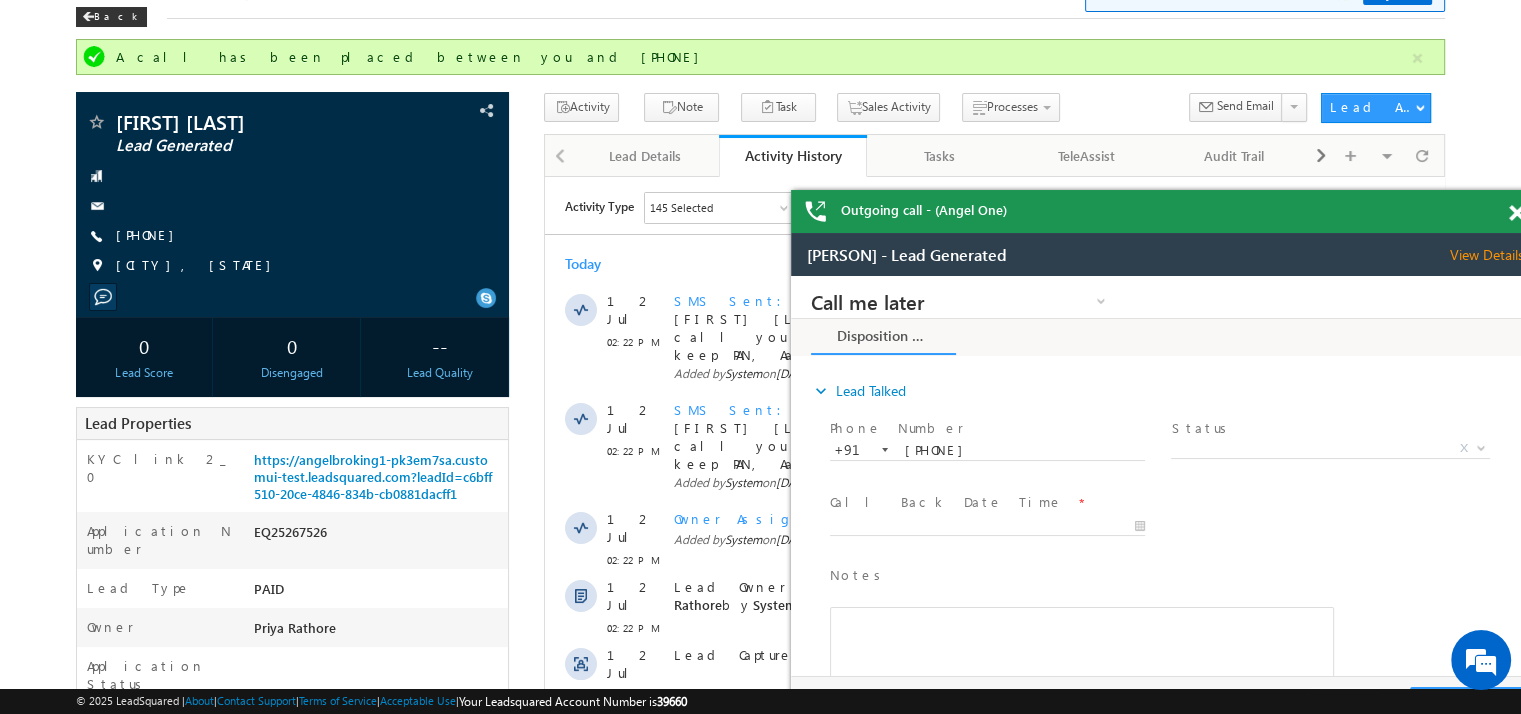 click at bounding box center [1516, 213] 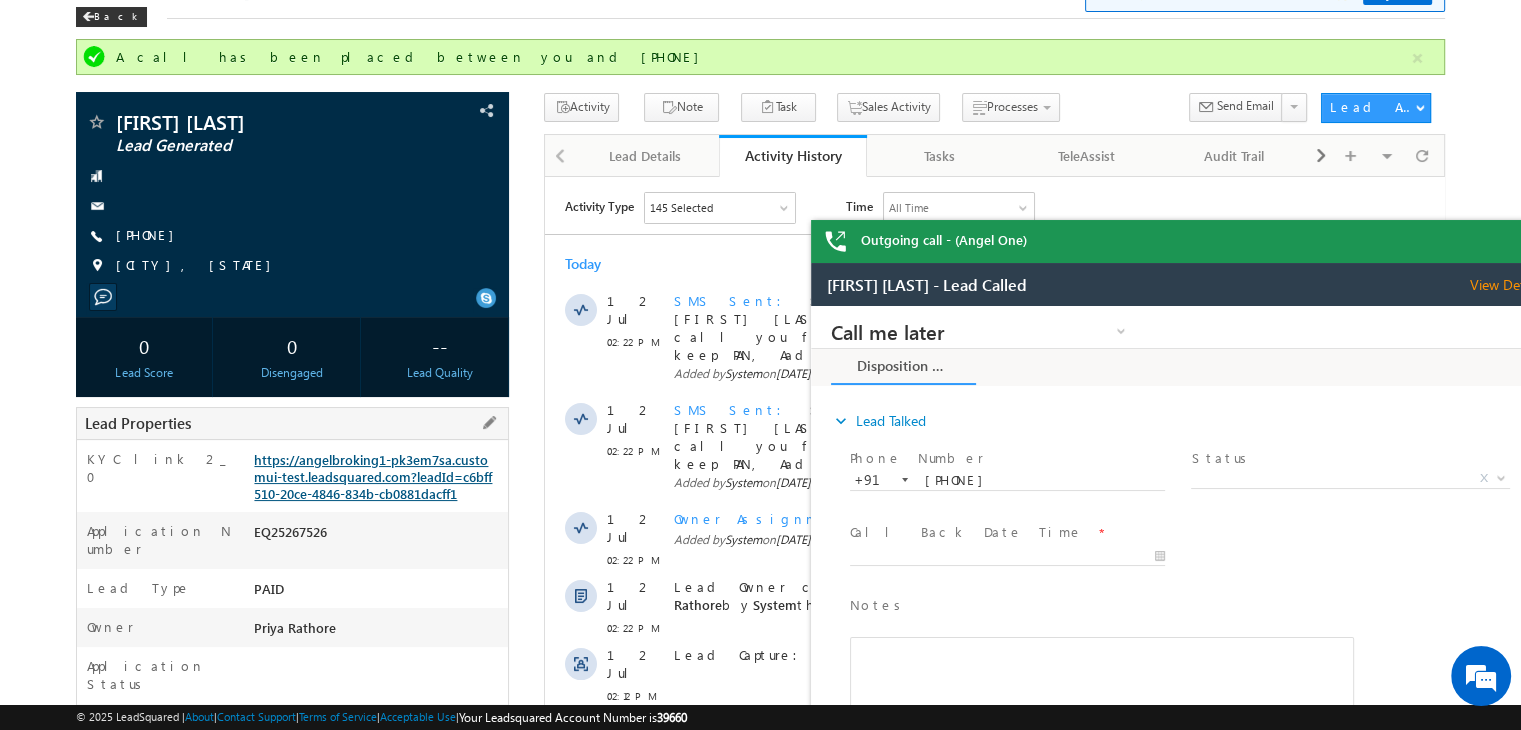 click on "https://angelbroking1-pk3em7sa.customui-test.leadsquared.com?leadId=c6bff510-20ce-4846-834b-cb0881dacff1" at bounding box center (373, 476) 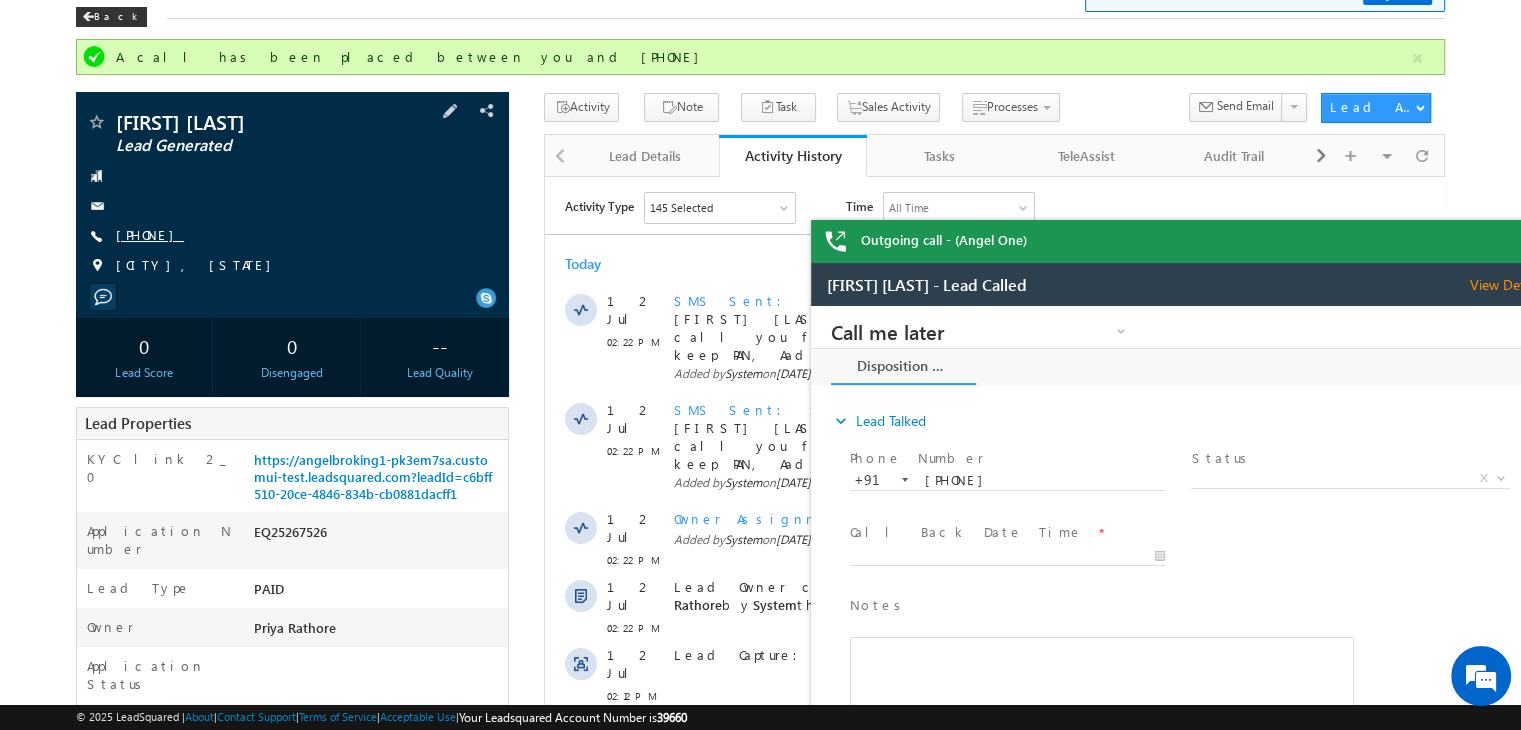 click on "[PHONE]" at bounding box center [150, 234] 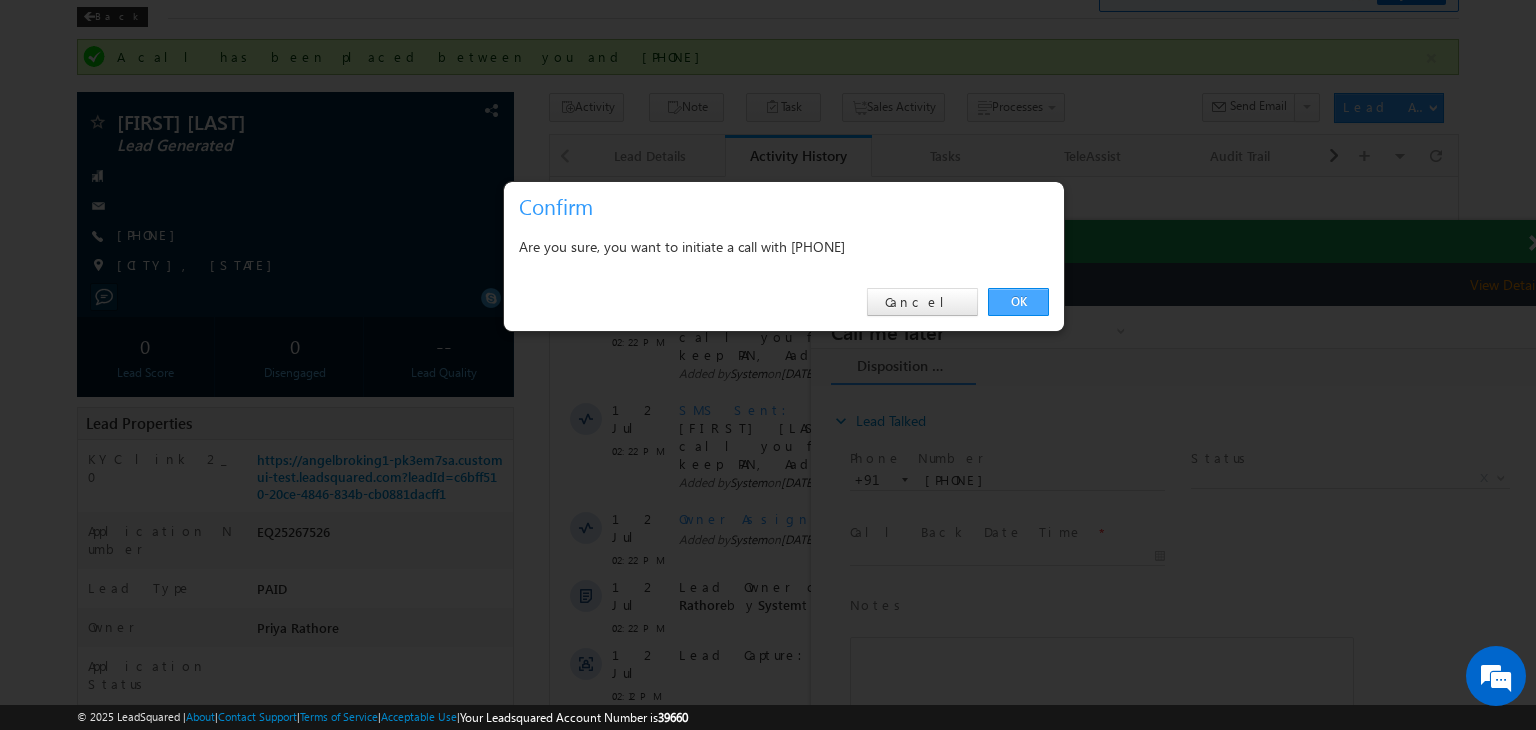 click on "OK" at bounding box center [1018, 302] 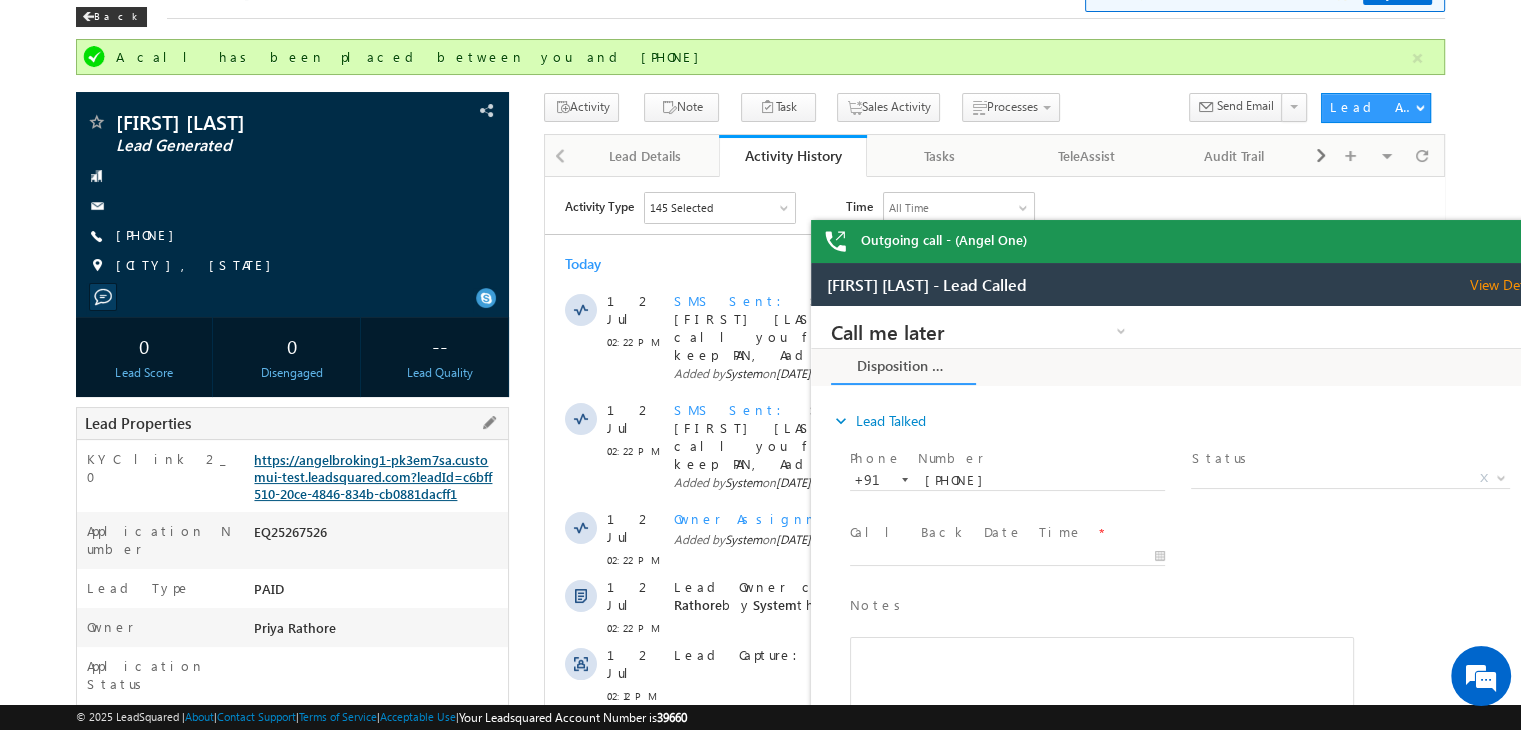 click on "https://angelbroking1-pk3em7sa.customui-test.leadsquared.com?leadId=c6bff510-20ce-4846-834b-cb0881dacff1" at bounding box center [373, 476] 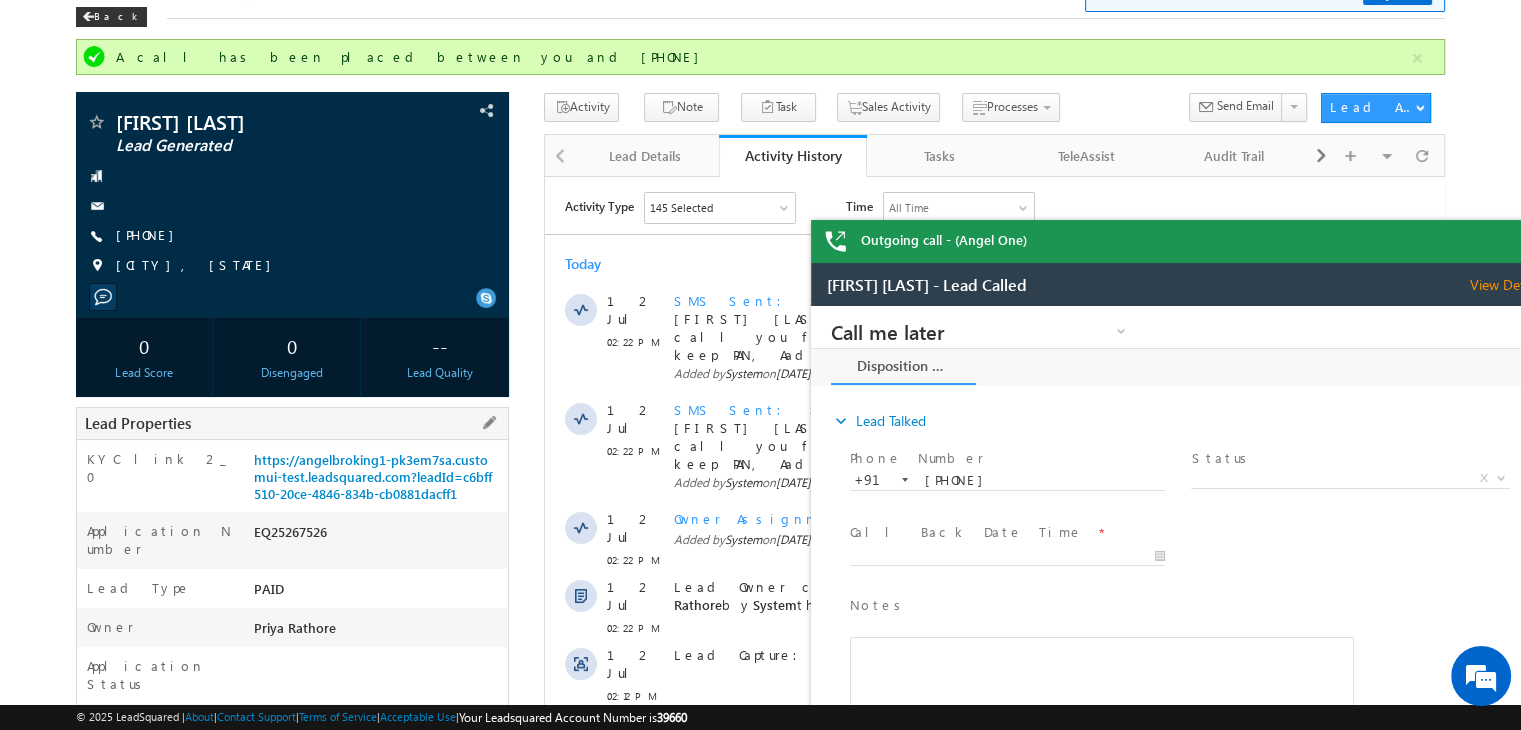 drag, startPoint x: 252, startPoint y: 460, endPoint x: 463, endPoint y: 502, distance: 215.1395 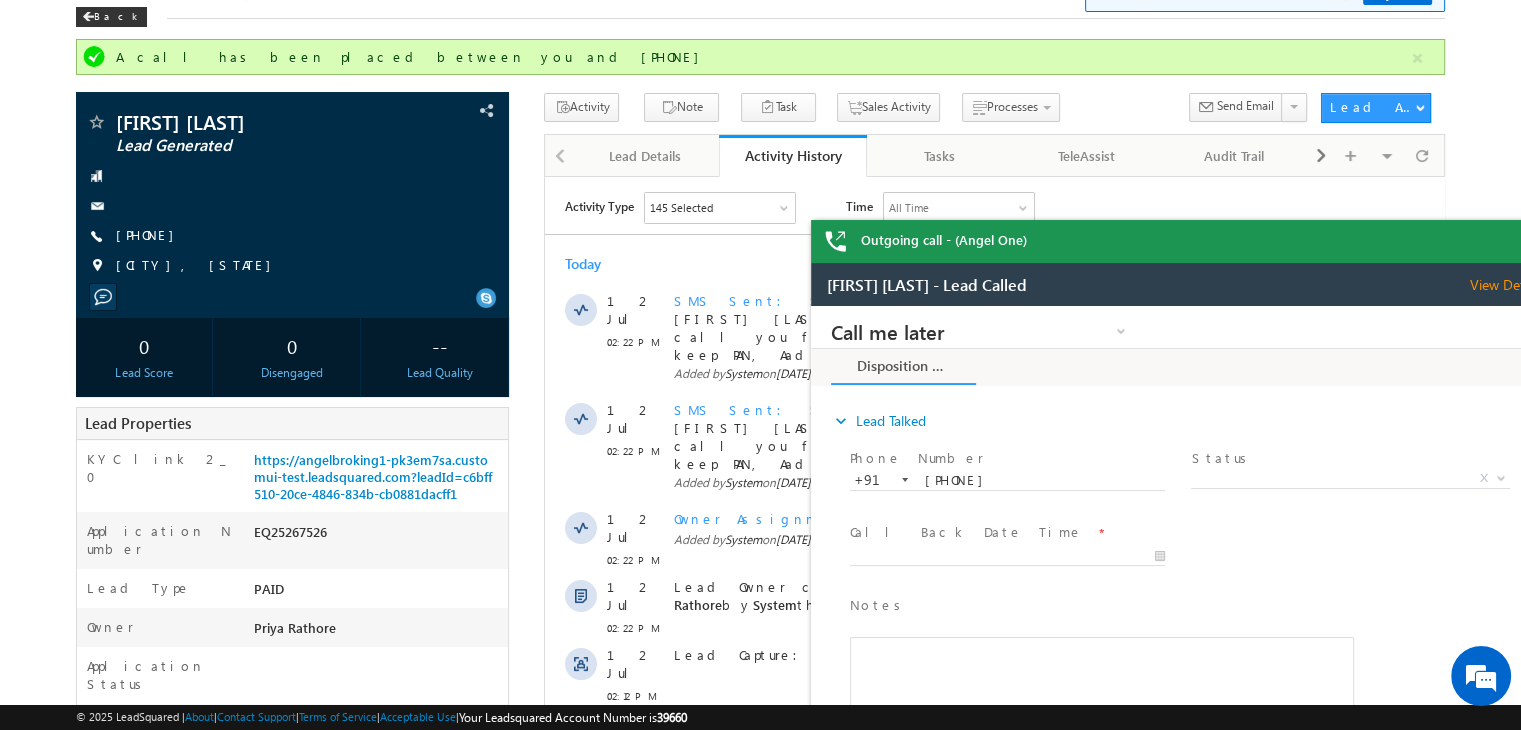 click on "Lead Details Faster 🚀 Lead Details with a new look ✨ Try Now    Back" at bounding box center (760, 3) 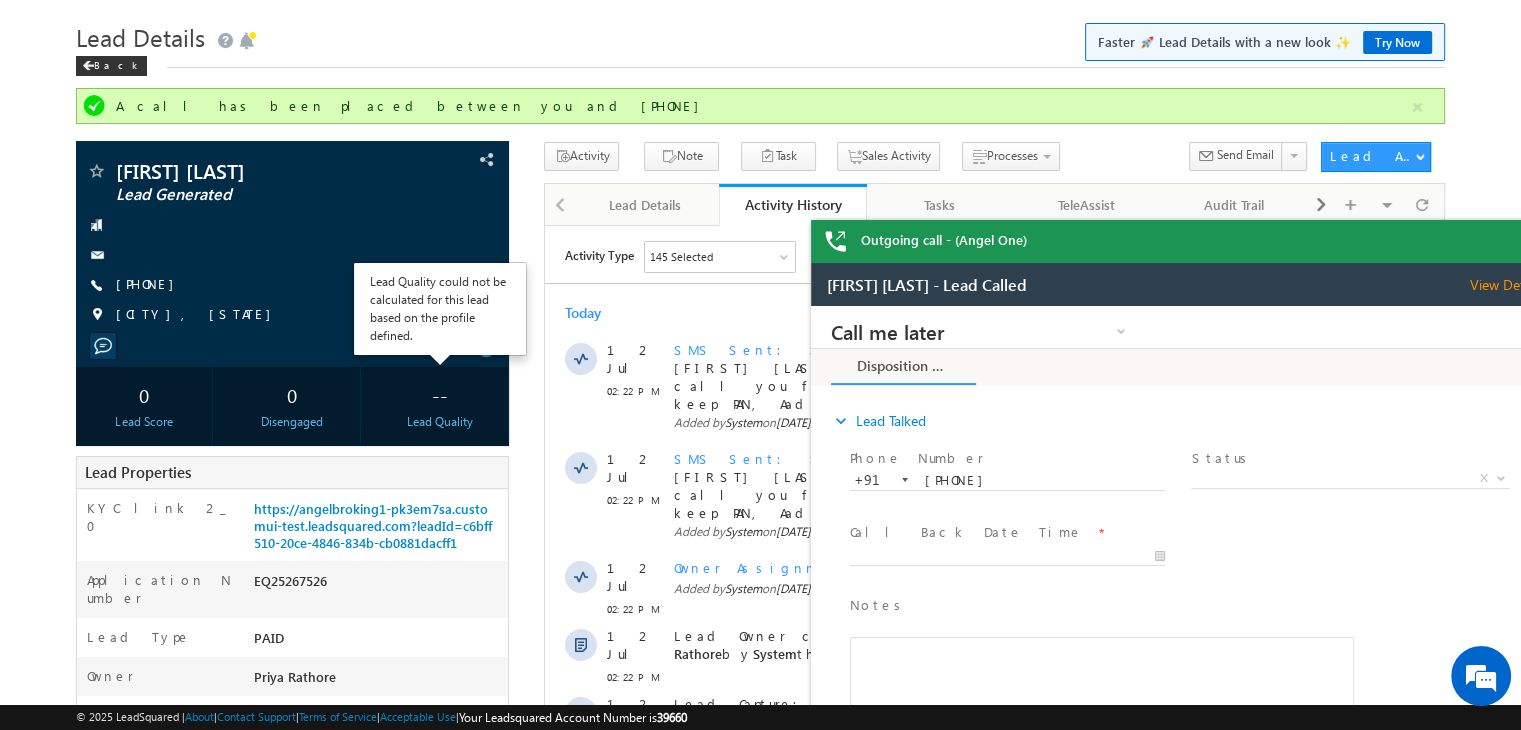 scroll, scrollTop: 100, scrollLeft: 0, axis: vertical 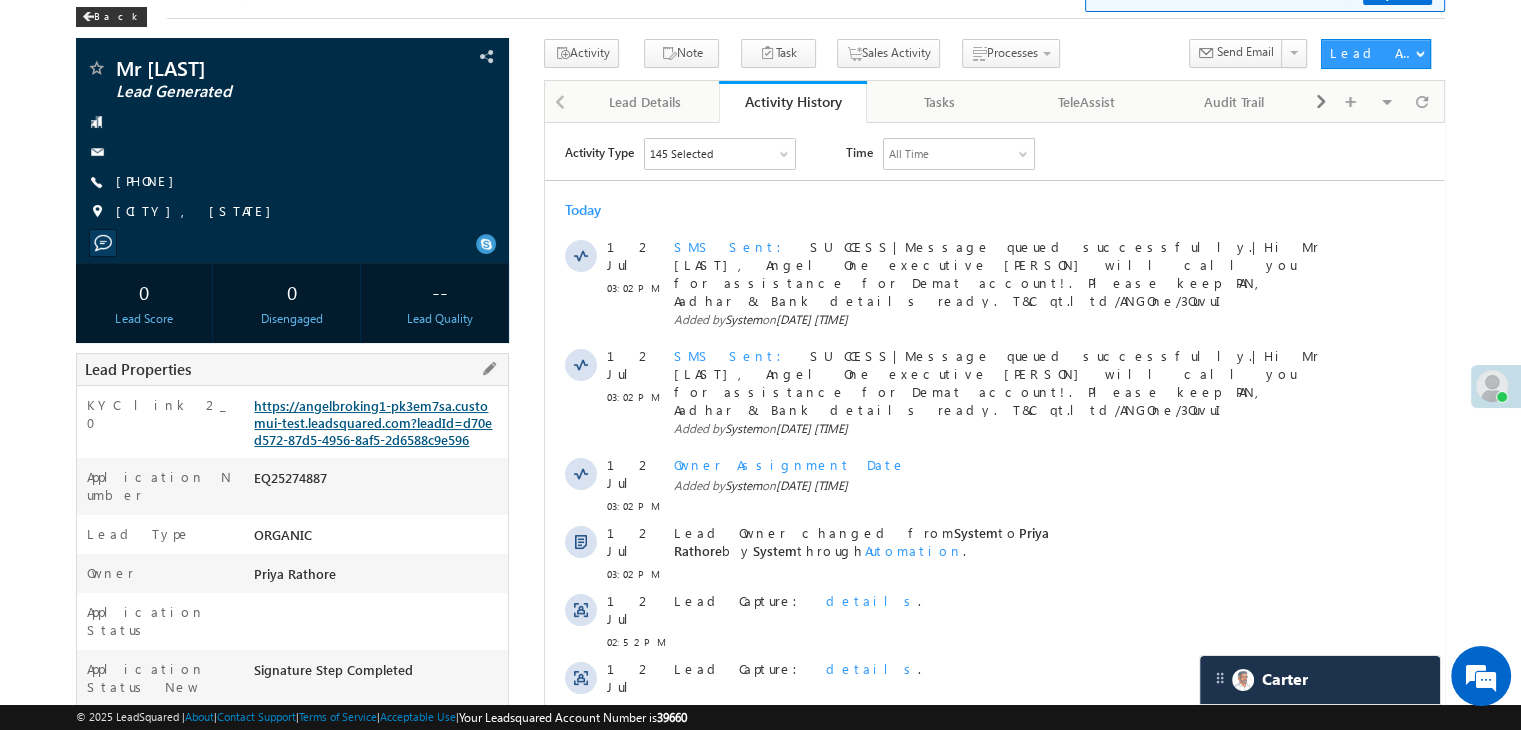 click on "https://angelbroking1-pk3em7sa.customui-test.leadsquared.com?leadId=d70ed572-87d5-4956-8af5-2d6588c9e596" at bounding box center [373, 422] 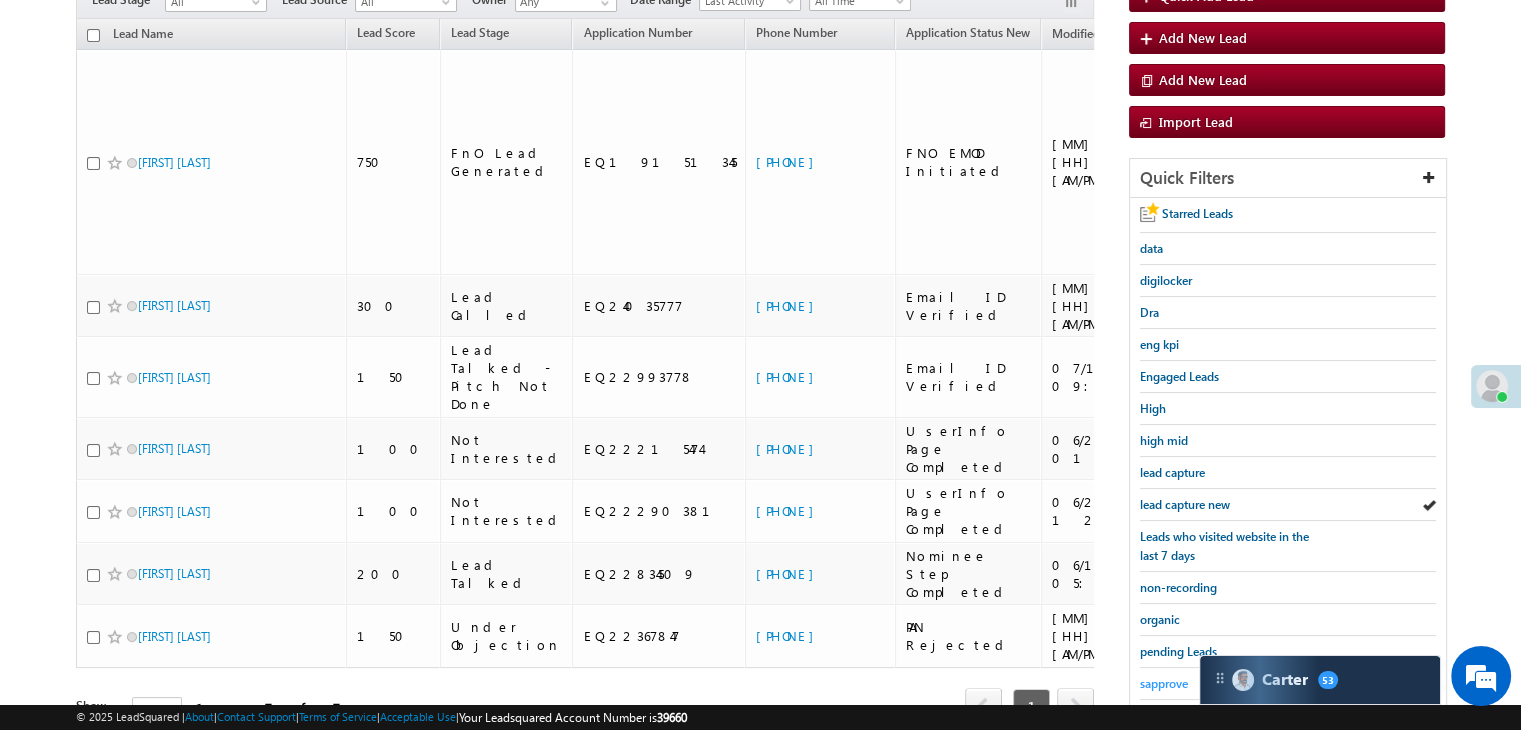 scroll, scrollTop: 263, scrollLeft: 0, axis: vertical 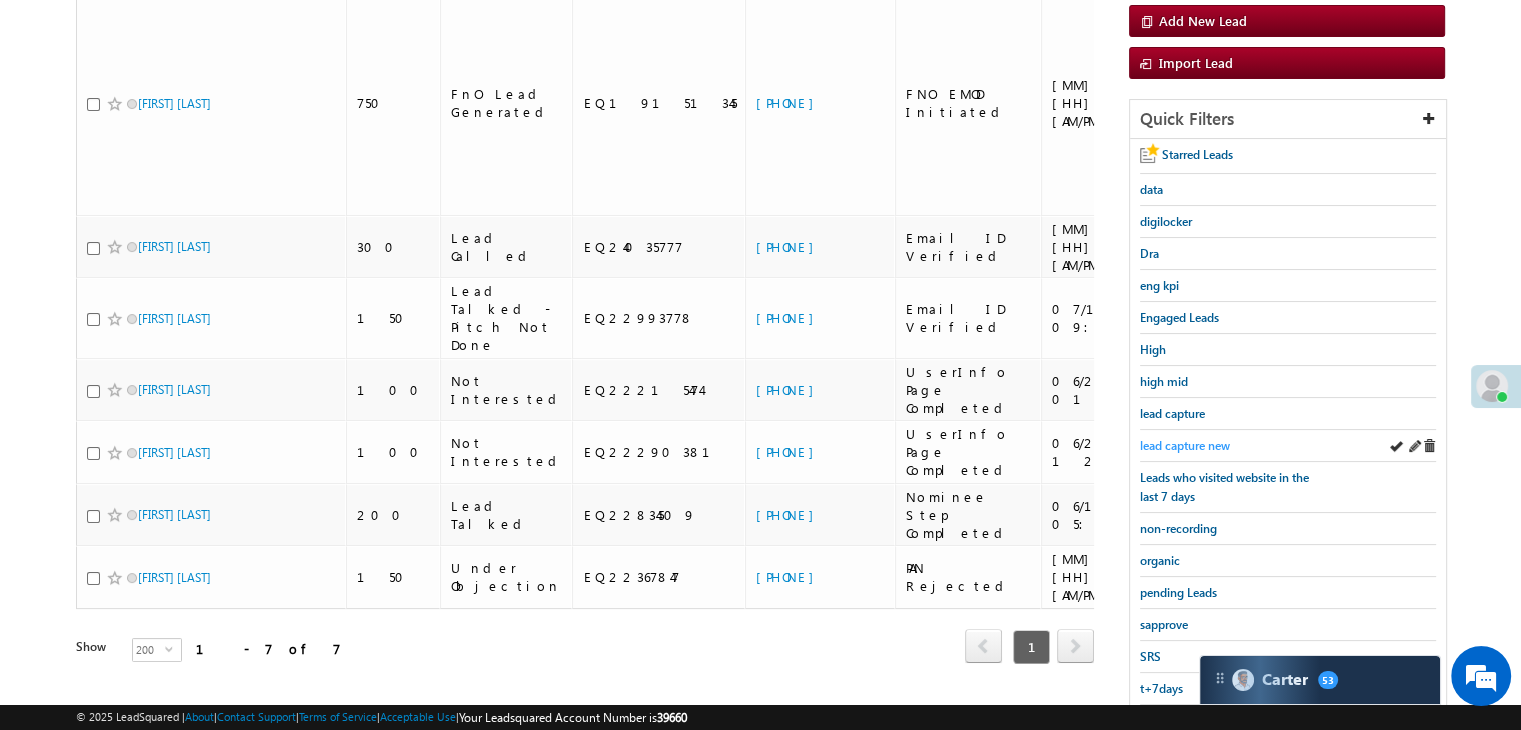 click on "lead capture new" at bounding box center [1185, 445] 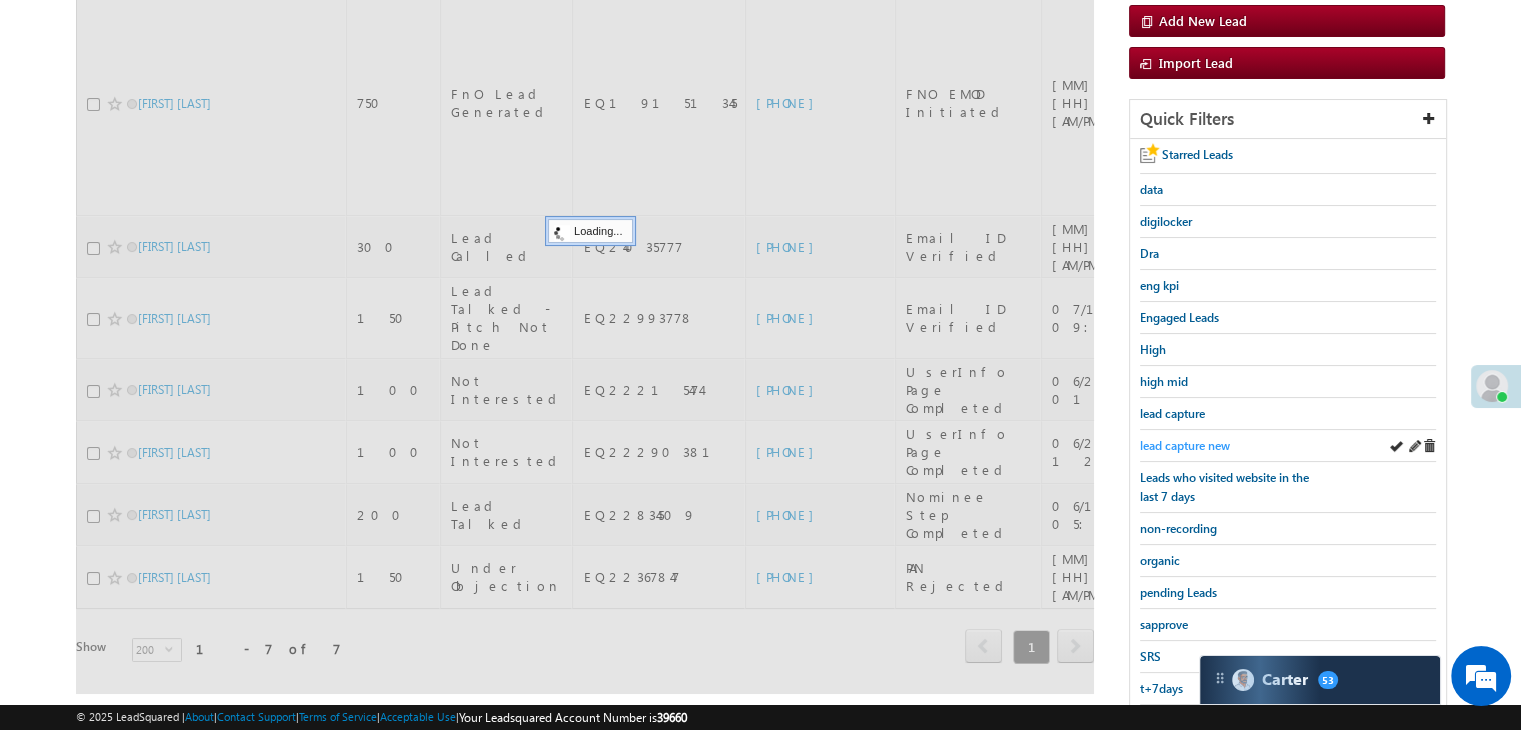 scroll, scrollTop: 63, scrollLeft: 0, axis: vertical 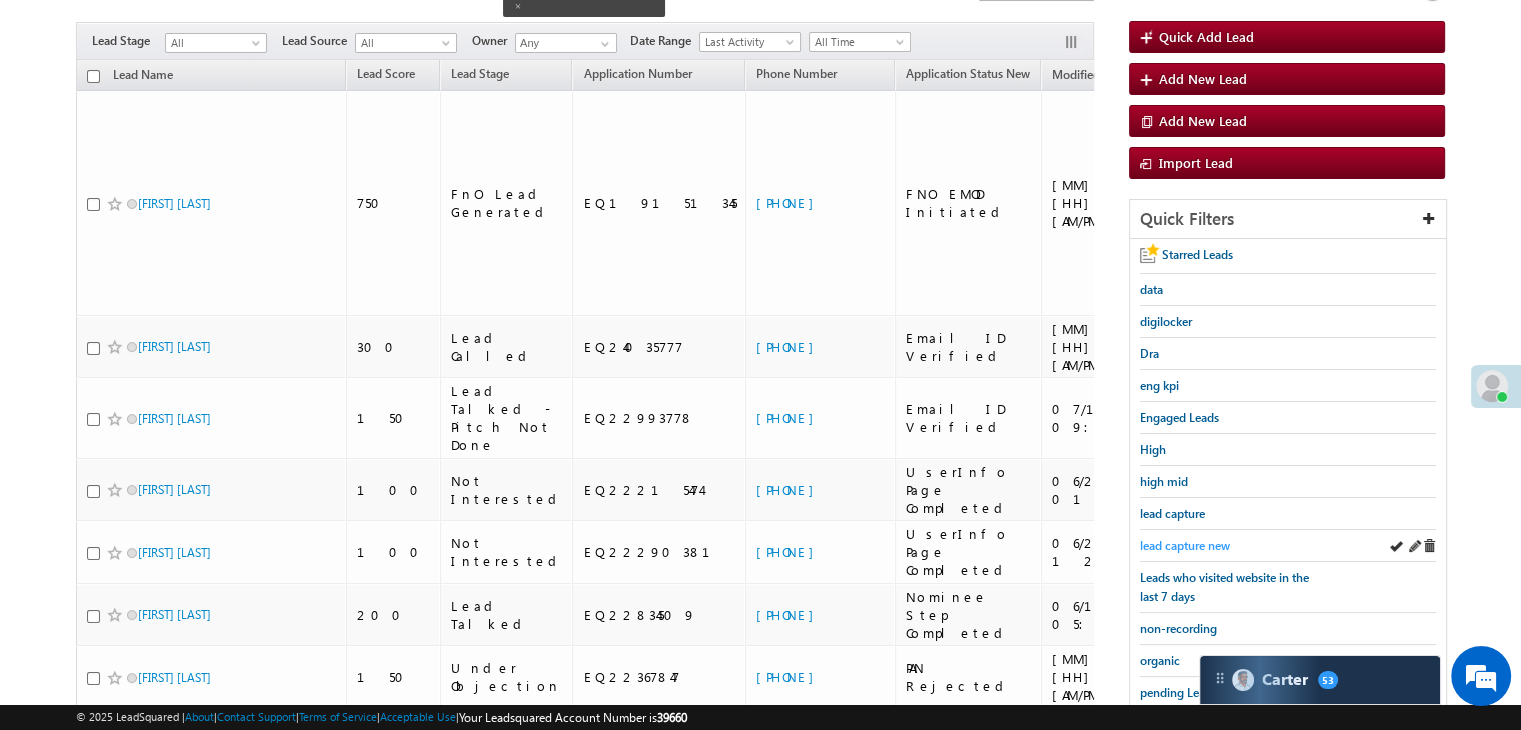click on "lead capture new" at bounding box center (1185, 545) 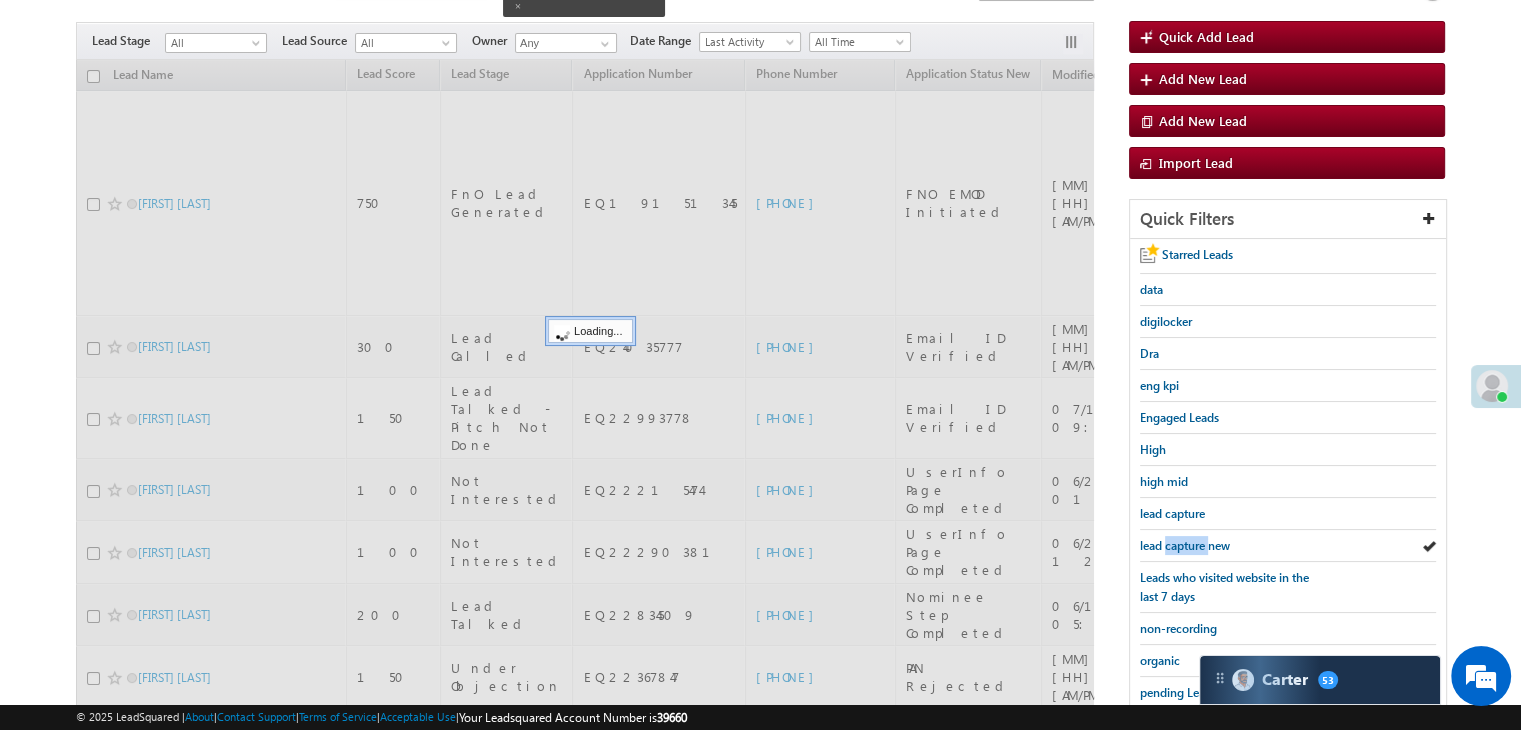 click on "lead capture new" at bounding box center [1185, 545] 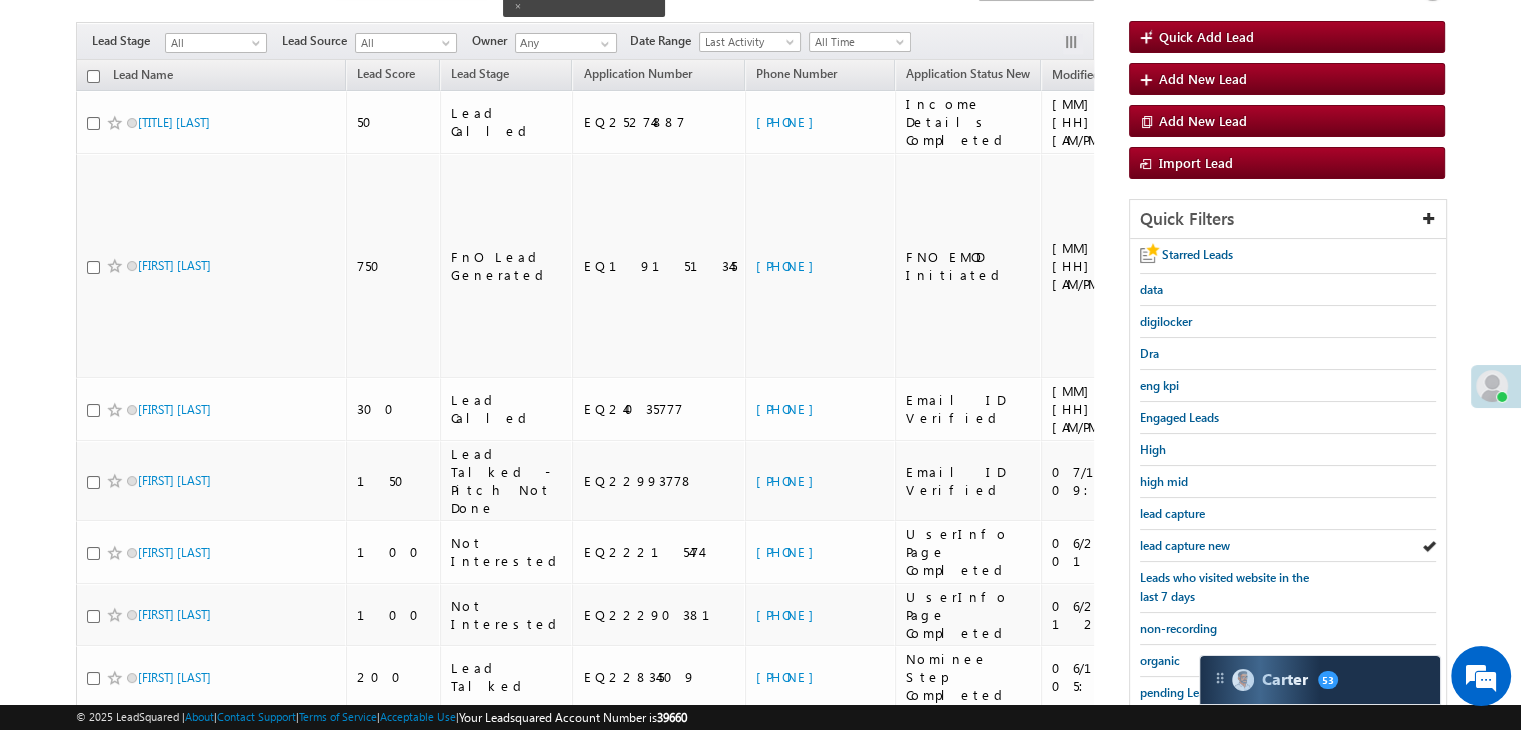 click on "lead capture new" at bounding box center [1185, 545] 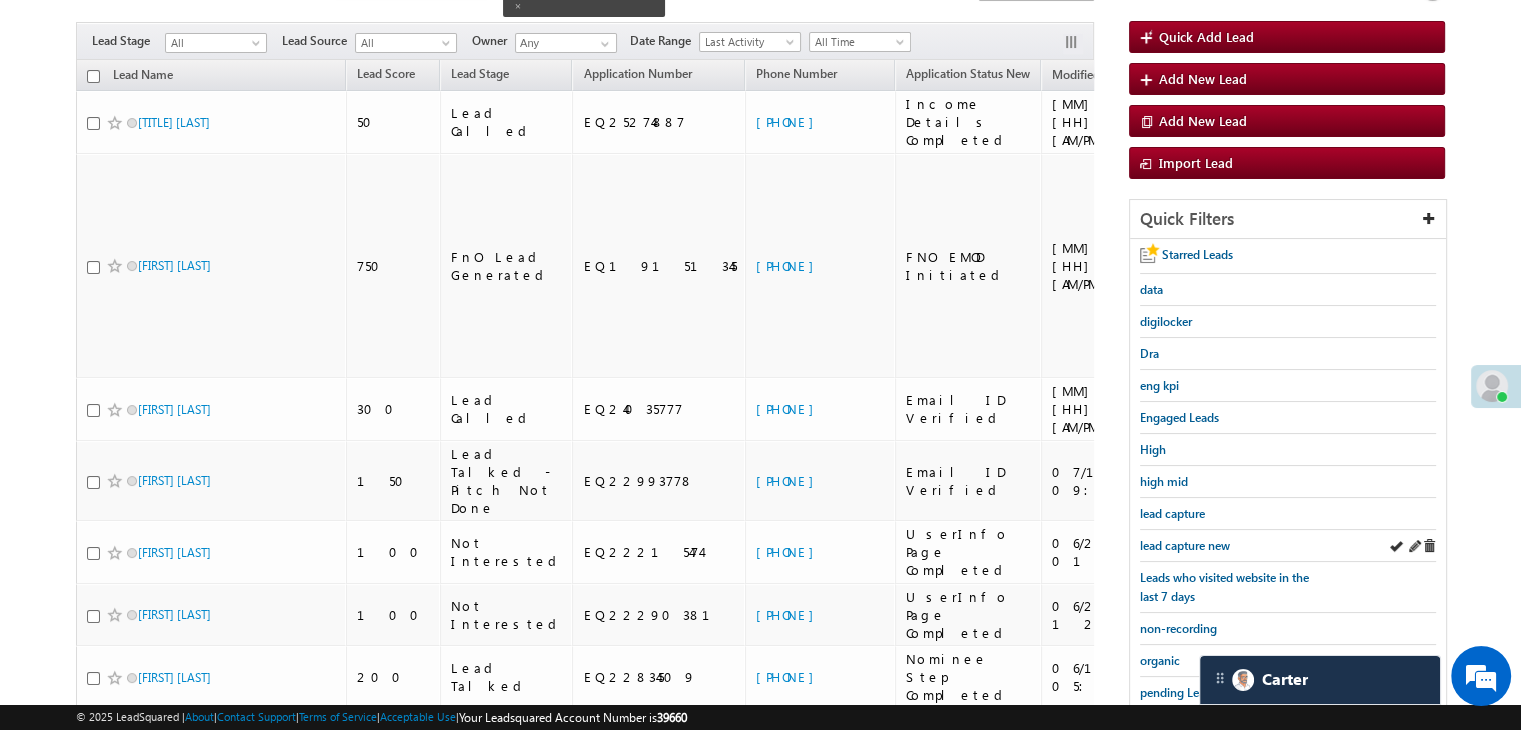 click on "lead capture new" at bounding box center [1288, 546] 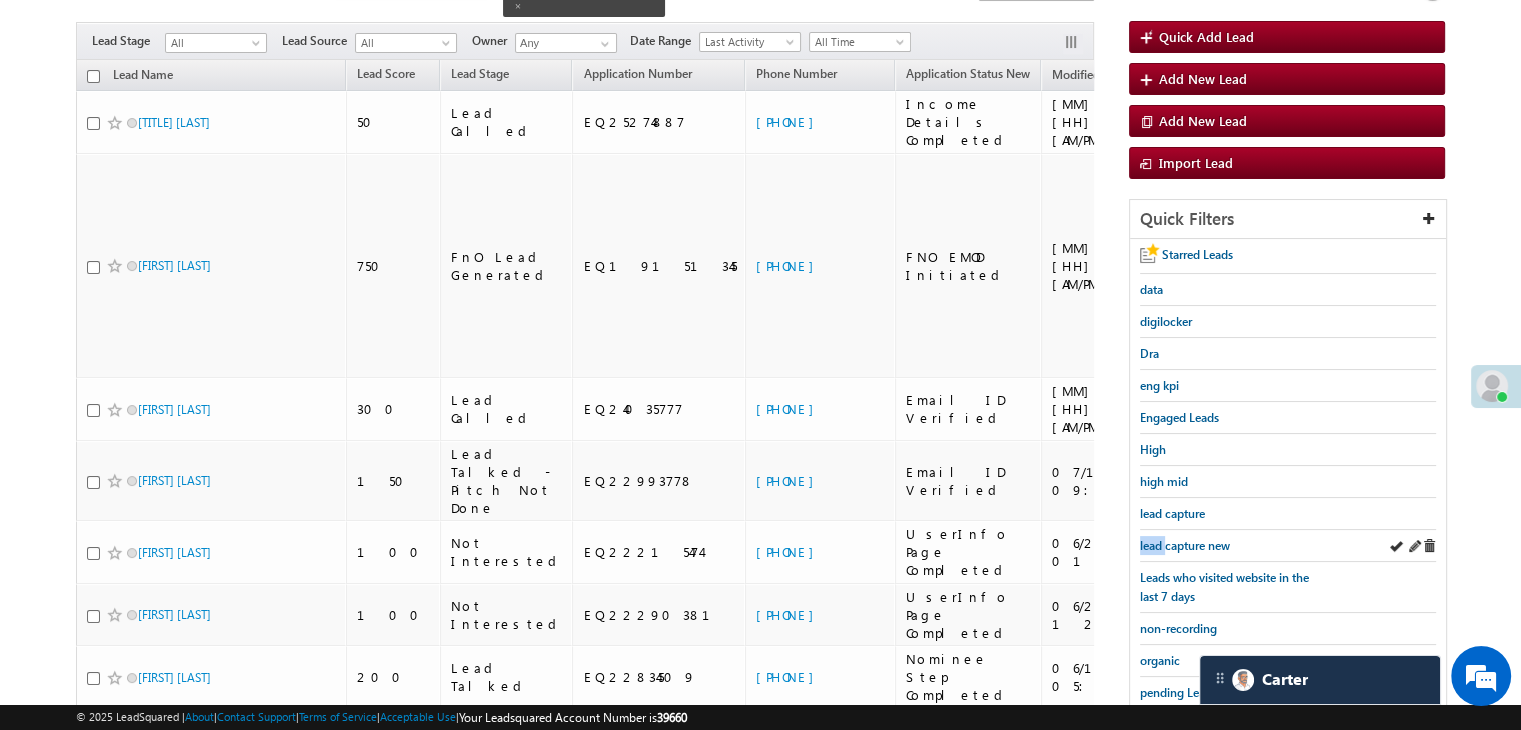 click on "lead capture new" at bounding box center [1288, 546] 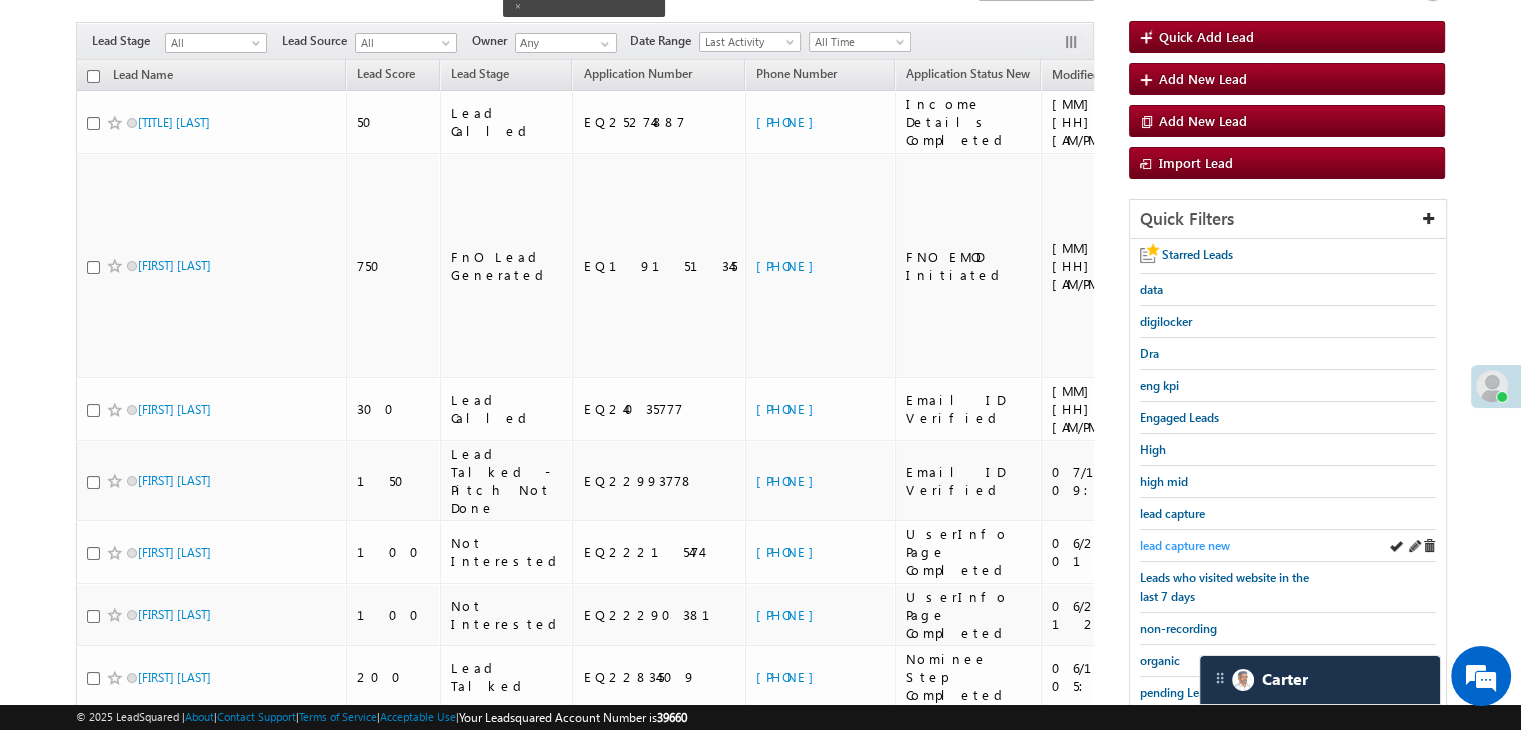 click on "lead capture new" at bounding box center (1185, 545) 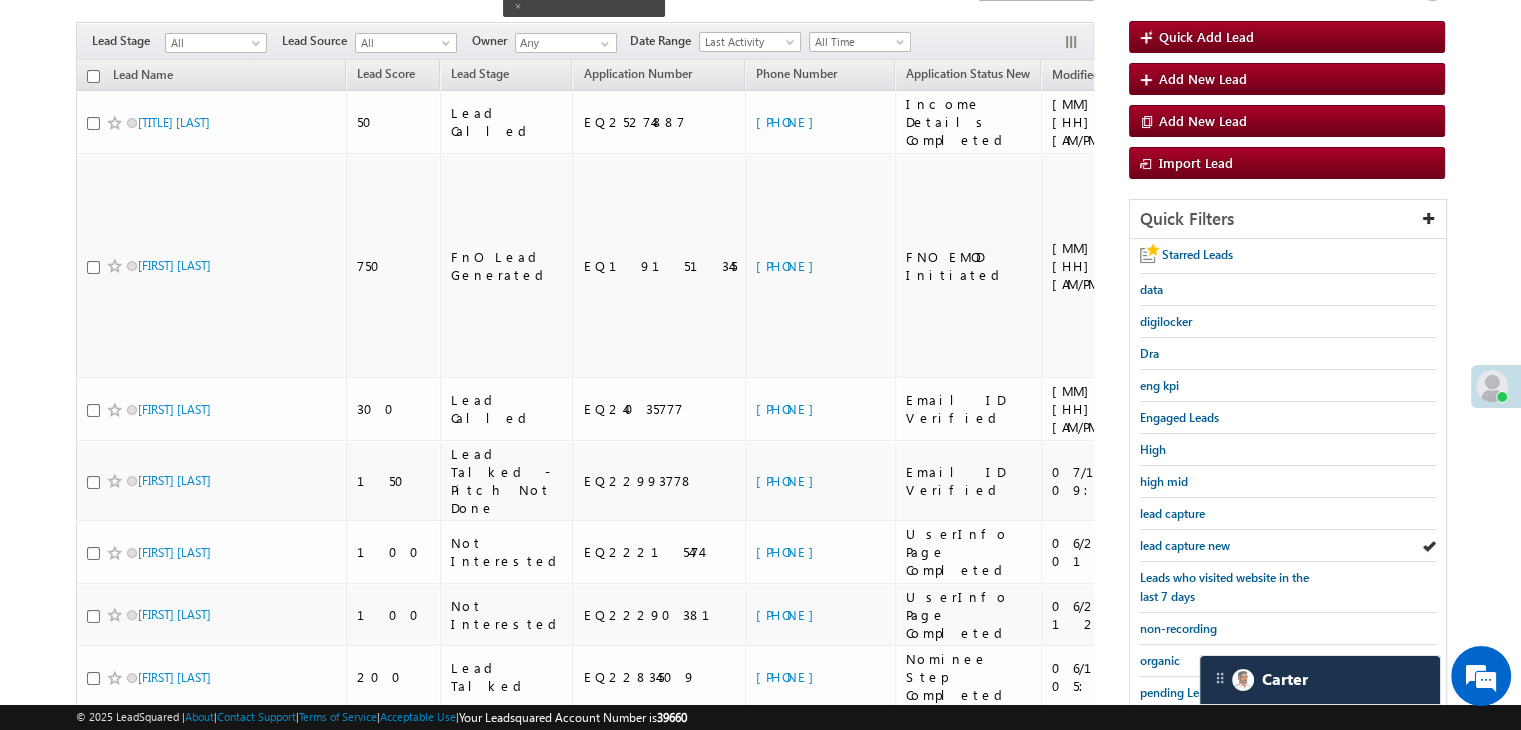 click on "lead capture new" at bounding box center [1185, 545] 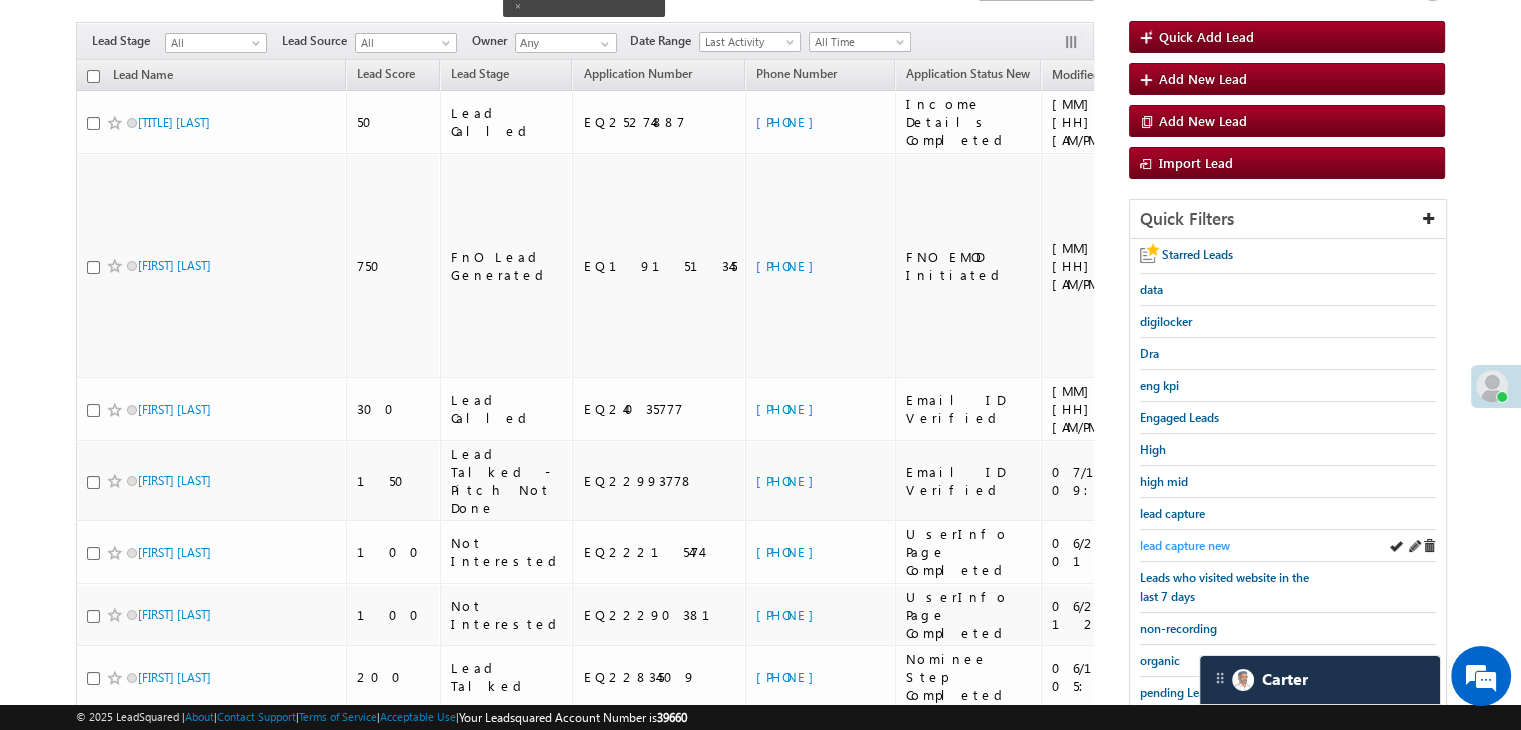 click on "lead capture new" at bounding box center (1185, 545) 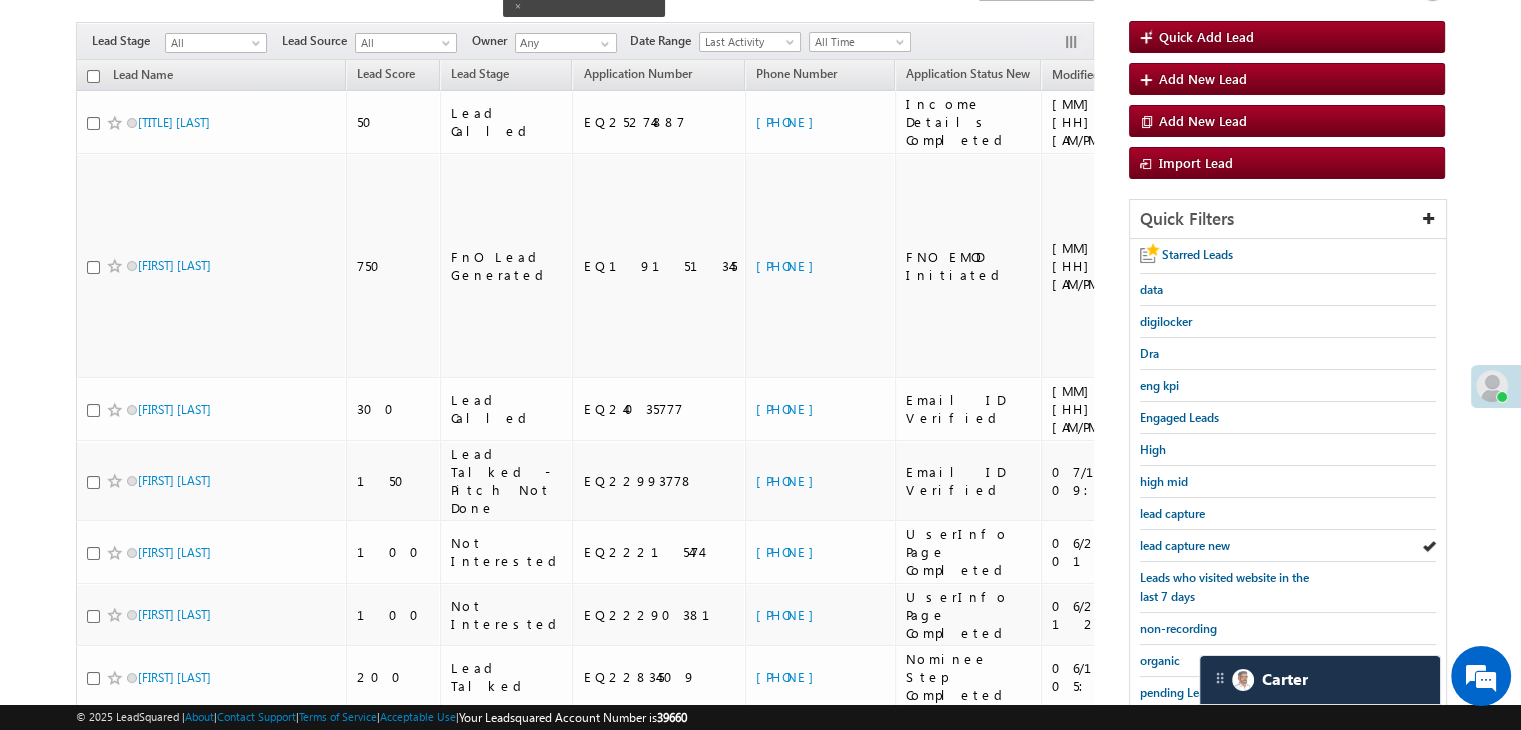 click on "lead capture new" at bounding box center [1185, 545] 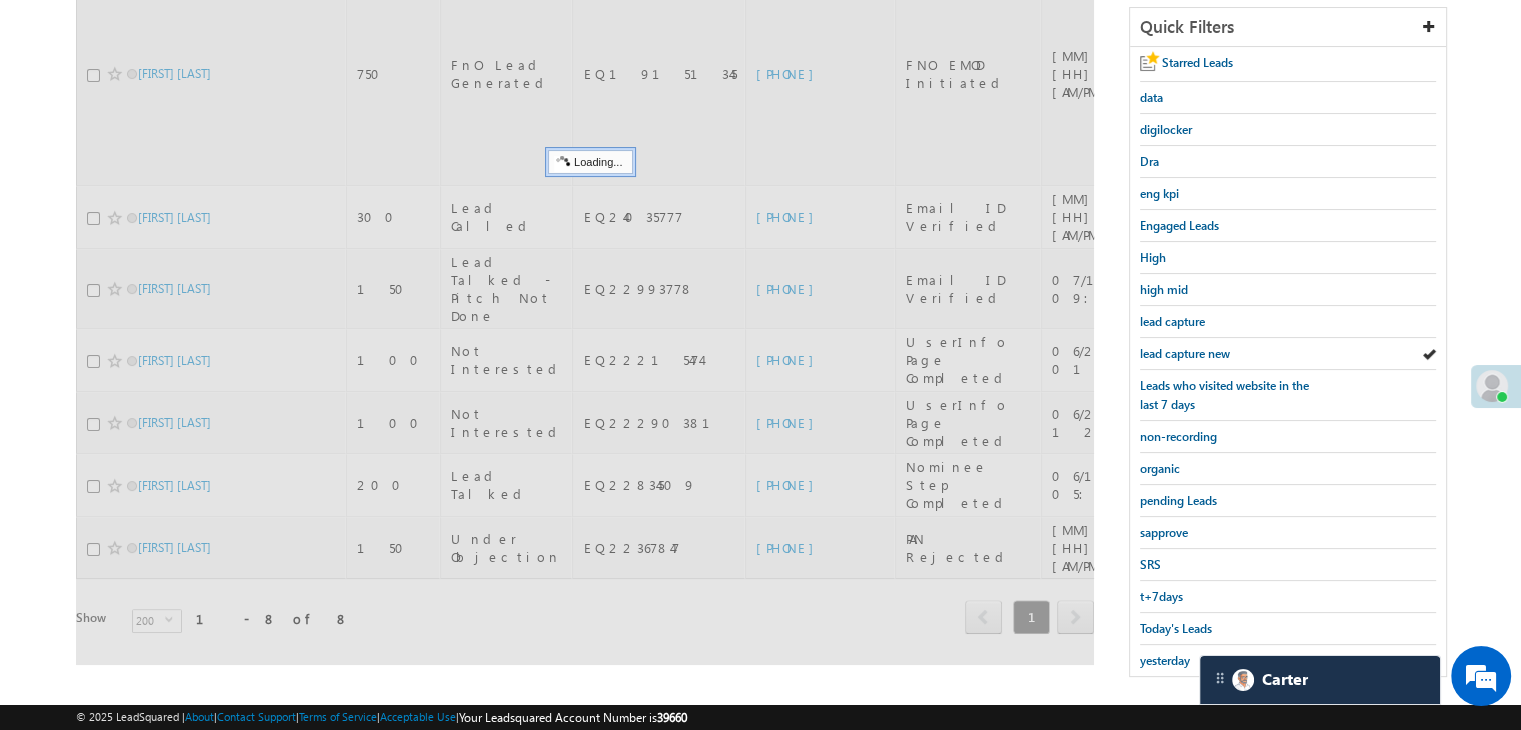scroll, scrollTop: 363, scrollLeft: 0, axis: vertical 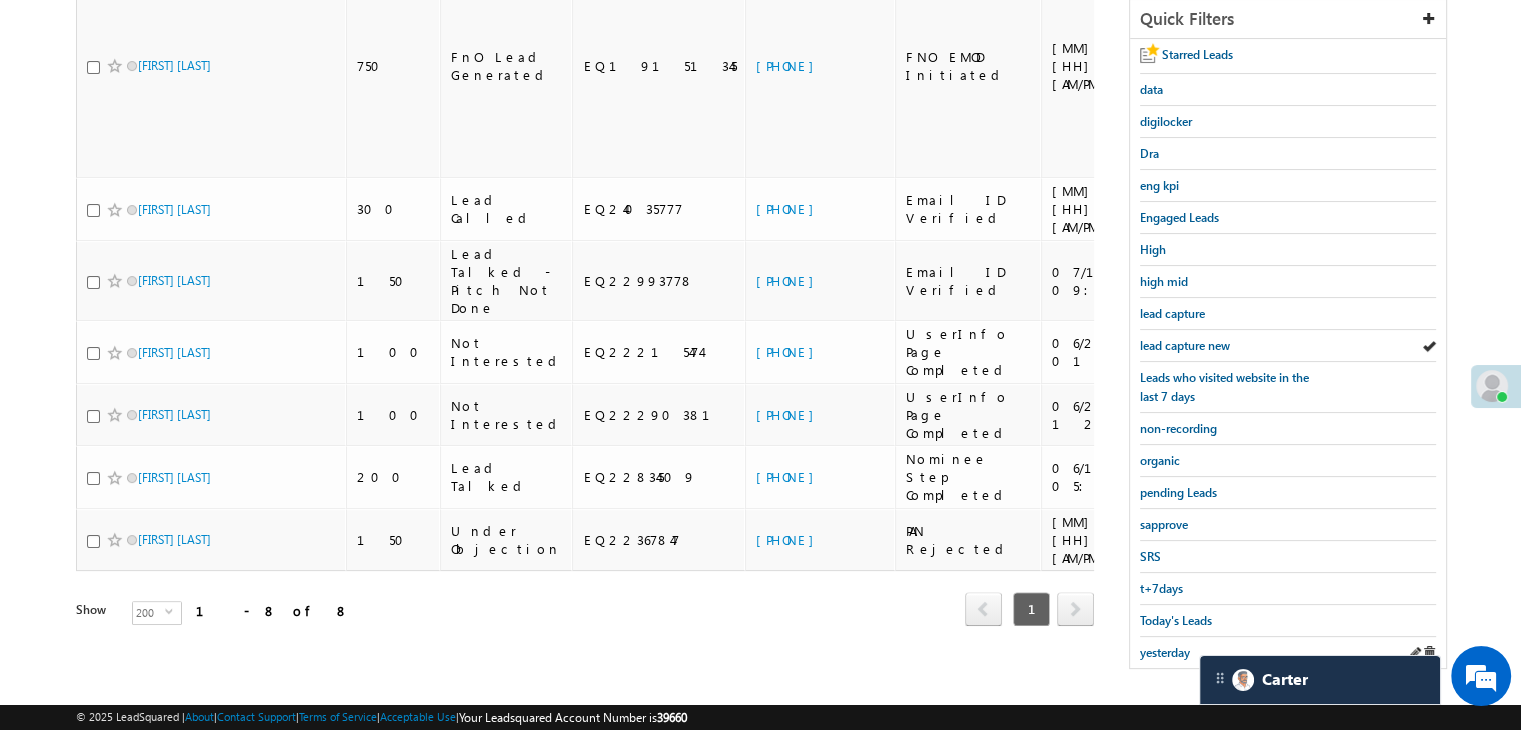 click on "yesterday" at bounding box center [1288, 652] 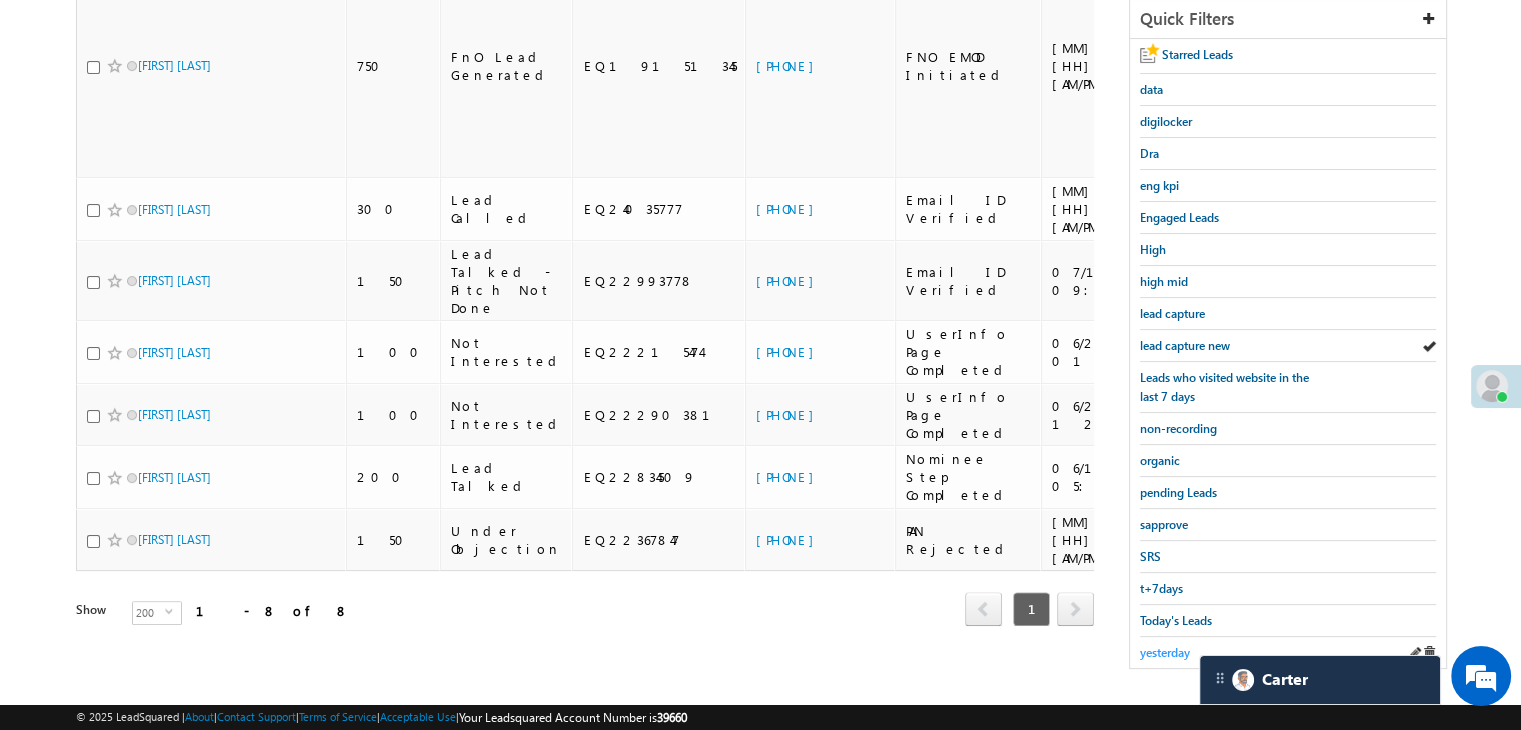 click on "yesterday" at bounding box center [1165, 652] 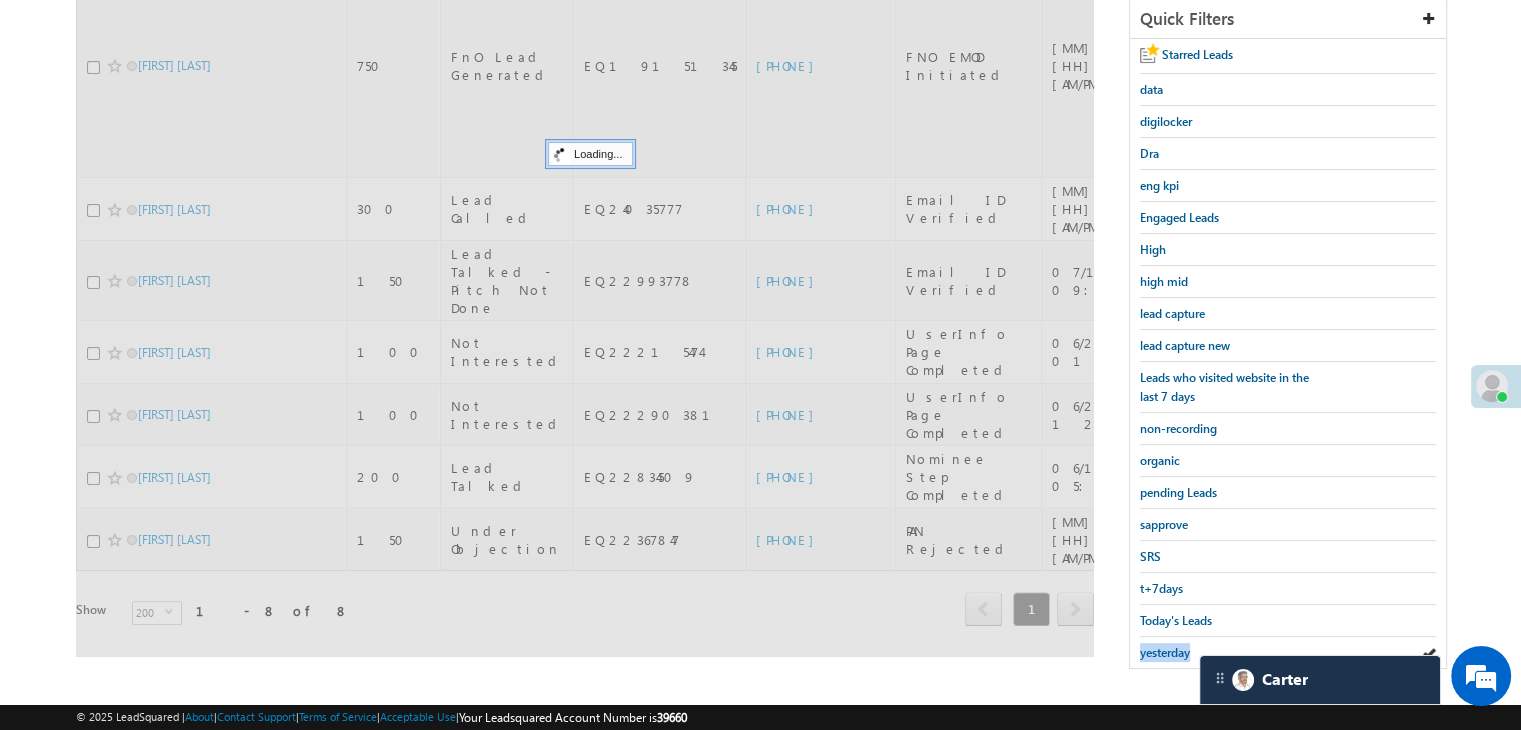 click on "yesterday" at bounding box center [1165, 652] 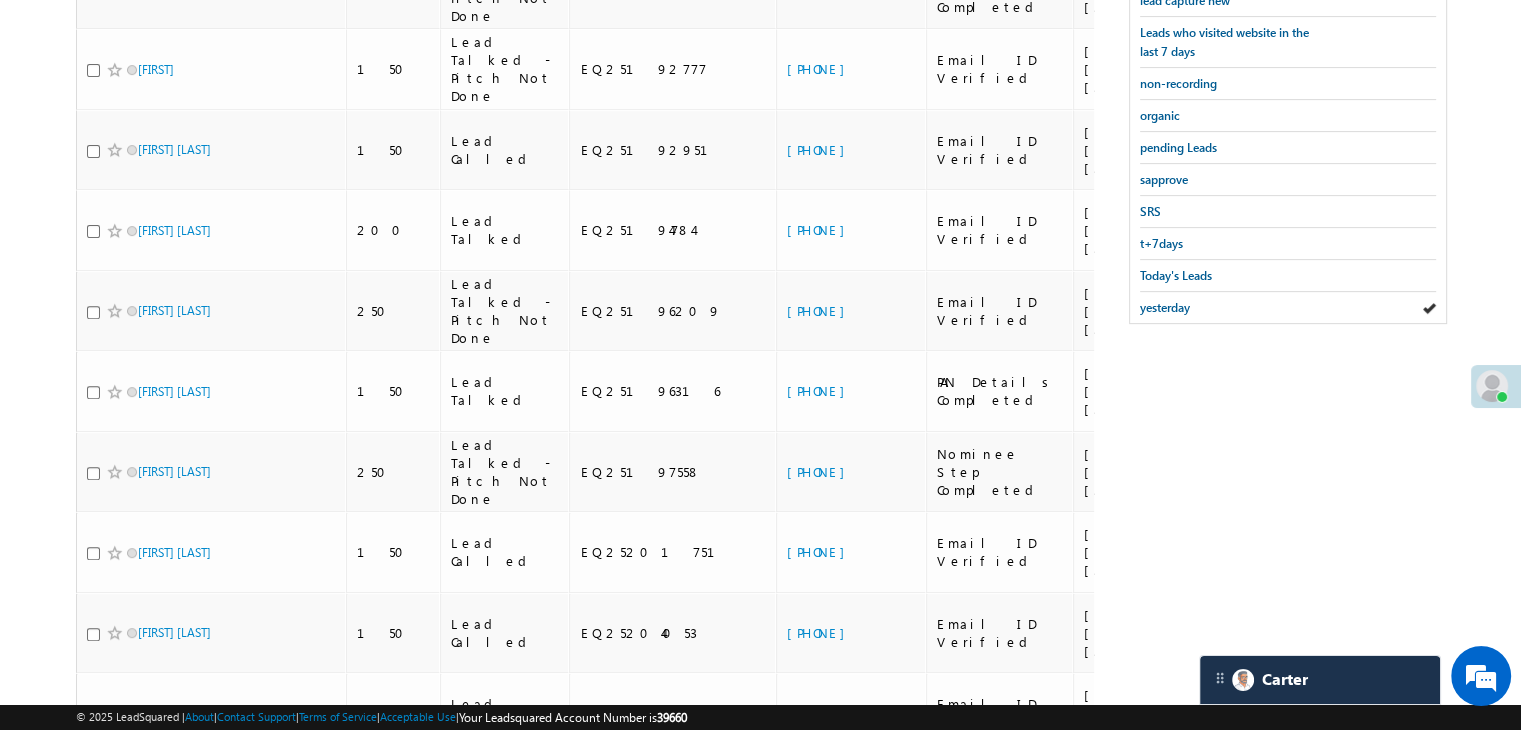 scroll, scrollTop: 408, scrollLeft: 0, axis: vertical 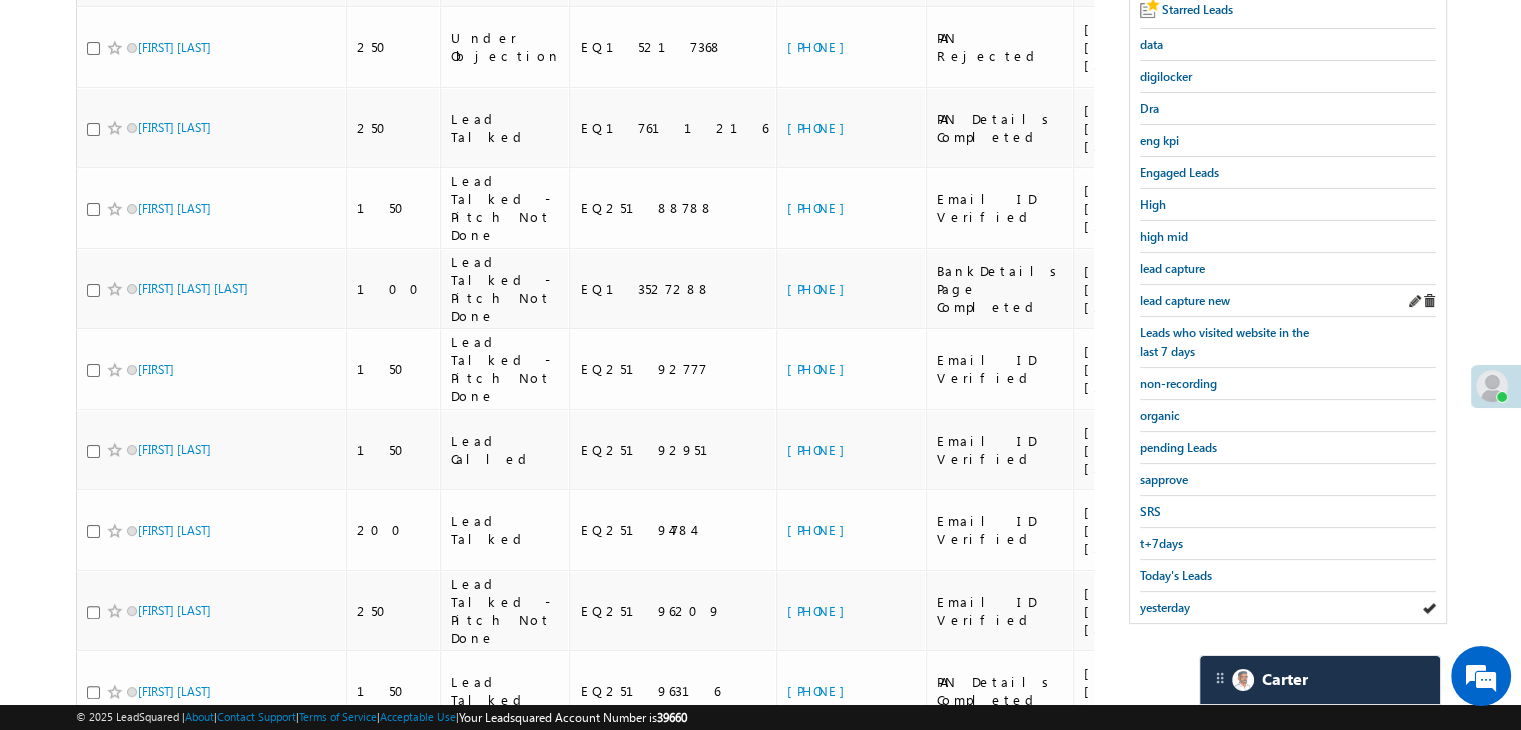 click on "lead capture new" at bounding box center [1288, 301] 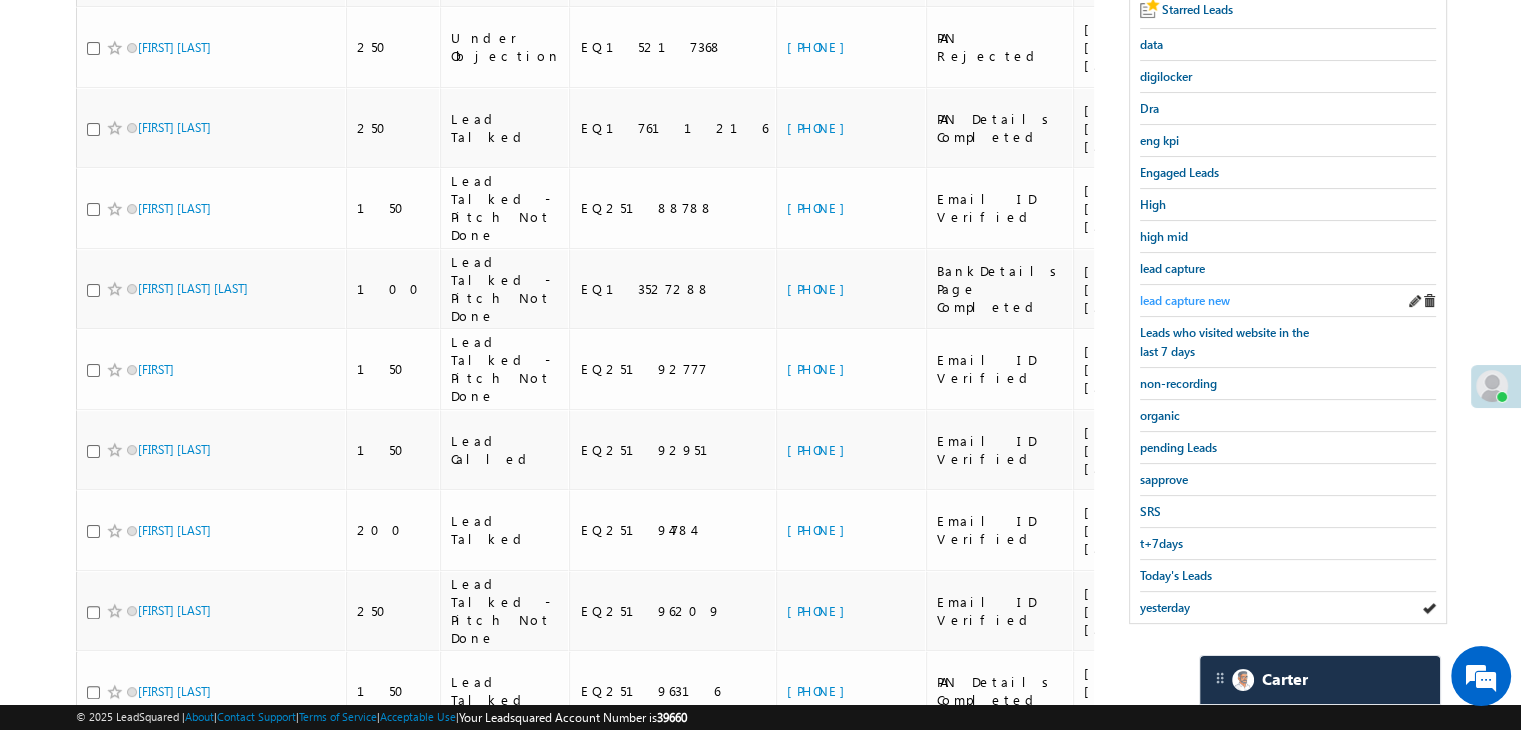 click on "lead capture new" at bounding box center (1185, 300) 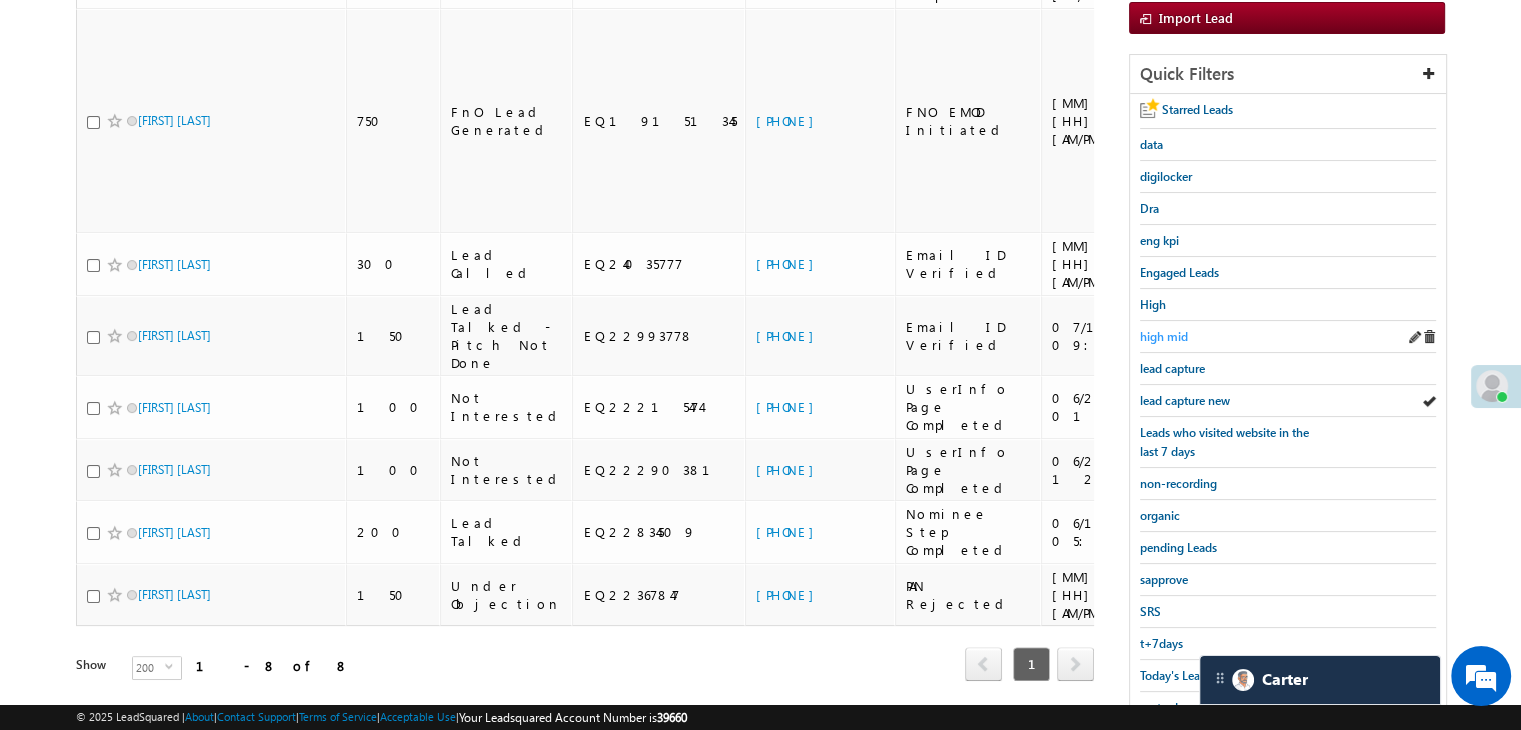 scroll, scrollTop: 208, scrollLeft: 0, axis: vertical 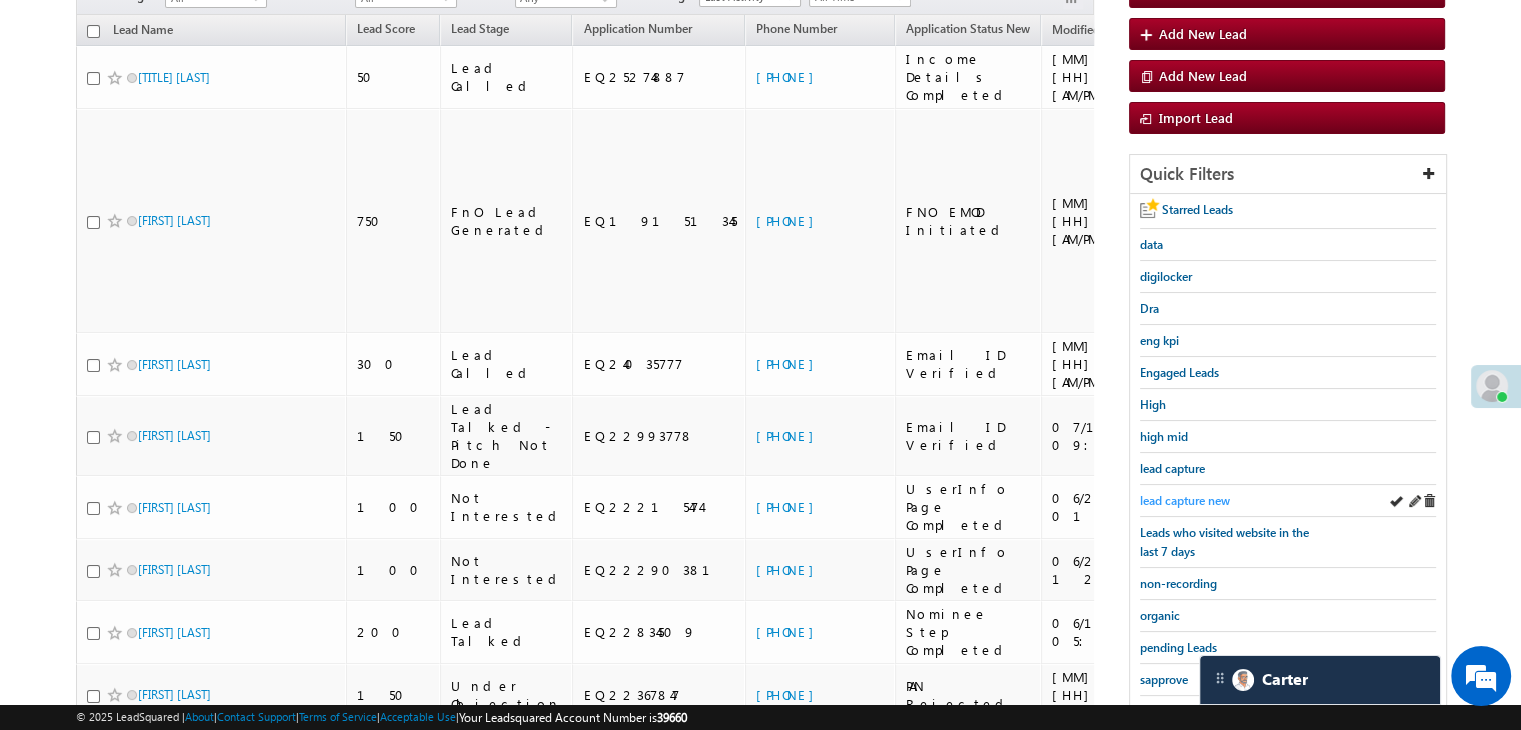 click on "lead capture new" at bounding box center (1185, 500) 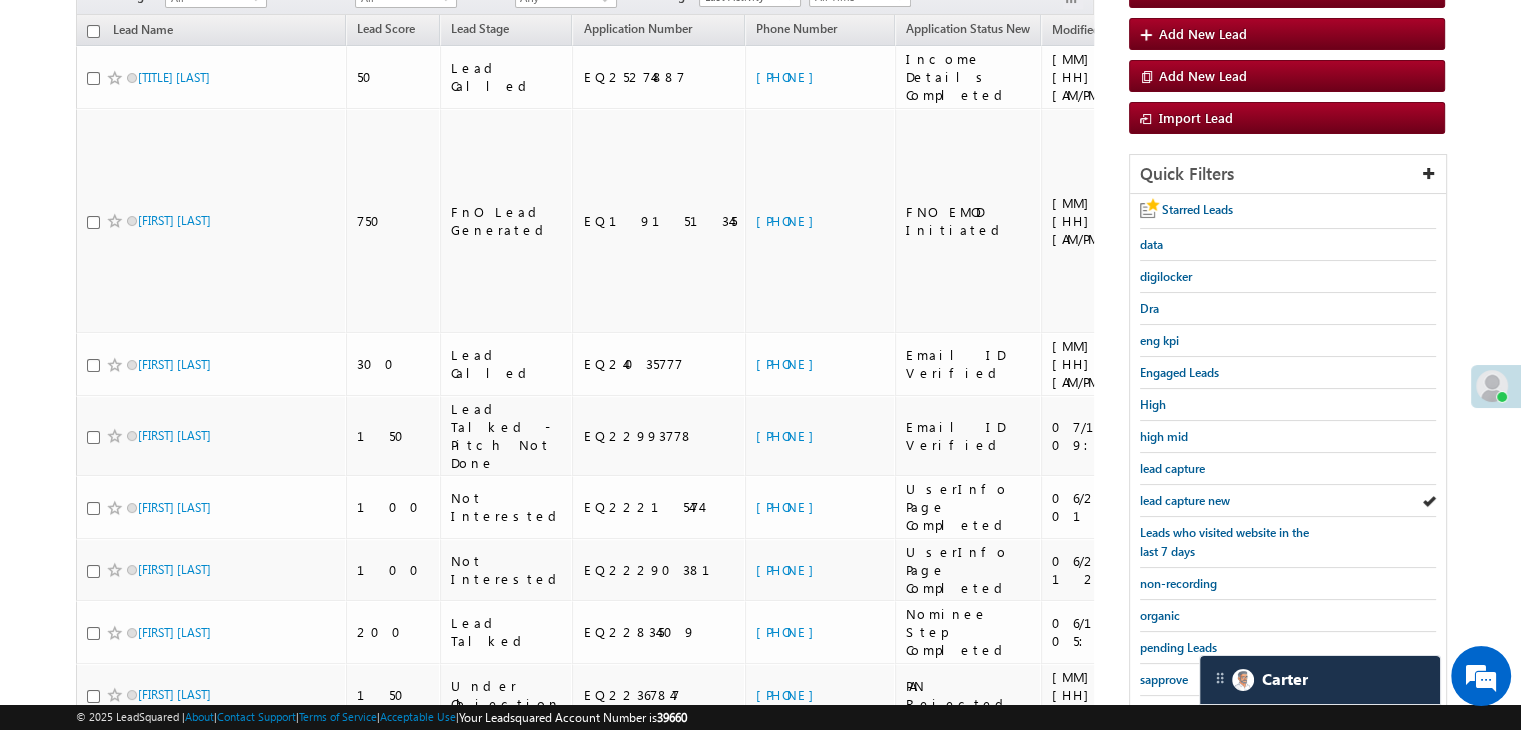click on "lead capture new" at bounding box center [1185, 500] 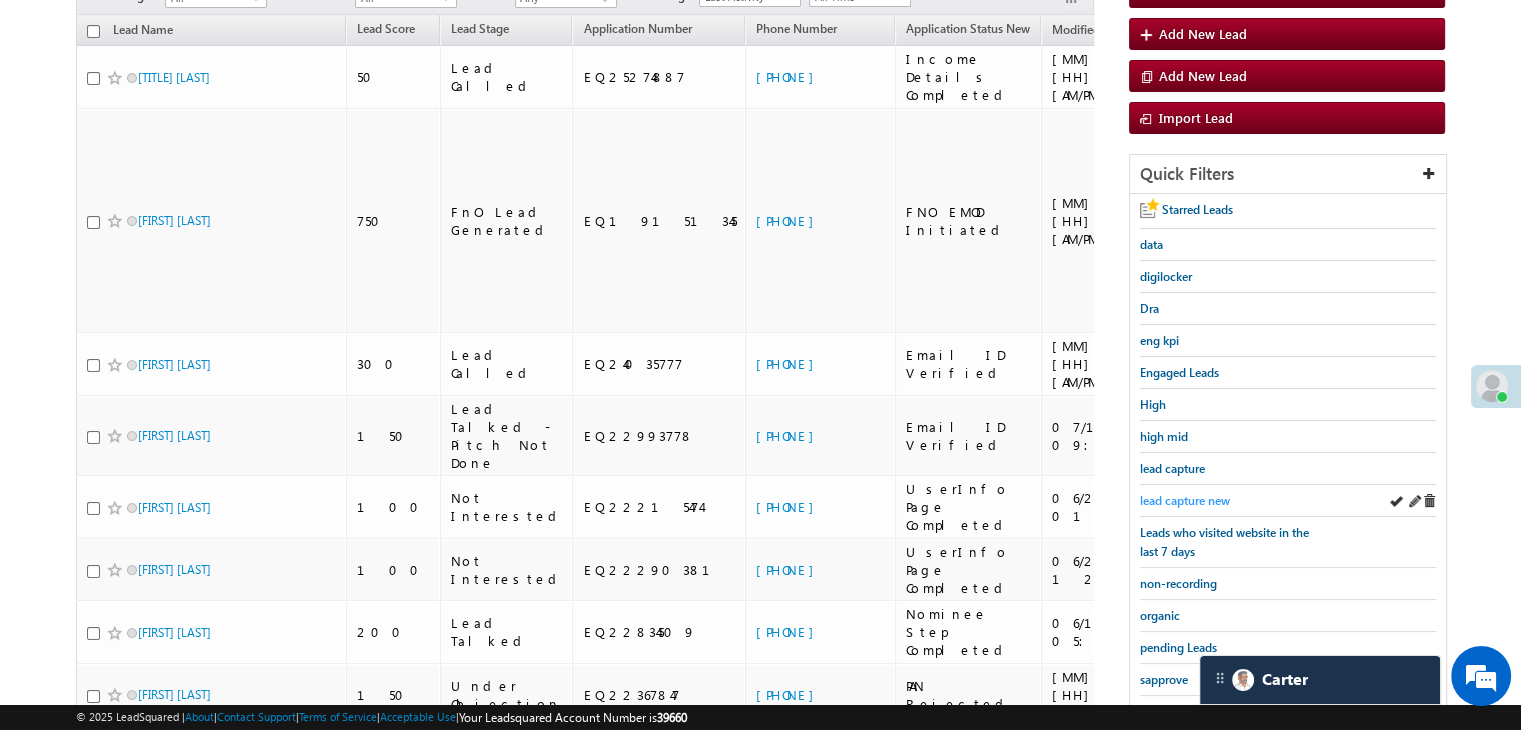 click on "lead capture new" at bounding box center [1185, 500] 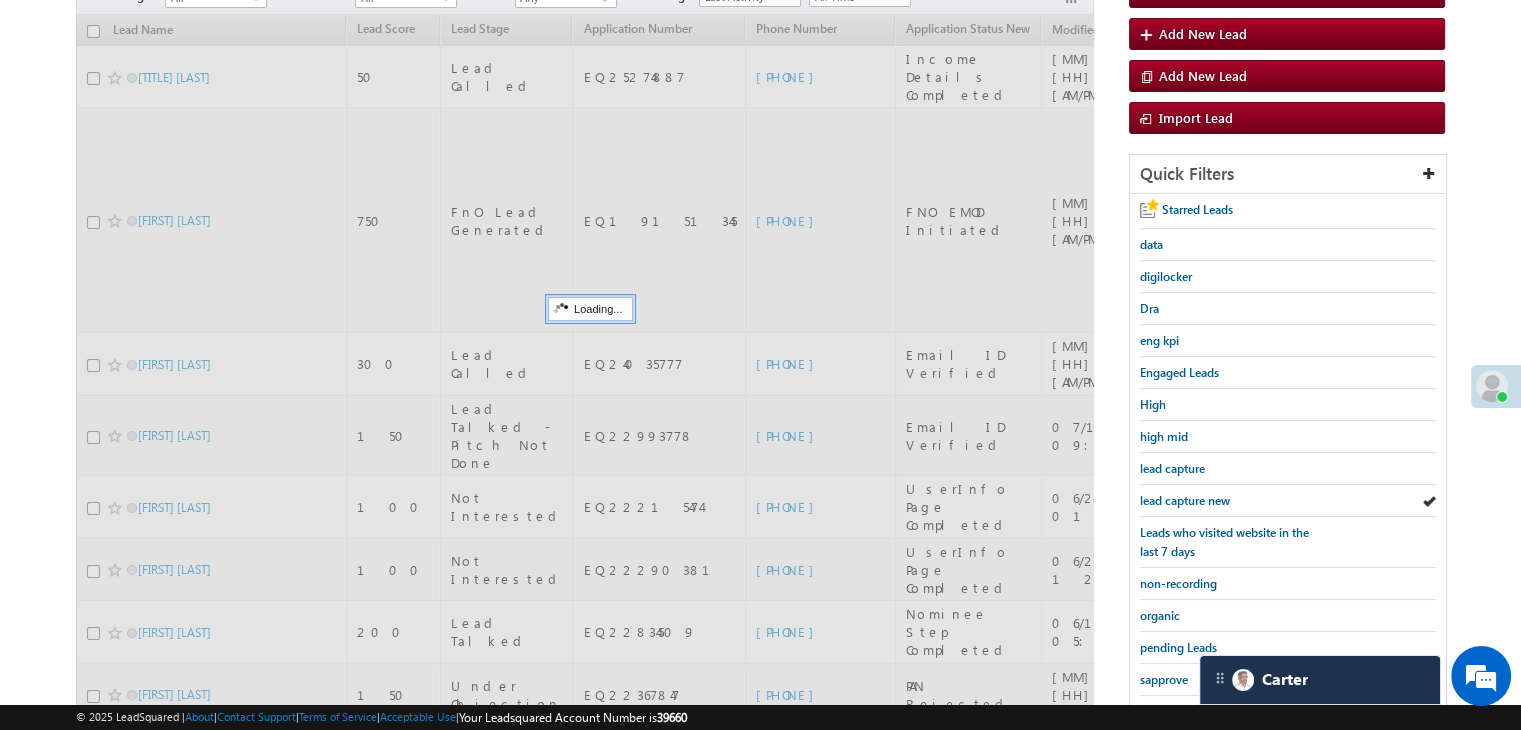 click on "lead capture new" at bounding box center (1185, 500) 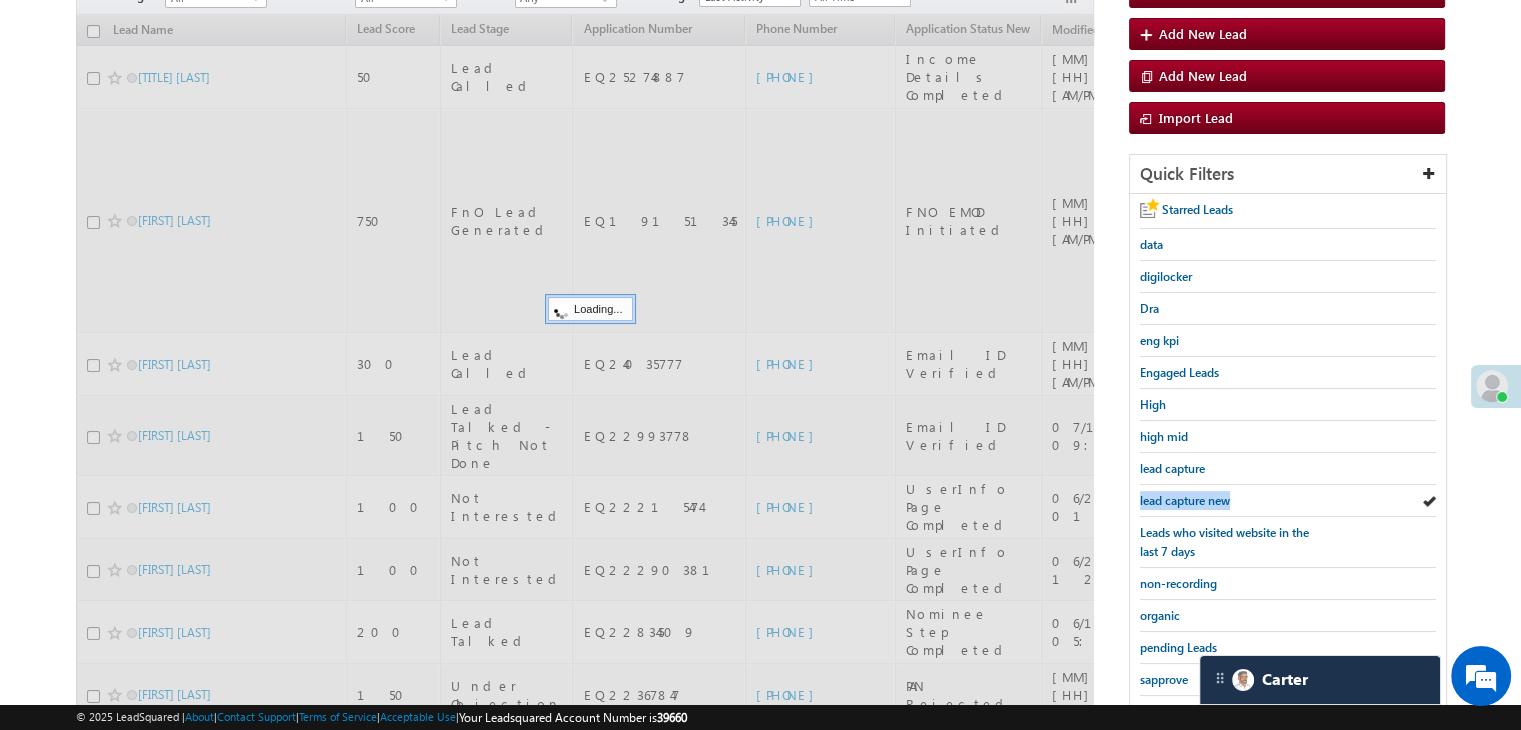 click on "lead capture new" at bounding box center [1185, 500] 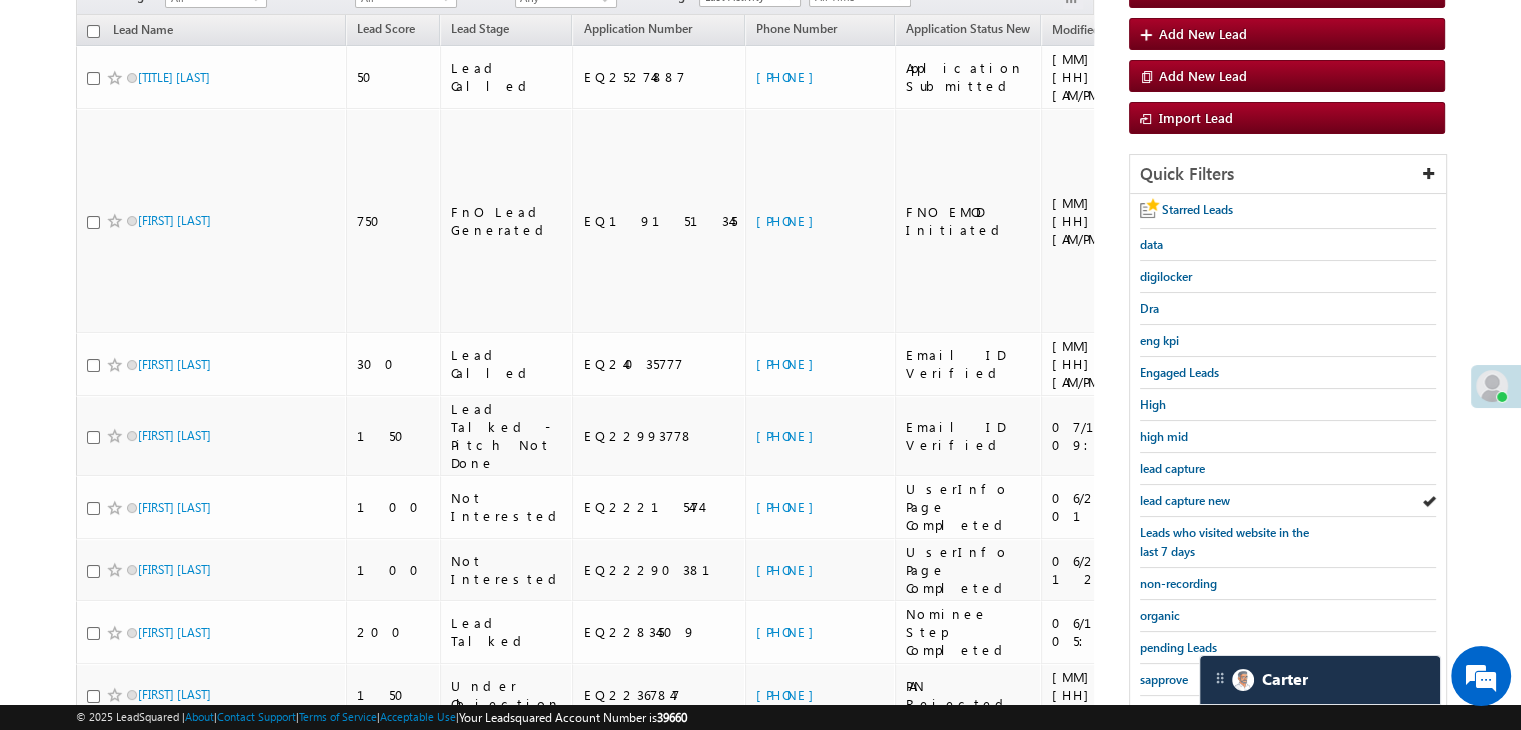 click on "lead capture new" at bounding box center [1185, 500] 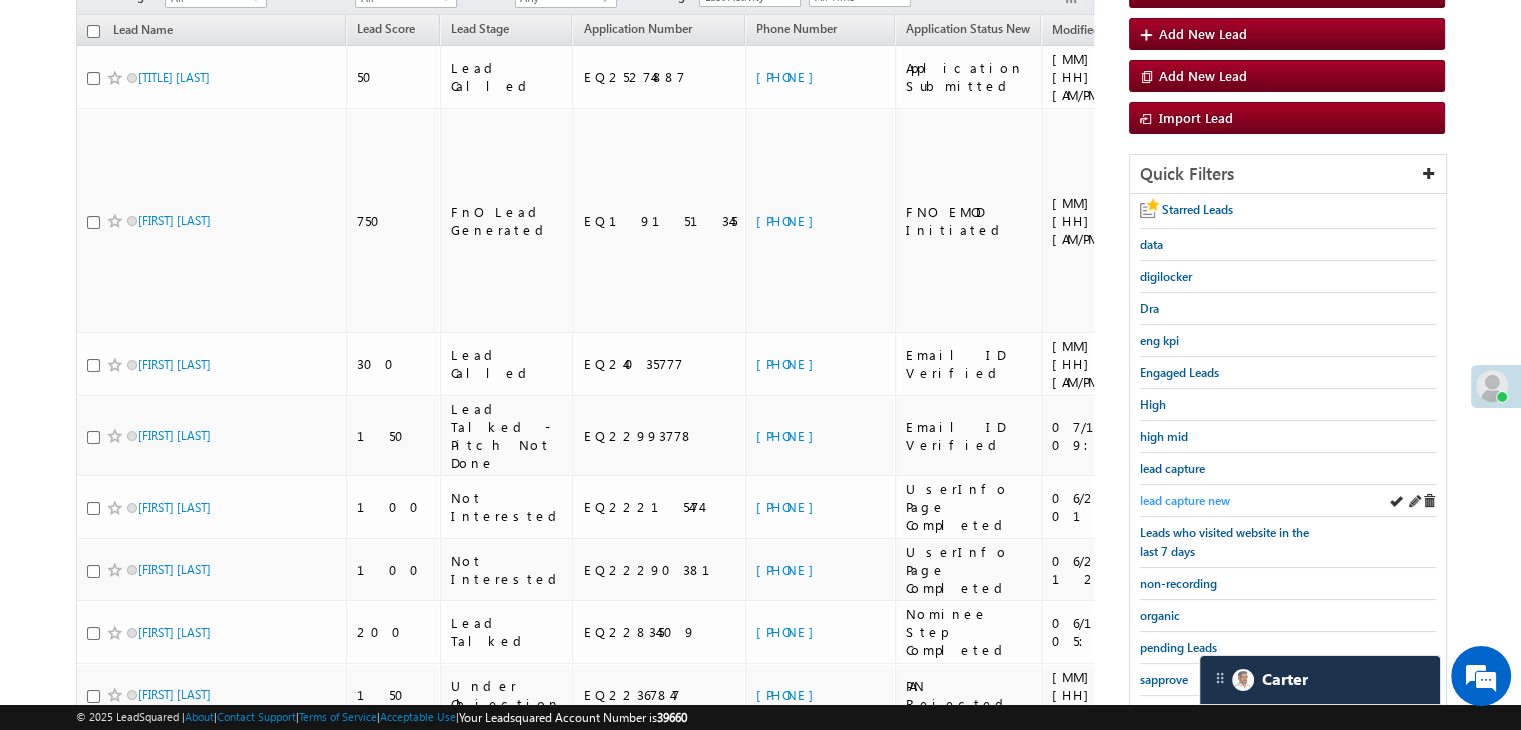 click on "lead capture new" at bounding box center [1185, 500] 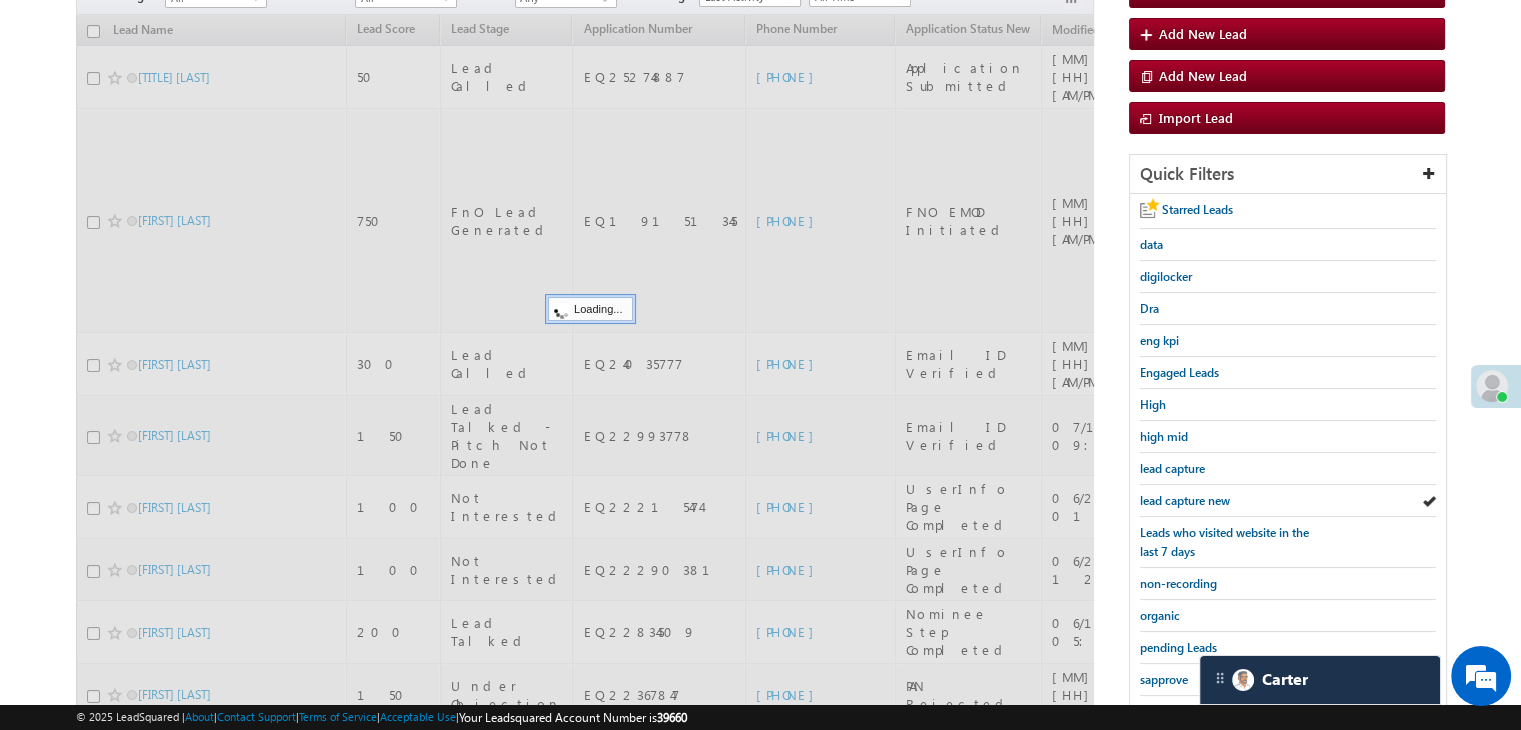 click on "lead capture new" at bounding box center (1185, 500) 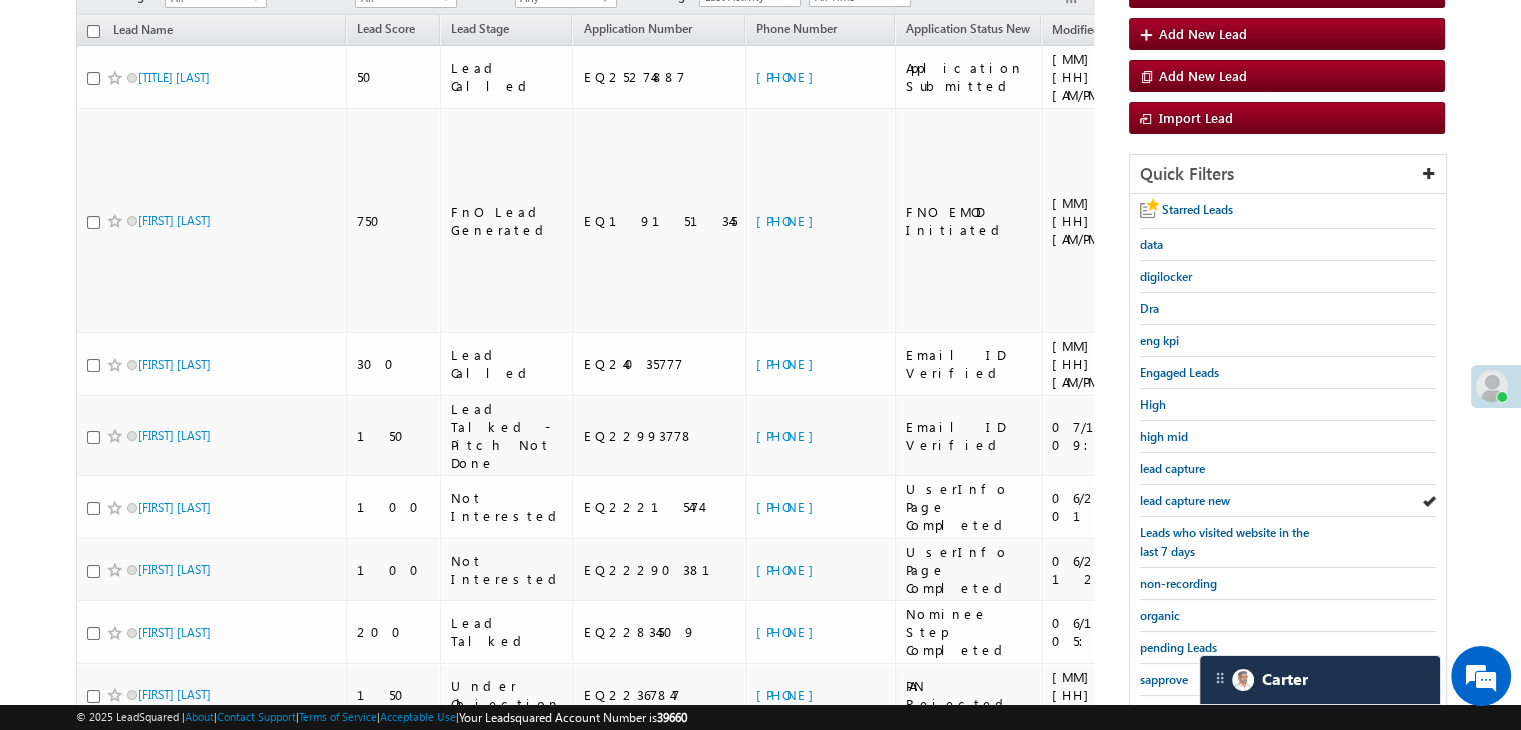 click on "lead capture new" at bounding box center [1185, 500] 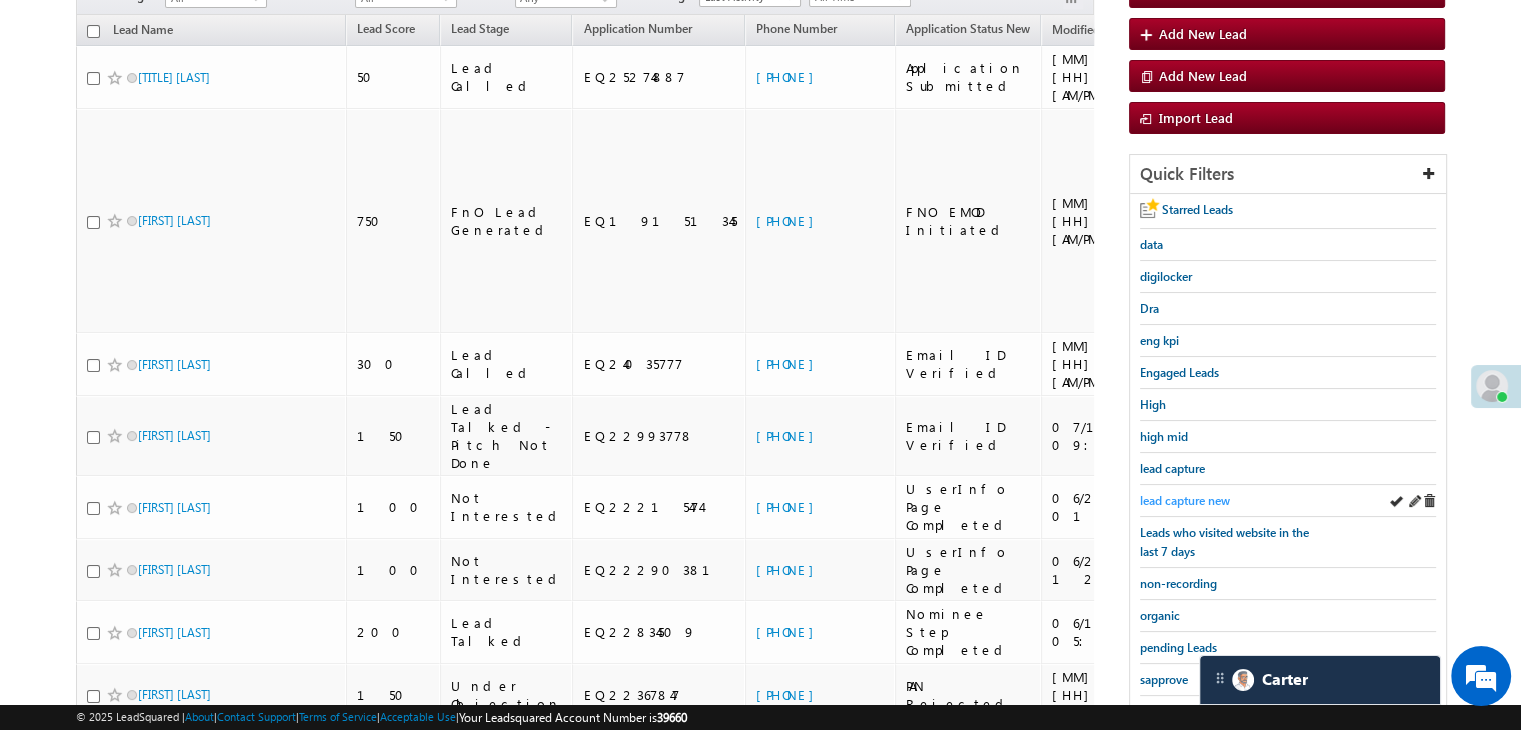 click on "lead capture new" at bounding box center [1185, 500] 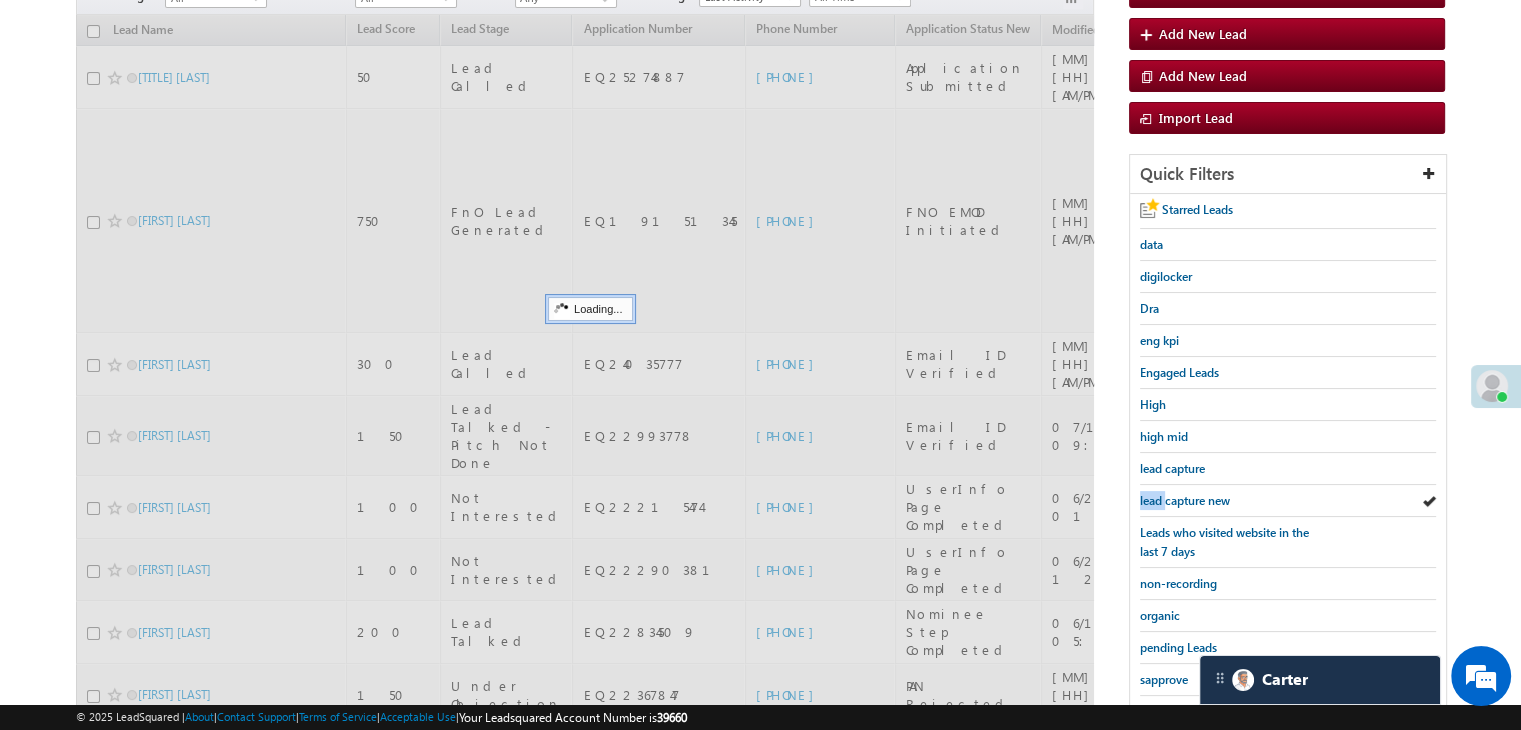 click on "lead capture new" at bounding box center (1185, 500) 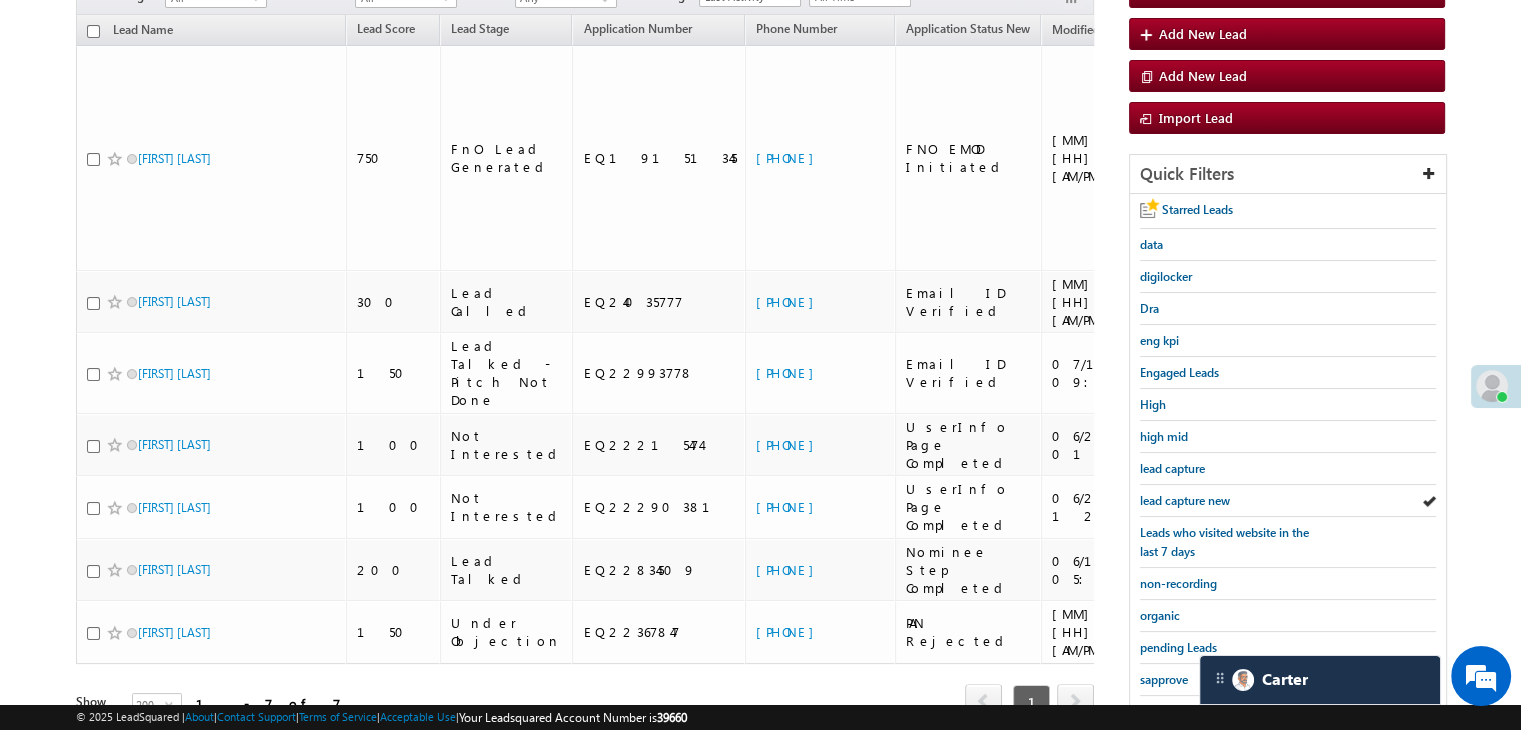 click on "lead capture new" at bounding box center [1185, 500] 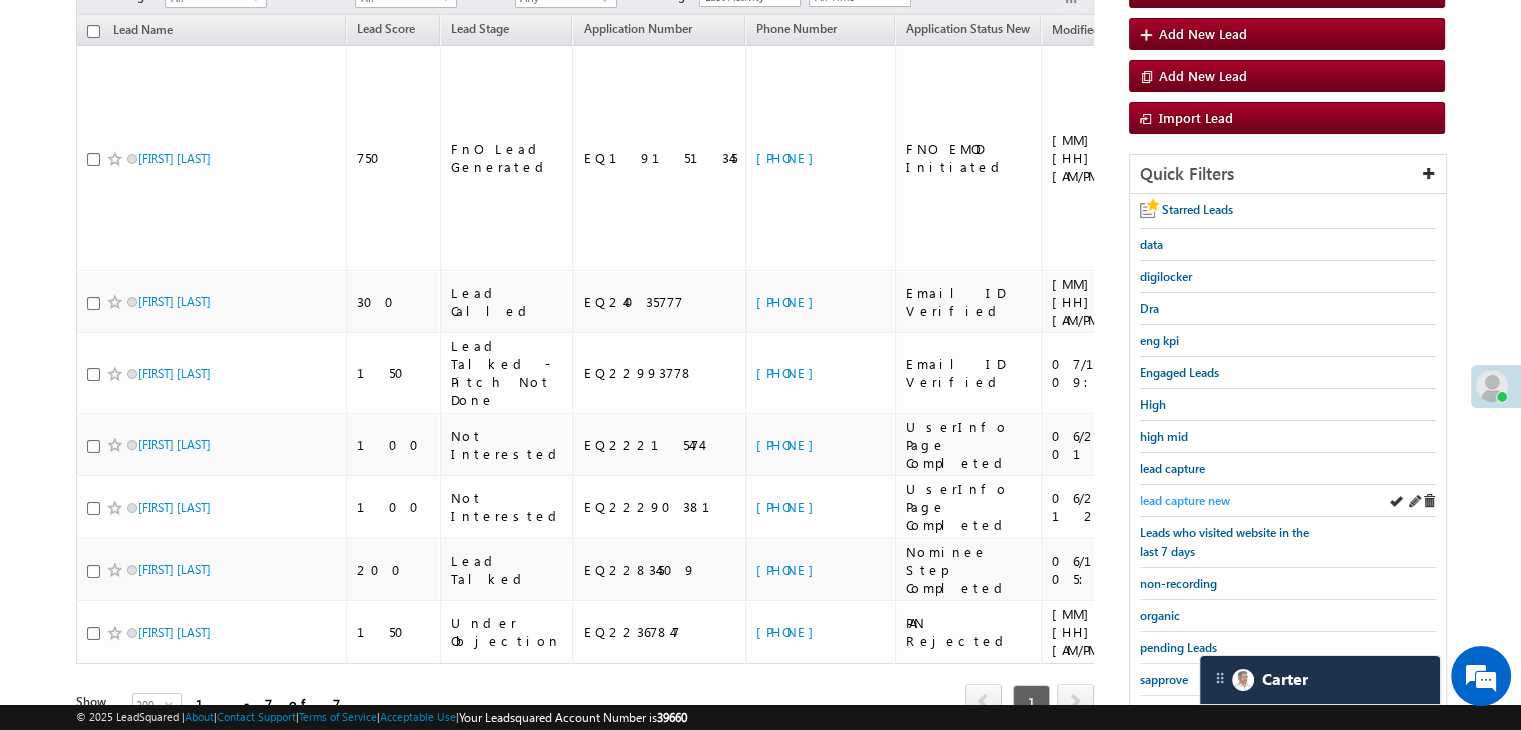 click on "lead capture new" at bounding box center [1185, 500] 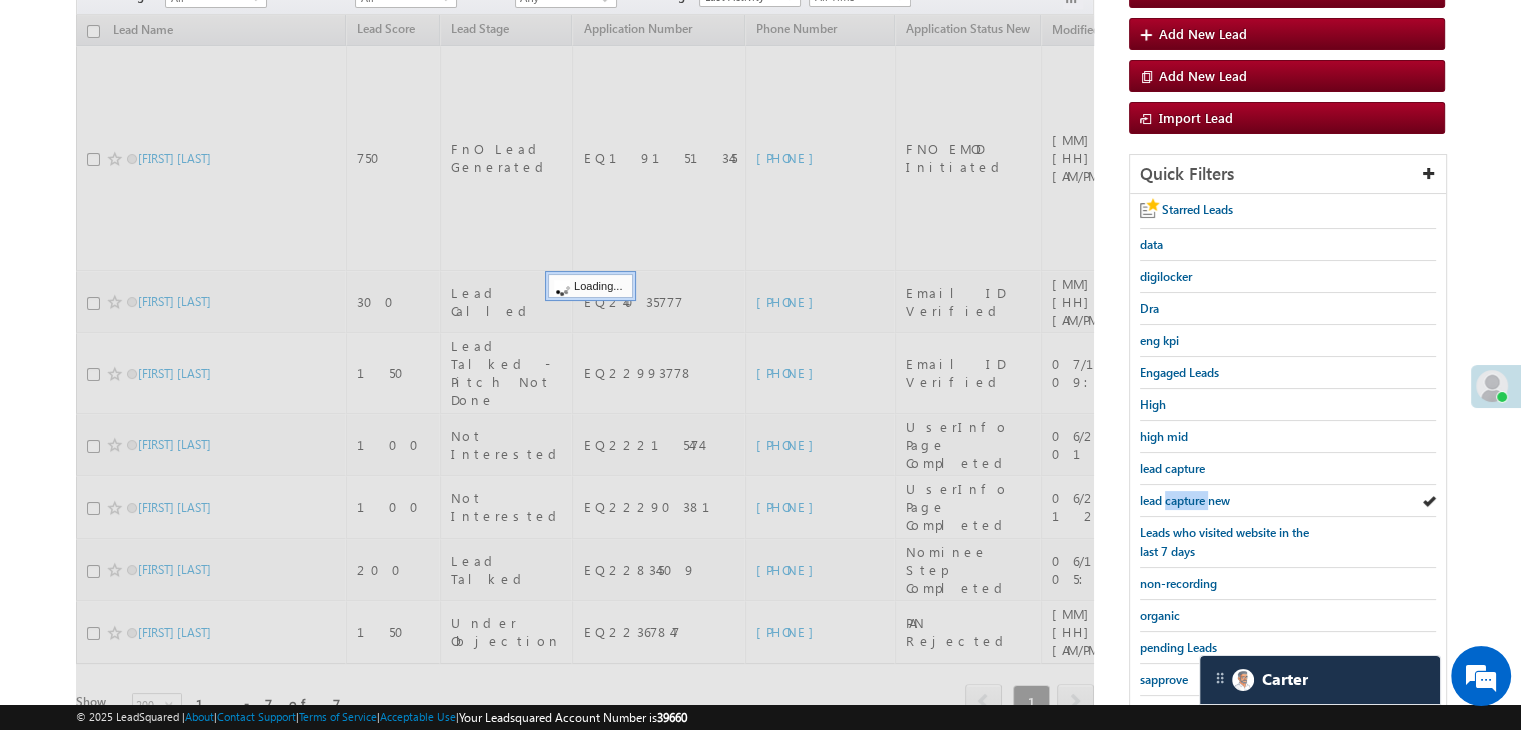 click on "lead capture new" at bounding box center (1185, 500) 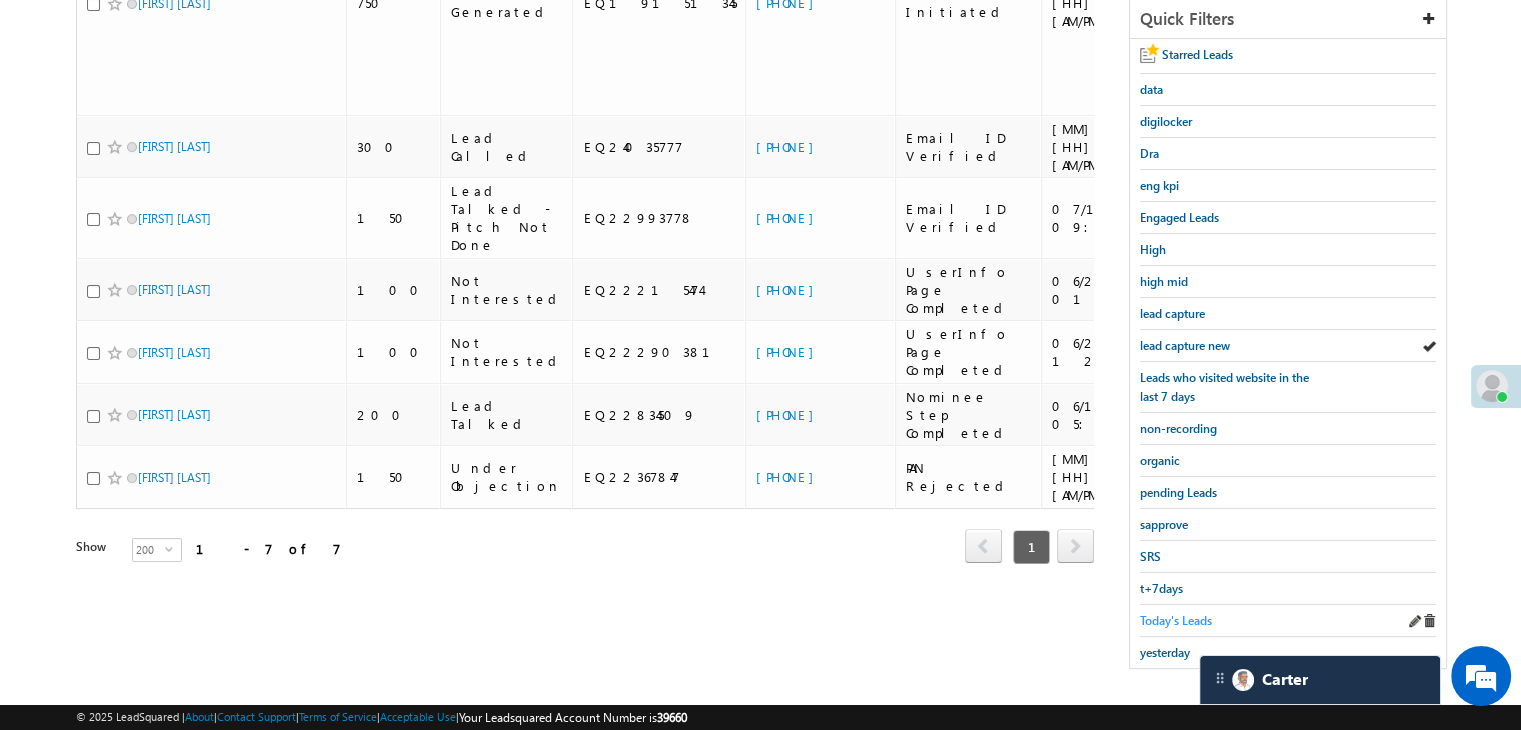 click on "Today's Leads" at bounding box center (1176, 620) 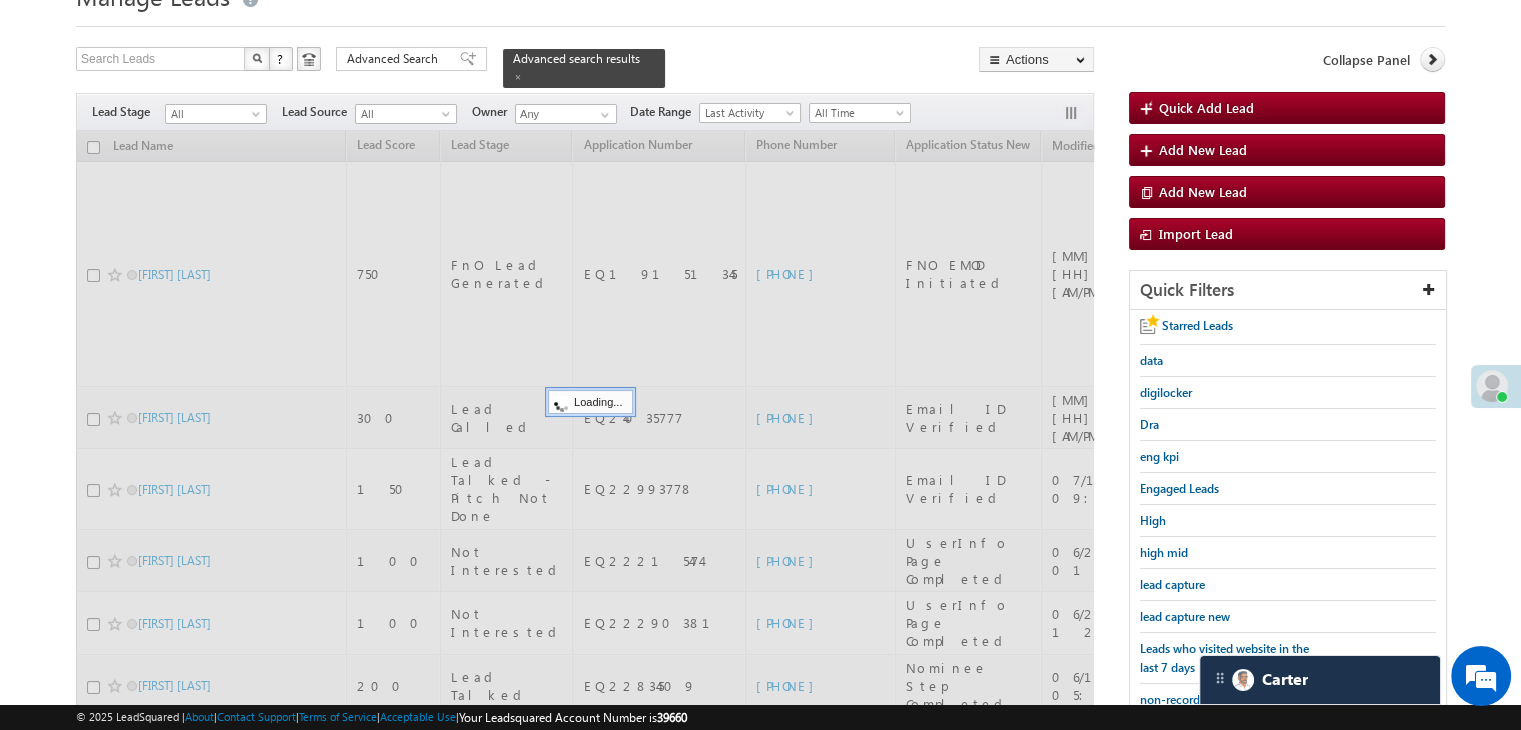scroll, scrollTop: 63, scrollLeft: 0, axis: vertical 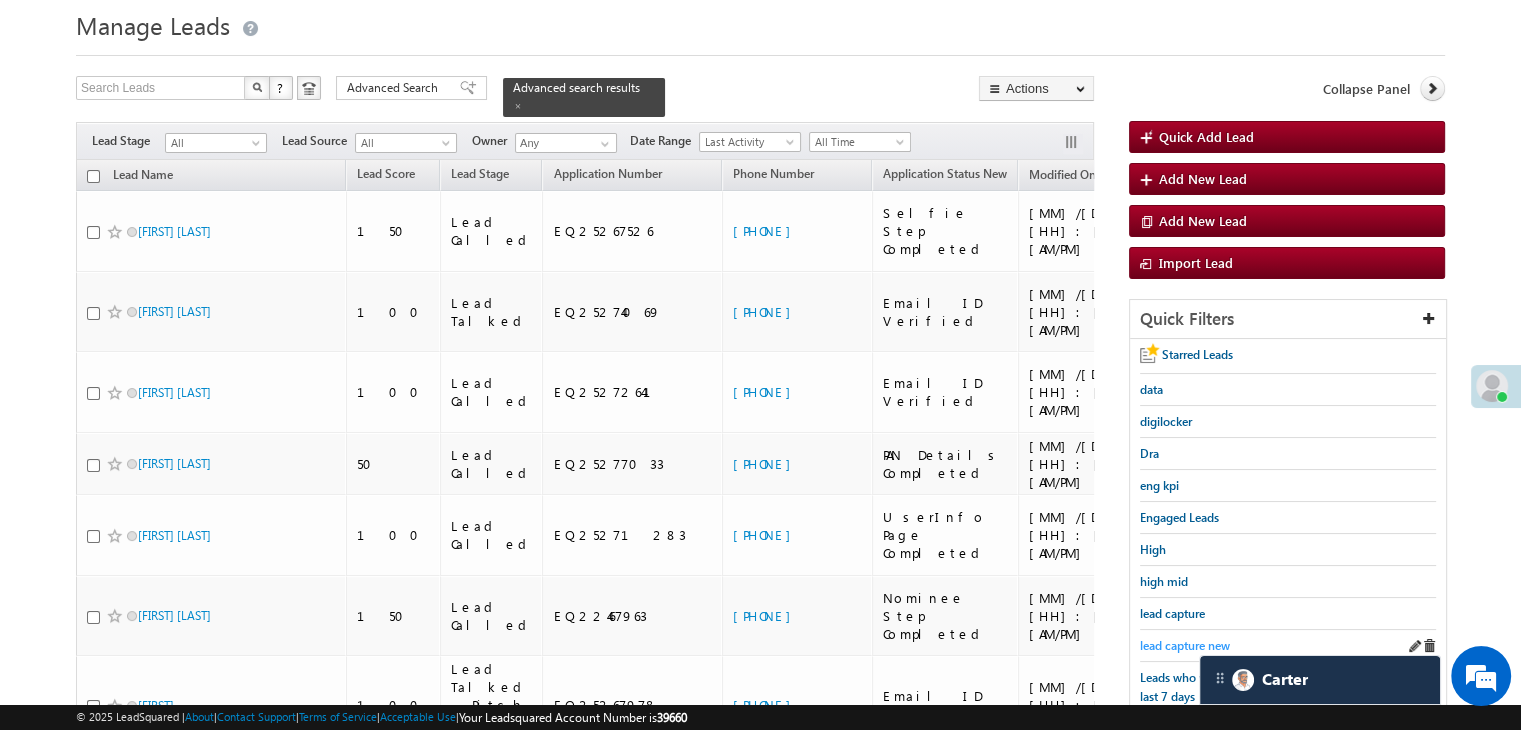 click on "lead capture new" at bounding box center (1185, 645) 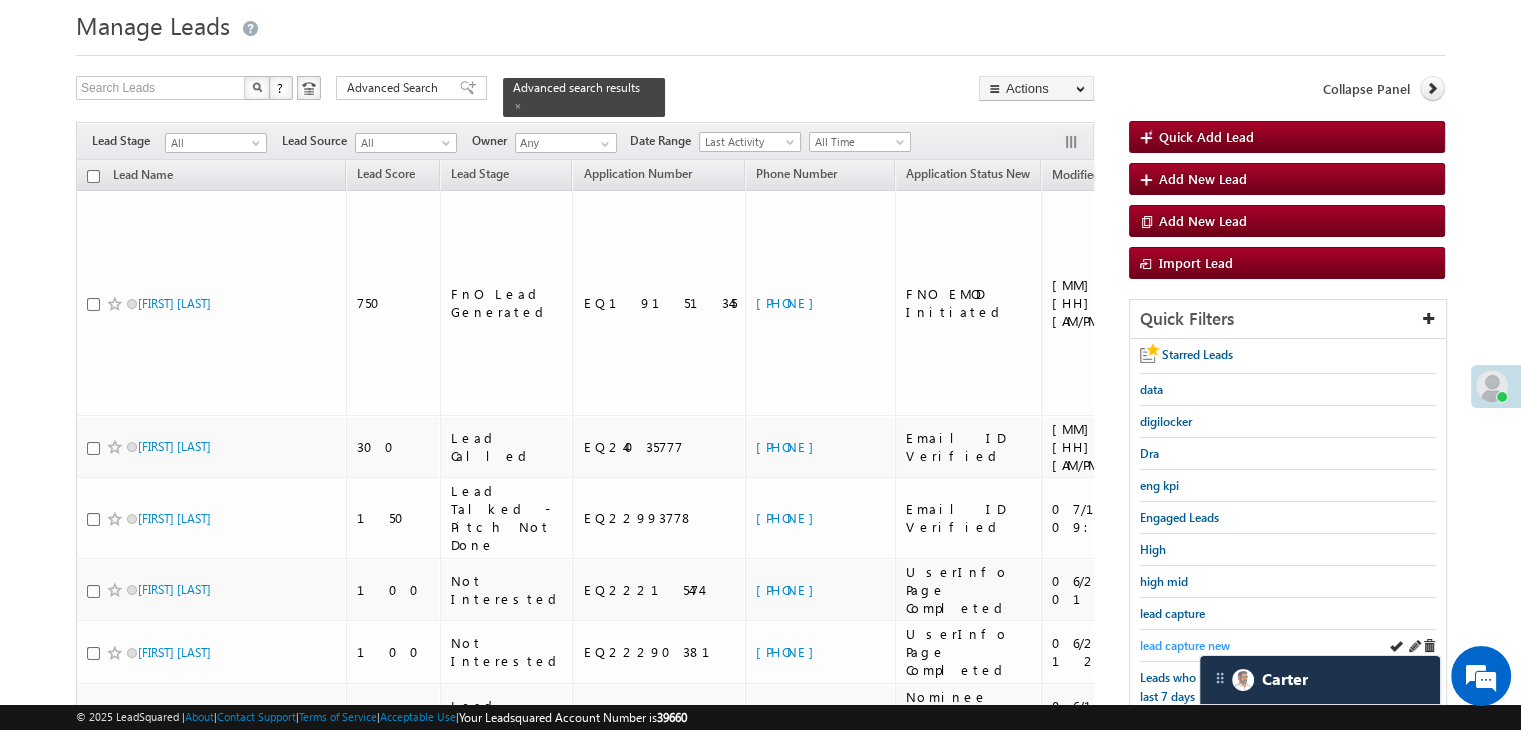 click on "lead capture new" at bounding box center (1185, 645) 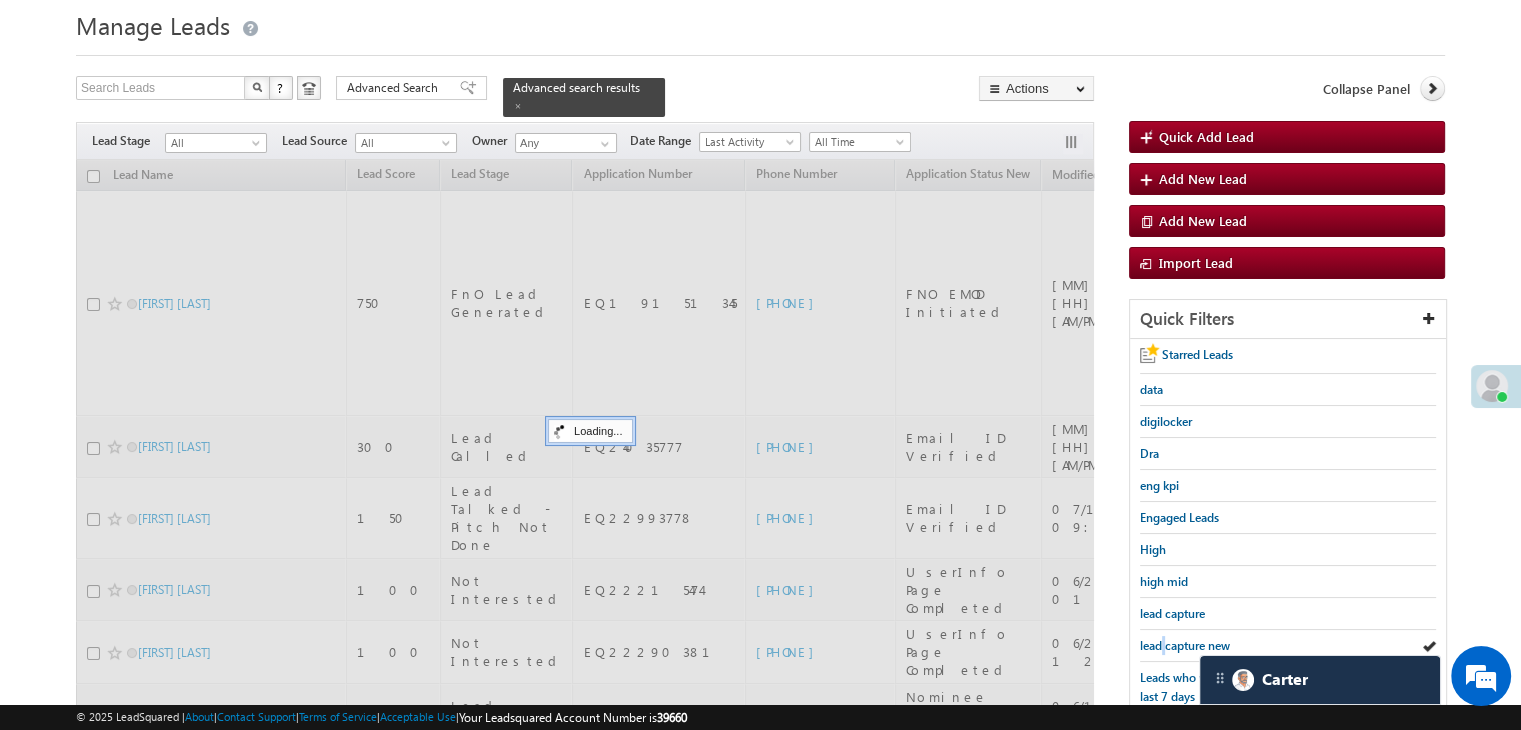 click on "lead capture new" at bounding box center [1185, 645] 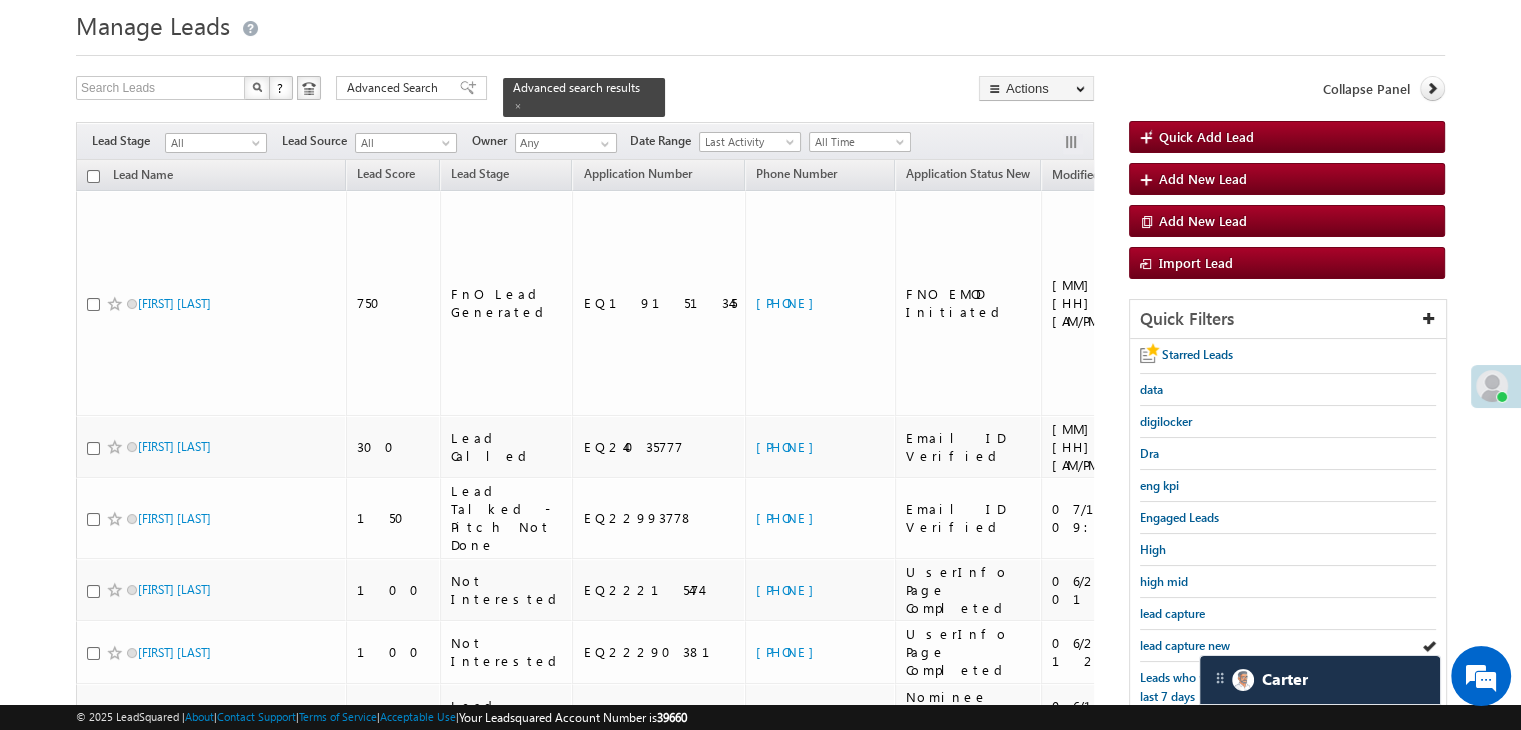 click on "lead capture new" at bounding box center [1185, 645] 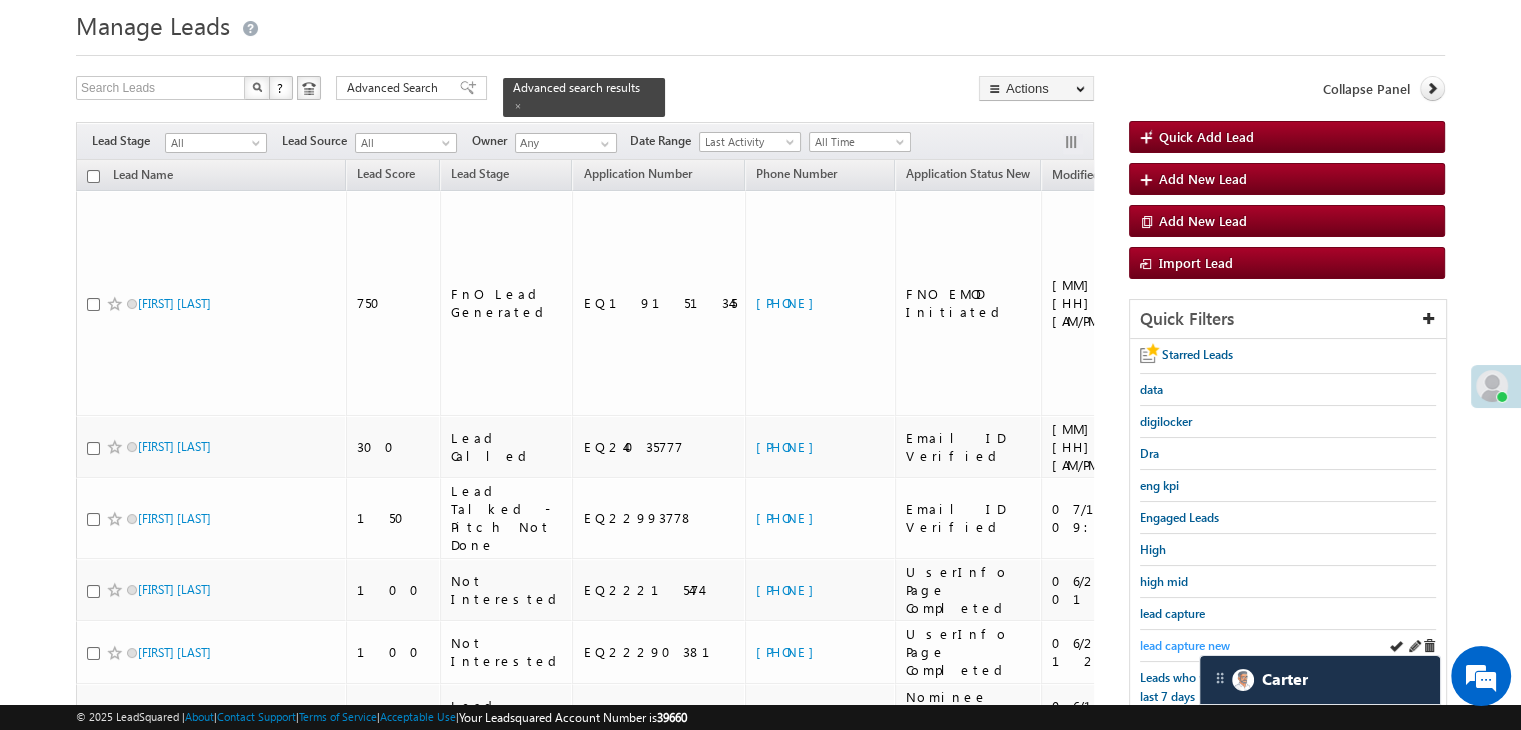 click on "lead capture new" at bounding box center (1185, 645) 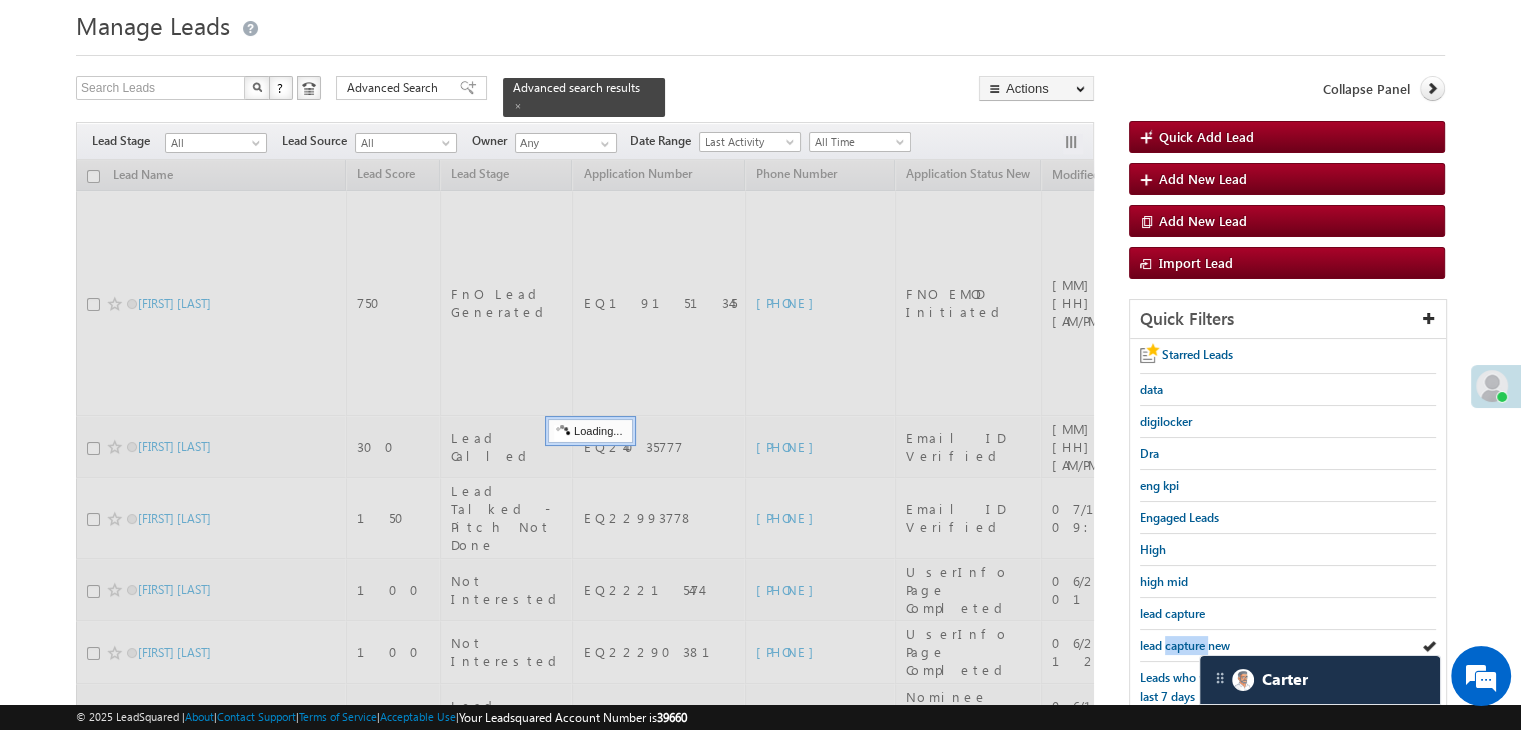 click on "lead capture new" at bounding box center [1185, 645] 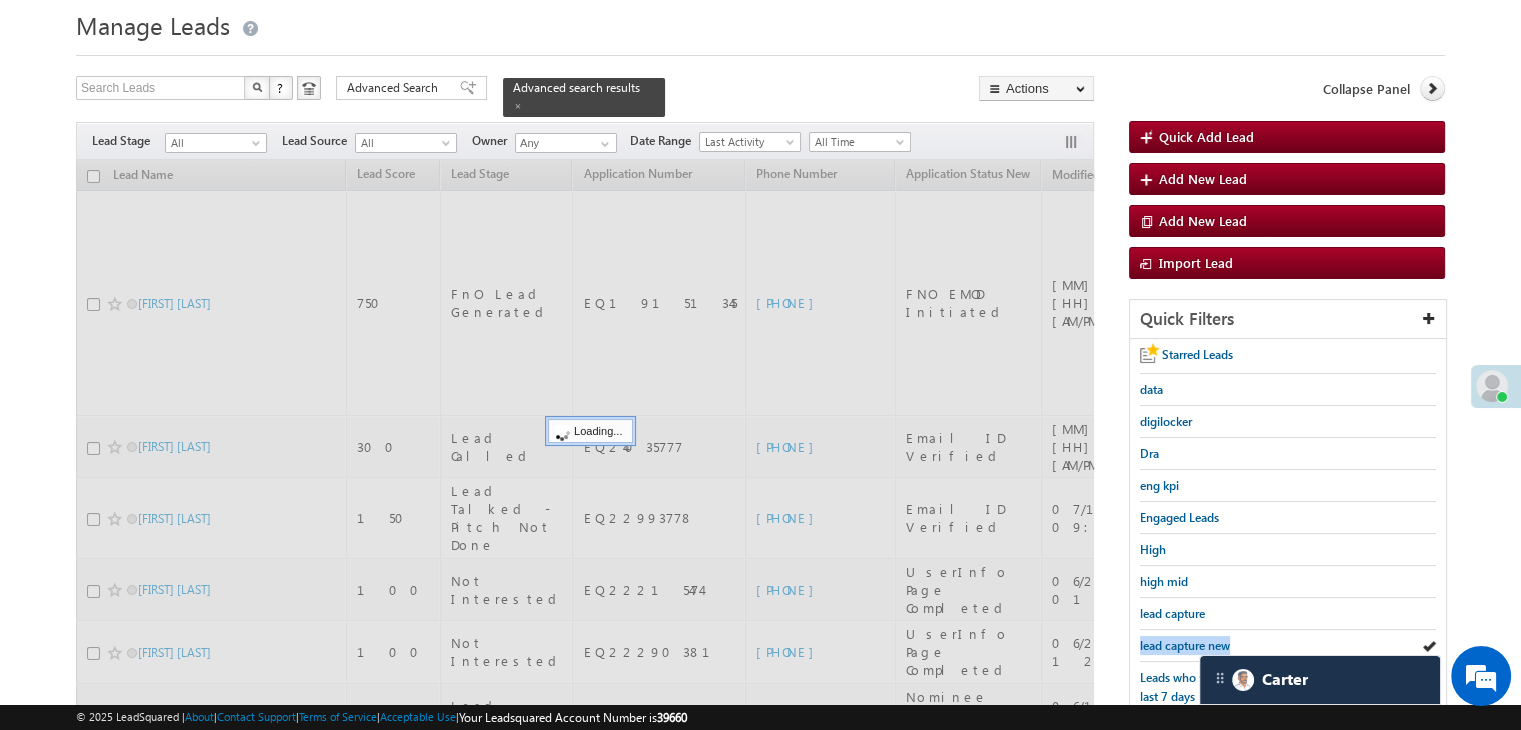 click on "lead capture new" at bounding box center [1185, 645] 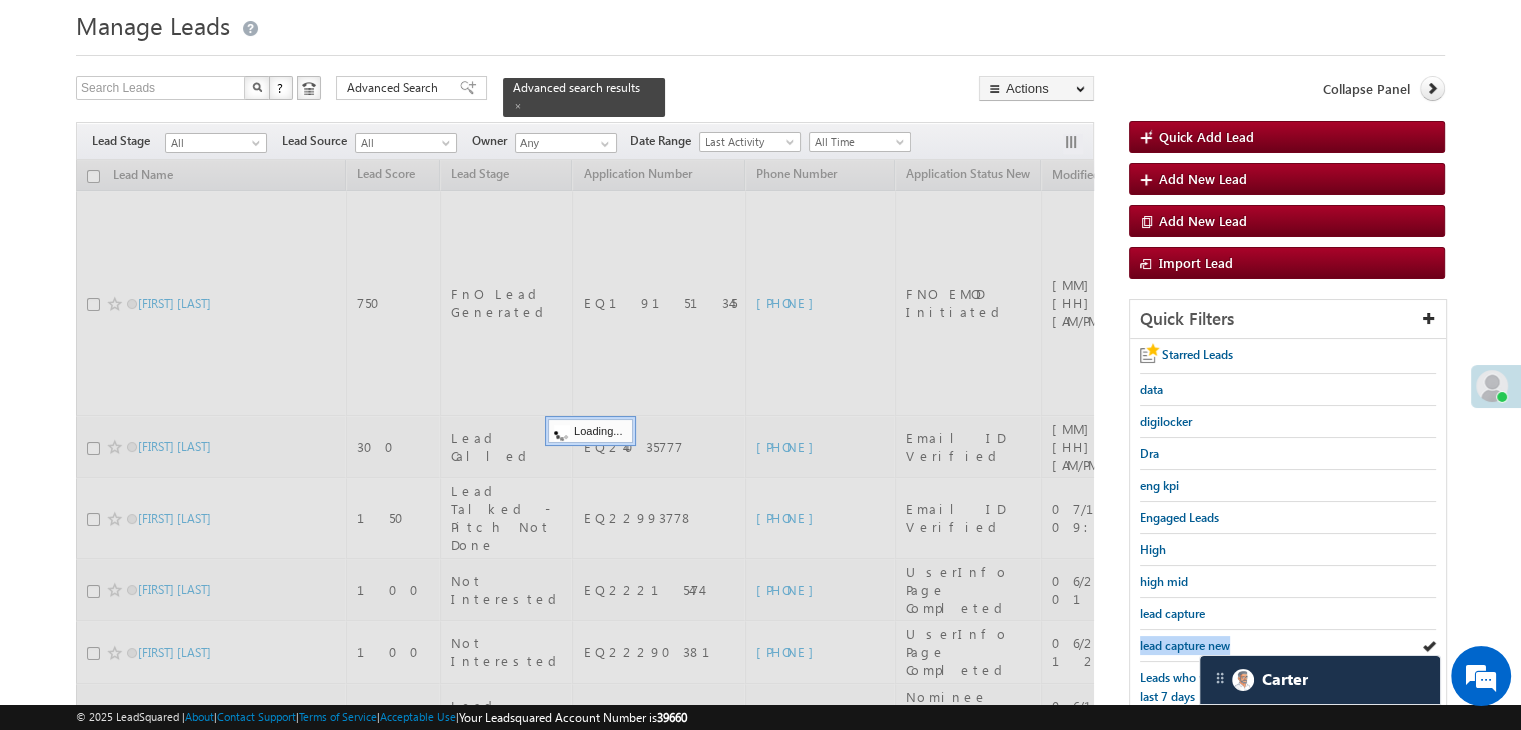 click on "lead capture new" at bounding box center (1185, 645) 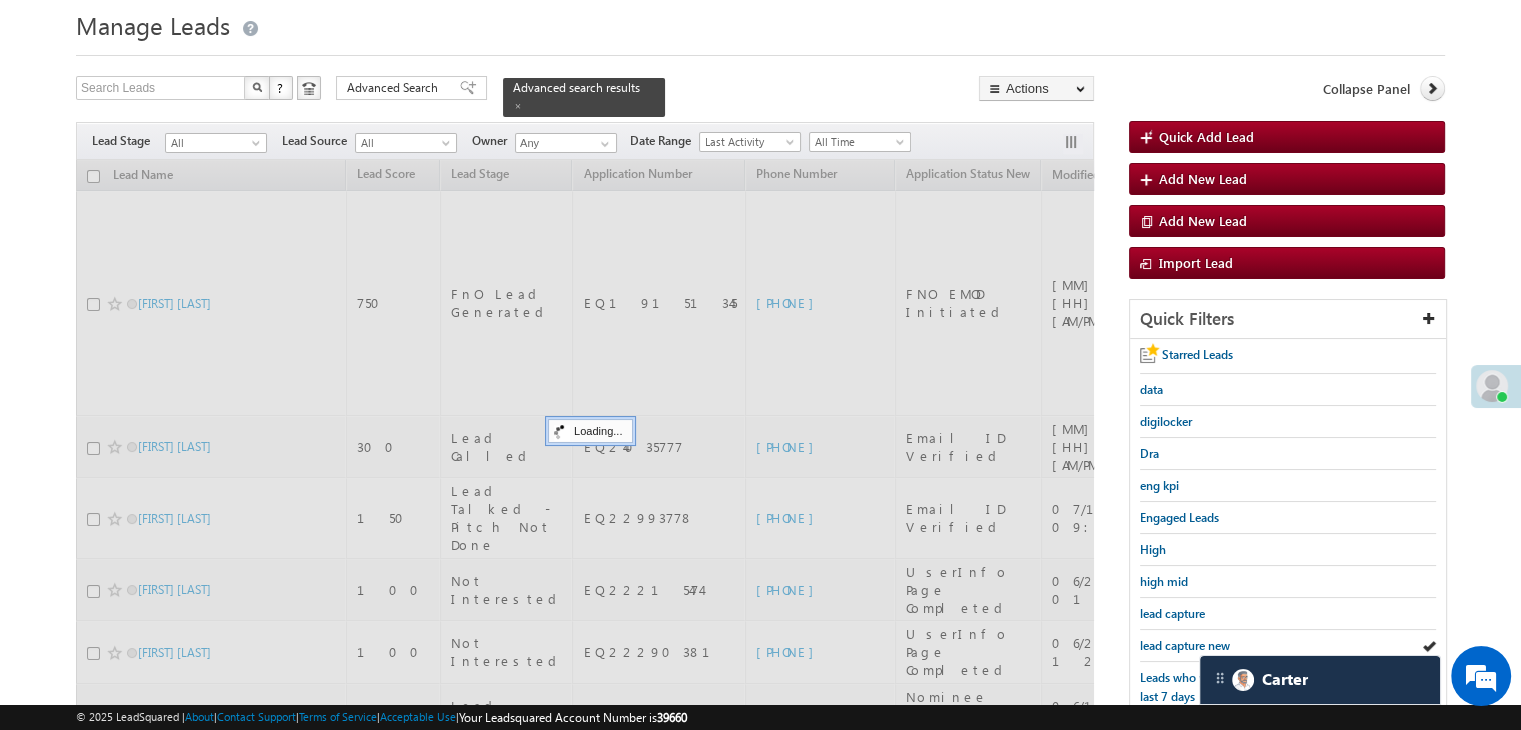 click on "lead capture new" at bounding box center [1185, 645] 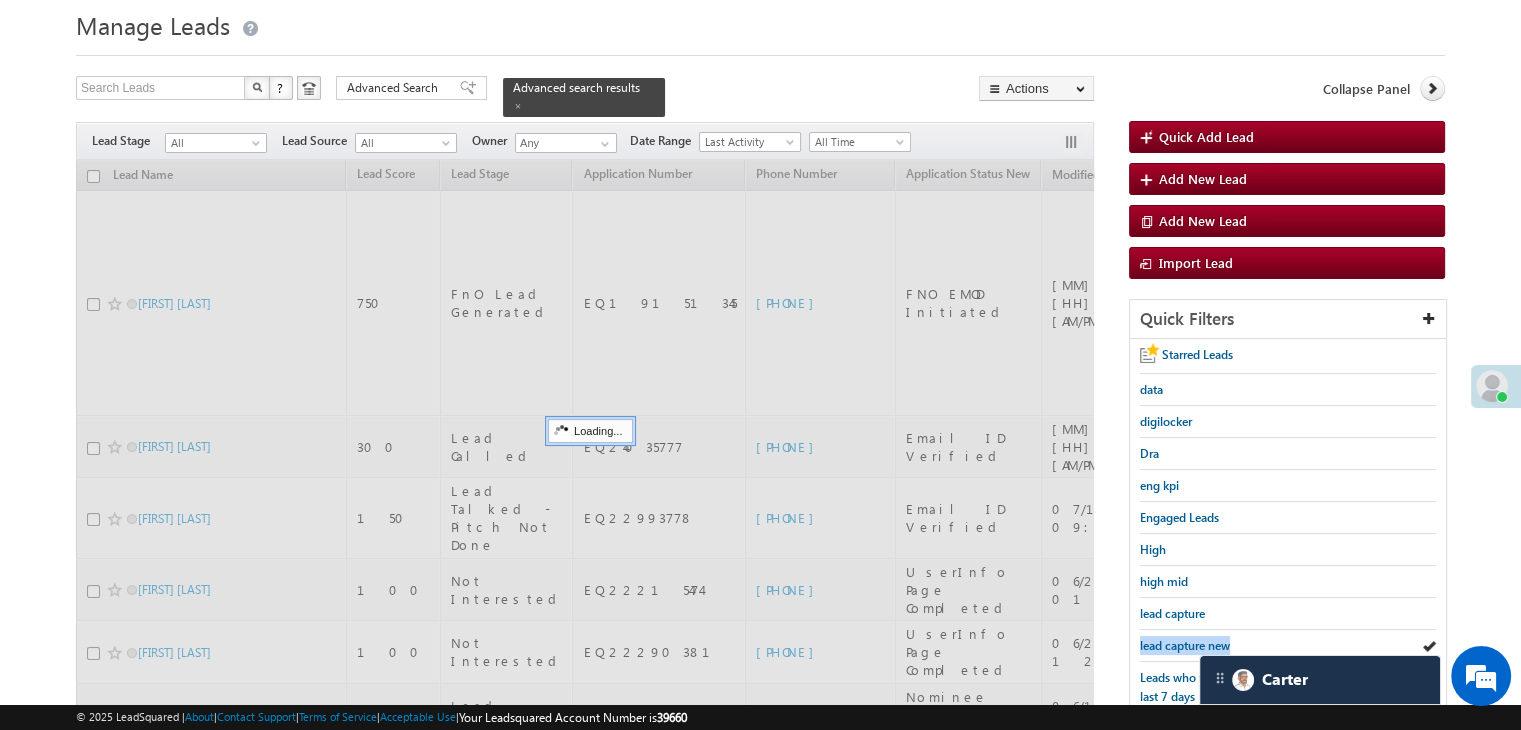 click on "lead capture new" at bounding box center (1185, 645) 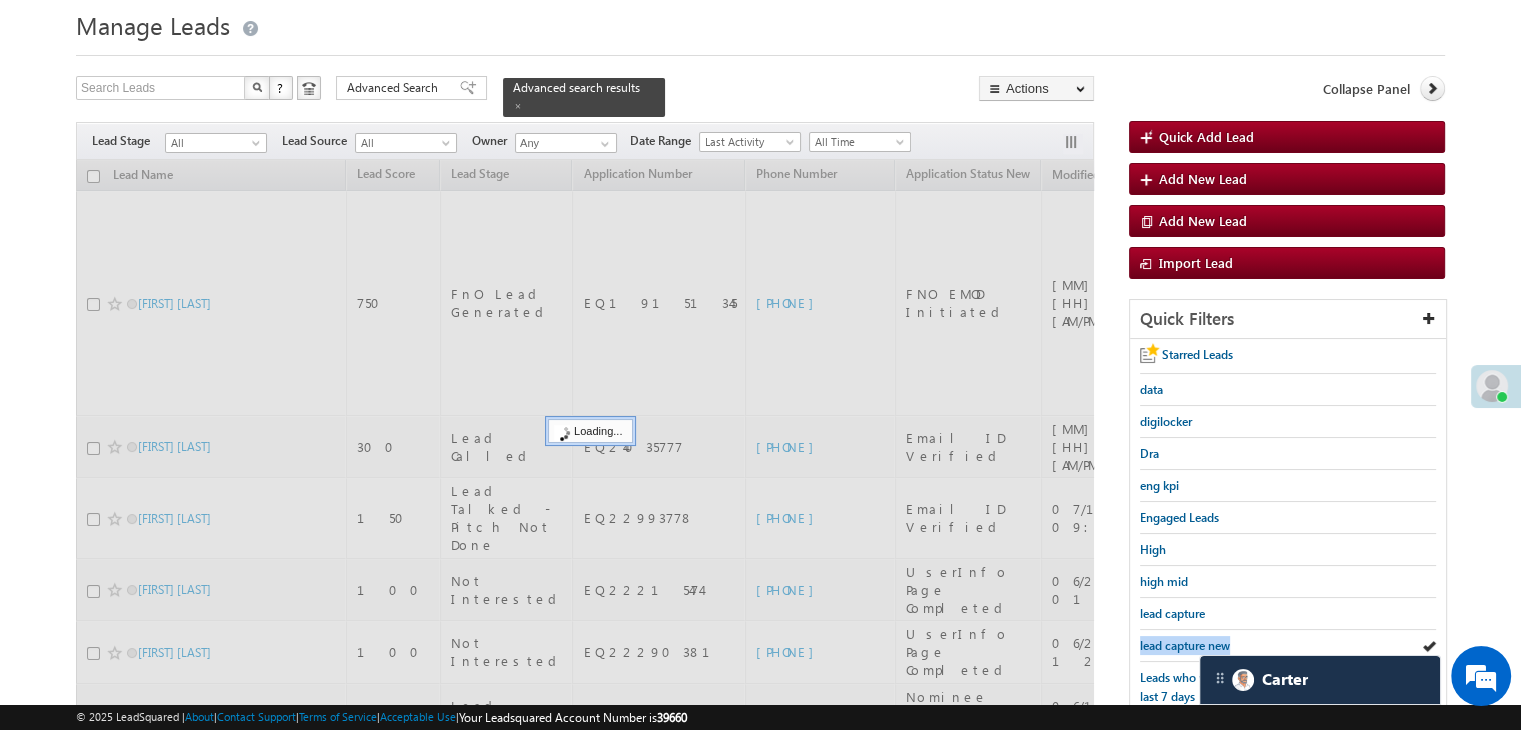 click on "lead capture new" at bounding box center [1185, 645] 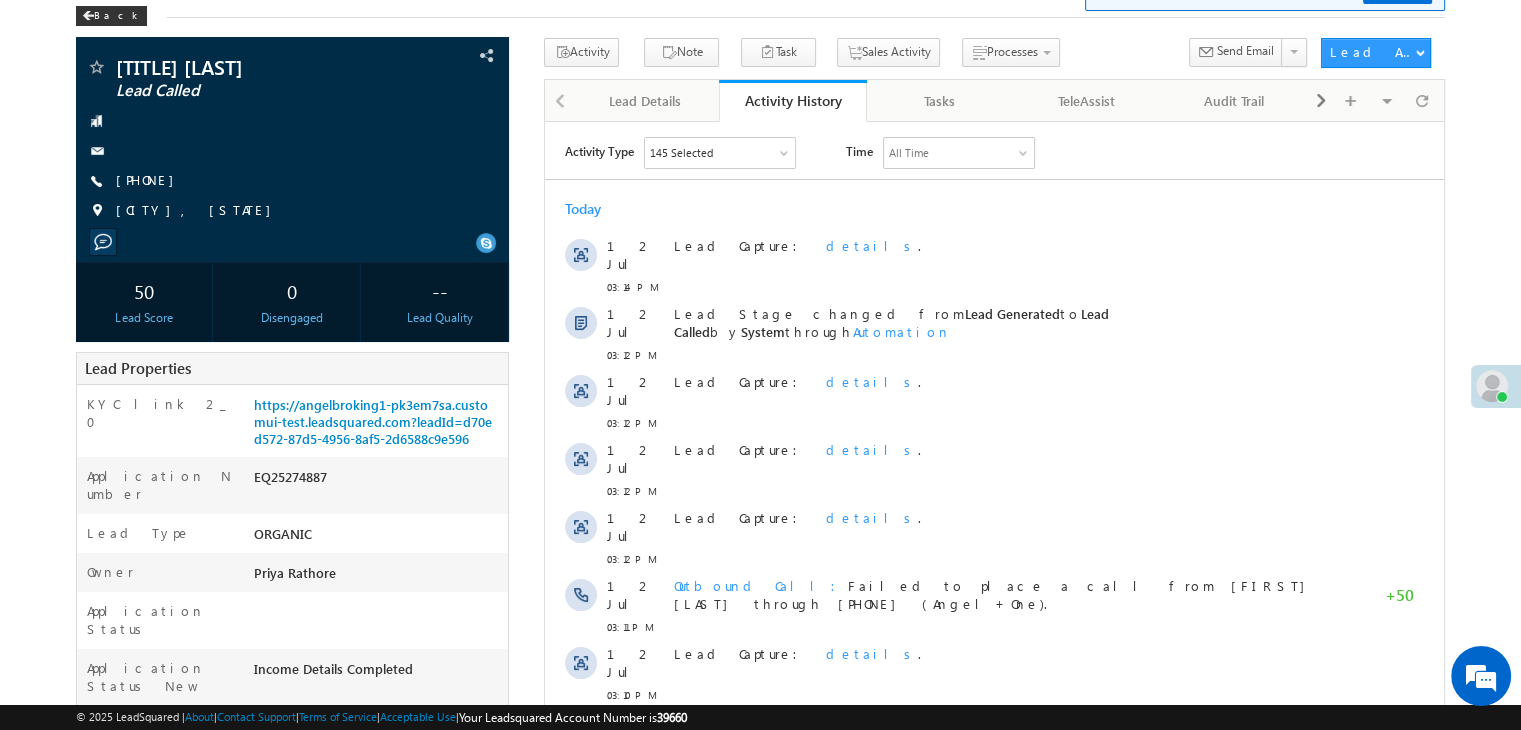 scroll, scrollTop: 0, scrollLeft: 0, axis: both 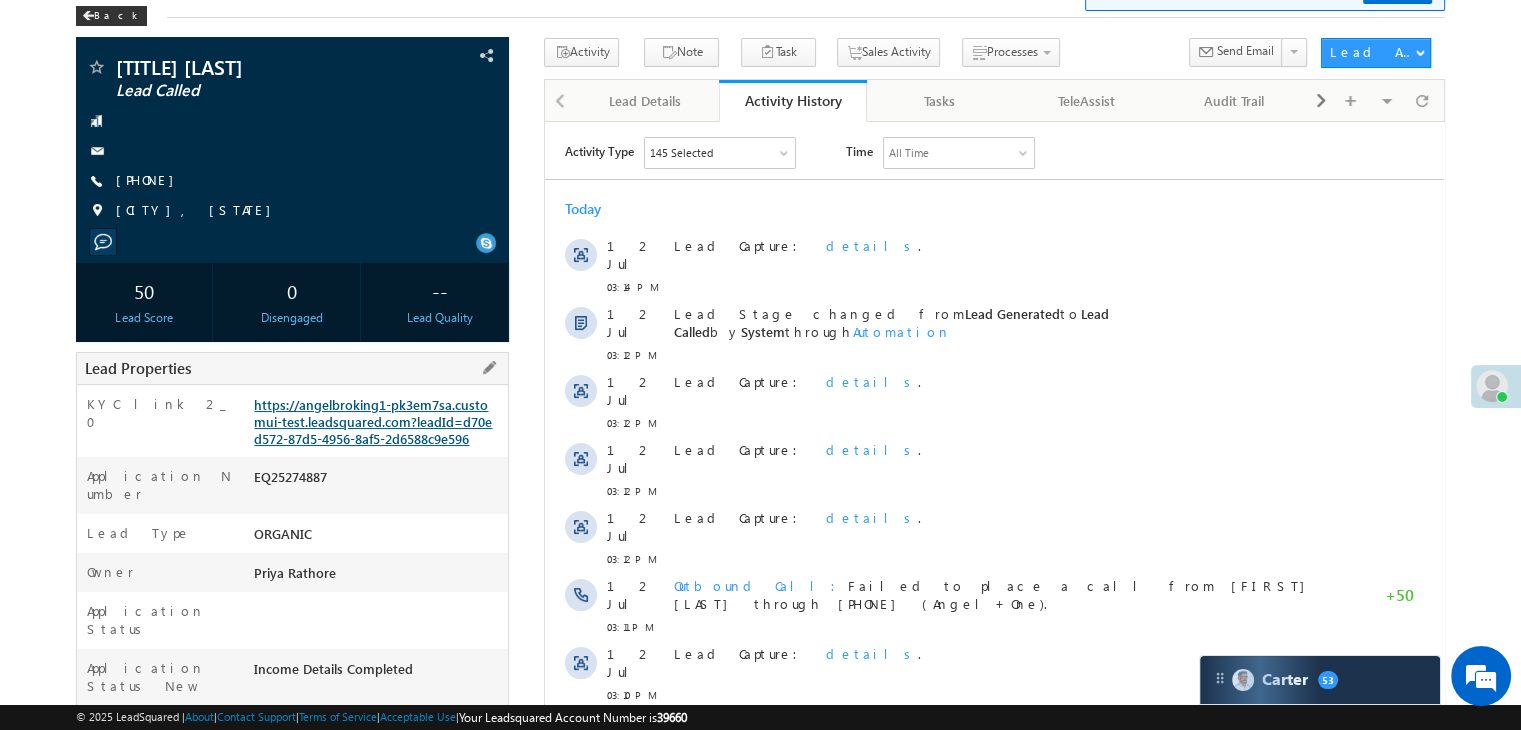 click on "https://angelbroking1-pk3em7sa.customui-test.leadsquared.com?leadId=d70ed572-87d5-4956-8af5-2d6588c9e596" at bounding box center [373, 421] 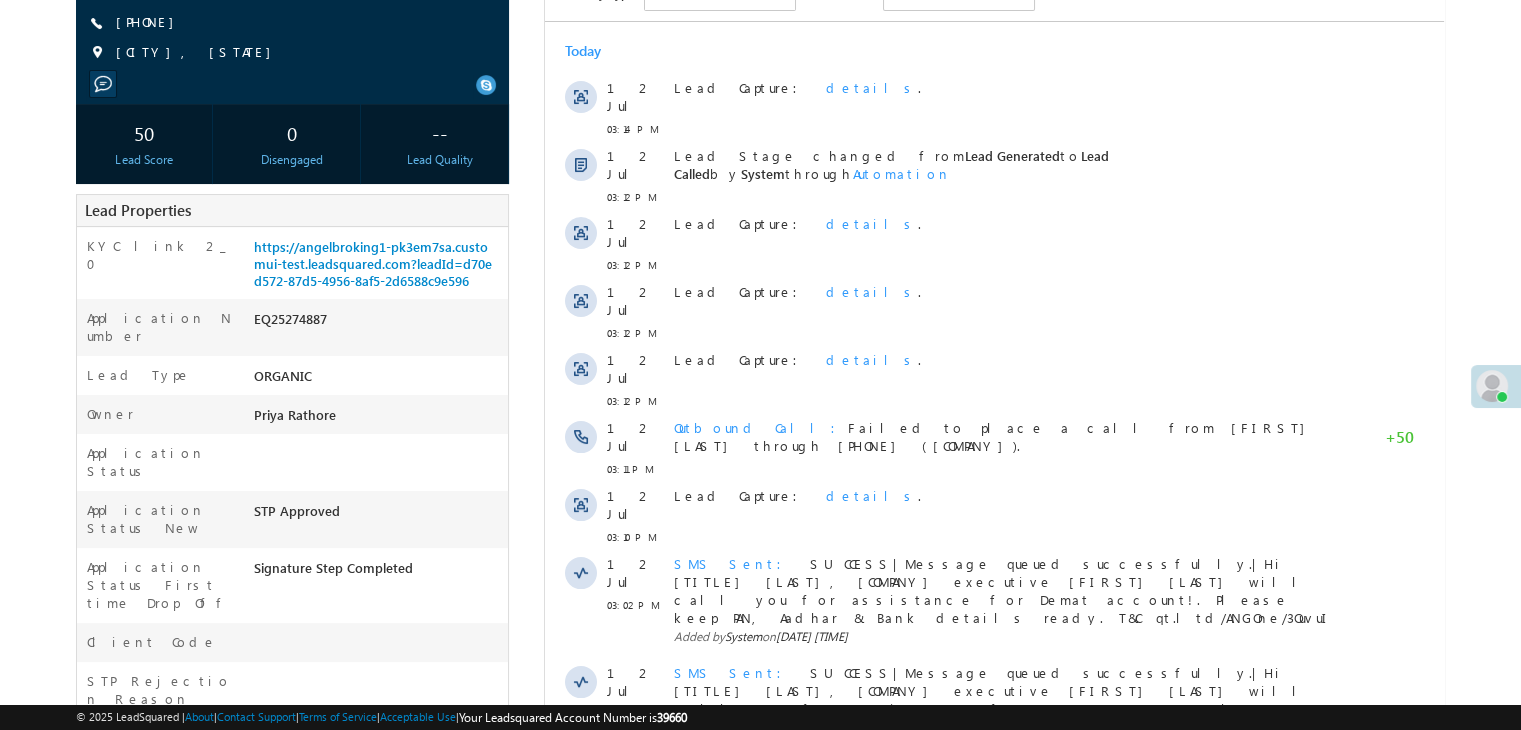 scroll, scrollTop: 203, scrollLeft: 0, axis: vertical 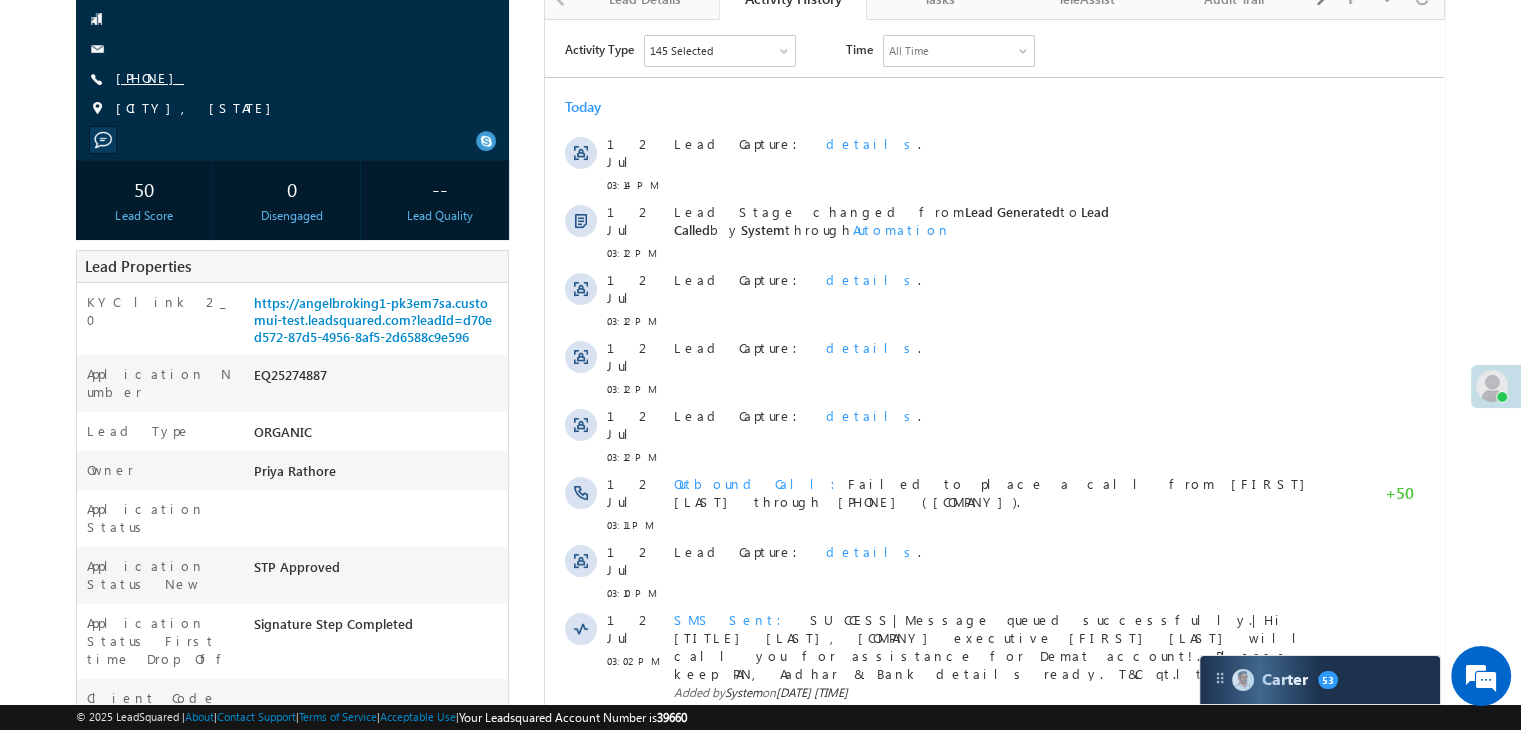 click on "[PHONE]" at bounding box center [150, 77] 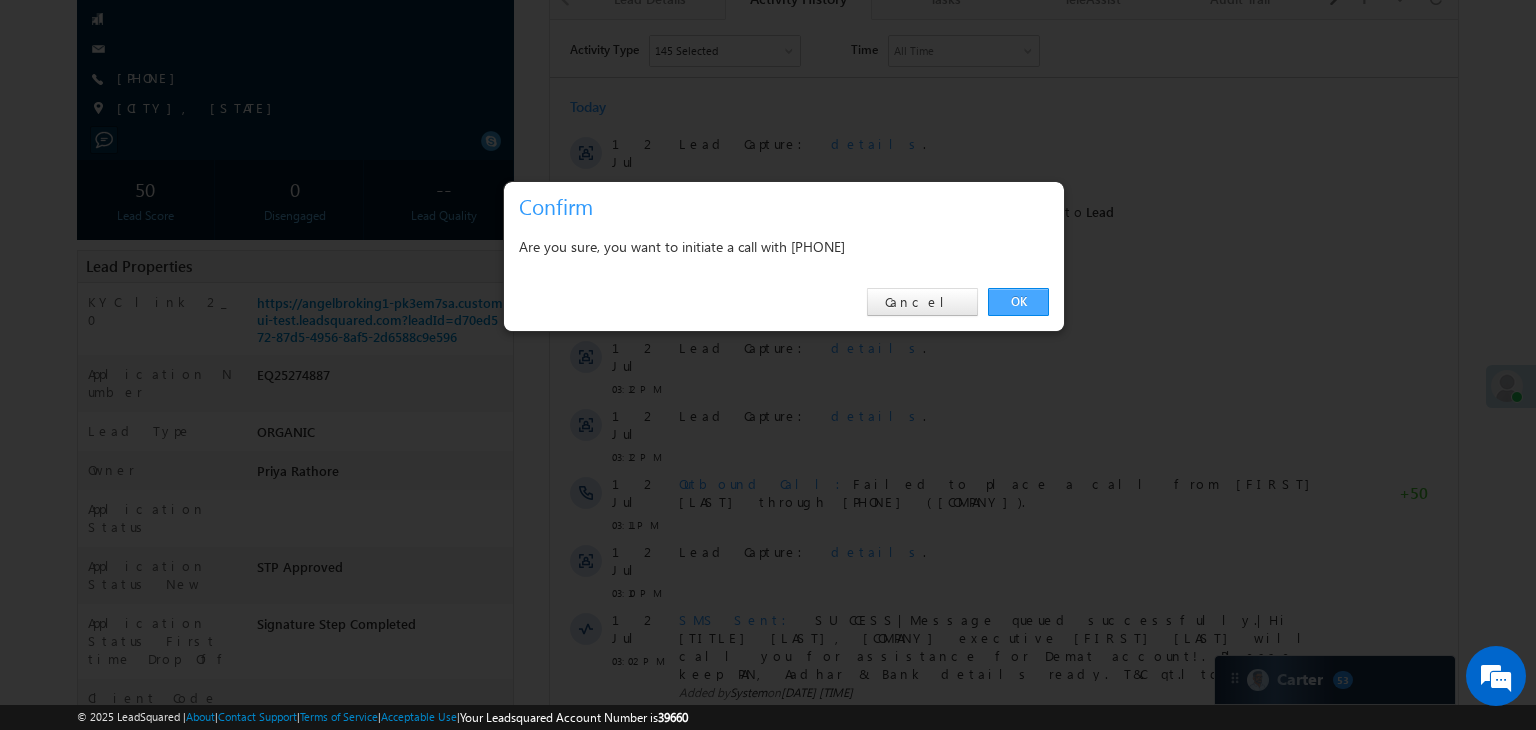 click on "OK" at bounding box center [1018, 302] 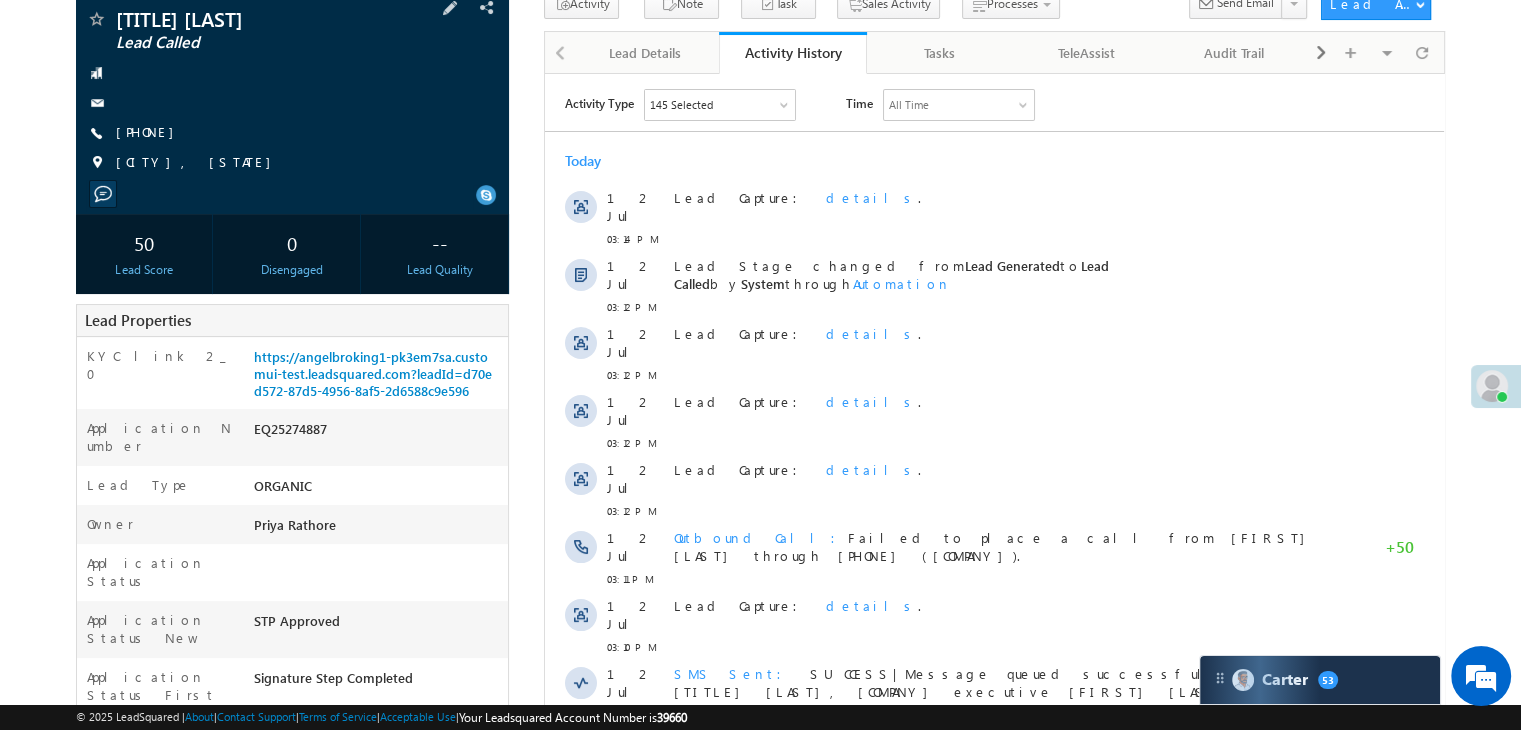 scroll, scrollTop: 256, scrollLeft: 0, axis: vertical 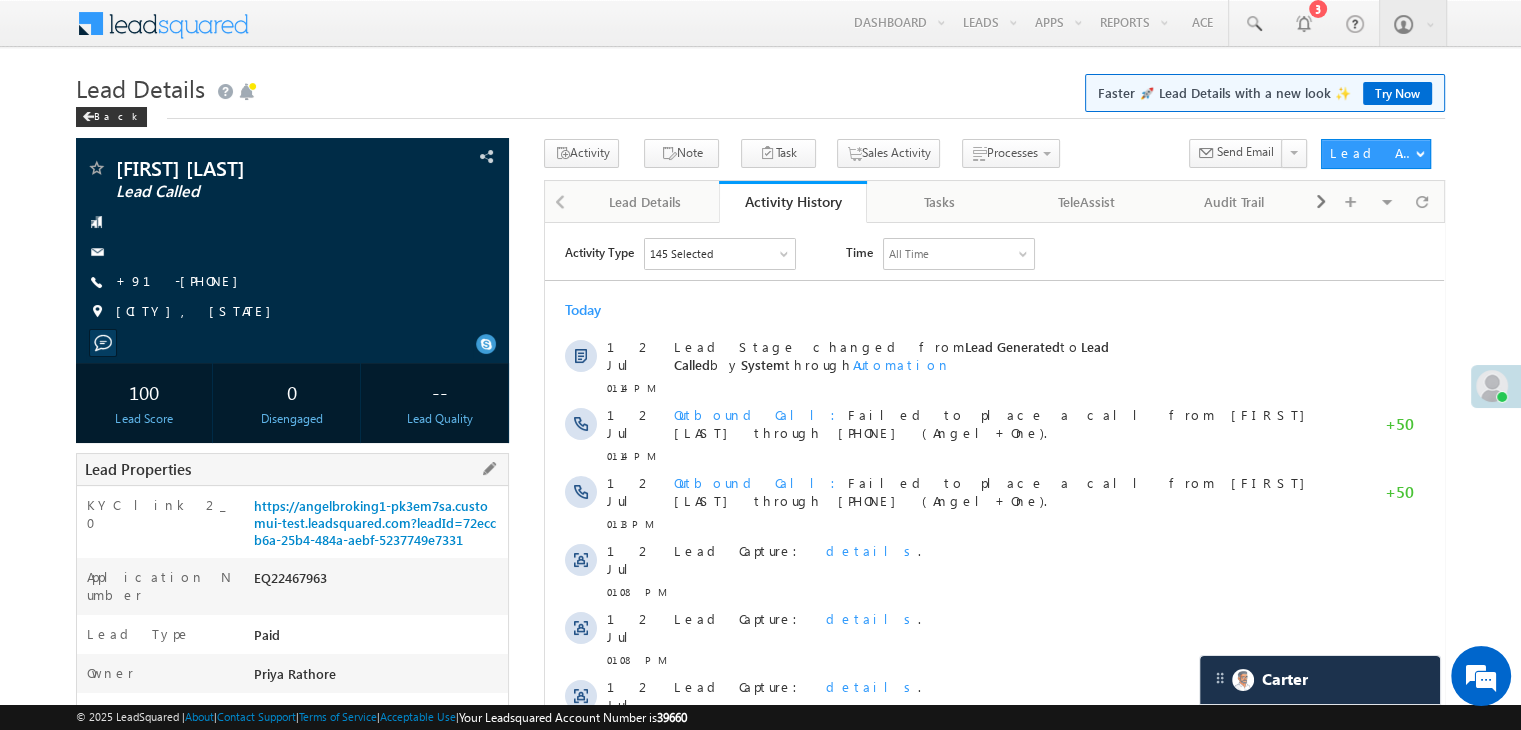 drag, startPoint x: 251, startPoint y: 502, endPoint x: 463, endPoint y: 545, distance: 216.3169 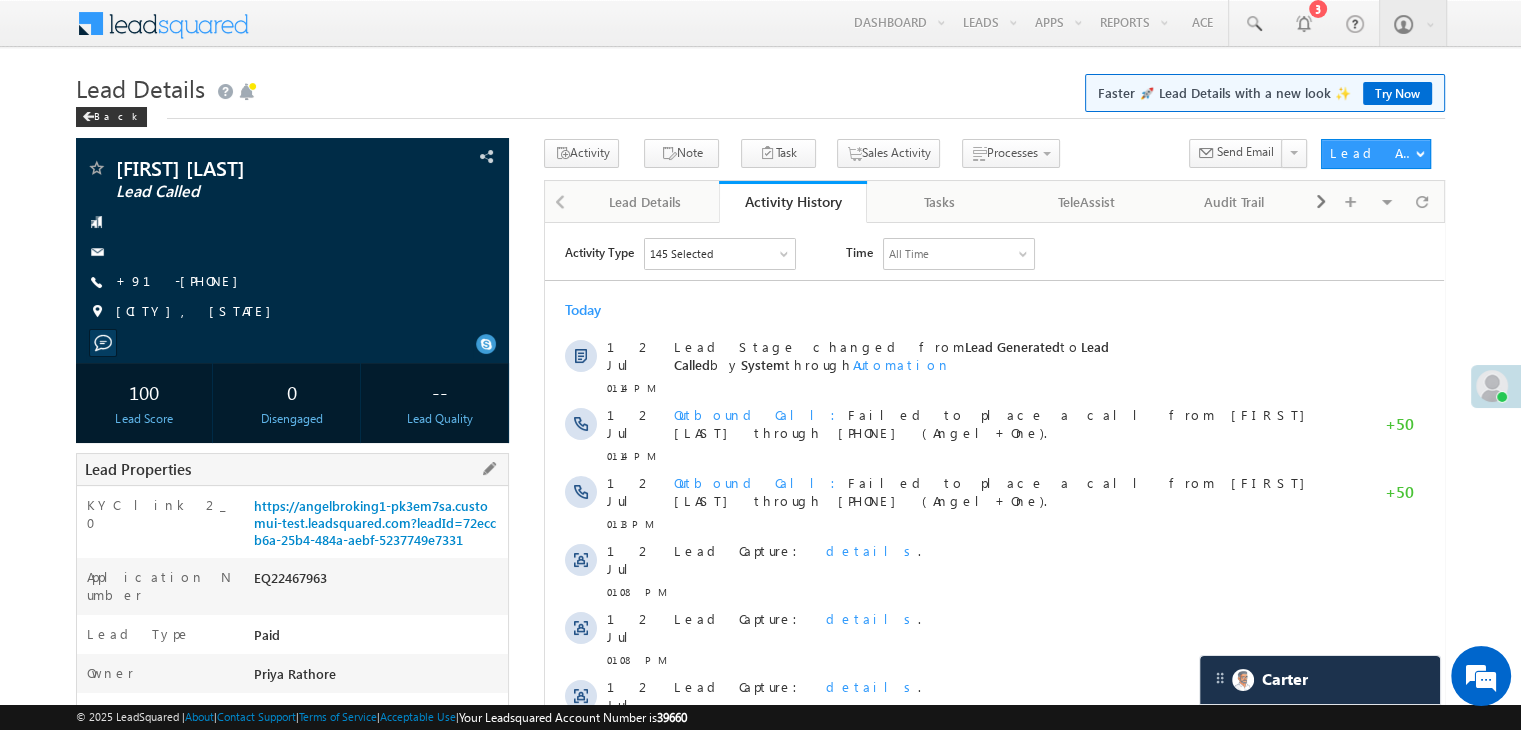 click on "https://angelbroking1-pk3em7sa.customui-test.leadsquared.com?leadId=72eccb6a-25b4-484a-aebf-5237749e7331" at bounding box center [378, 527] 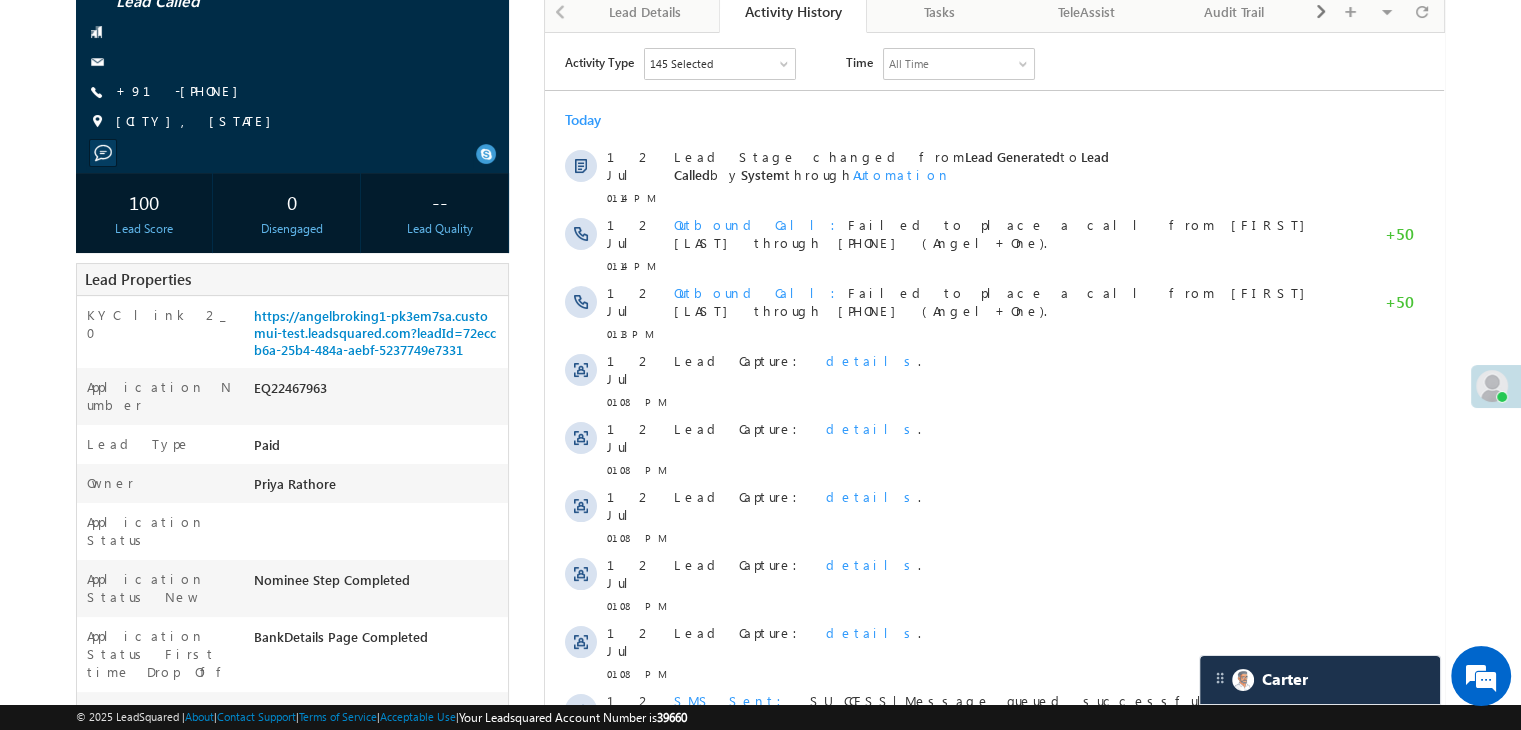 scroll, scrollTop: 200, scrollLeft: 0, axis: vertical 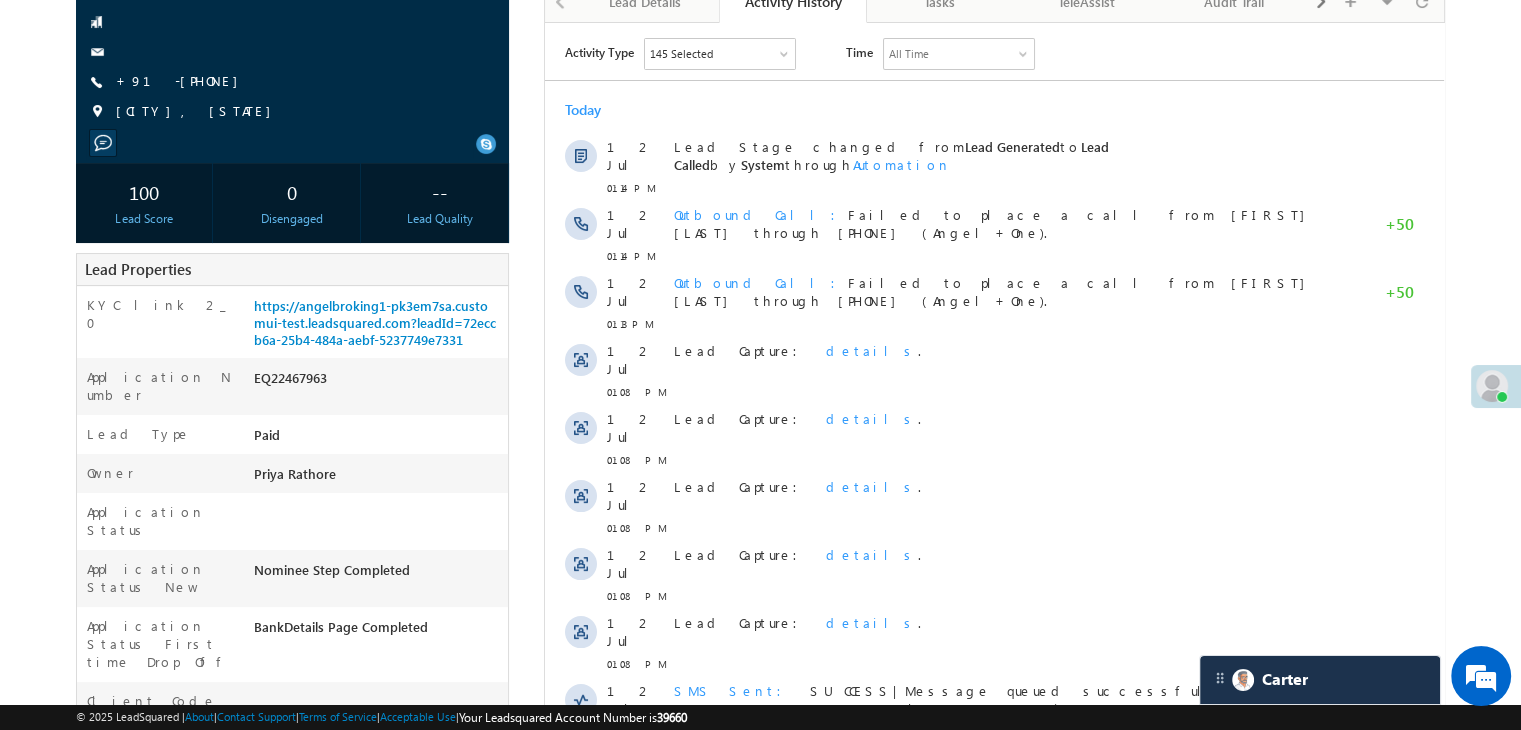 click at bounding box center [292, 143] 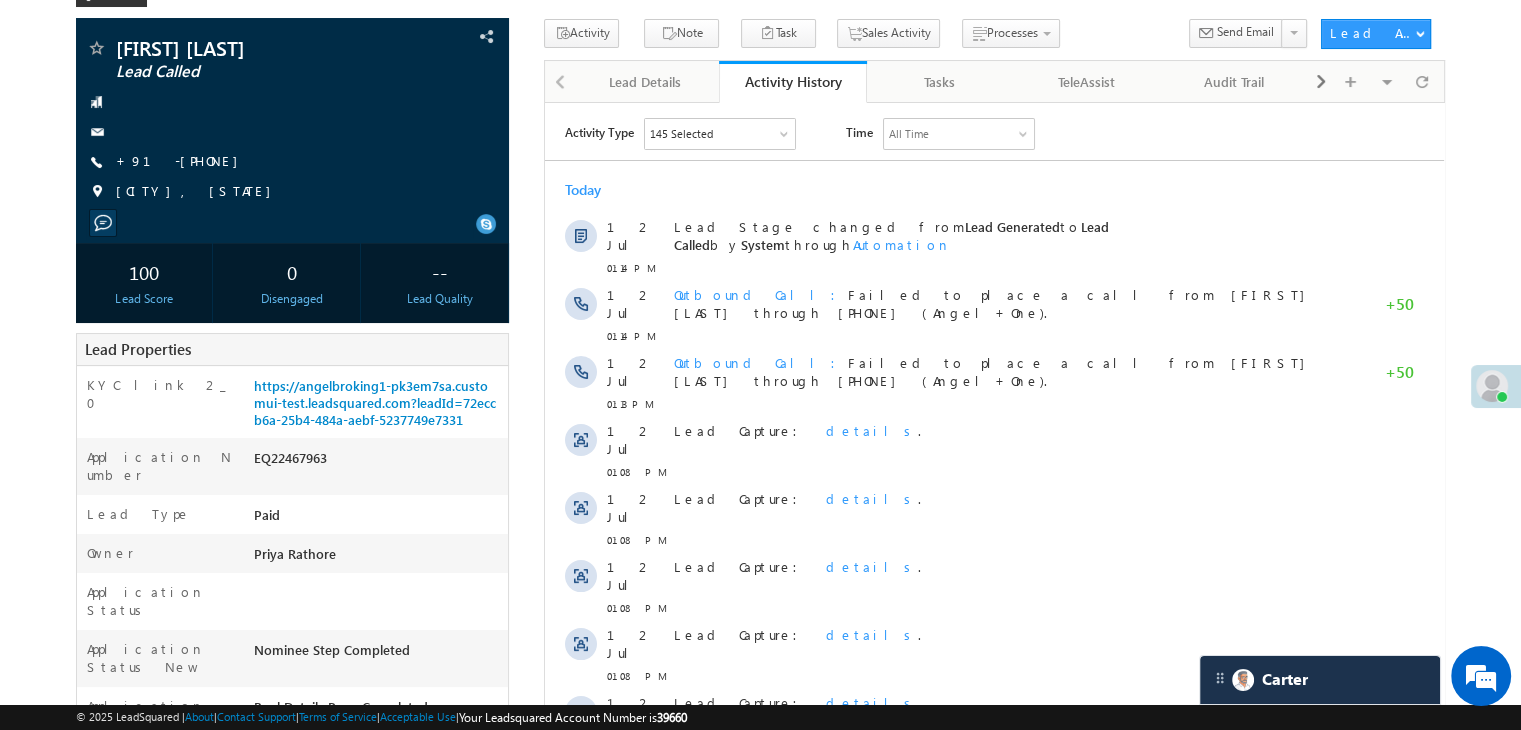 scroll, scrollTop: 0, scrollLeft: 0, axis: both 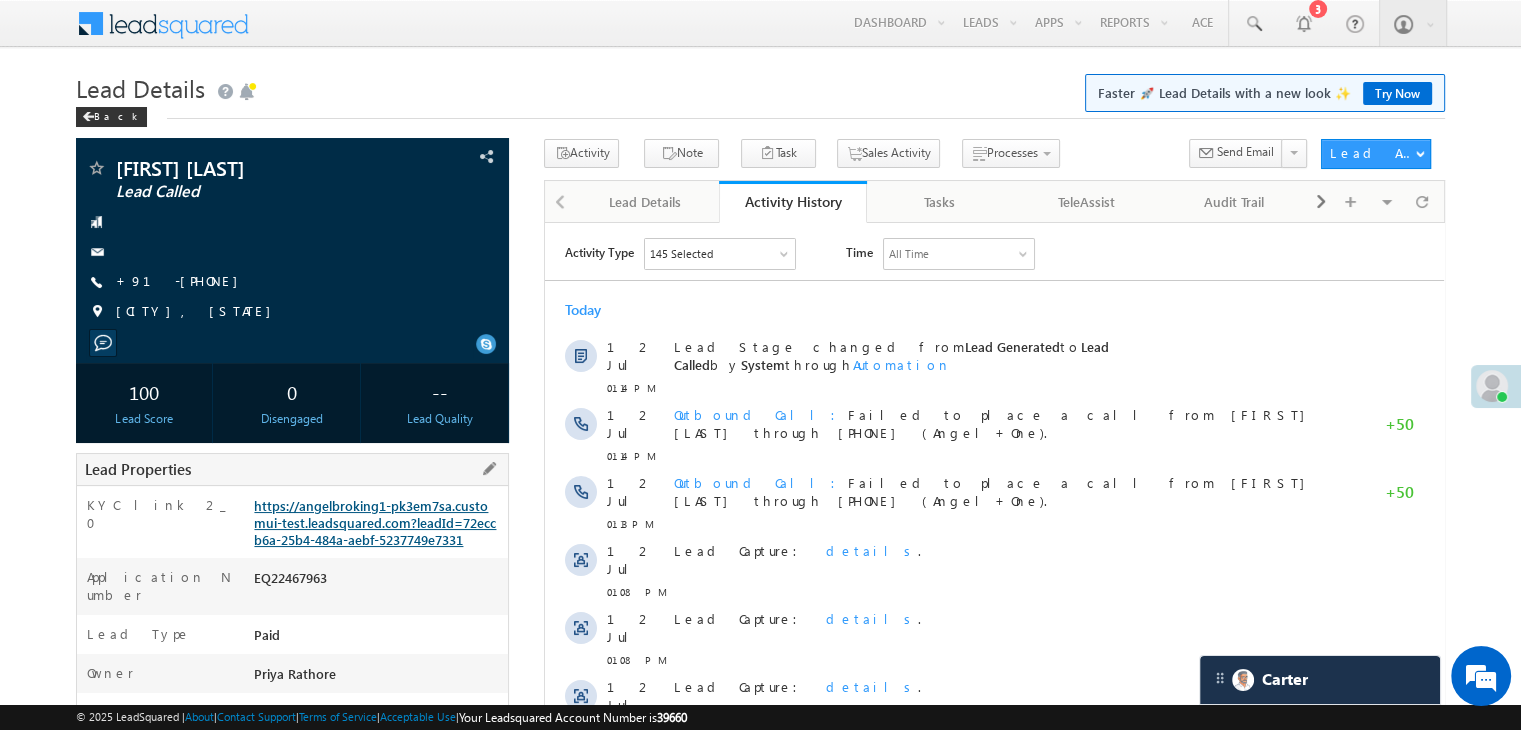 click on "https://angelbroking1-pk3em7sa.customui-test.leadsquared.com?leadId=72eccb6a-25b4-484a-aebf-5237749e7331" at bounding box center (375, 522) 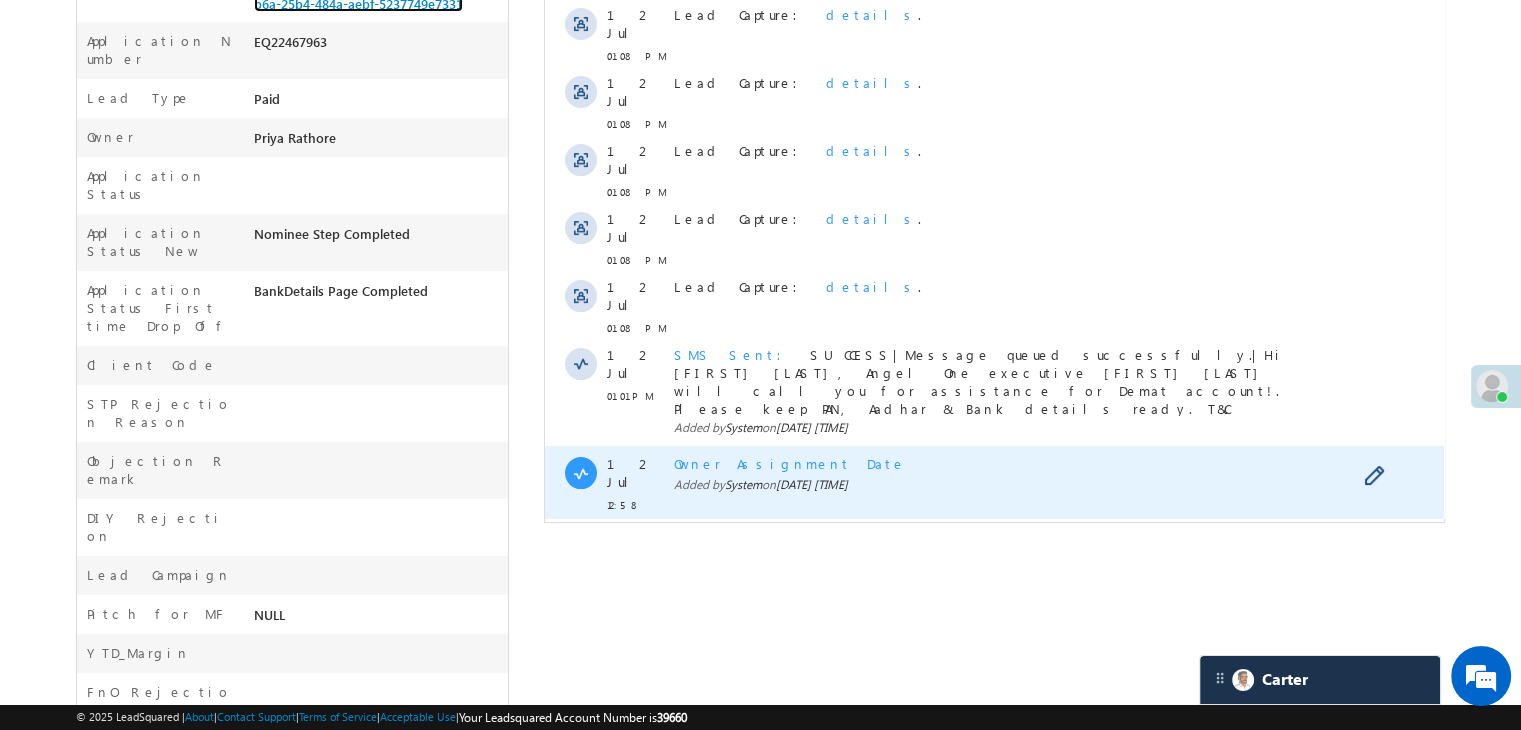 scroll, scrollTop: 227, scrollLeft: 0, axis: vertical 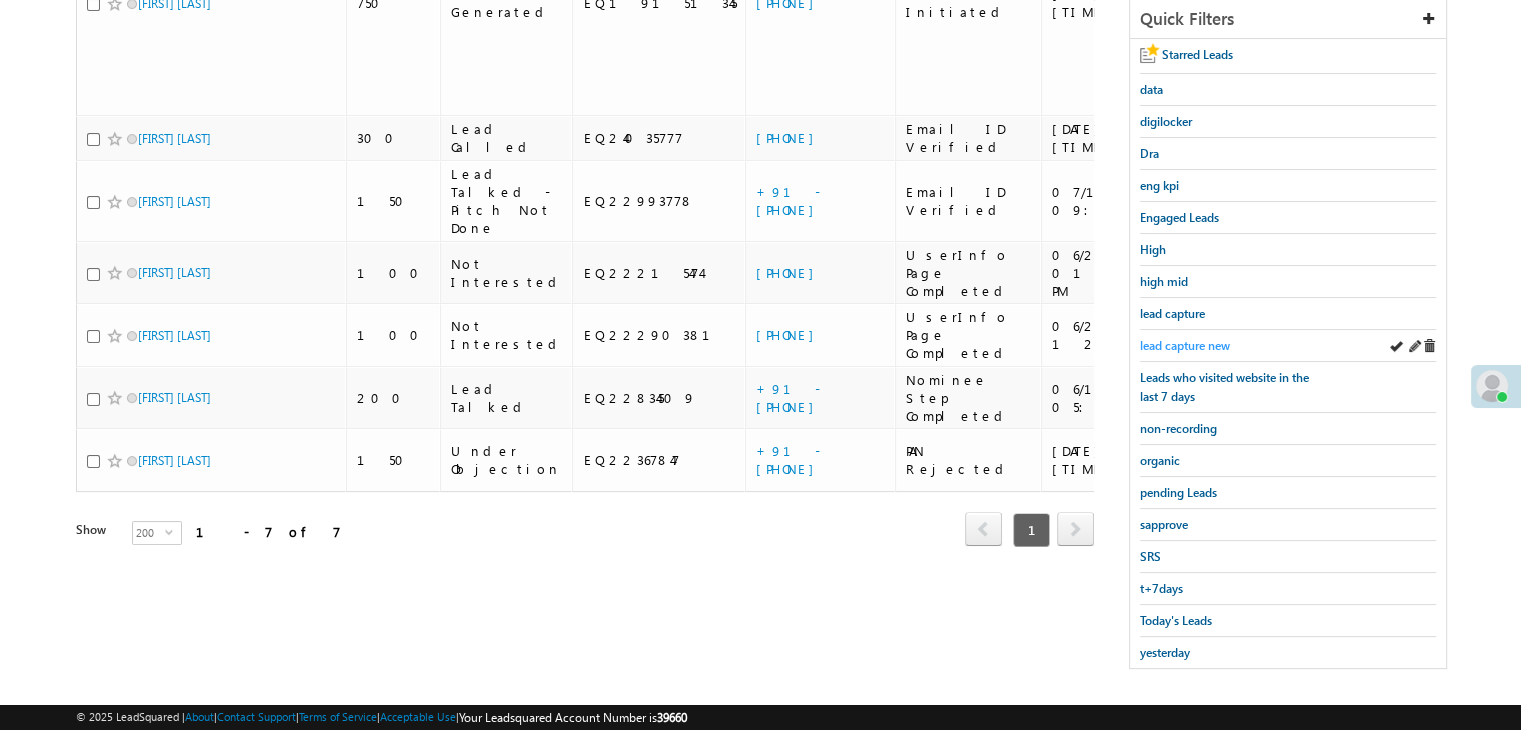 click on "lead capture new" at bounding box center (1185, 345) 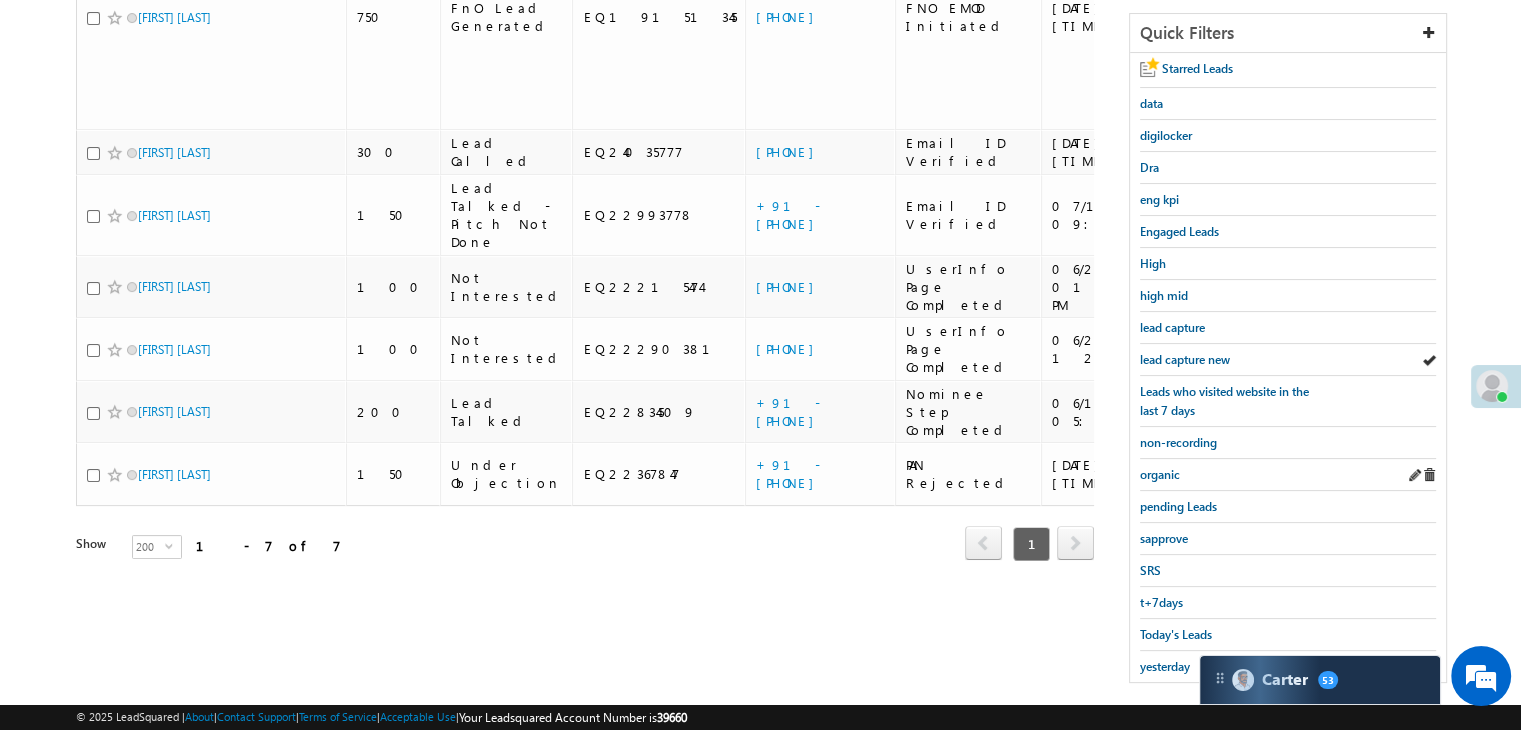 scroll, scrollTop: 363, scrollLeft: 0, axis: vertical 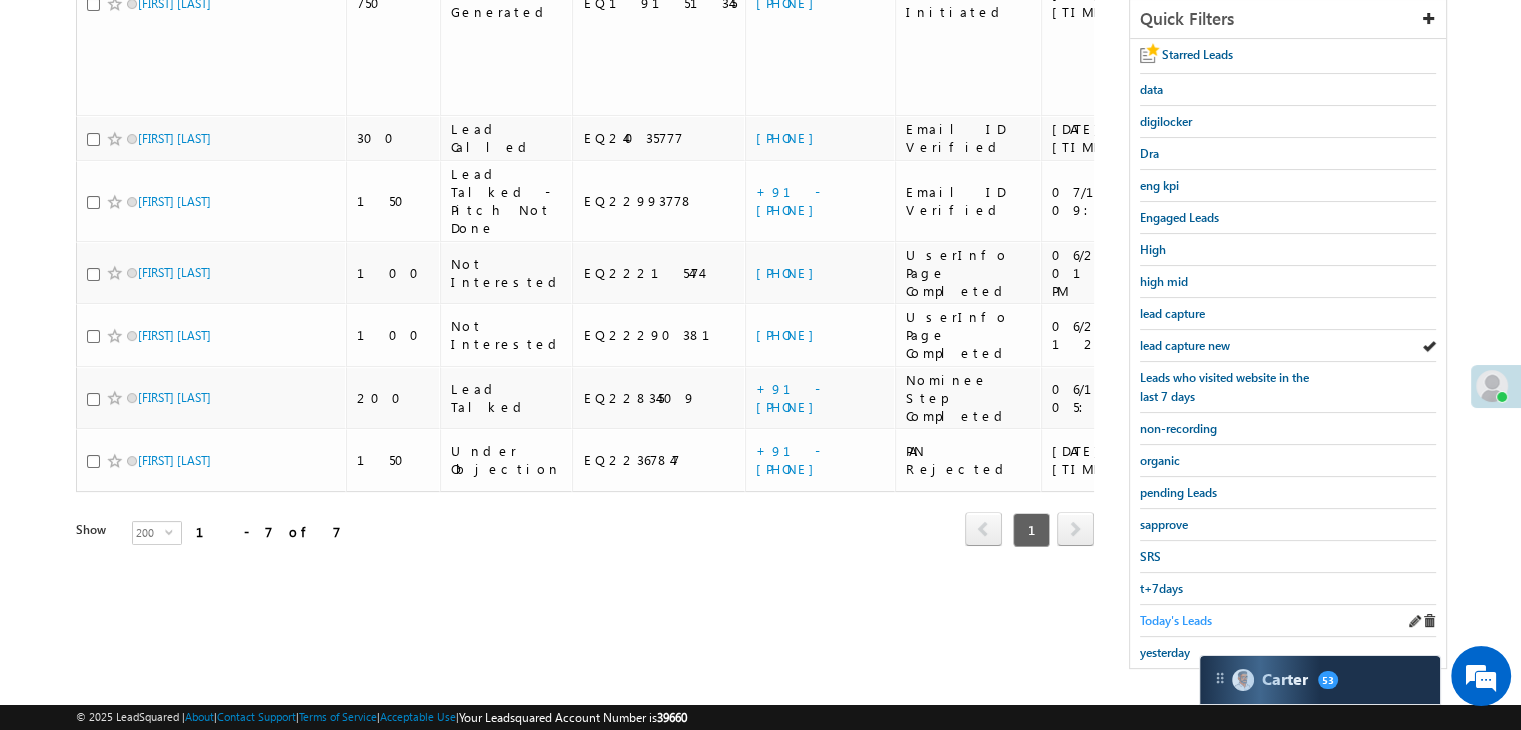 click on "Today's Leads" at bounding box center [1176, 620] 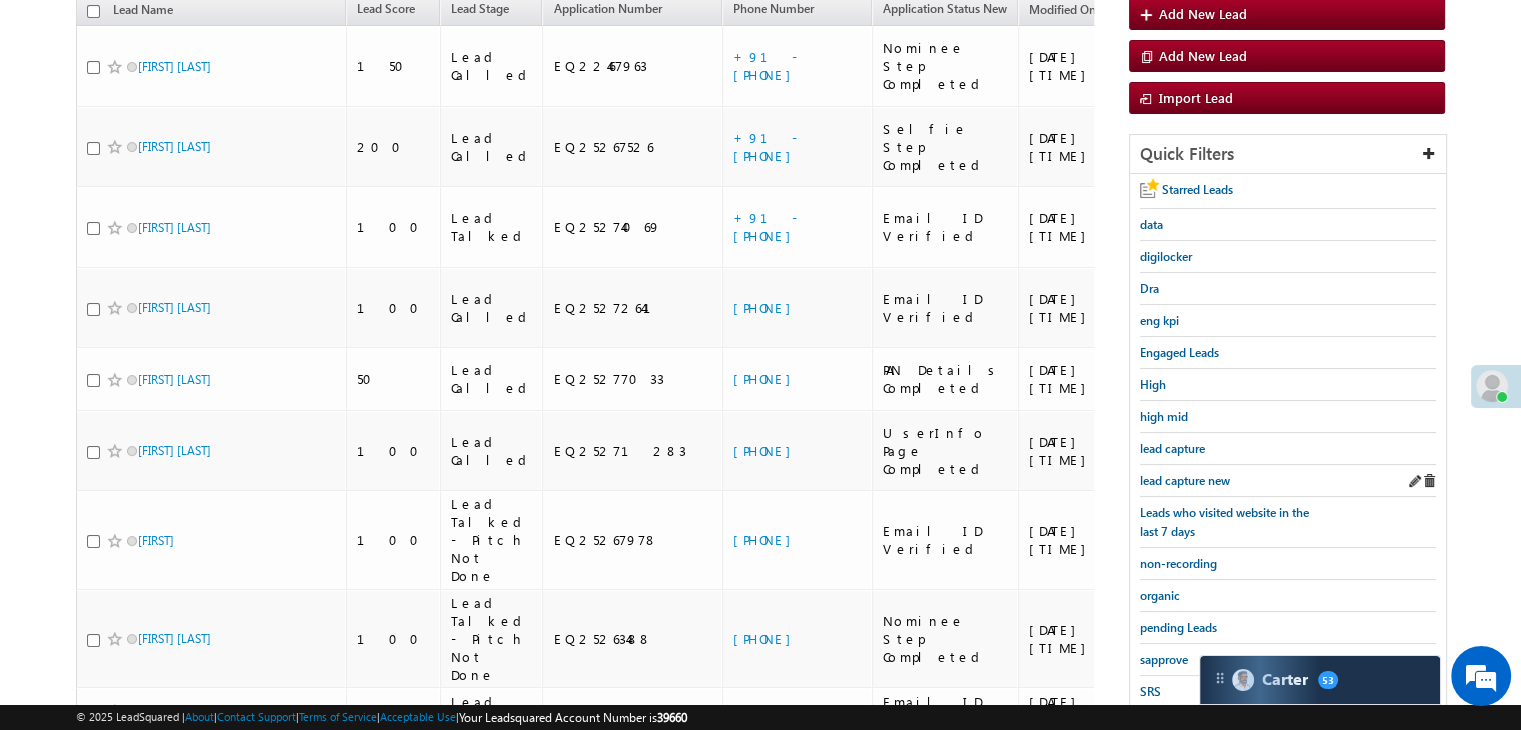 scroll, scrollTop: 263, scrollLeft: 0, axis: vertical 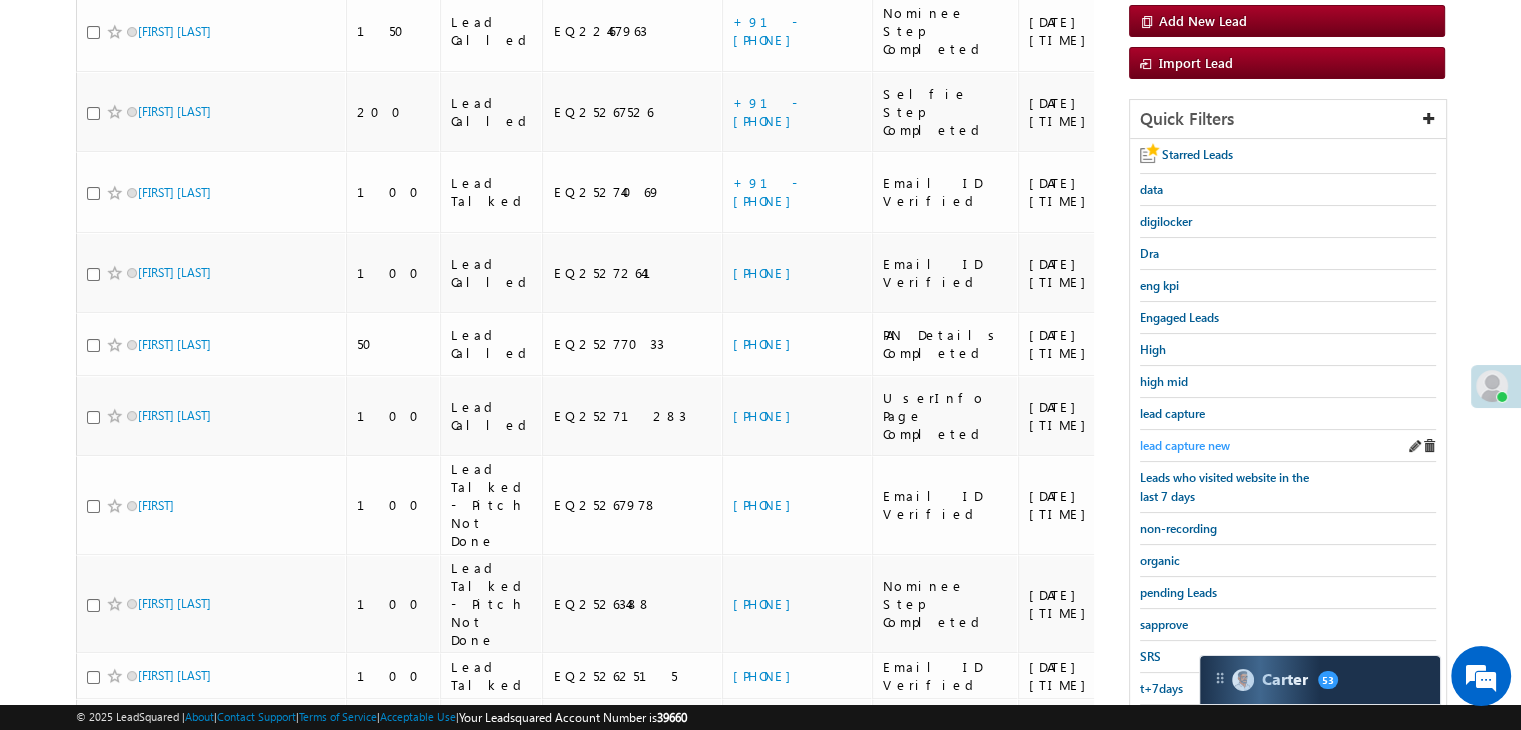 click on "lead capture new" at bounding box center [1185, 445] 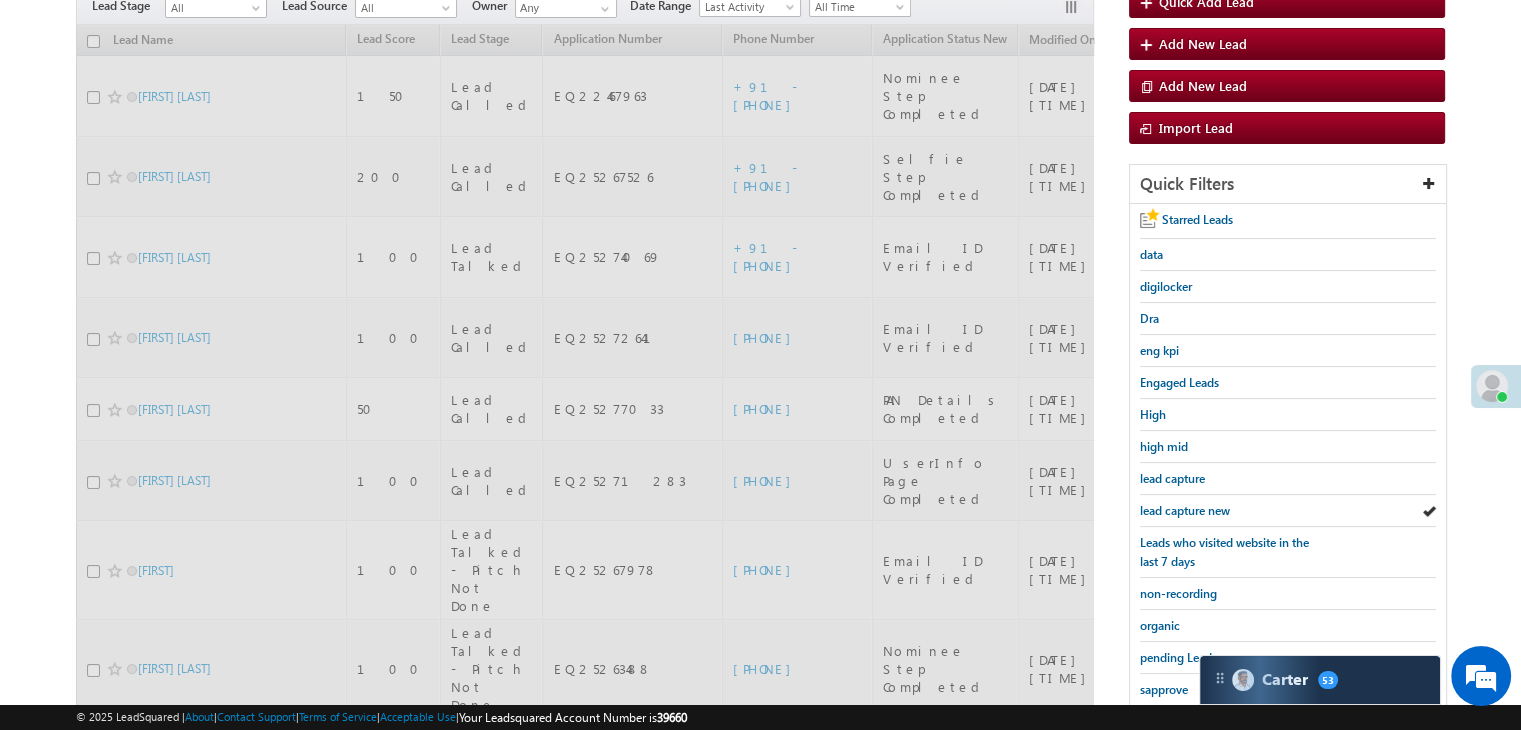 scroll, scrollTop: 163, scrollLeft: 0, axis: vertical 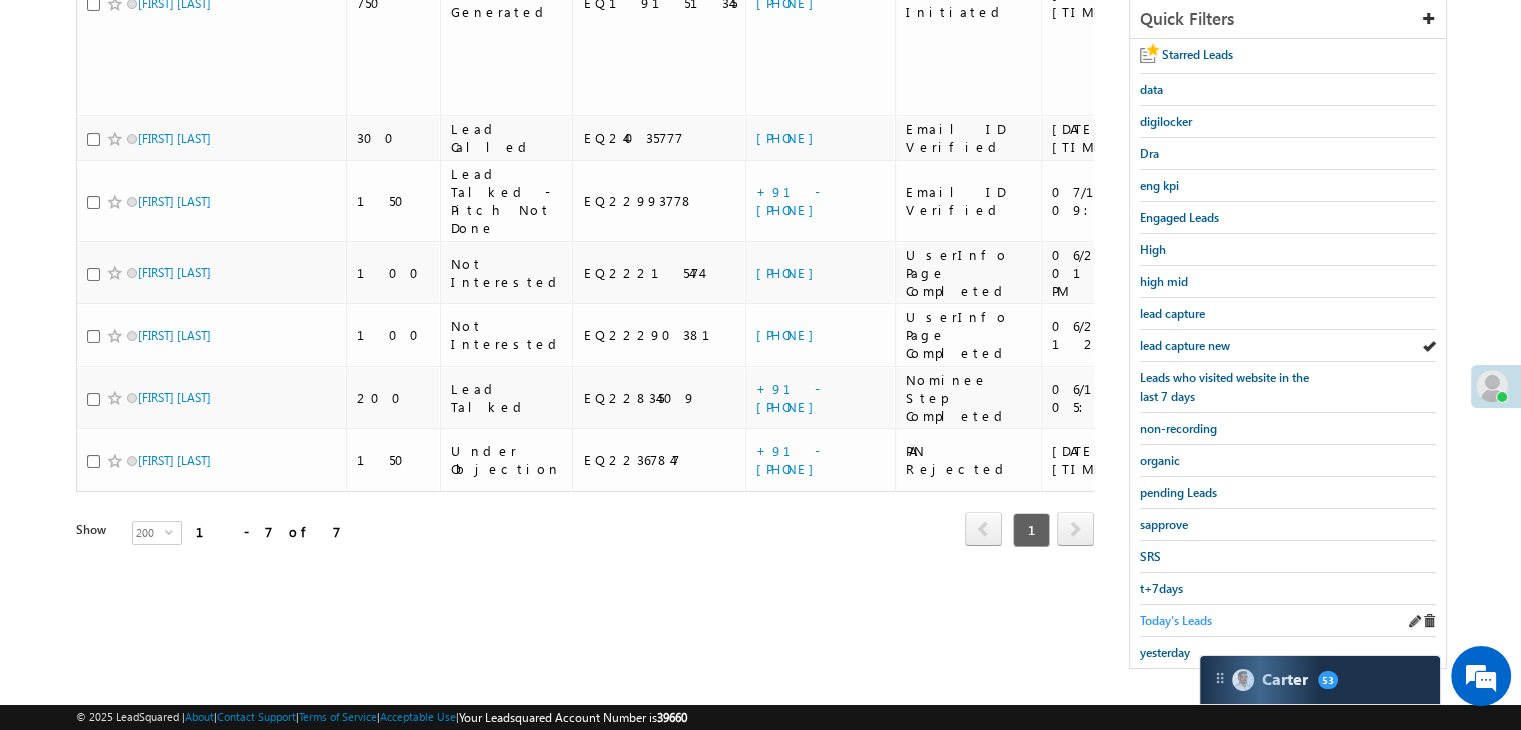 click on "Today's Leads" at bounding box center (1176, 620) 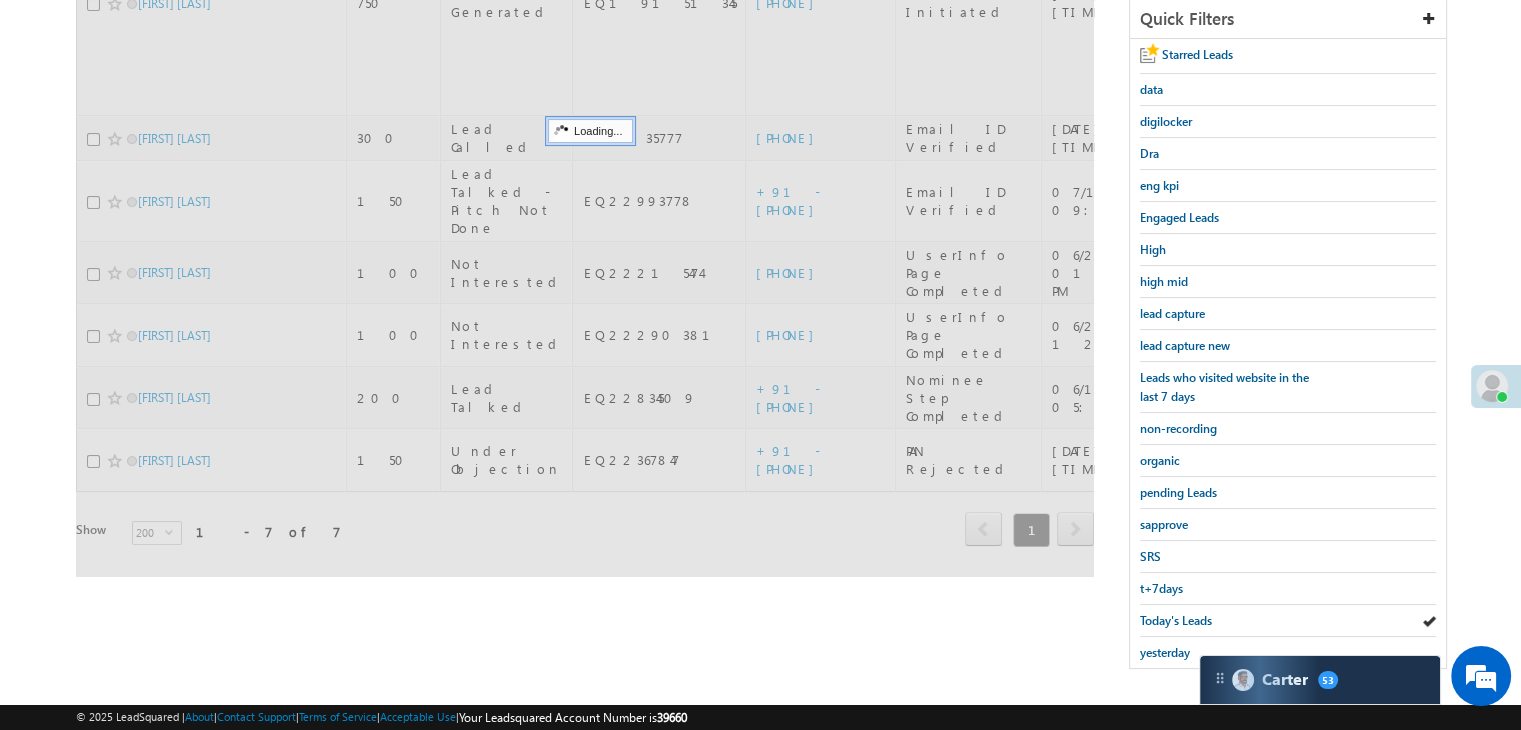scroll, scrollTop: 163, scrollLeft: 0, axis: vertical 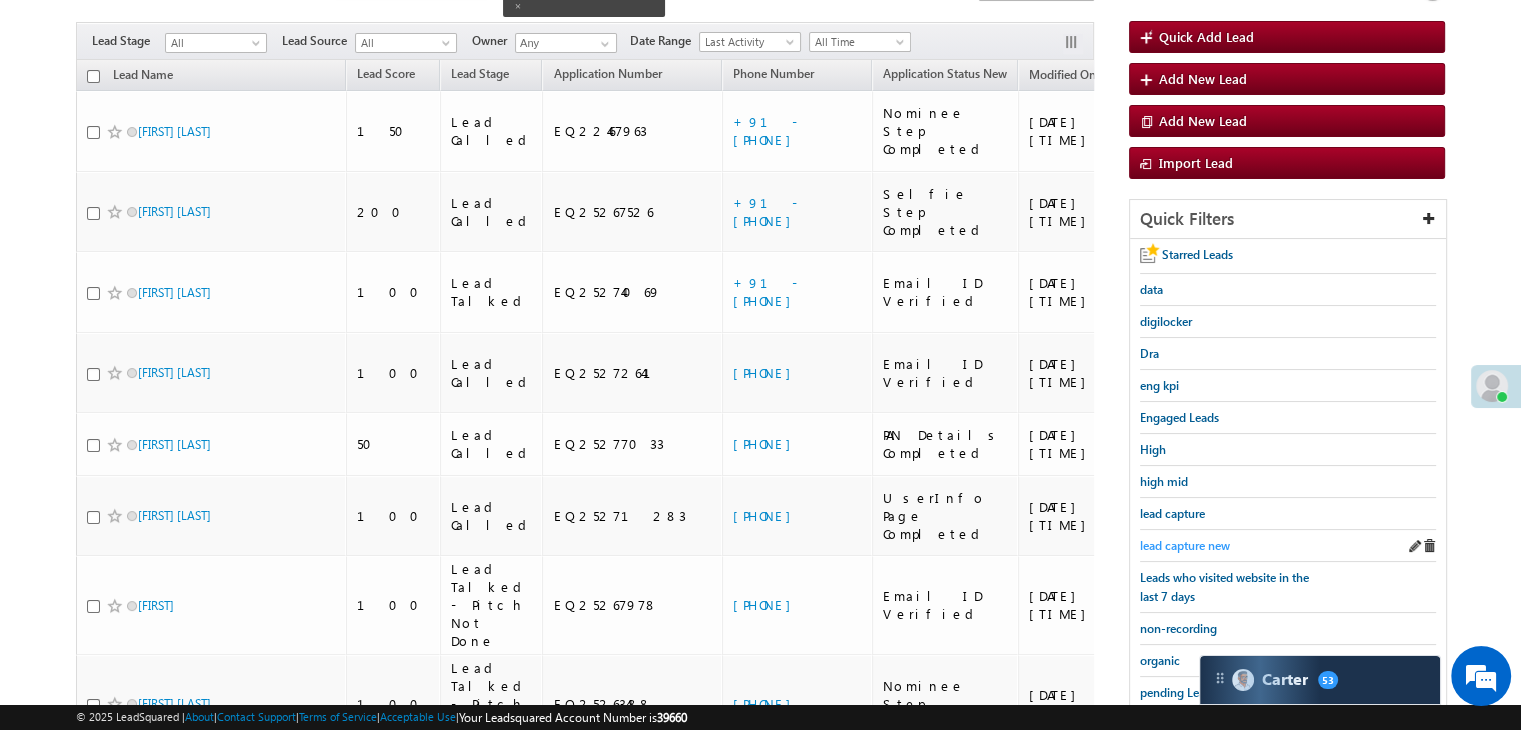 click on "lead capture new" at bounding box center [1185, 545] 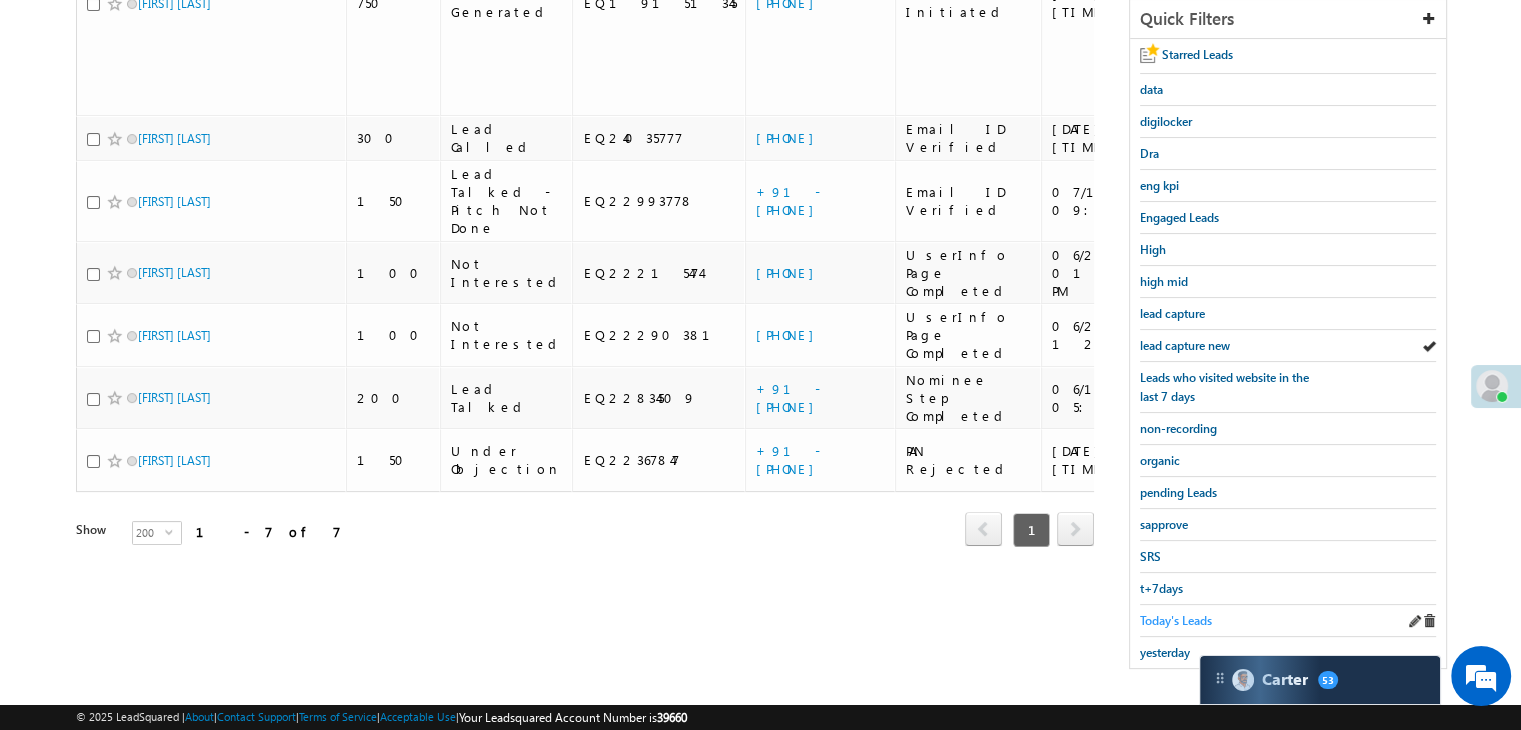 click on "Today's Leads" at bounding box center (1176, 620) 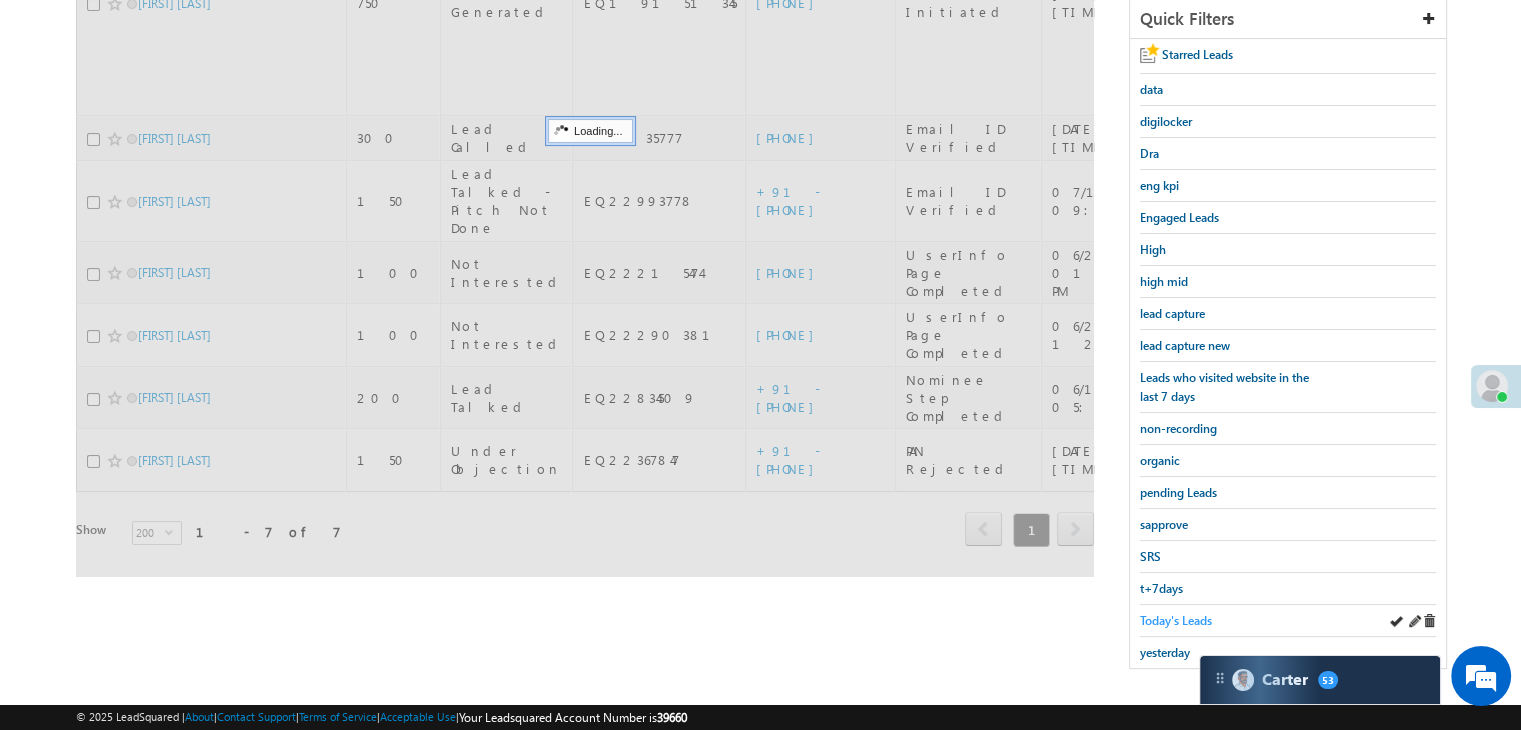 scroll, scrollTop: 263, scrollLeft: 0, axis: vertical 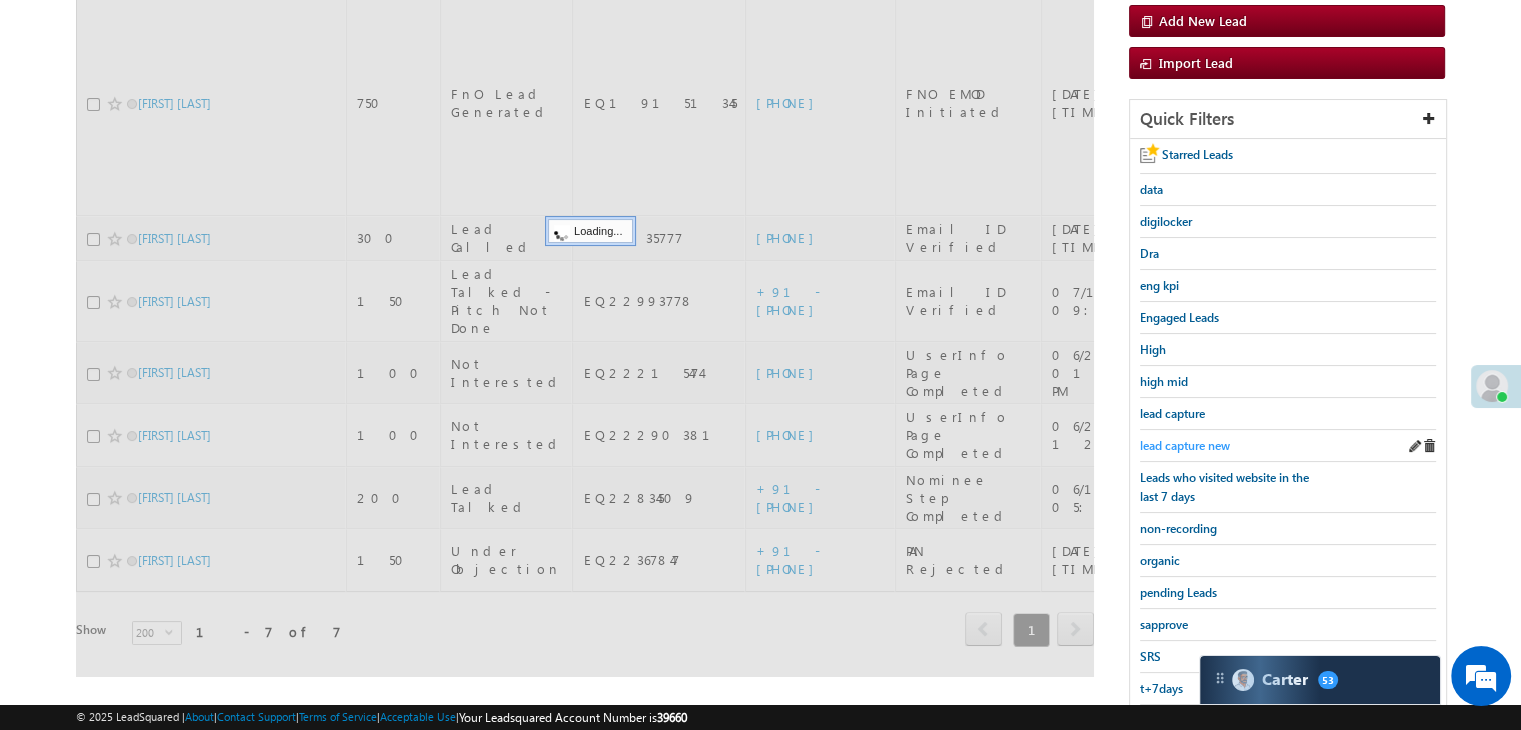 click on "lead capture new" at bounding box center (1185, 445) 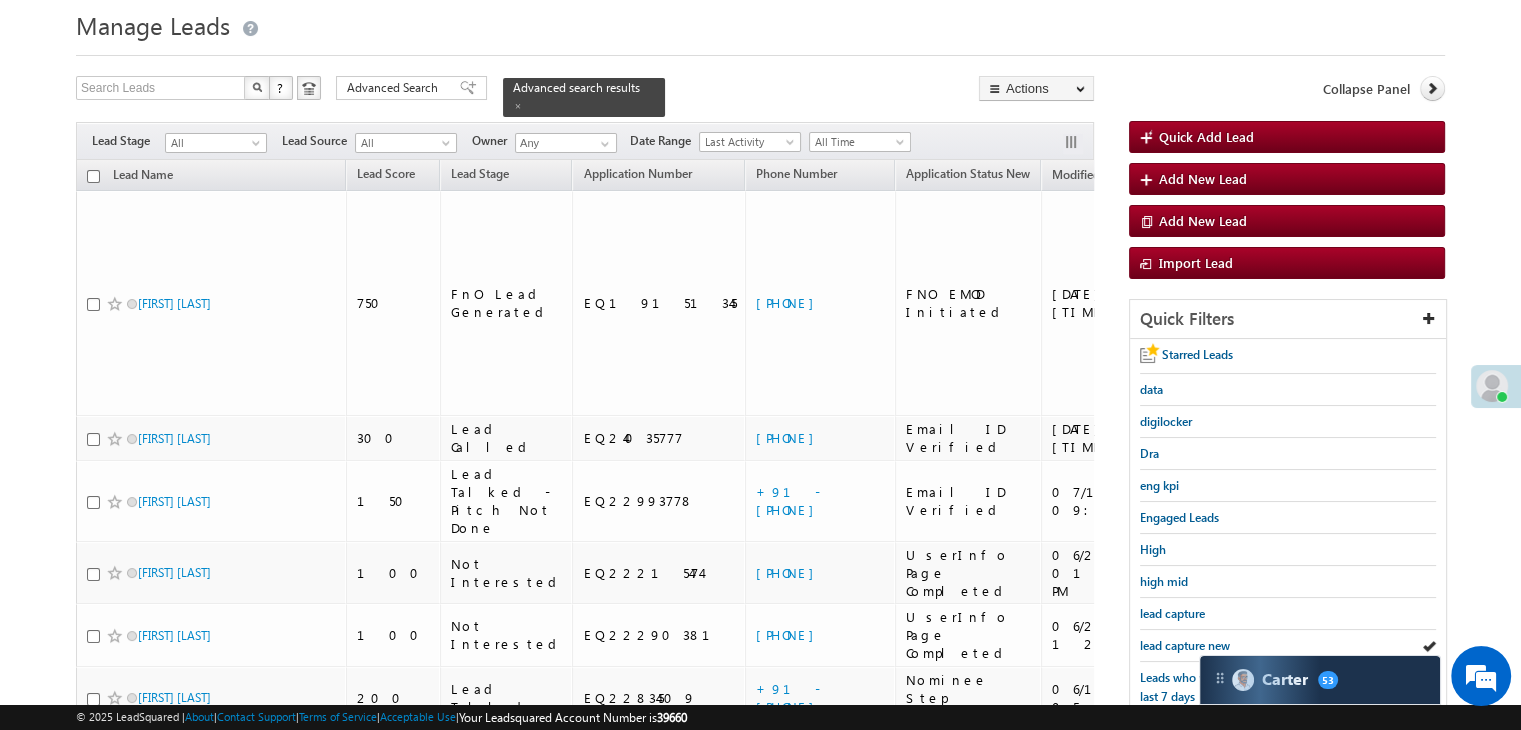 scroll, scrollTop: 263, scrollLeft: 0, axis: vertical 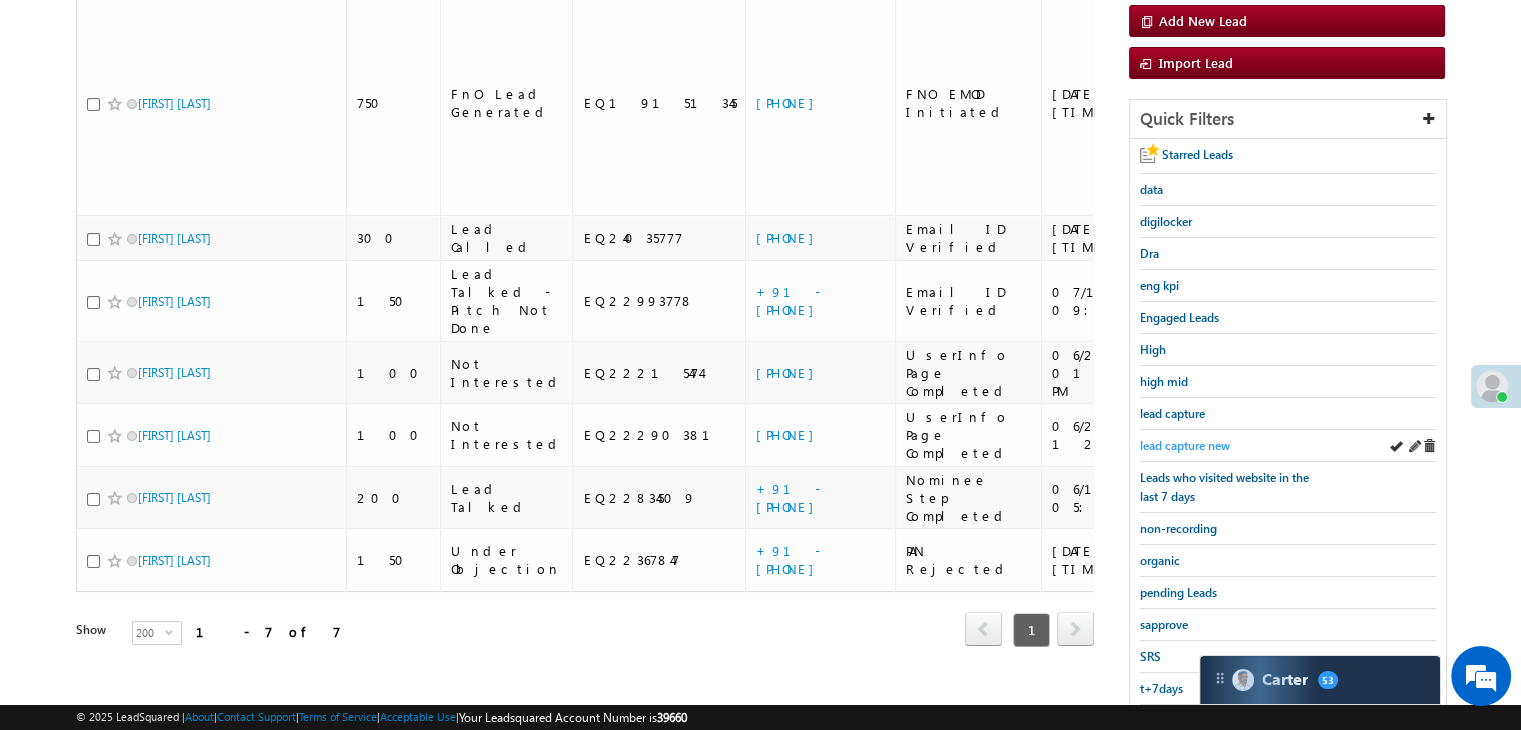 click on "lead capture new" at bounding box center [1185, 445] 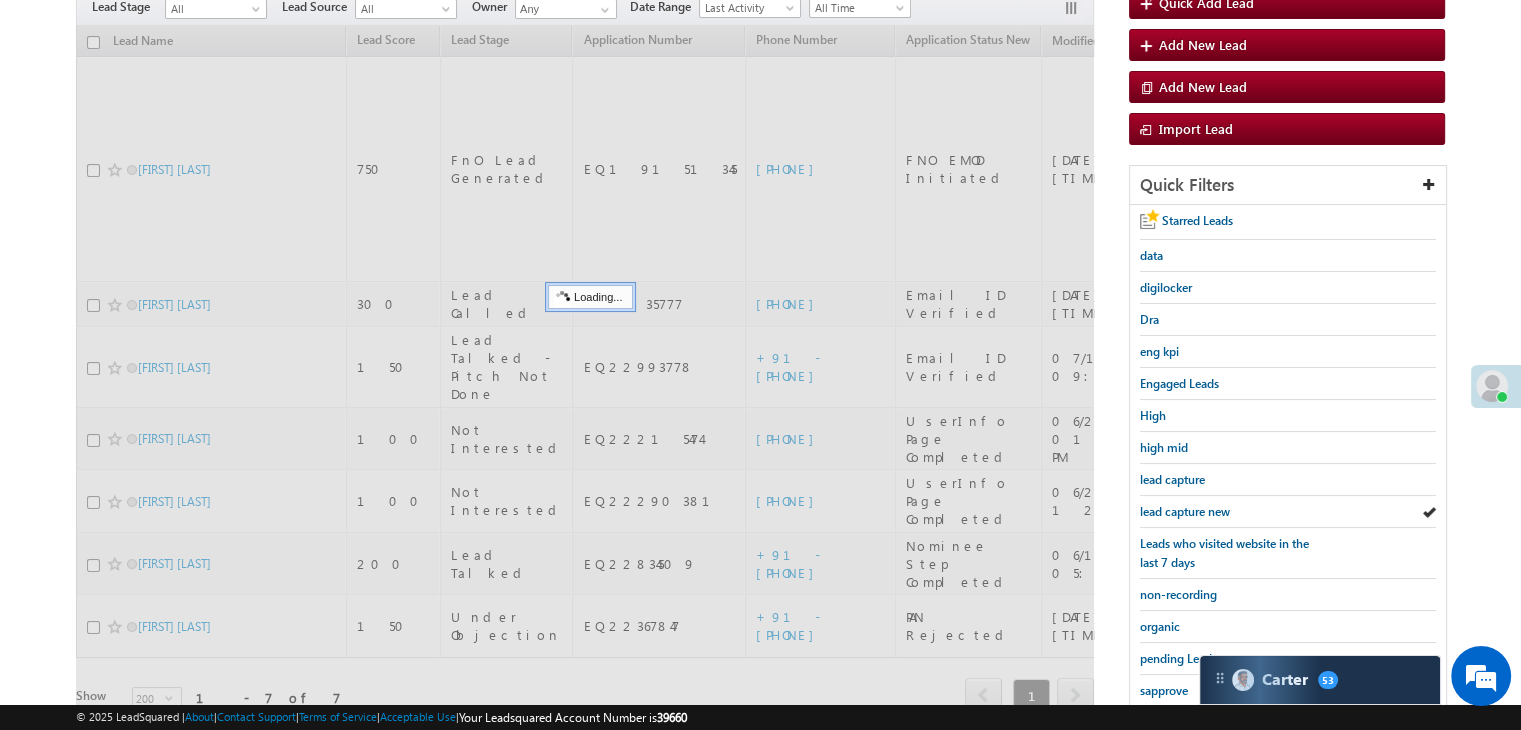 scroll, scrollTop: 163, scrollLeft: 0, axis: vertical 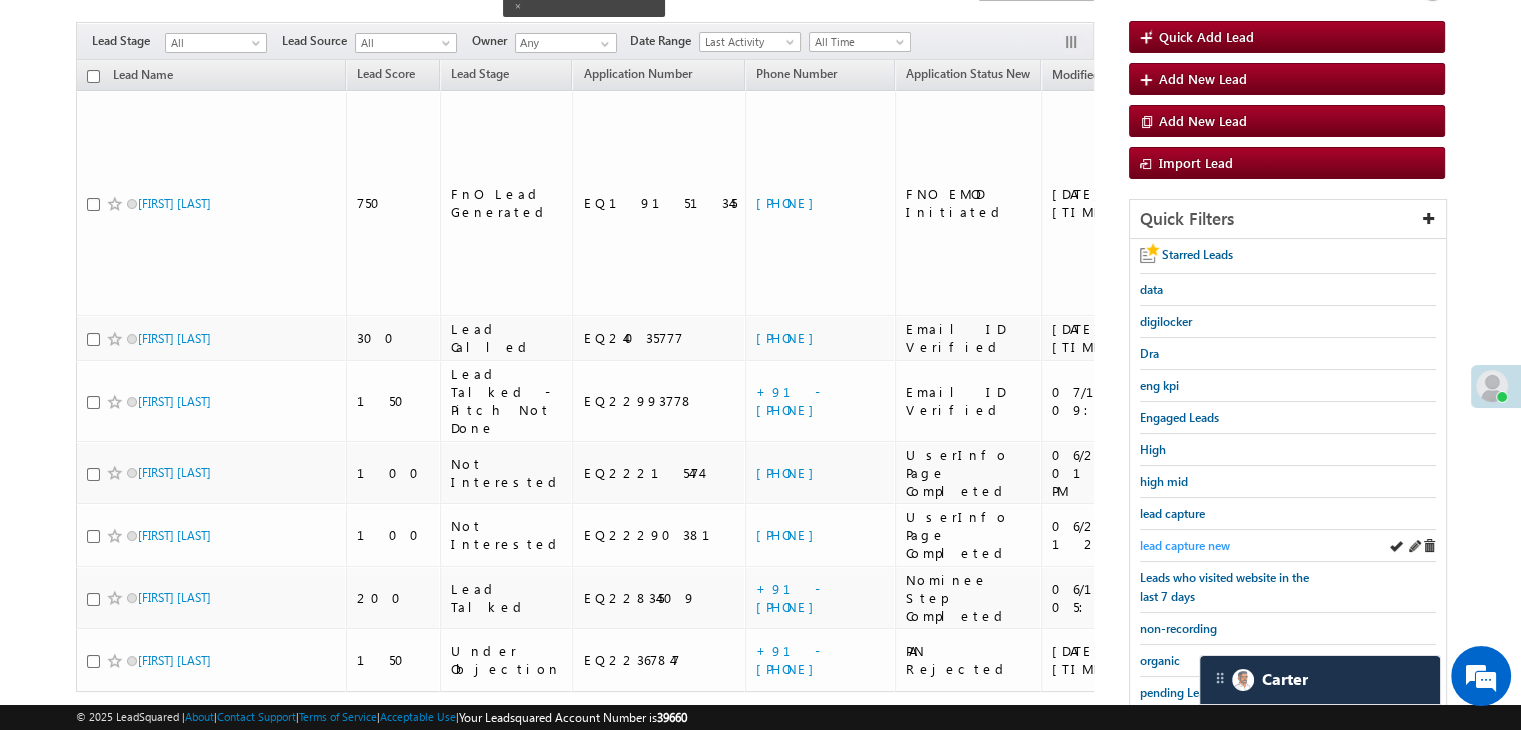click on "lead capture new" at bounding box center (1185, 545) 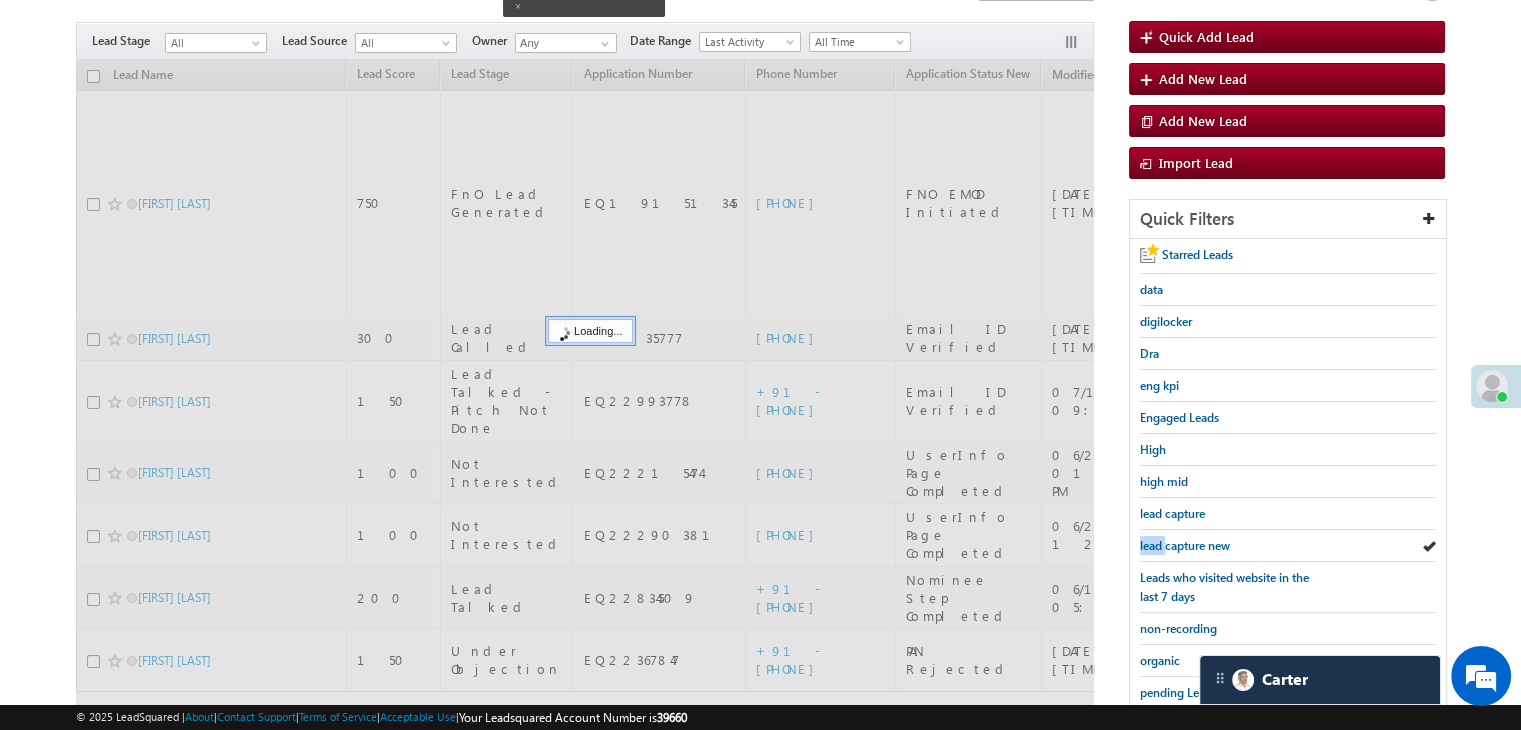 click on "lead capture new" at bounding box center (1185, 545) 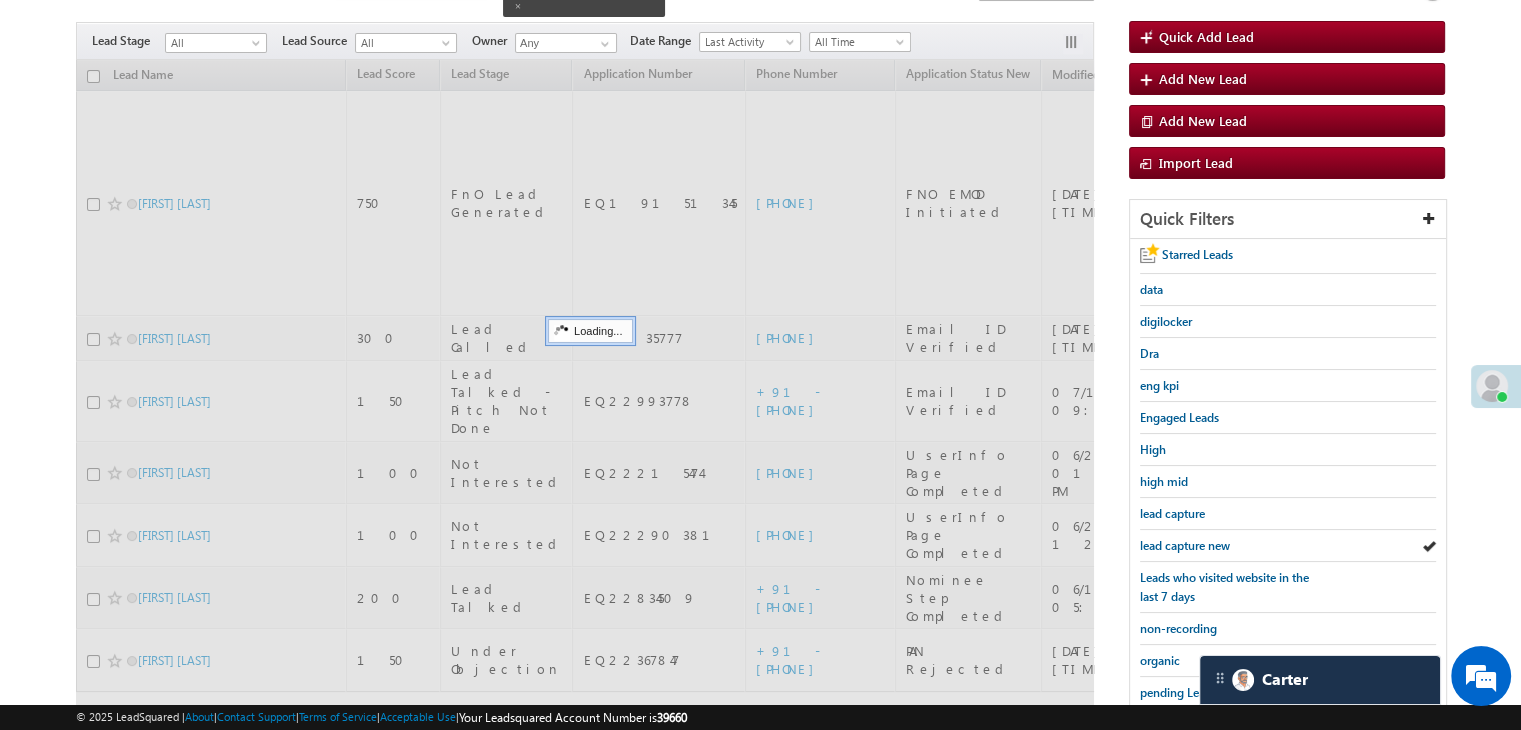 click on "lead capture new" at bounding box center (1185, 545) 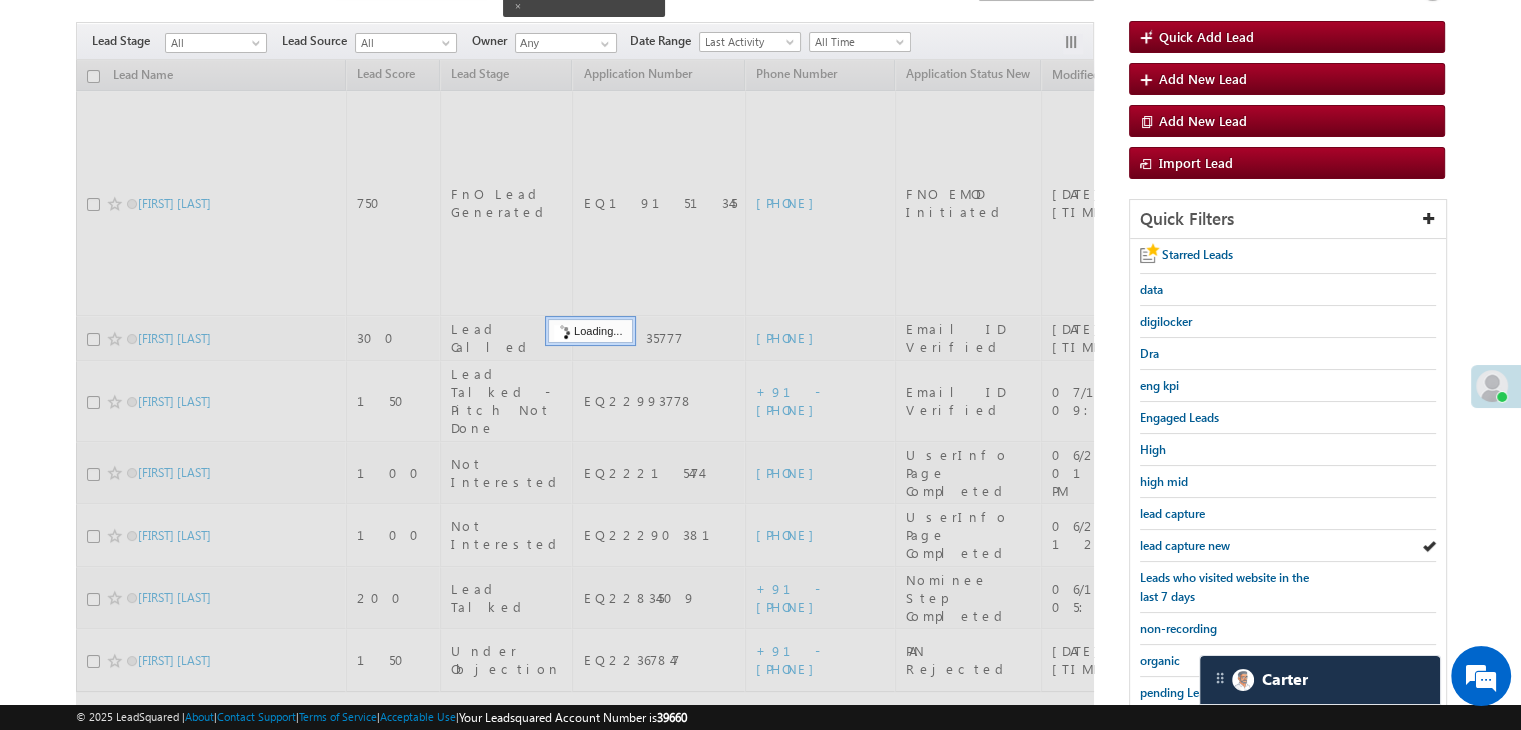 click on "lead capture new" at bounding box center (1185, 545) 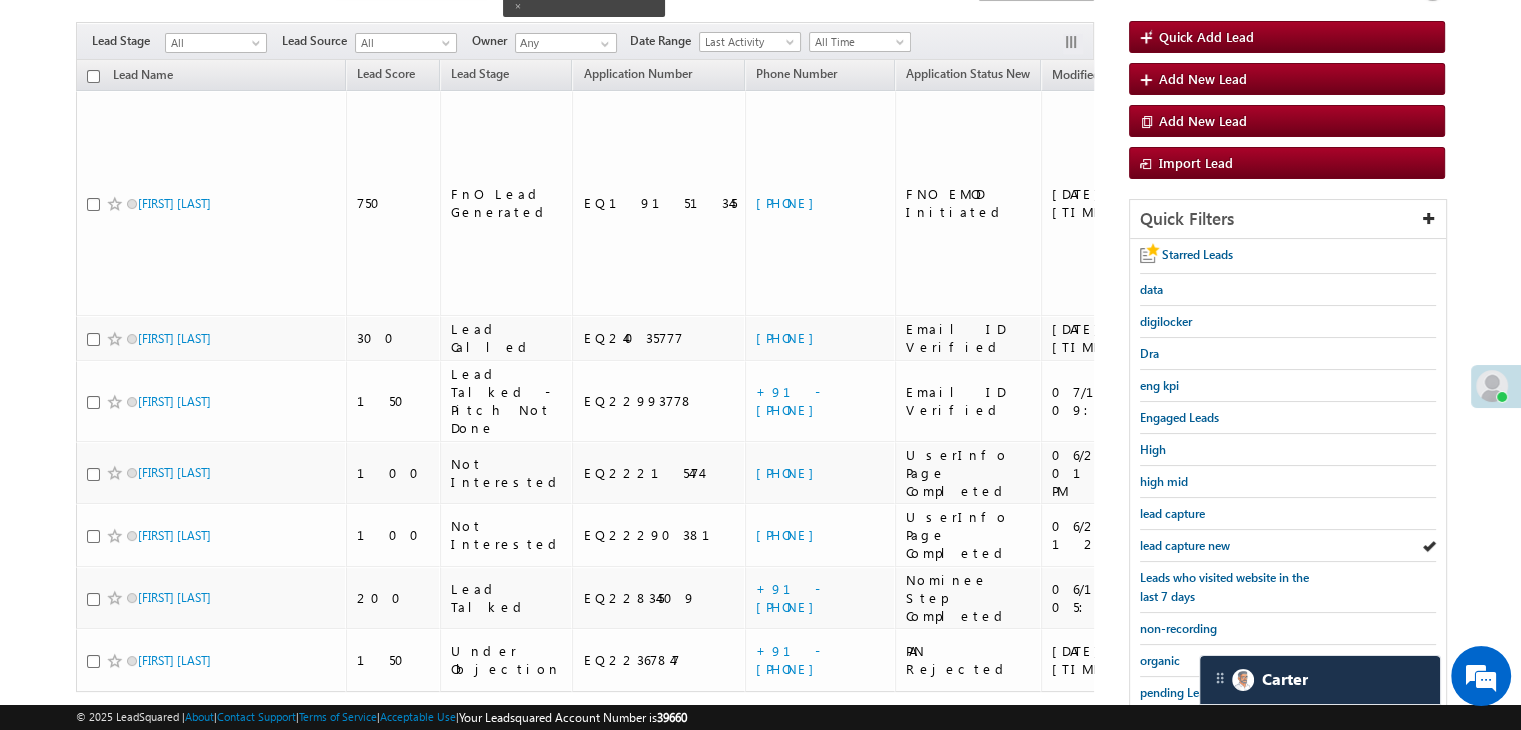 click on "lead capture new" at bounding box center (1185, 545) 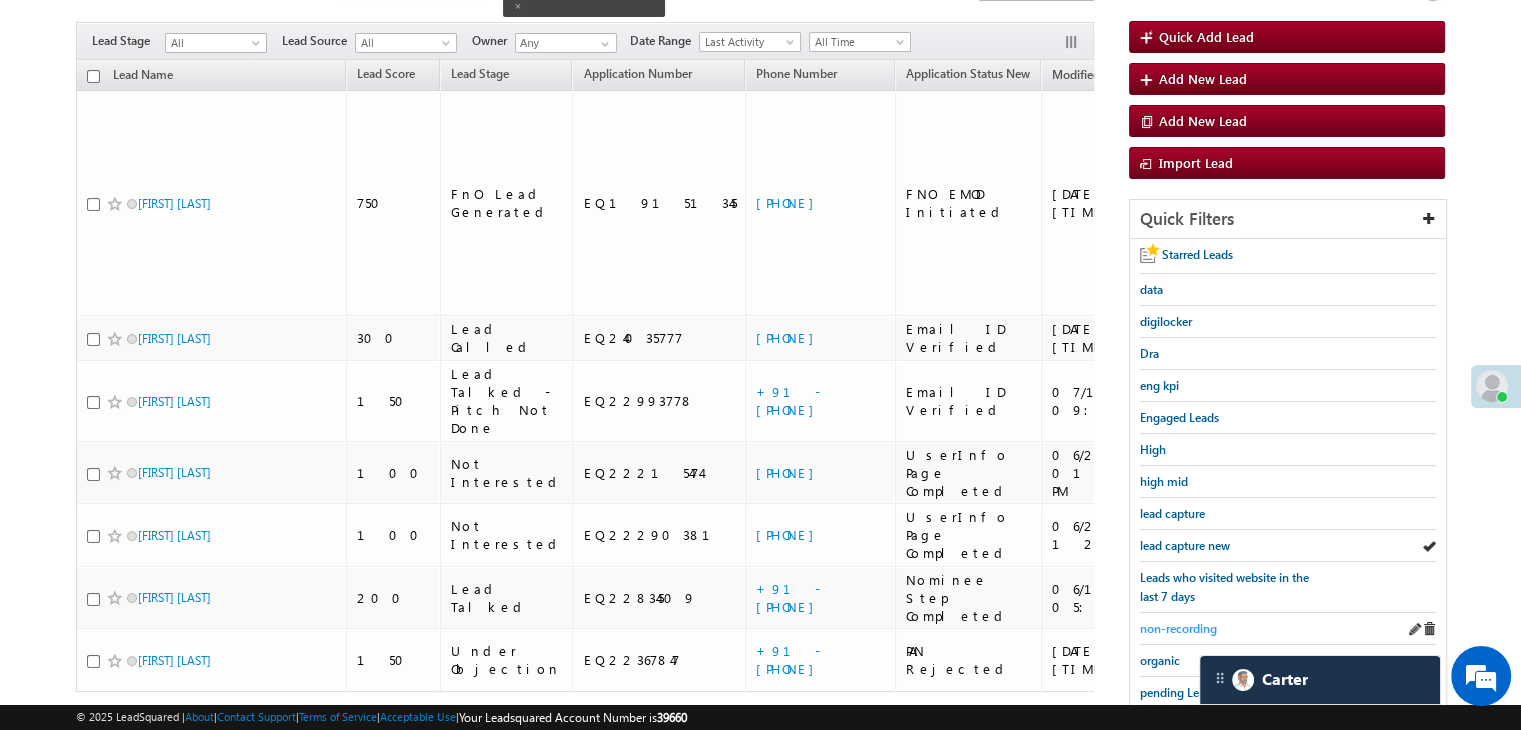 scroll, scrollTop: 363, scrollLeft: 0, axis: vertical 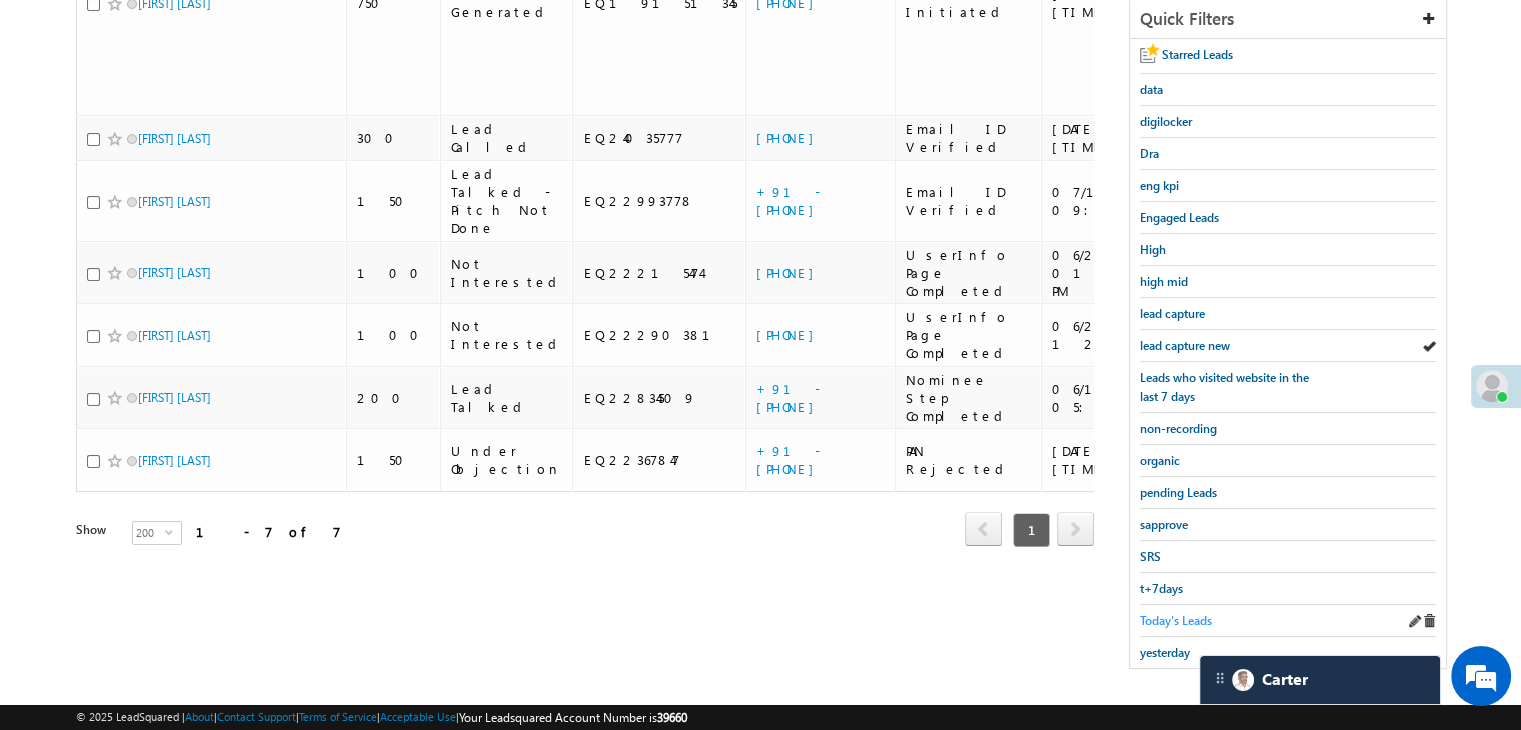 click on "Today's Leads" at bounding box center (1176, 620) 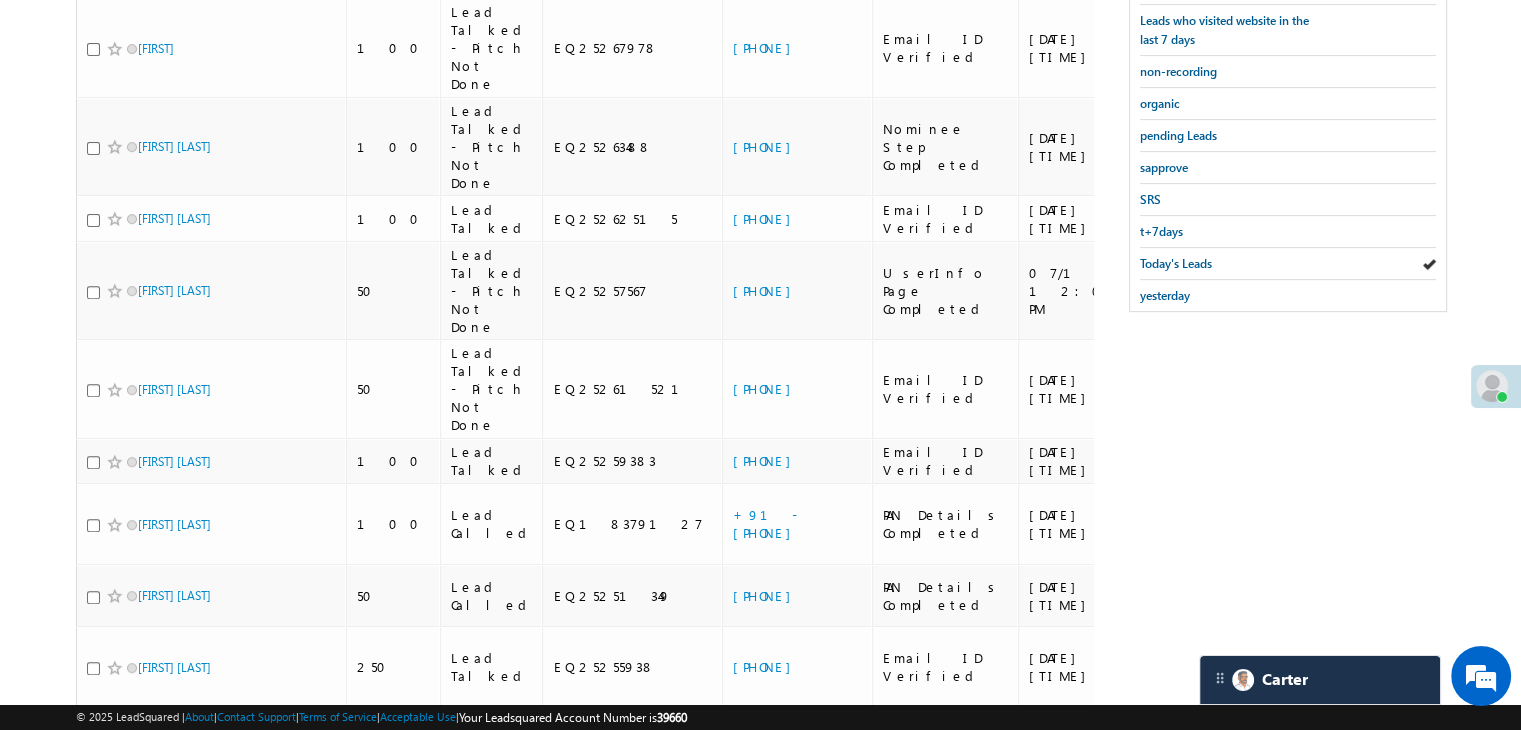 scroll, scrollTop: 523, scrollLeft: 0, axis: vertical 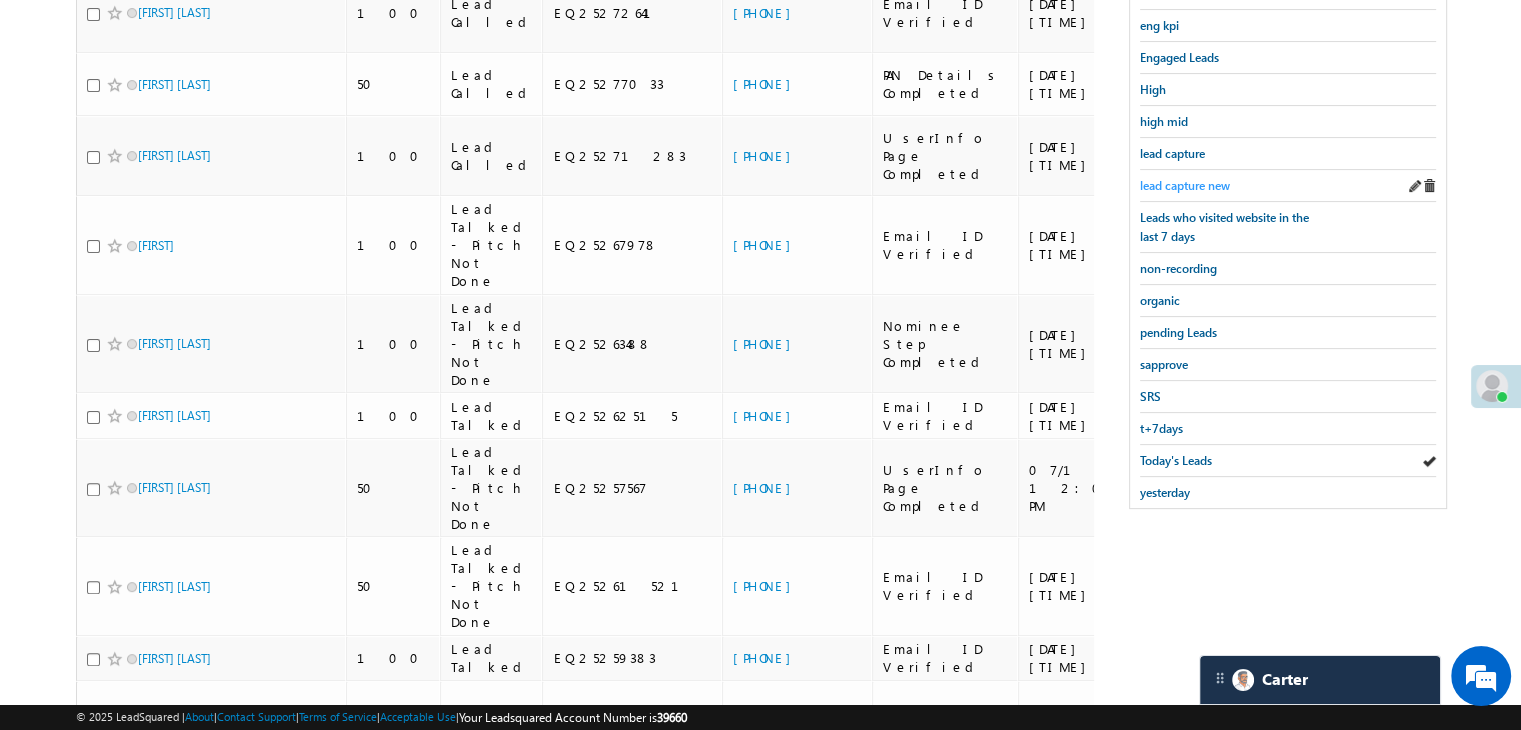 click on "lead capture new" at bounding box center (1185, 185) 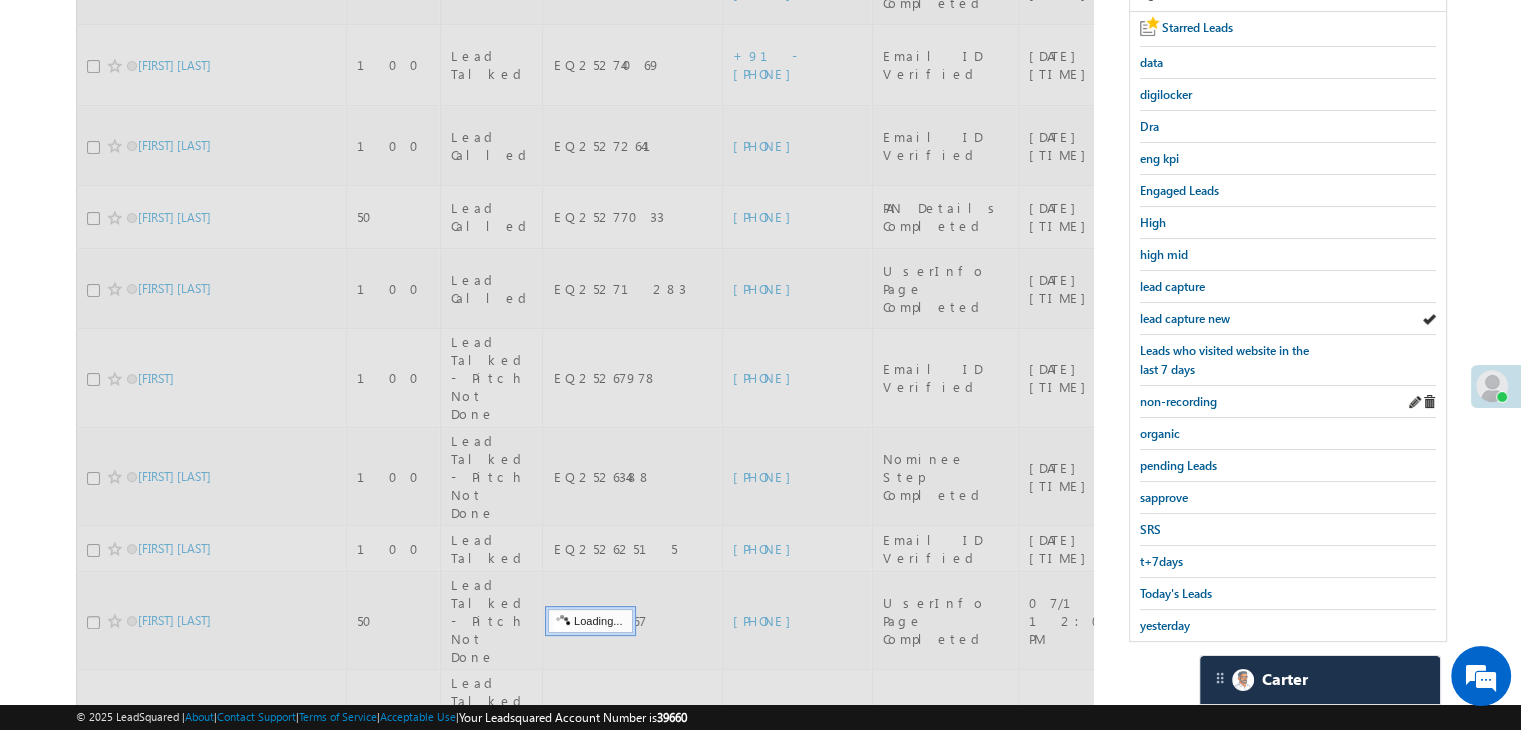 scroll, scrollTop: 223, scrollLeft: 0, axis: vertical 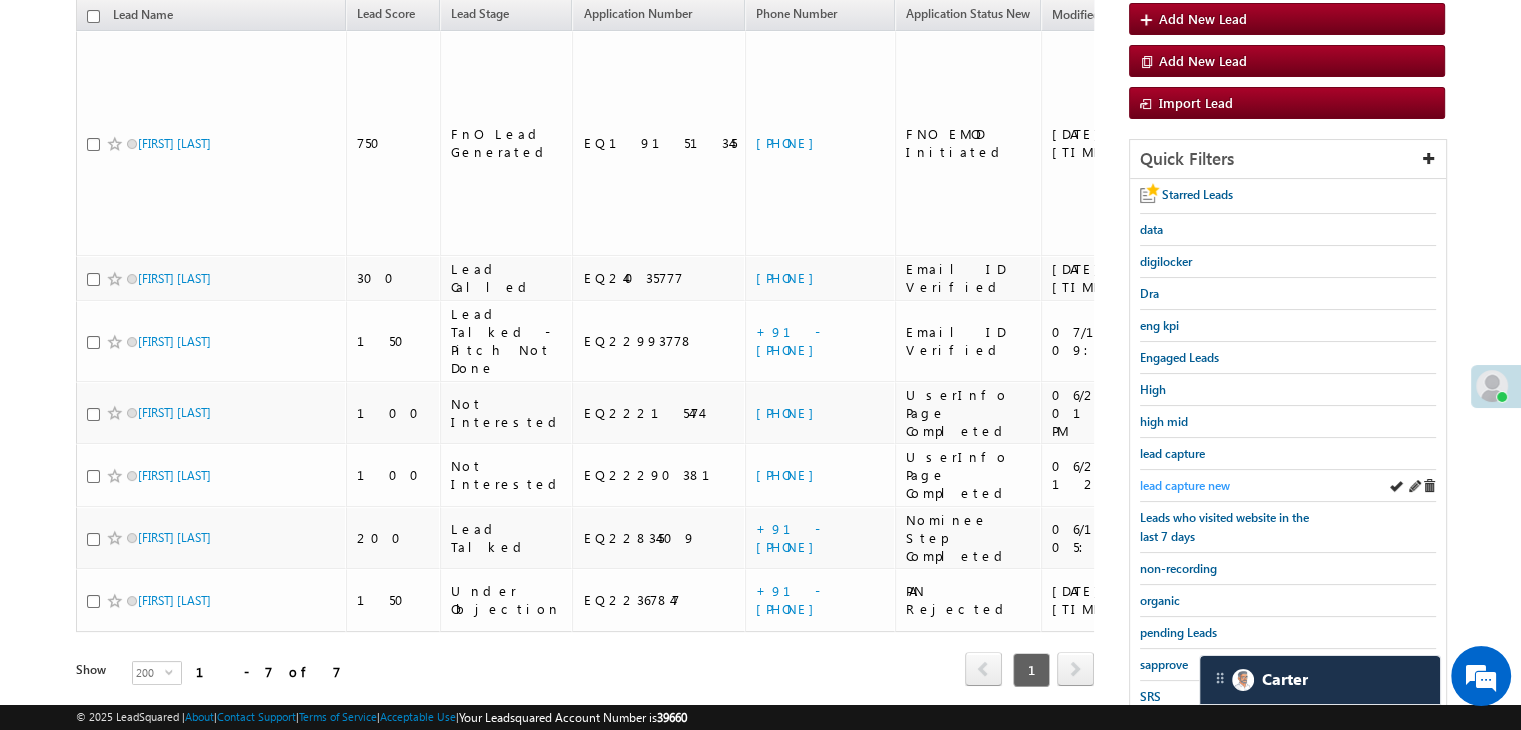 click on "lead capture new" at bounding box center [1185, 485] 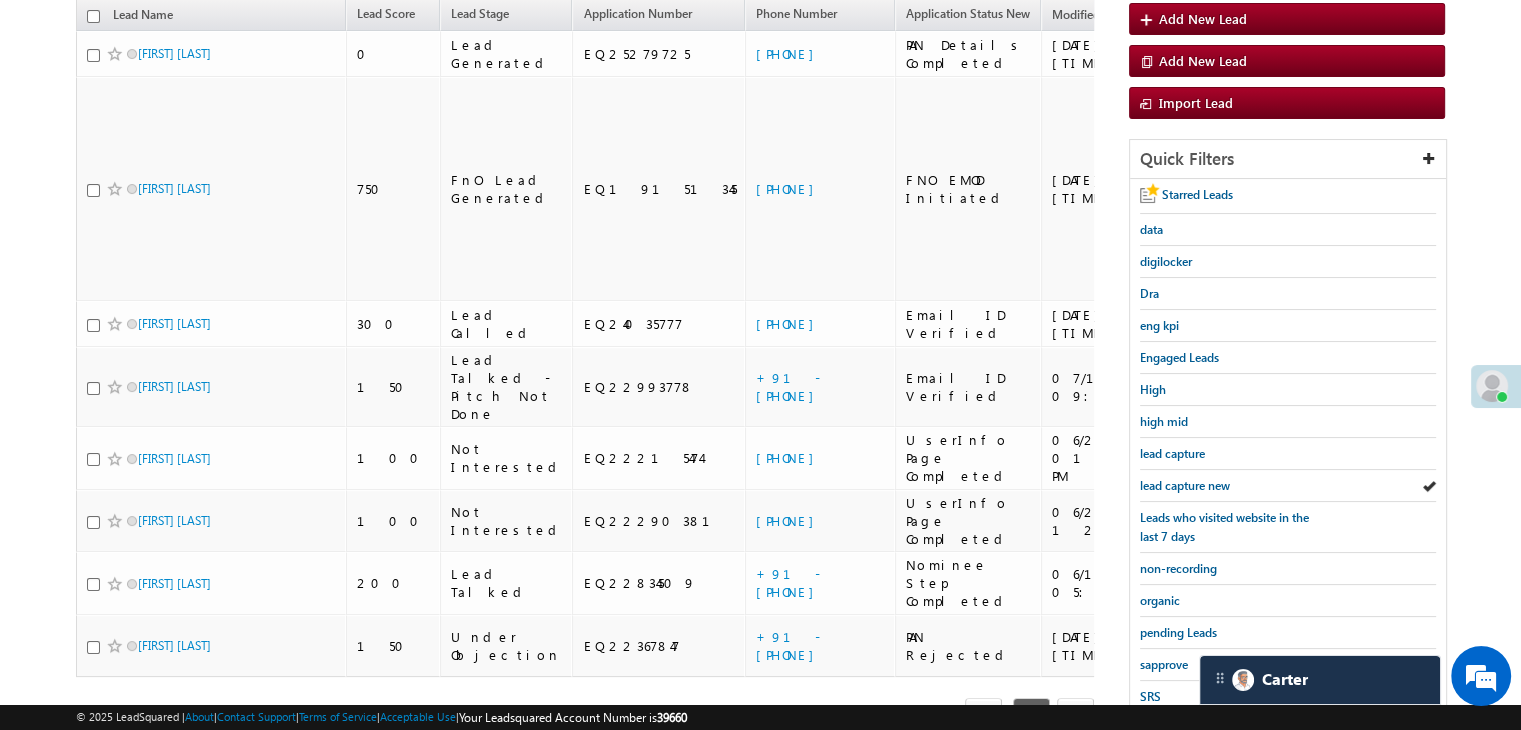 click on "lead capture new" at bounding box center (1185, 485) 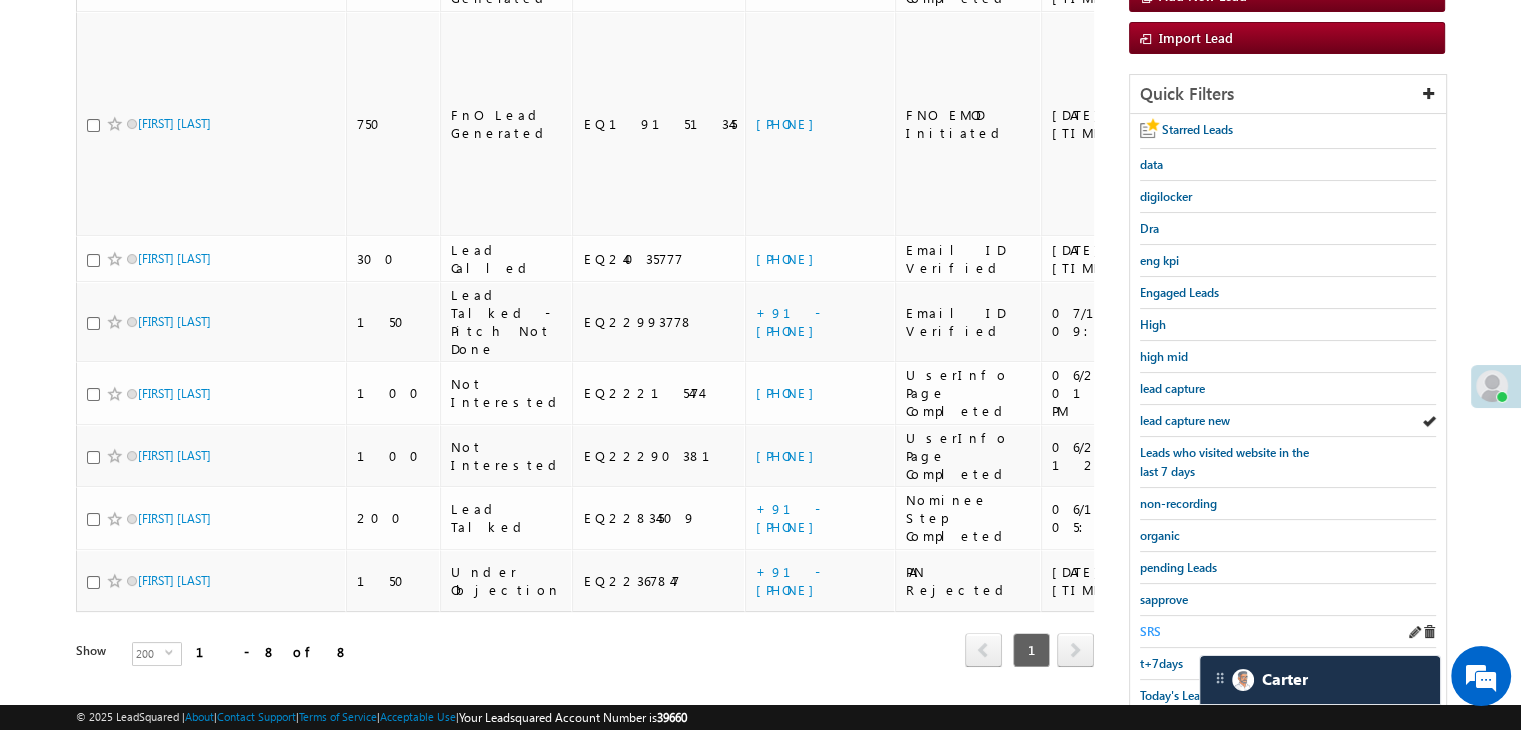 scroll, scrollTop: 363, scrollLeft: 0, axis: vertical 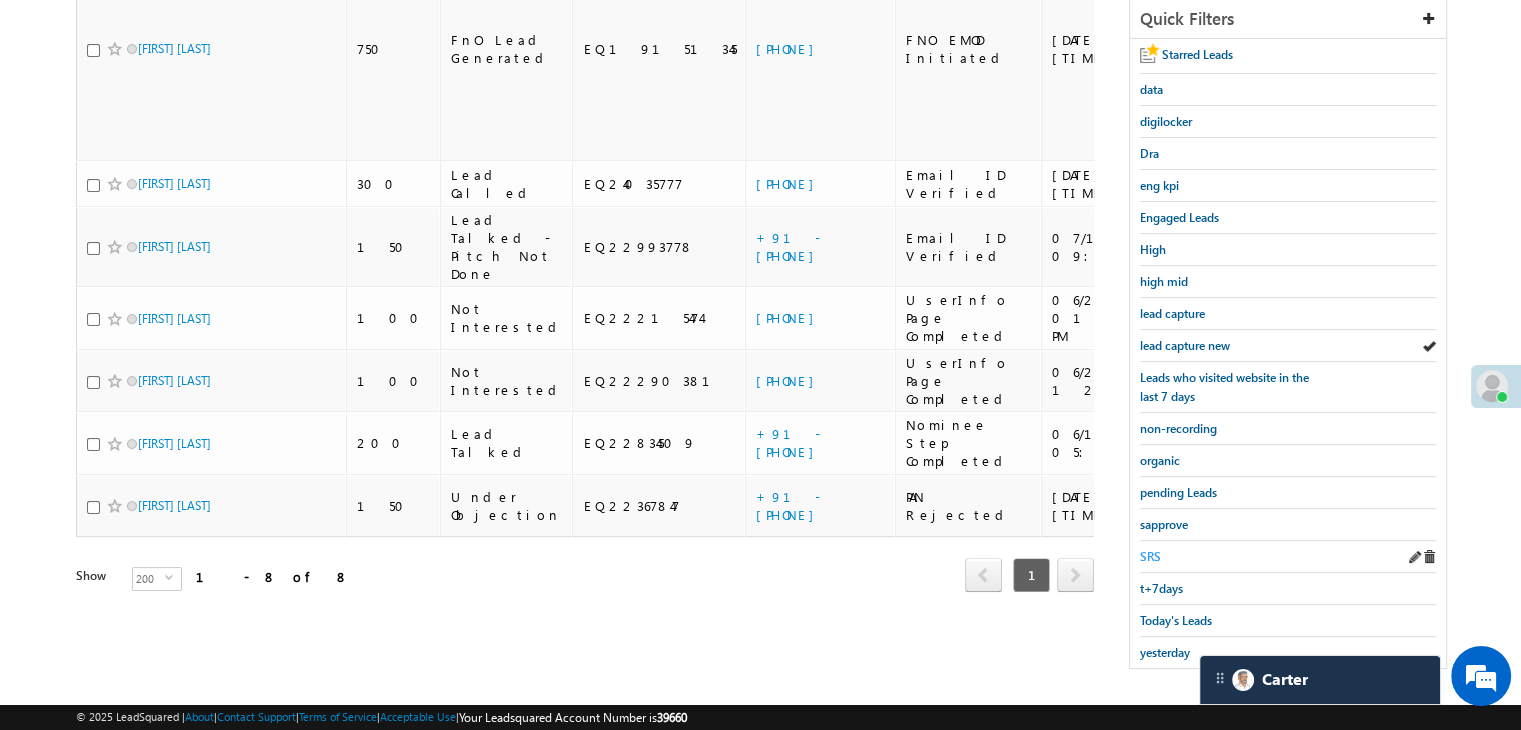 click on "SRS" at bounding box center (1150, 556) 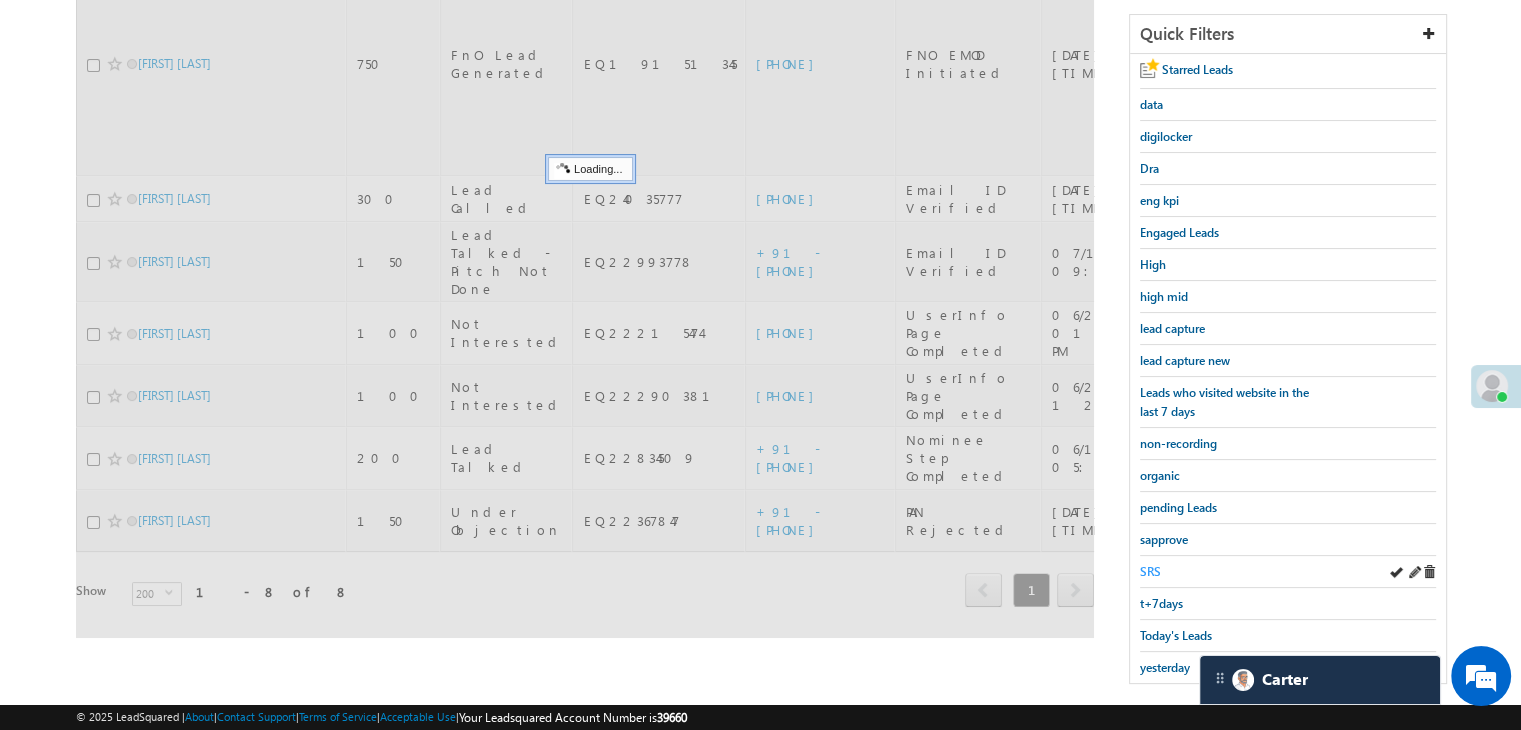 scroll, scrollTop: 363, scrollLeft: 0, axis: vertical 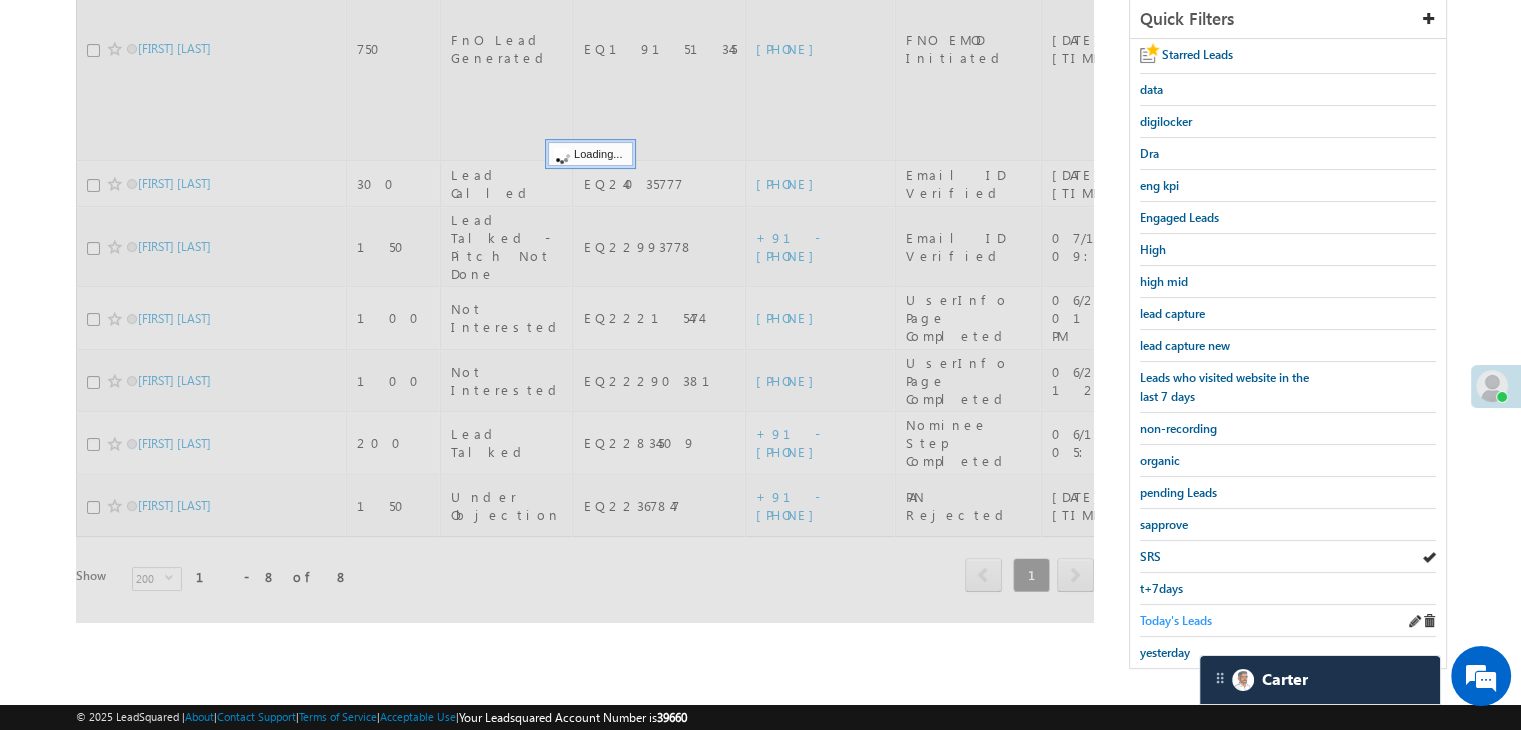 click on "Today's Leads" at bounding box center (1176, 620) 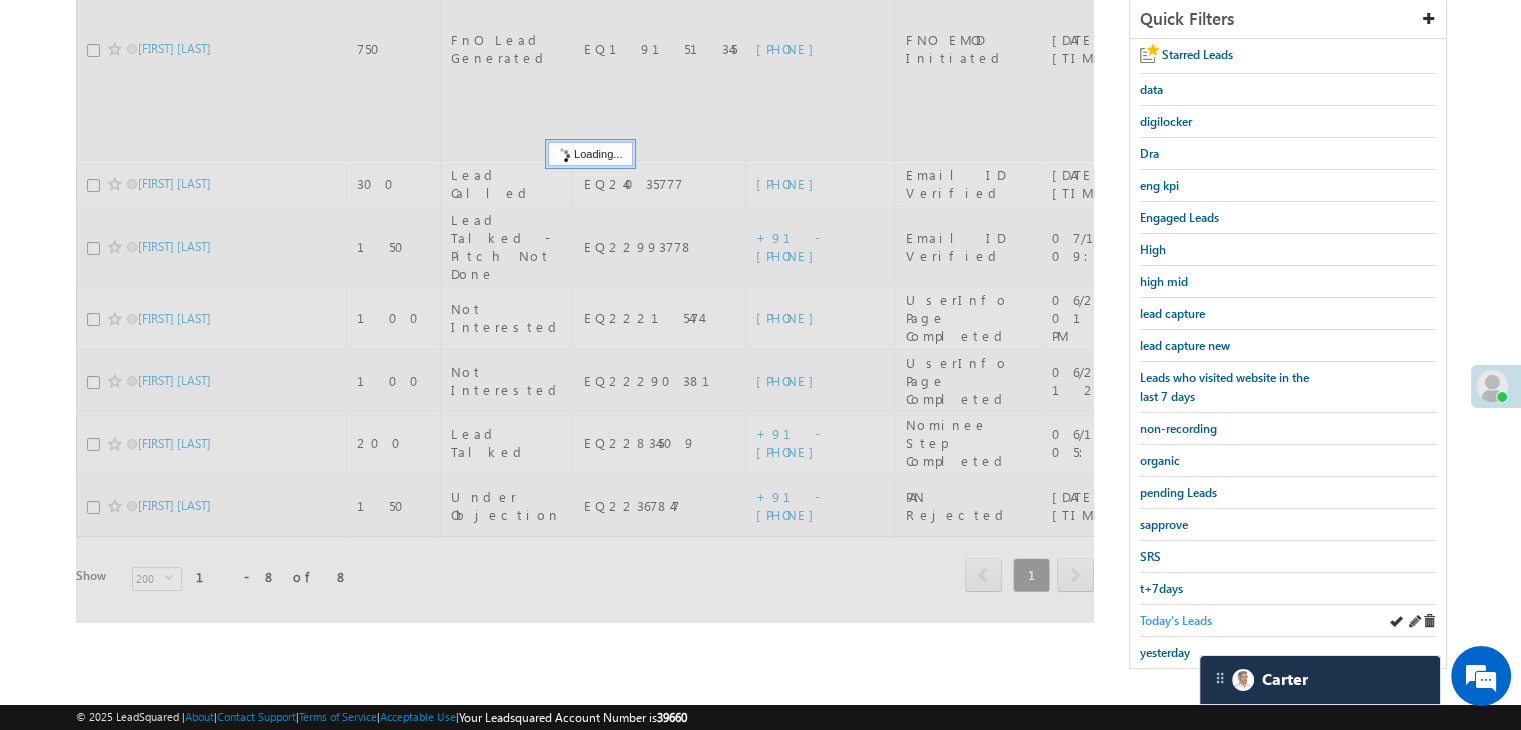 click on "Today's Leads" at bounding box center (1176, 620) 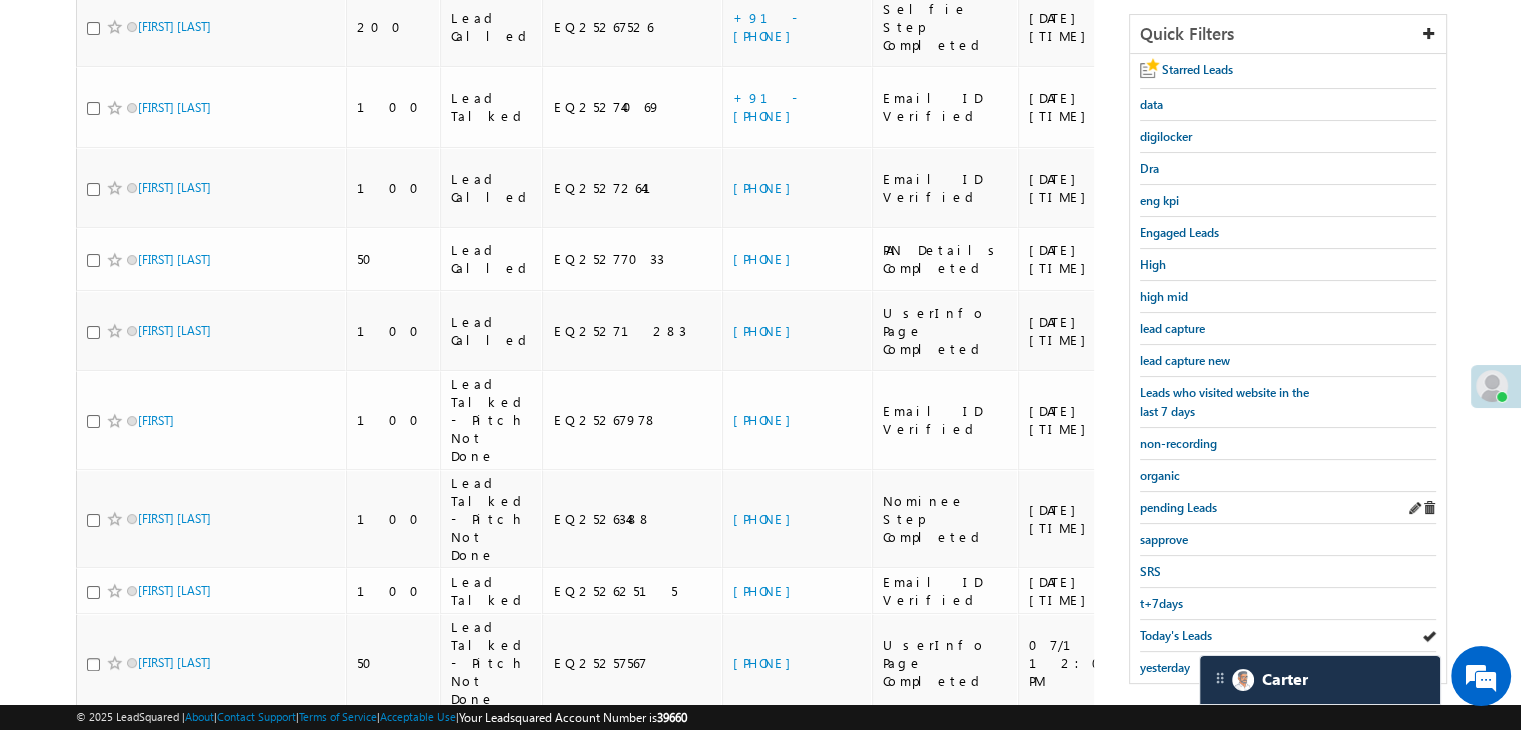 scroll, scrollTop: 323, scrollLeft: 0, axis: vertical 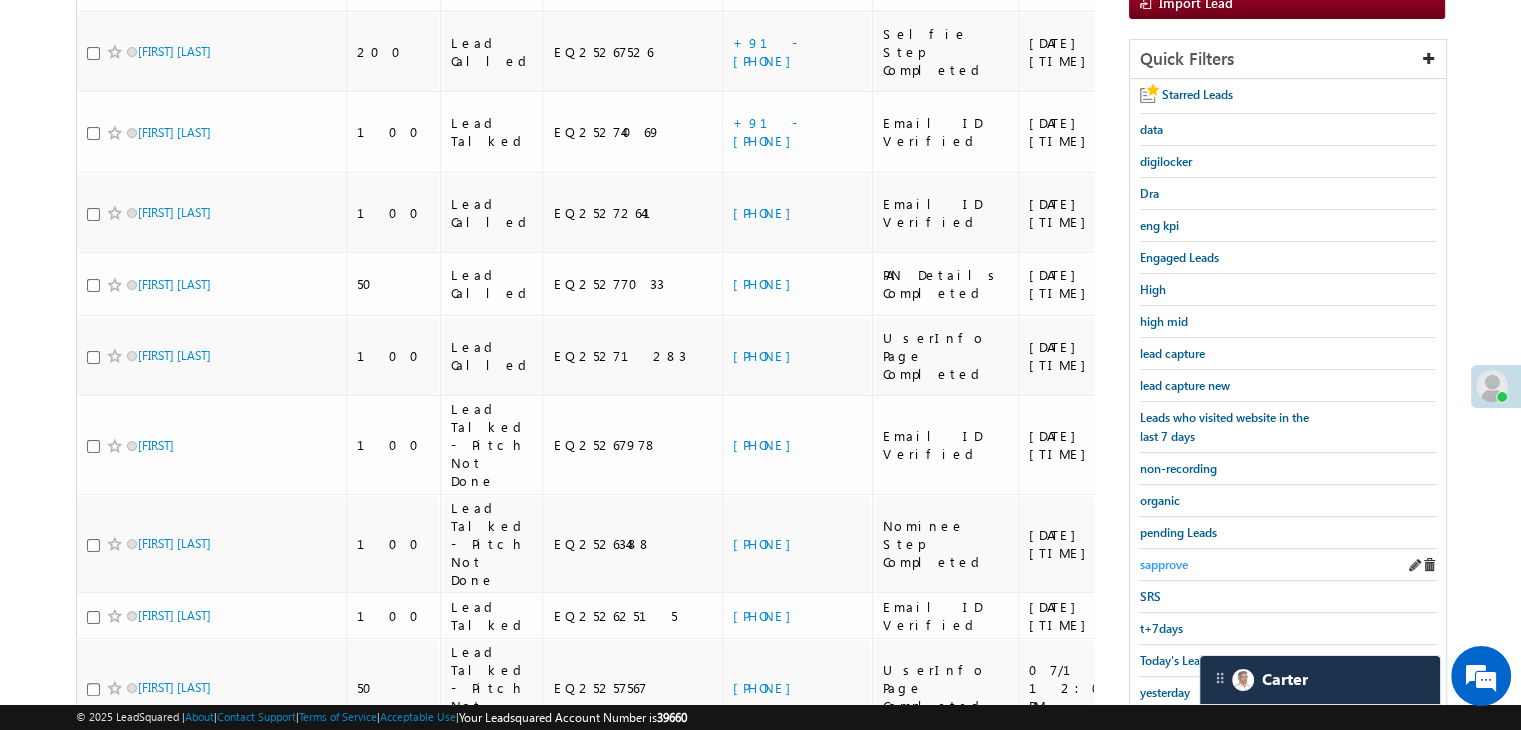 click on "sapprove" at bounding box center (1164, 564) 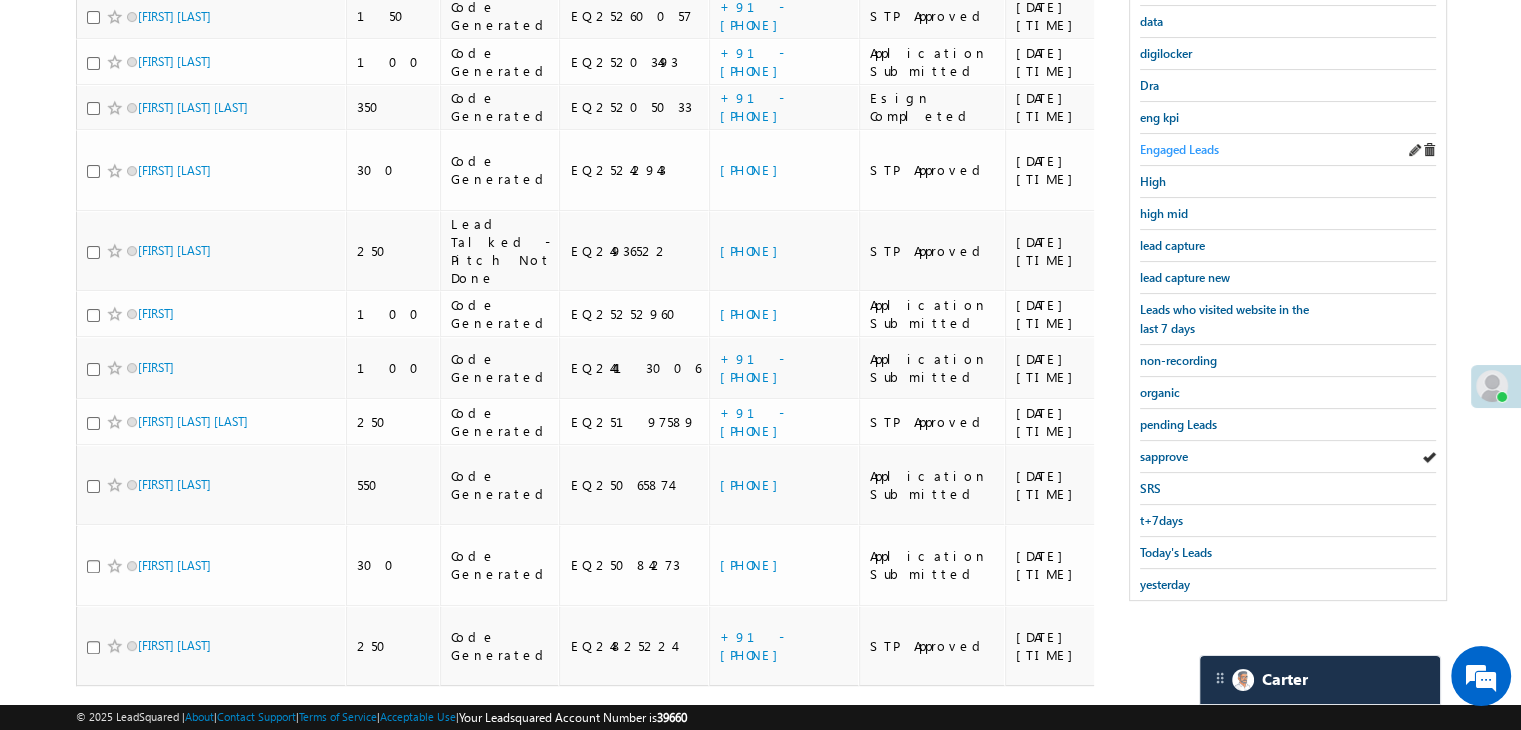scroll, scrollTop: 231, scrollLeft: 0, axis: vertical 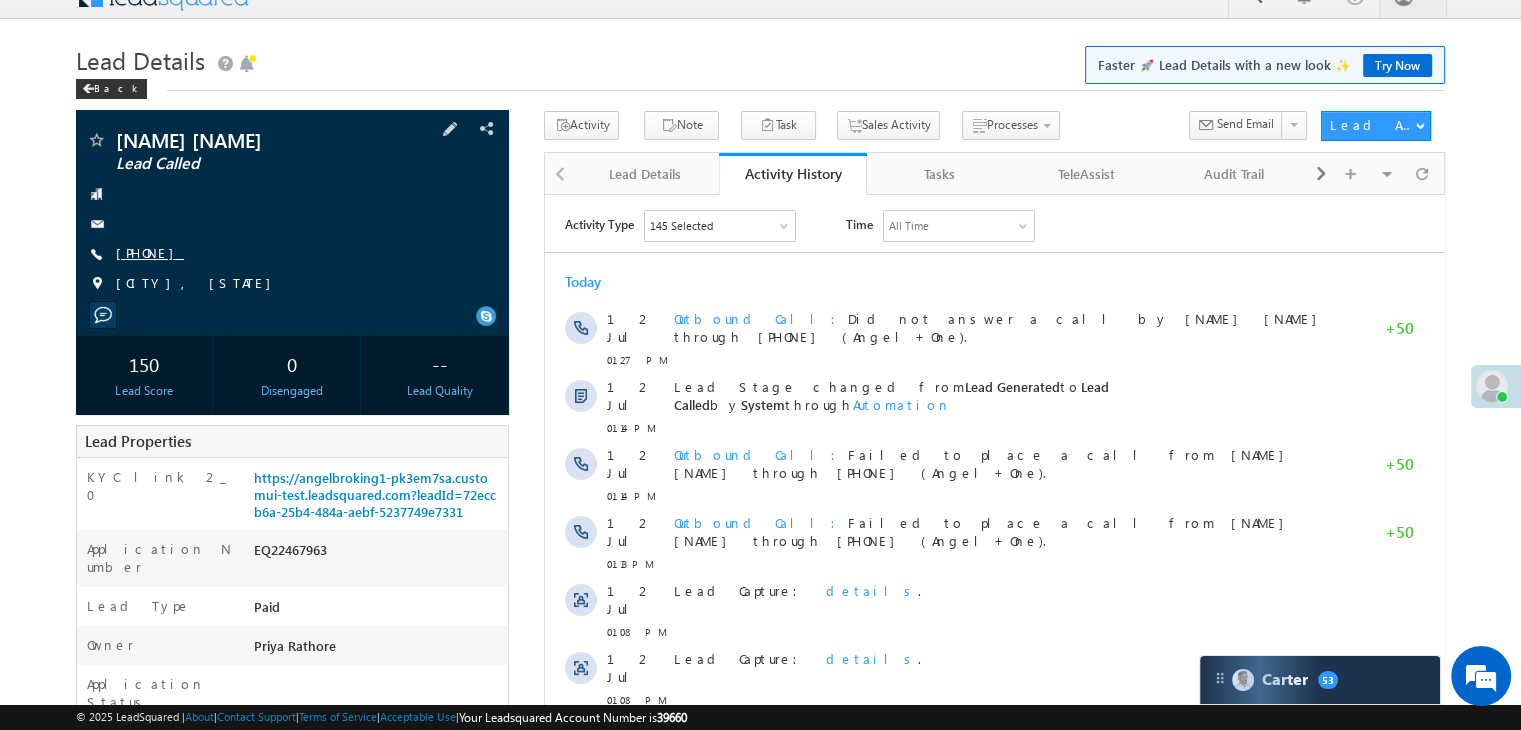 click on "[PHONE]" at bounding box center [150, 252] 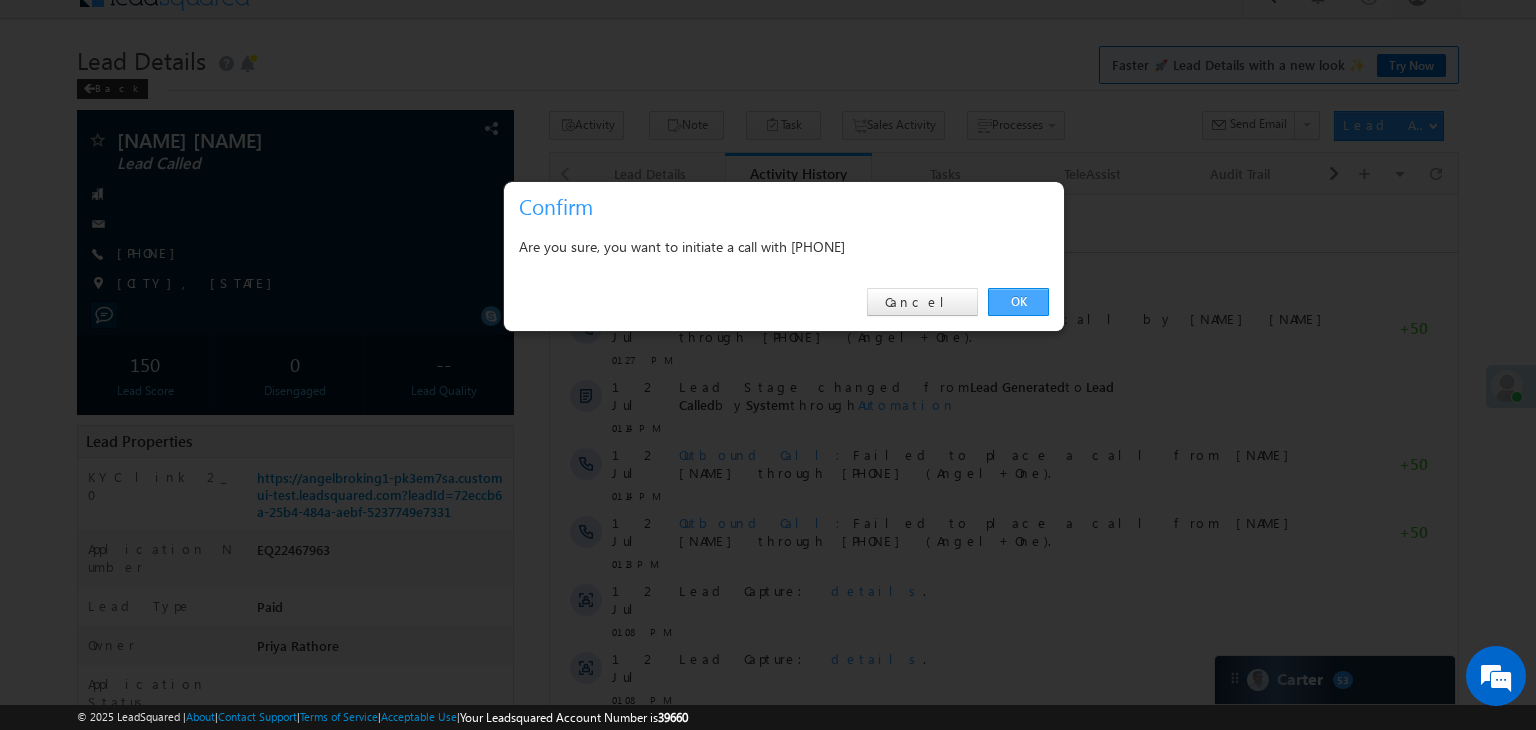click on "OK" at bounding box center (1018, 302) 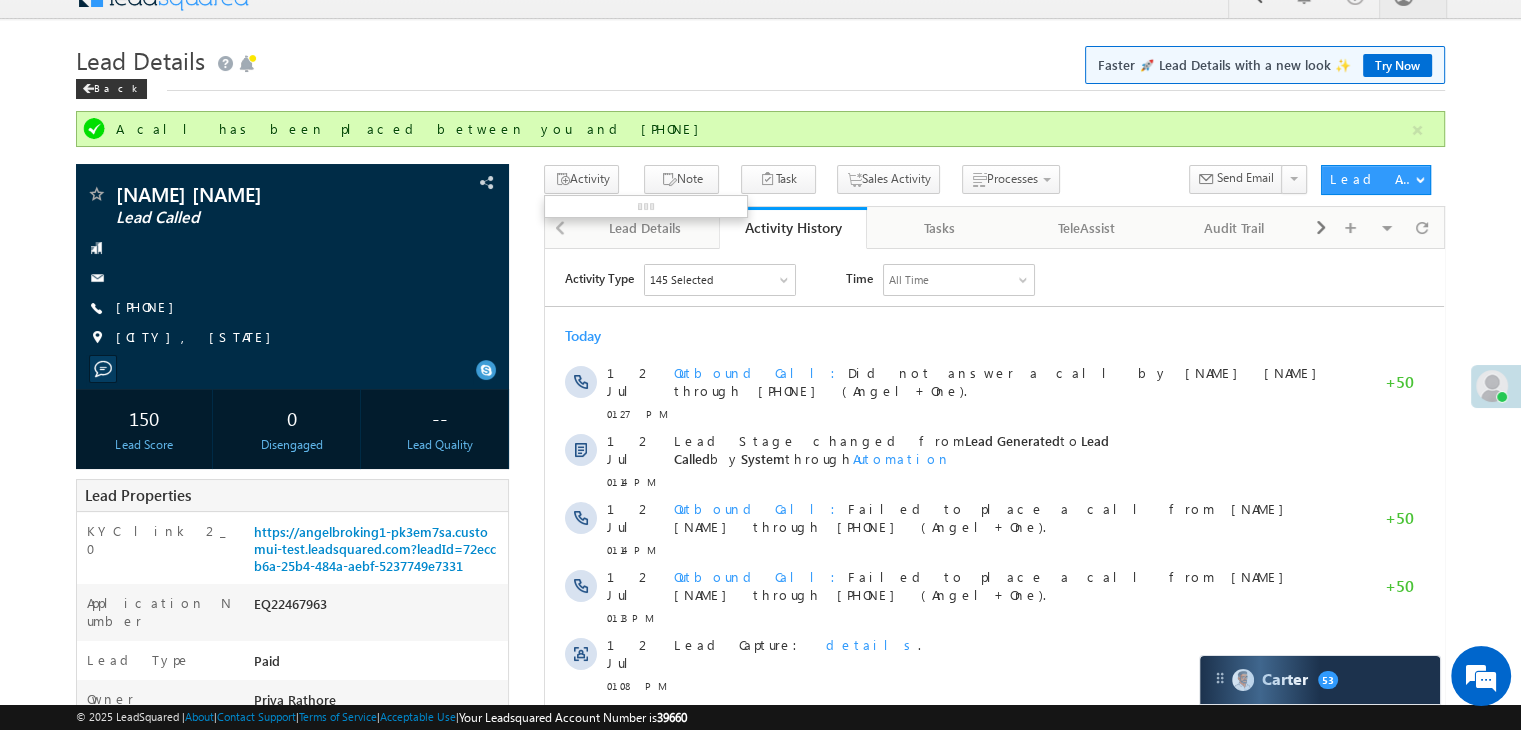 scroll, scrollTop: 0, scrollLeft: 0, axis: both 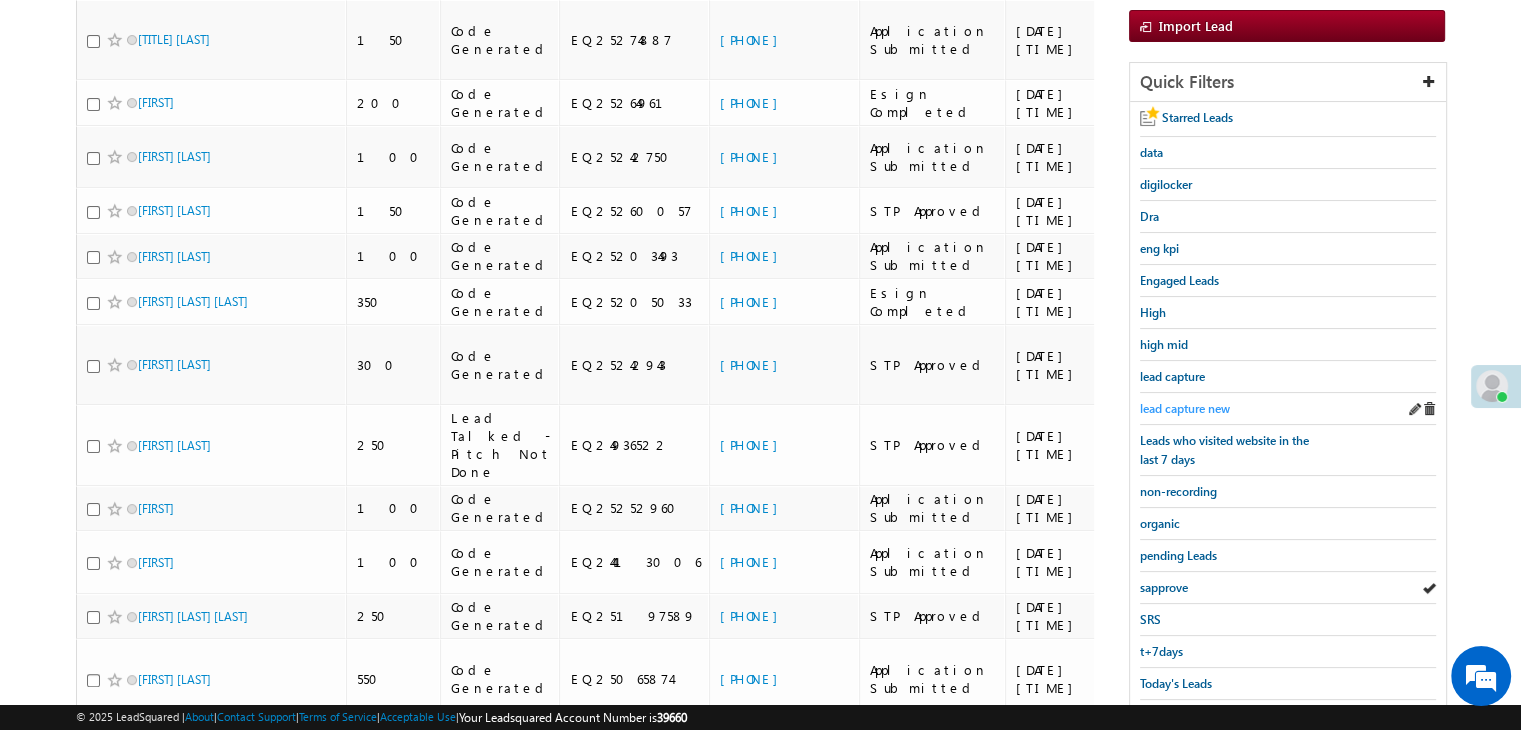 click on "lead capture new" at bounding box center (1185, 408) 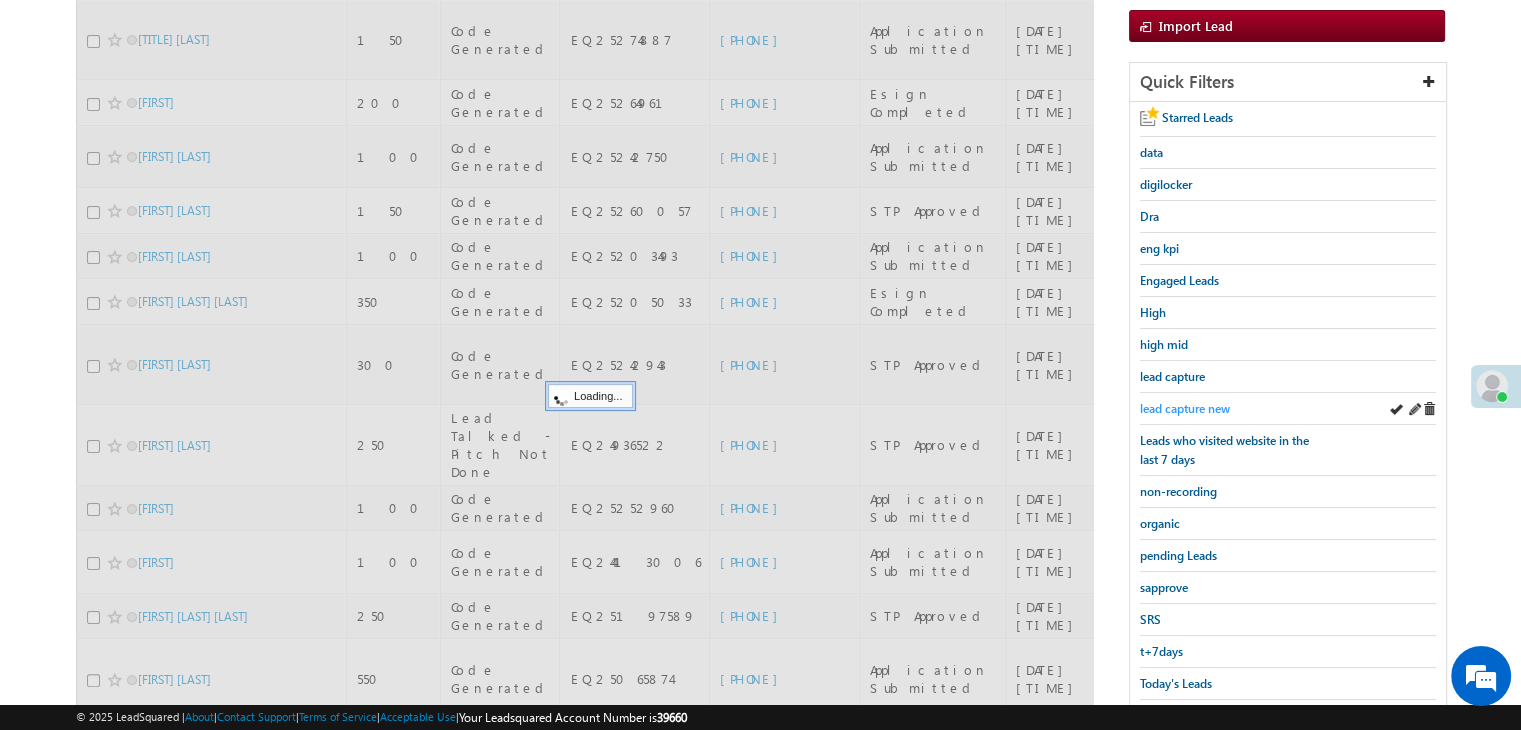 scroll, scrollTop: 100, scrollLeft: 0, axis: vertical 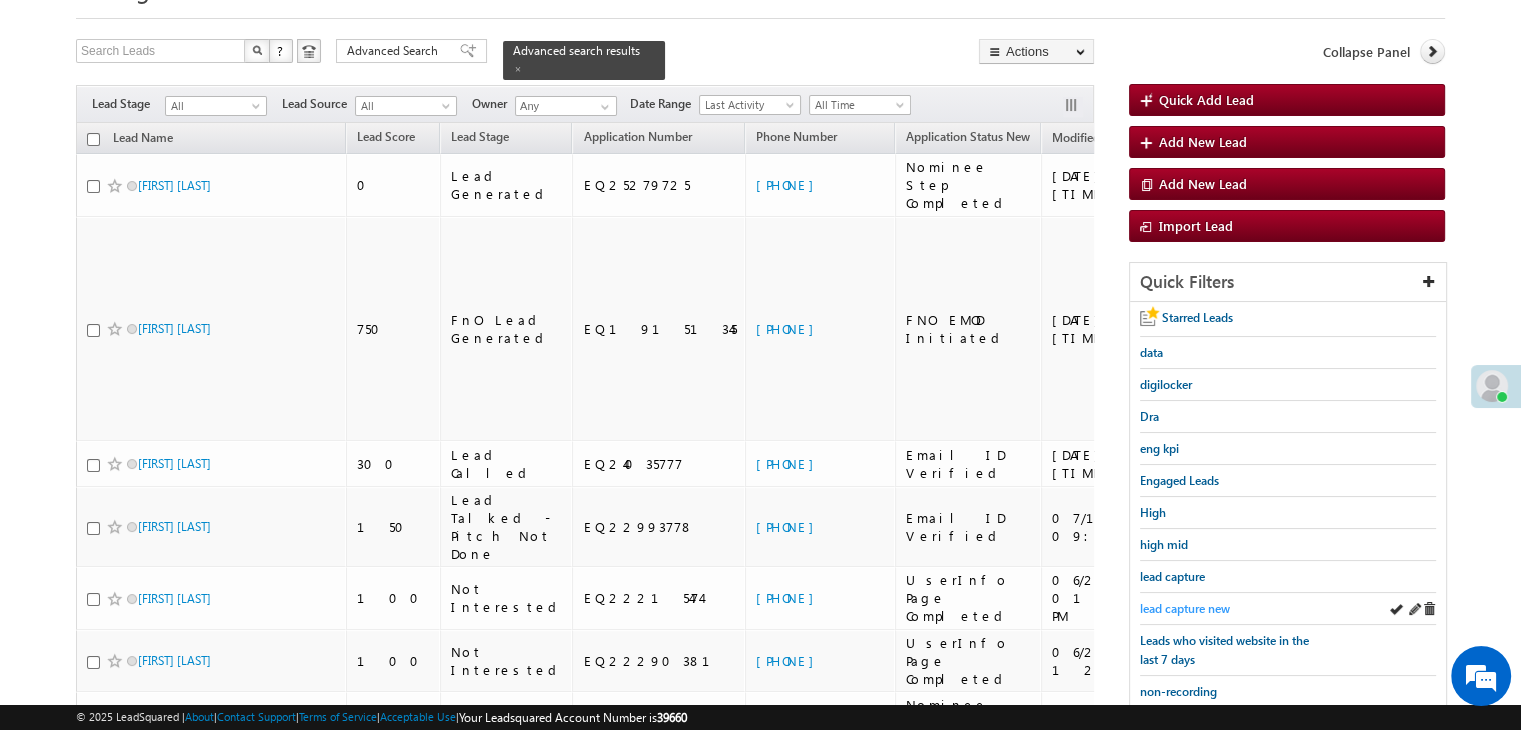 click on "lead capture new" at bounding box center (1185, 608) 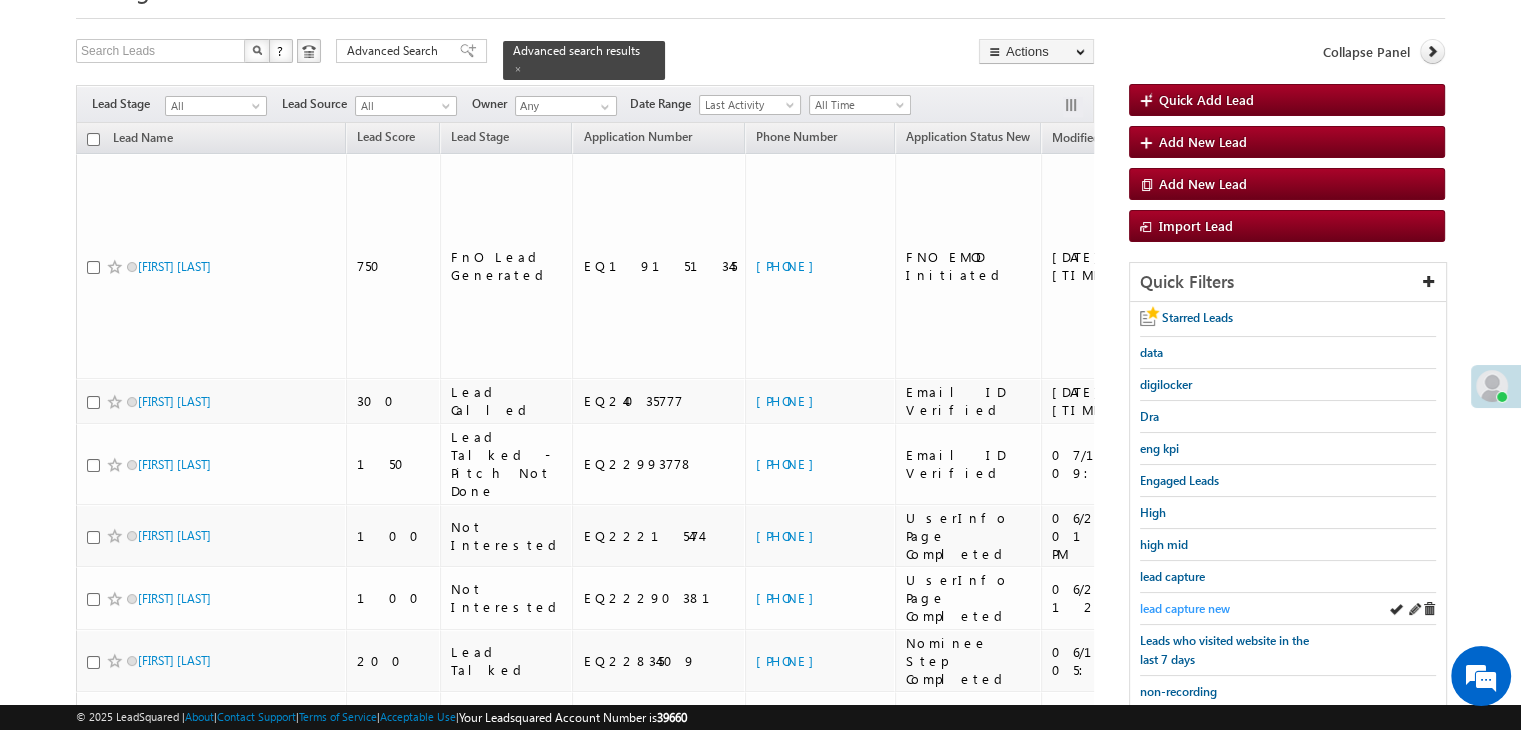 click on "lead capture new" at bounding box center (1185, 608) 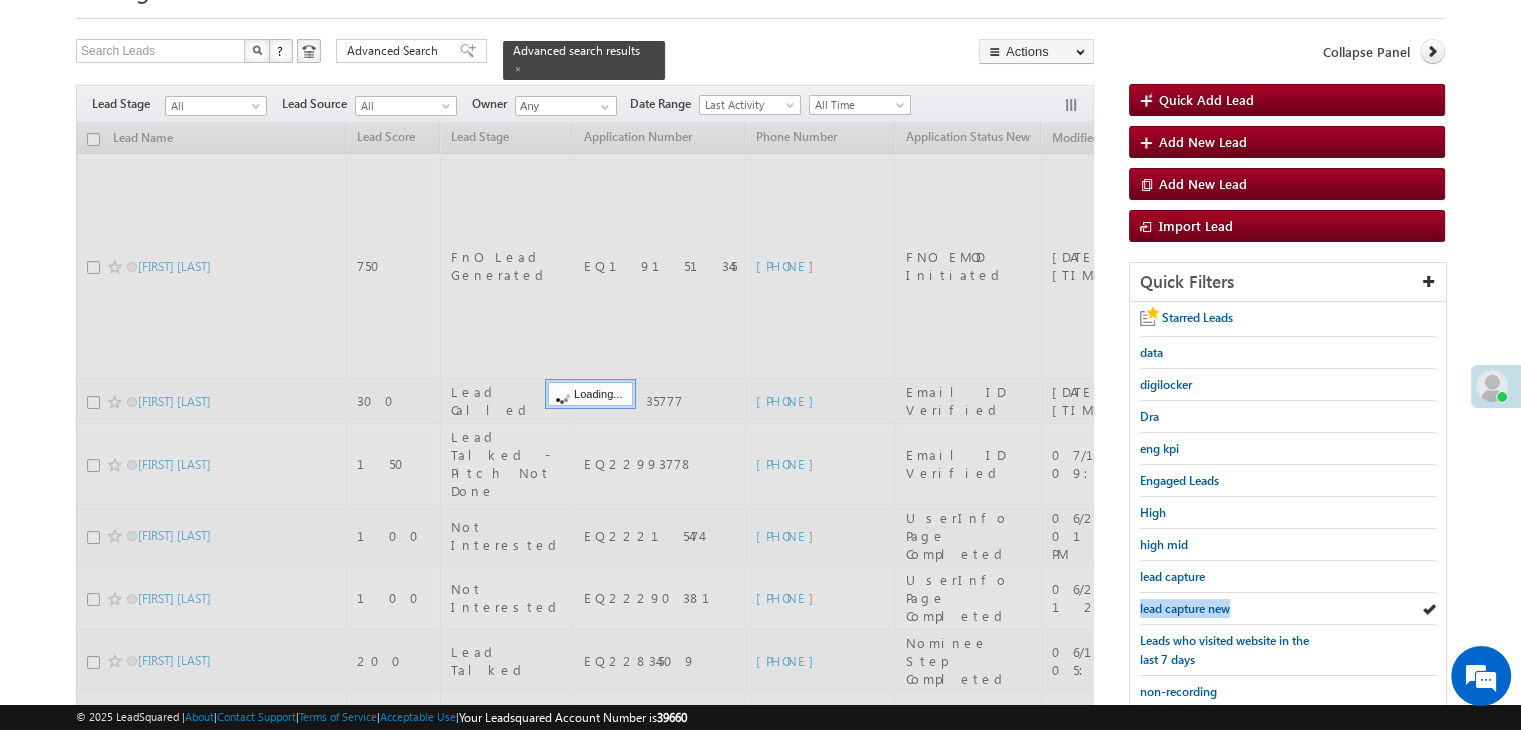 click on "lead capture new" at bounding box center [1185, 608] 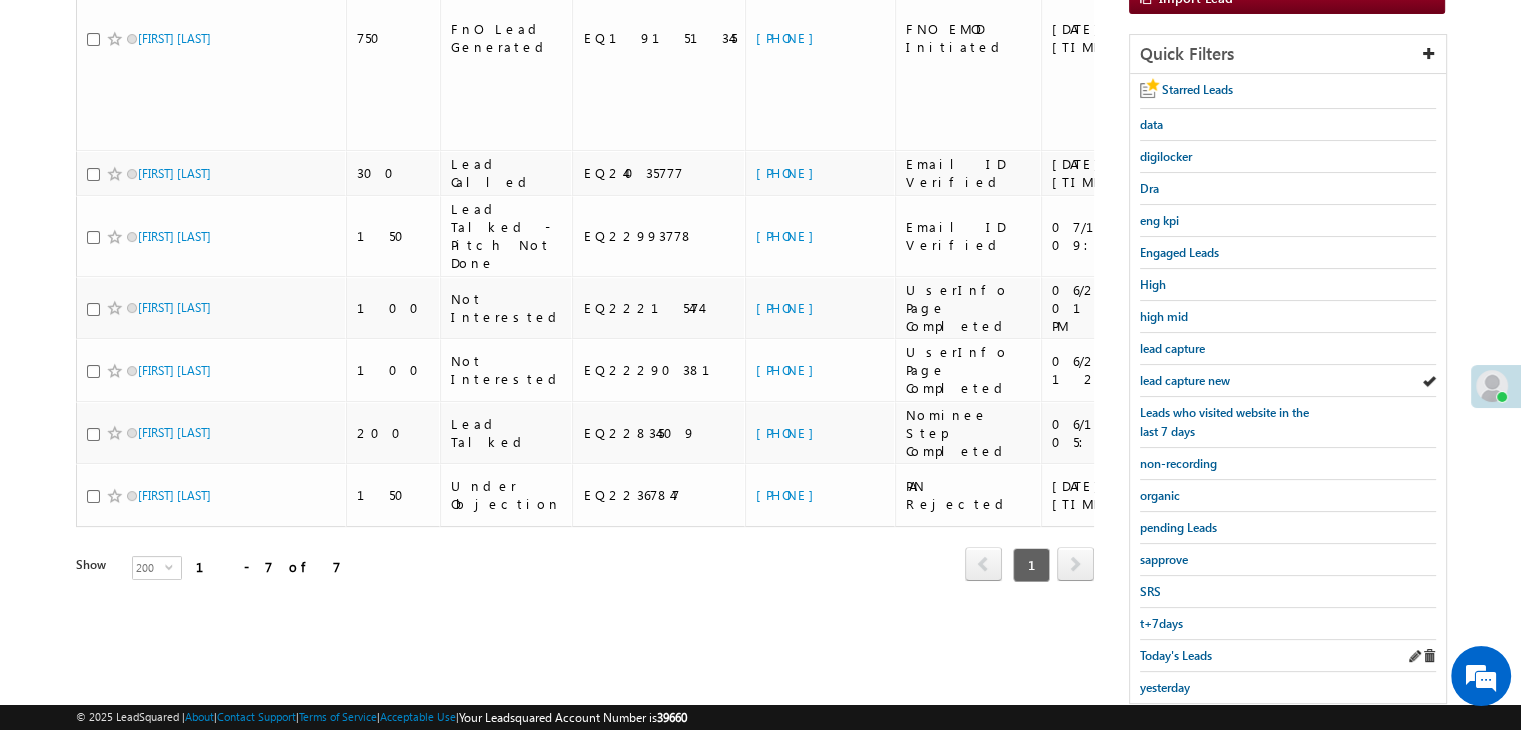 scroll, scrollTop: 363, scrollLeft: 0, axis: vertical 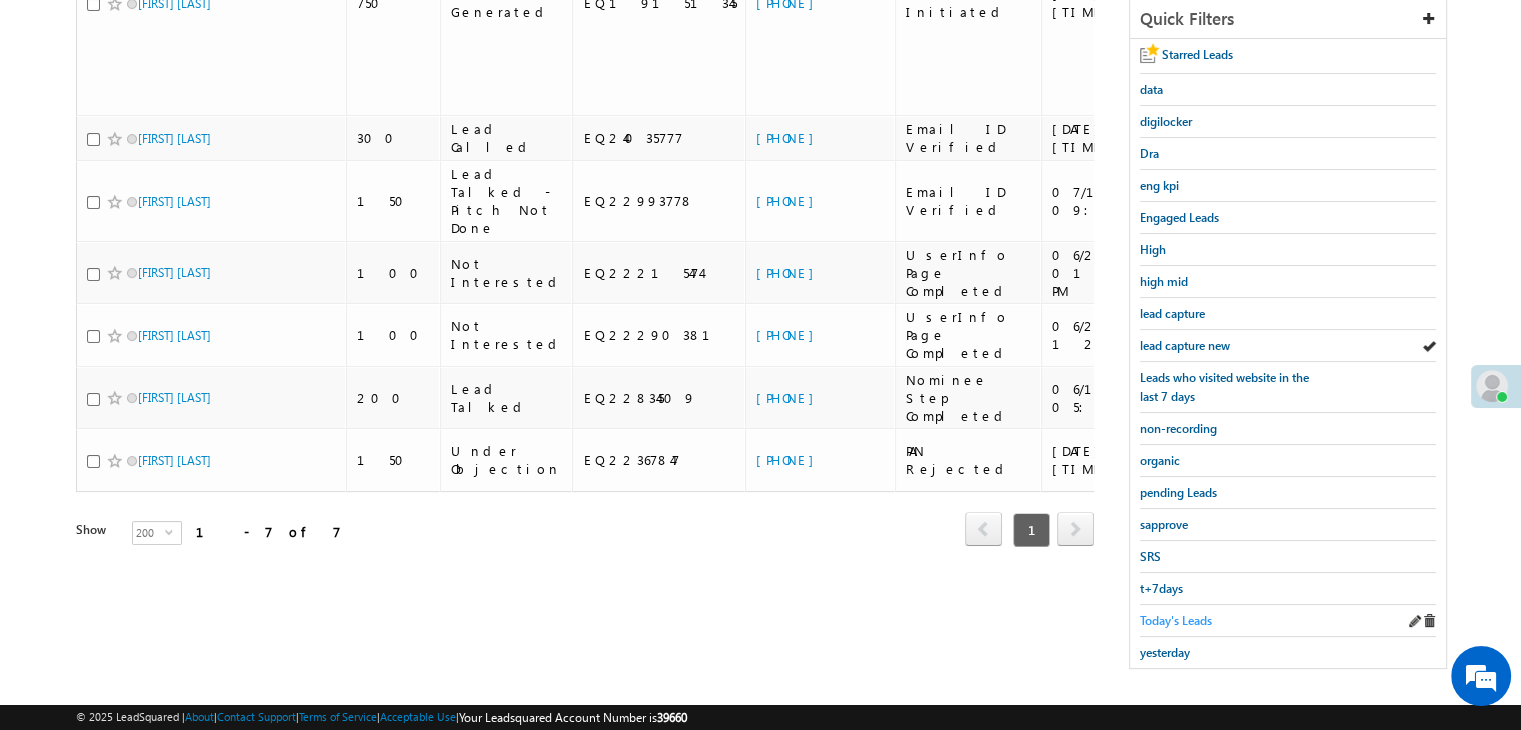 click on "Today's Leads" at bounding box center [1176, 620] 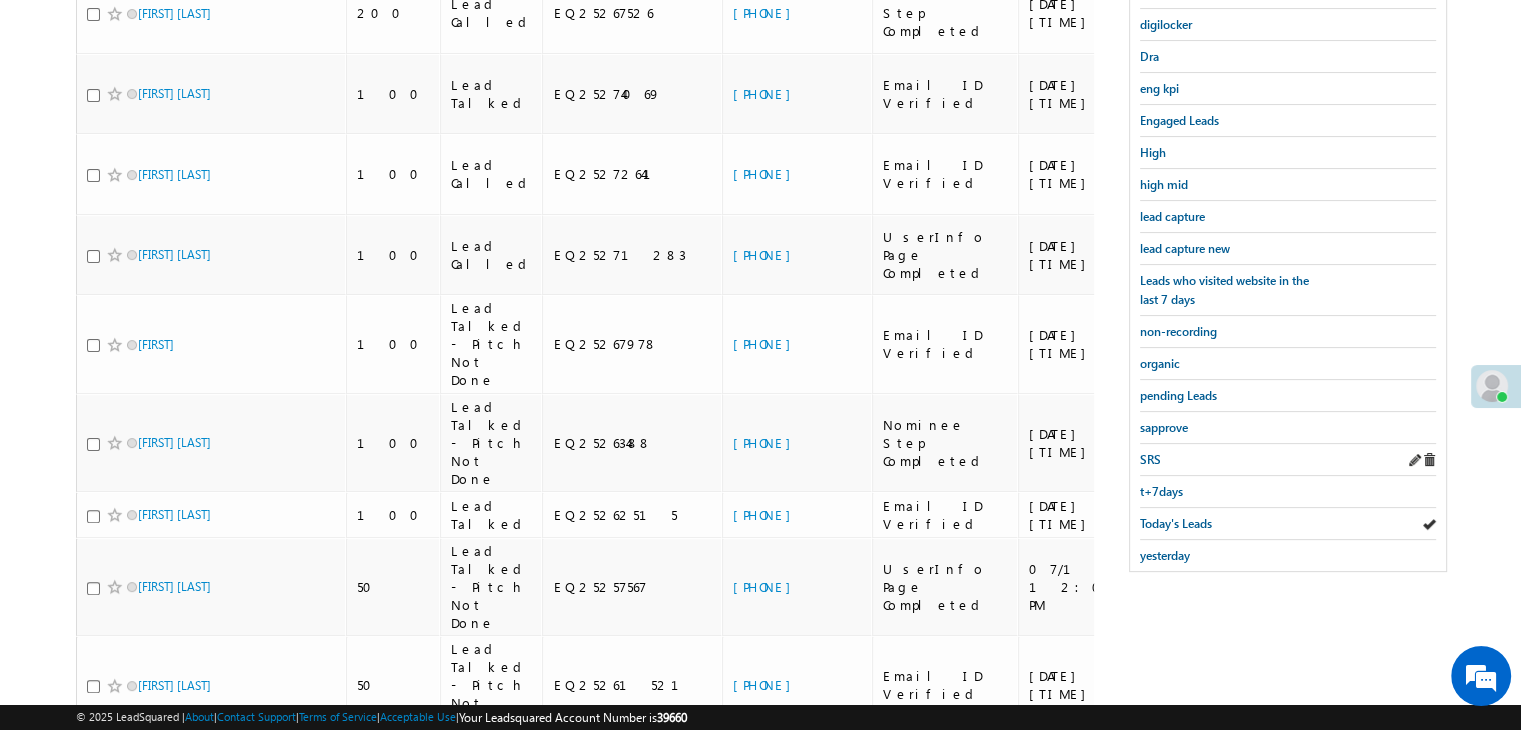 scroll, scrollTop: 263, scrollLeft: 0, axis: vertical 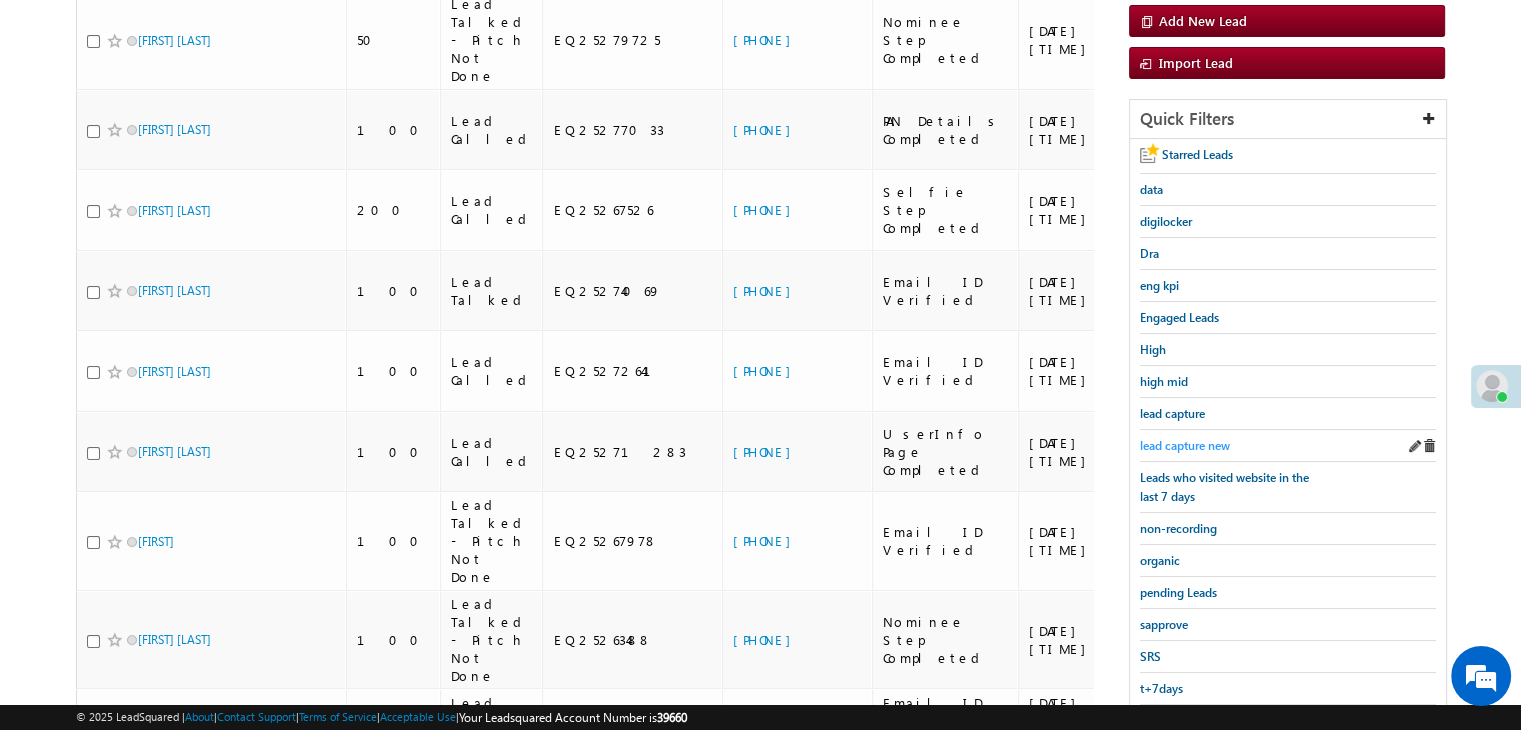 click on "lead capture new" at bounding box center [1185, 445] 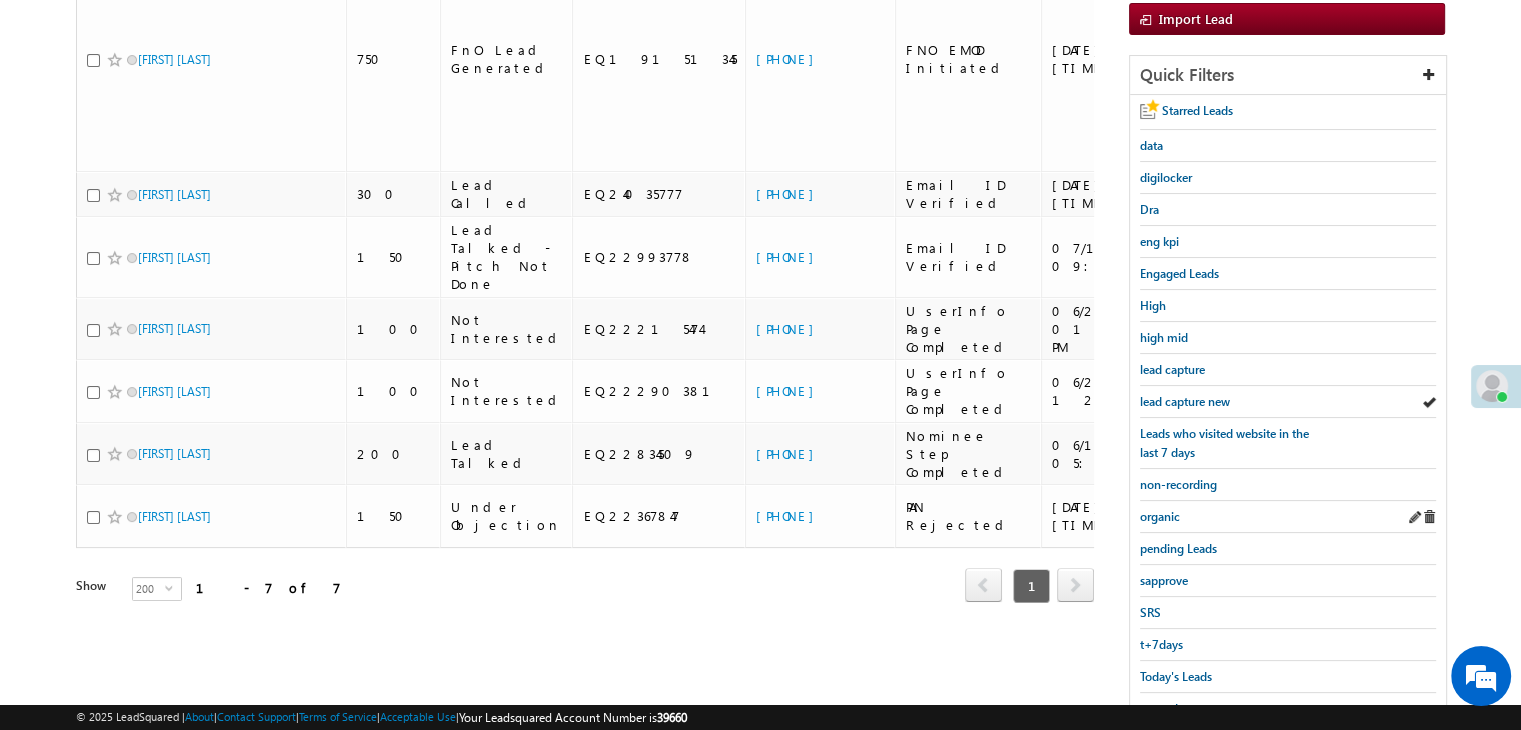 scroll, scrollTop: 363, scrollLeft: 0, axis: vertical 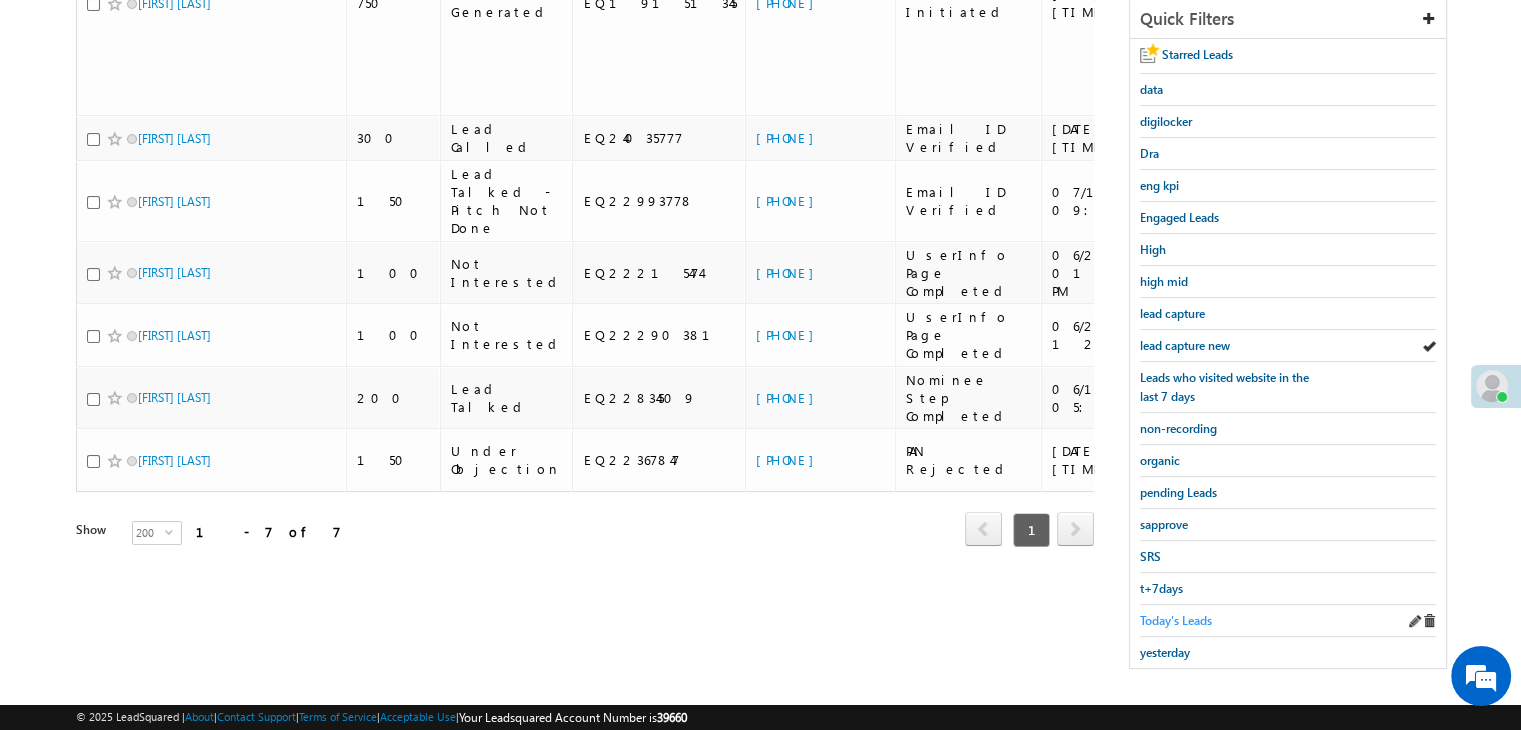 click on "Today's Leads" at bounding box center (1176, 620) 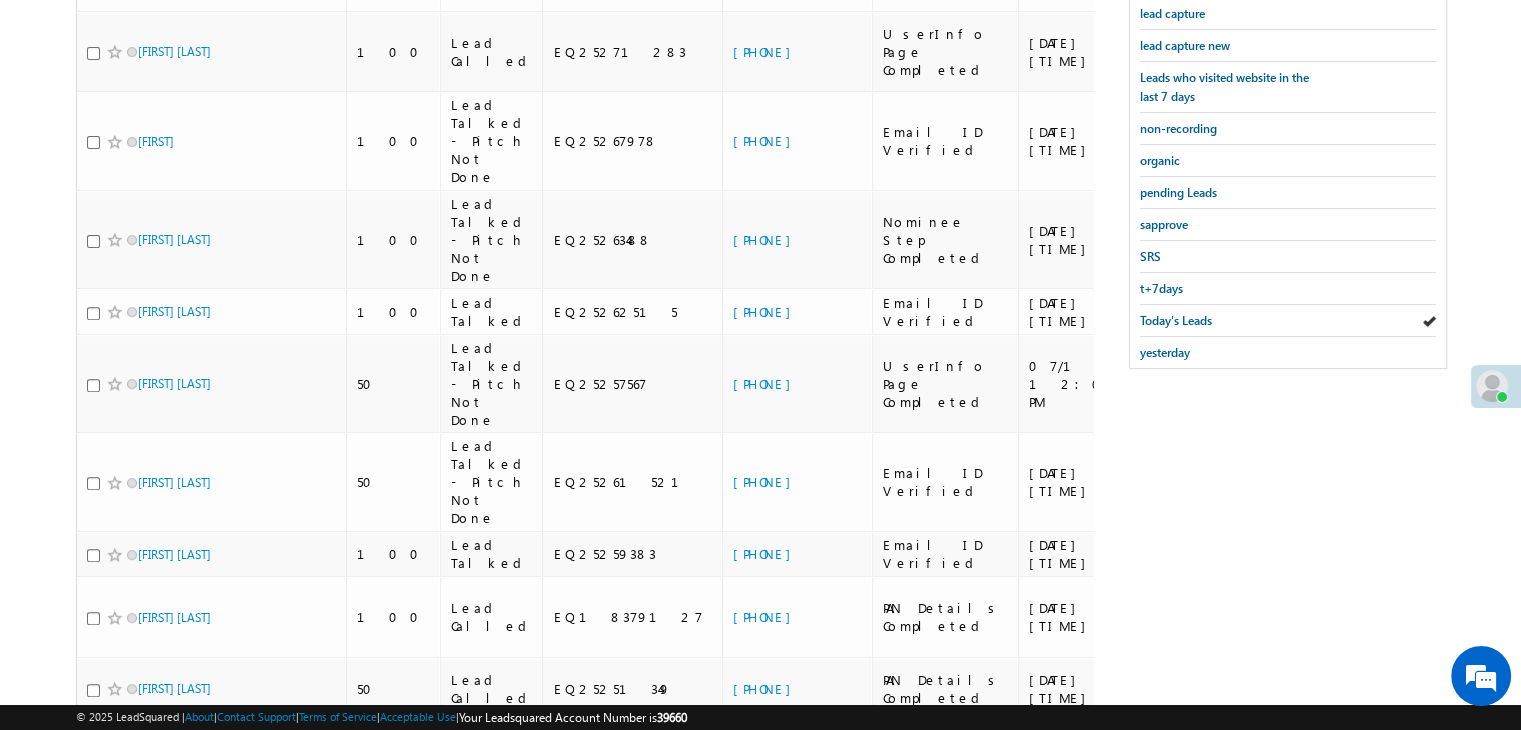 scroll, scrollTop: 1063, scrollLeft: 0, axis: vertical 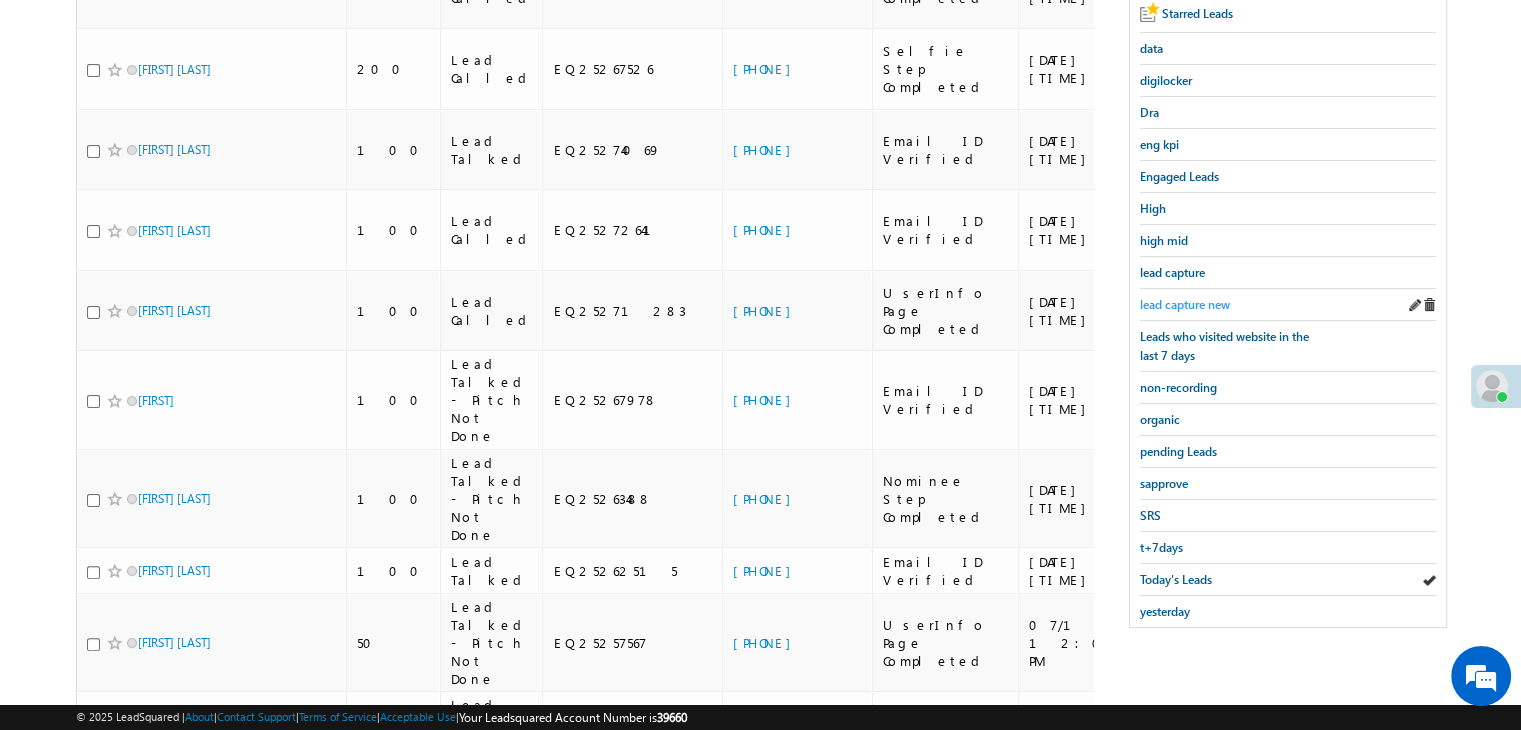 click on "lead capture new" at bounding box center [1185, 304] 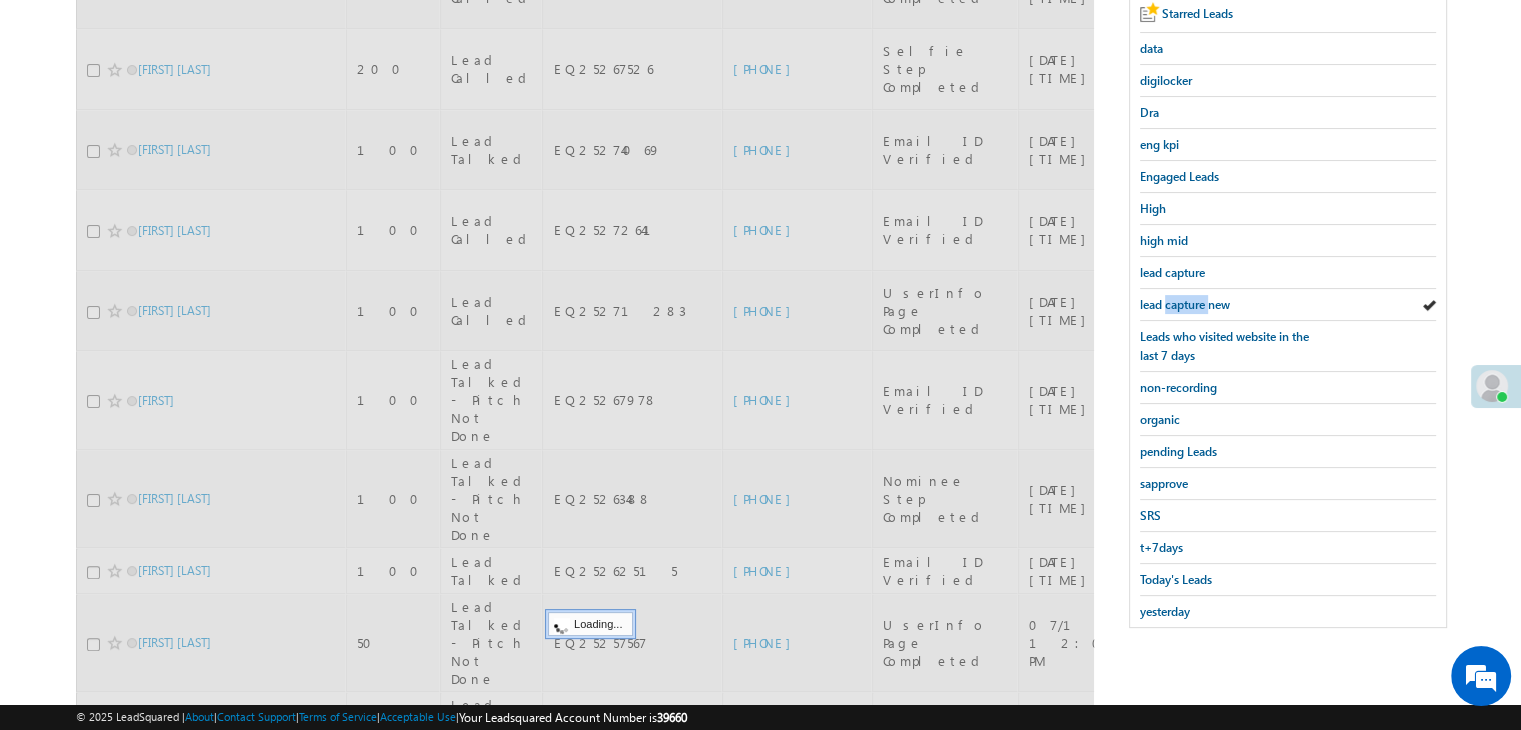 click on "lead capture new" at bounding box center [1185, 304] 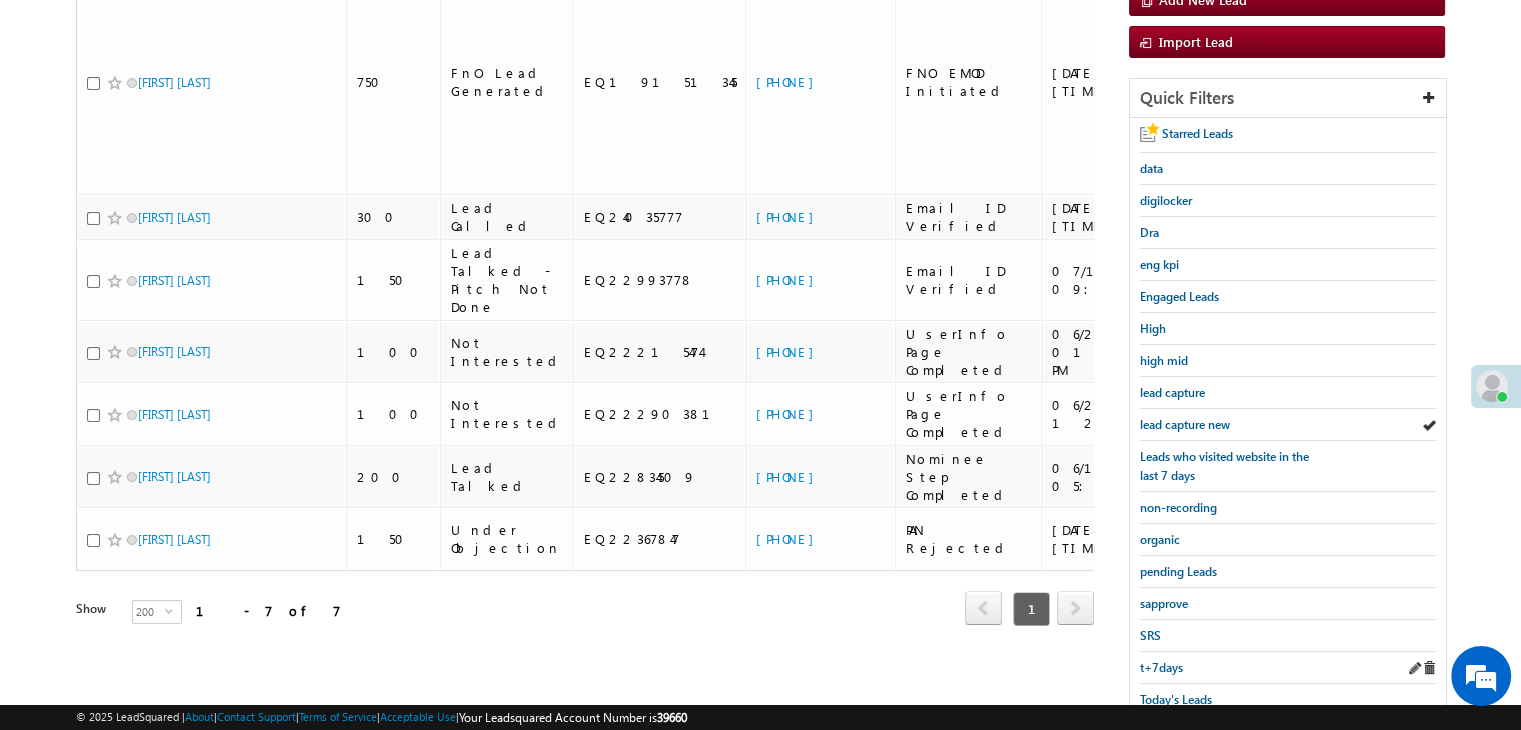 scroll, scrollTop: 363, scrollLeft: 0, axis: vertical 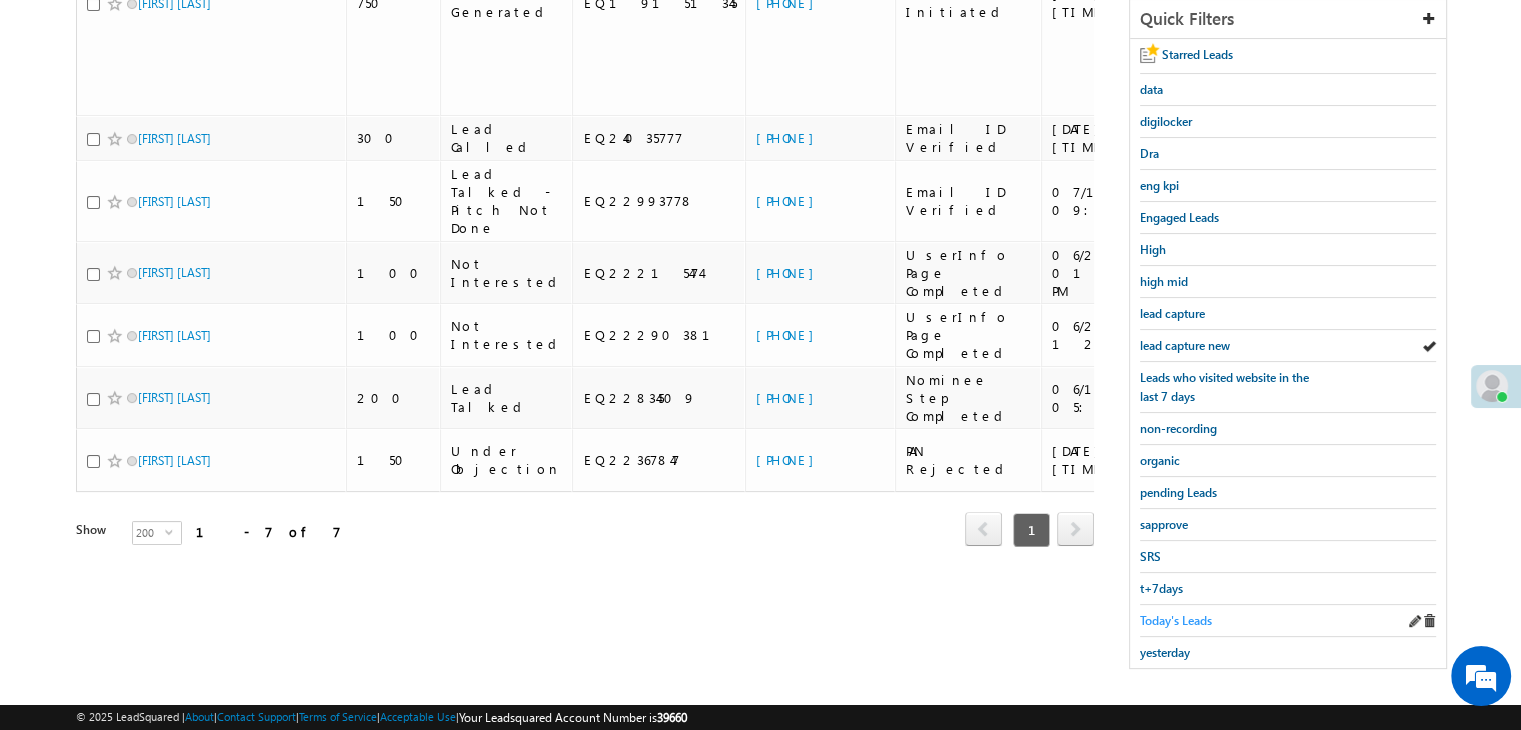 click on "Today's Leads" at bounding box center (1176, 620) 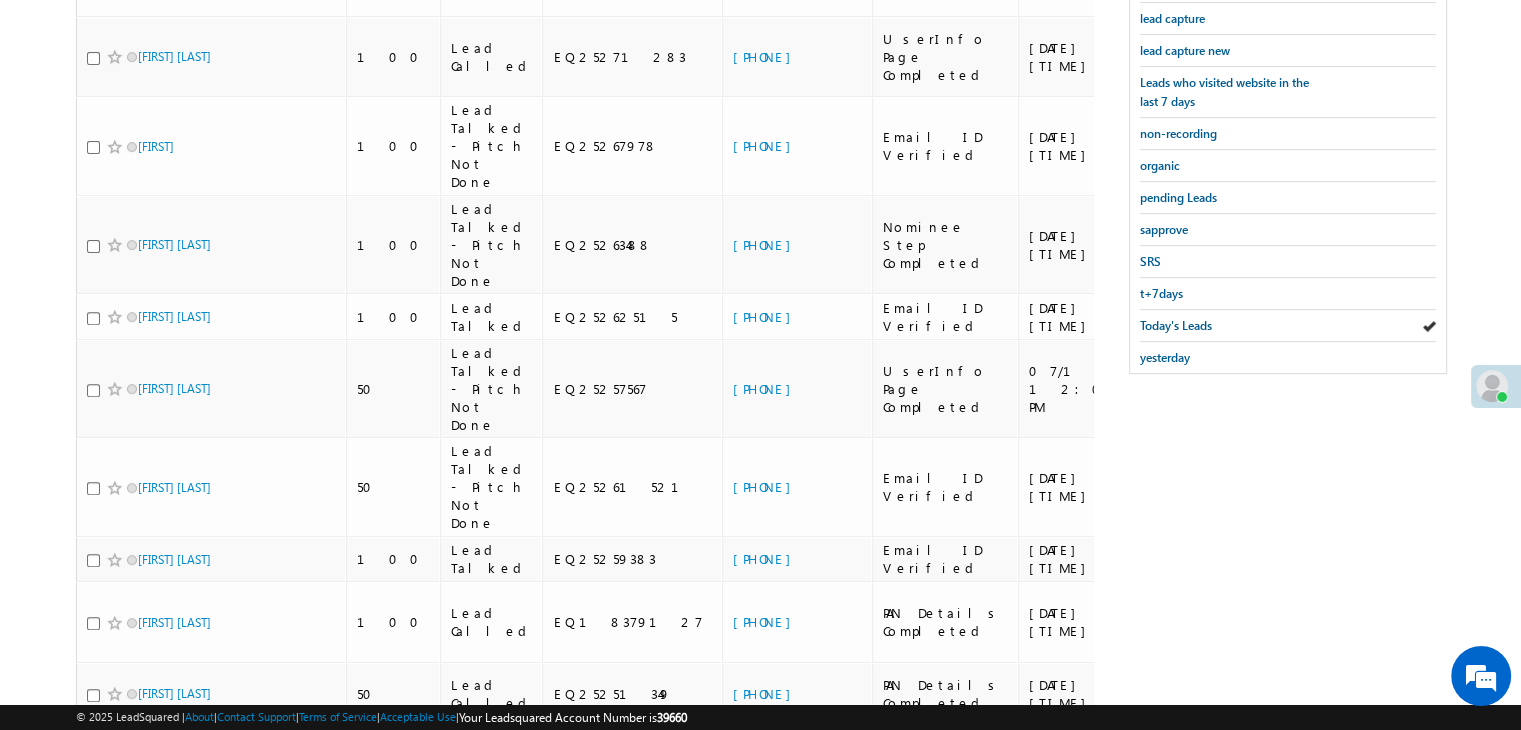 scroll, scrollTop: 358, scrollLeft: 0, axis: vertical 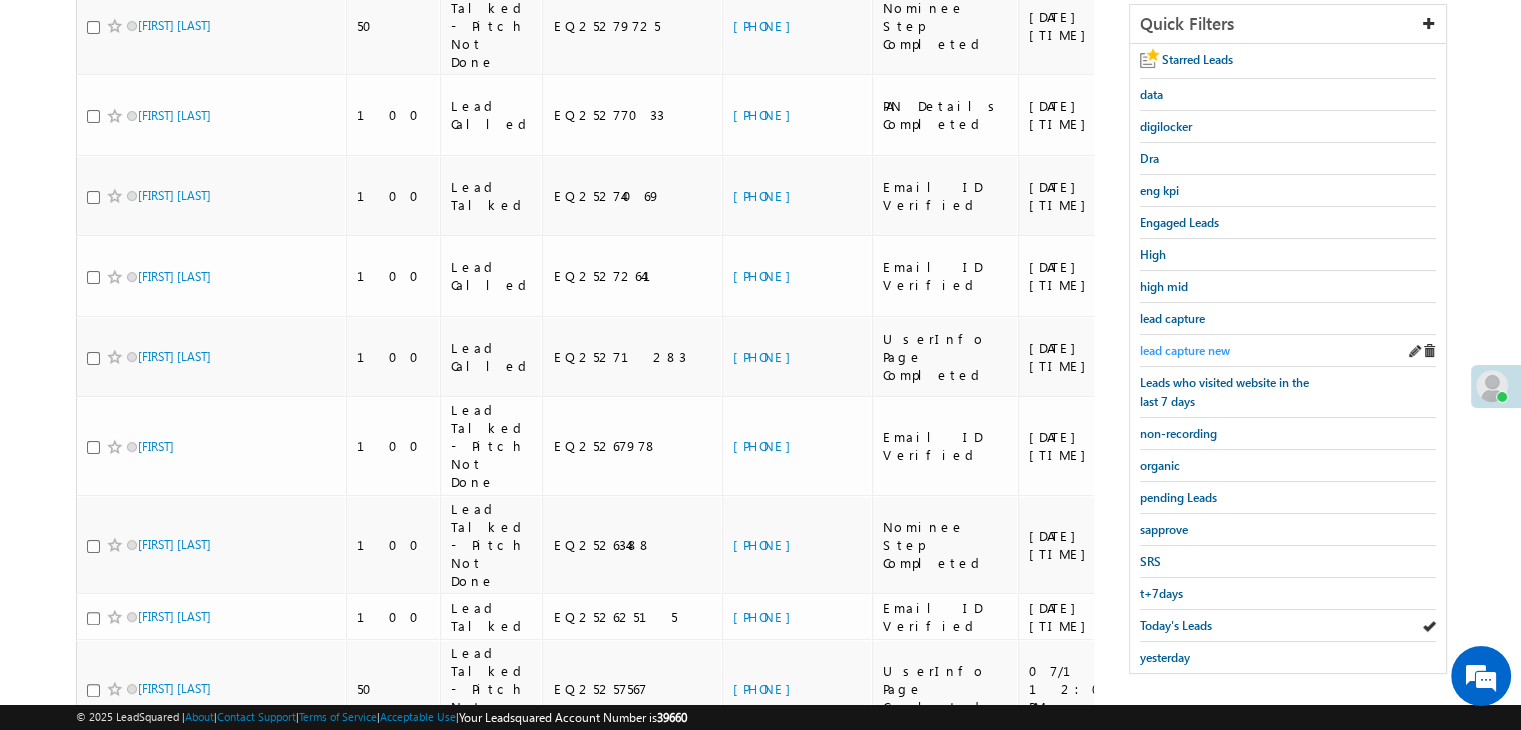 click on "lead capture new" at bounding box center [1185, 350] 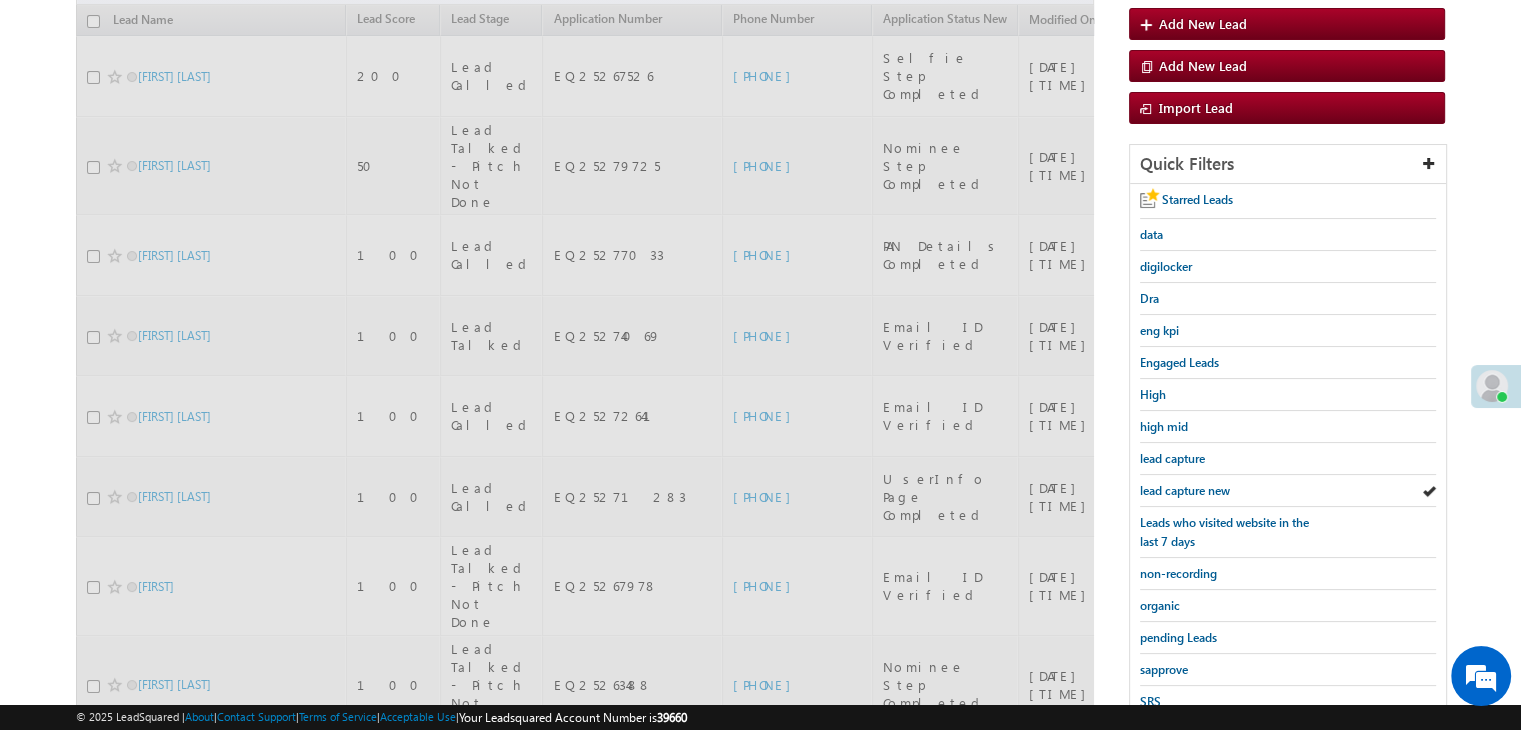 scroll, scrollTop: 58, scrollLeft: 0, axis: vertical 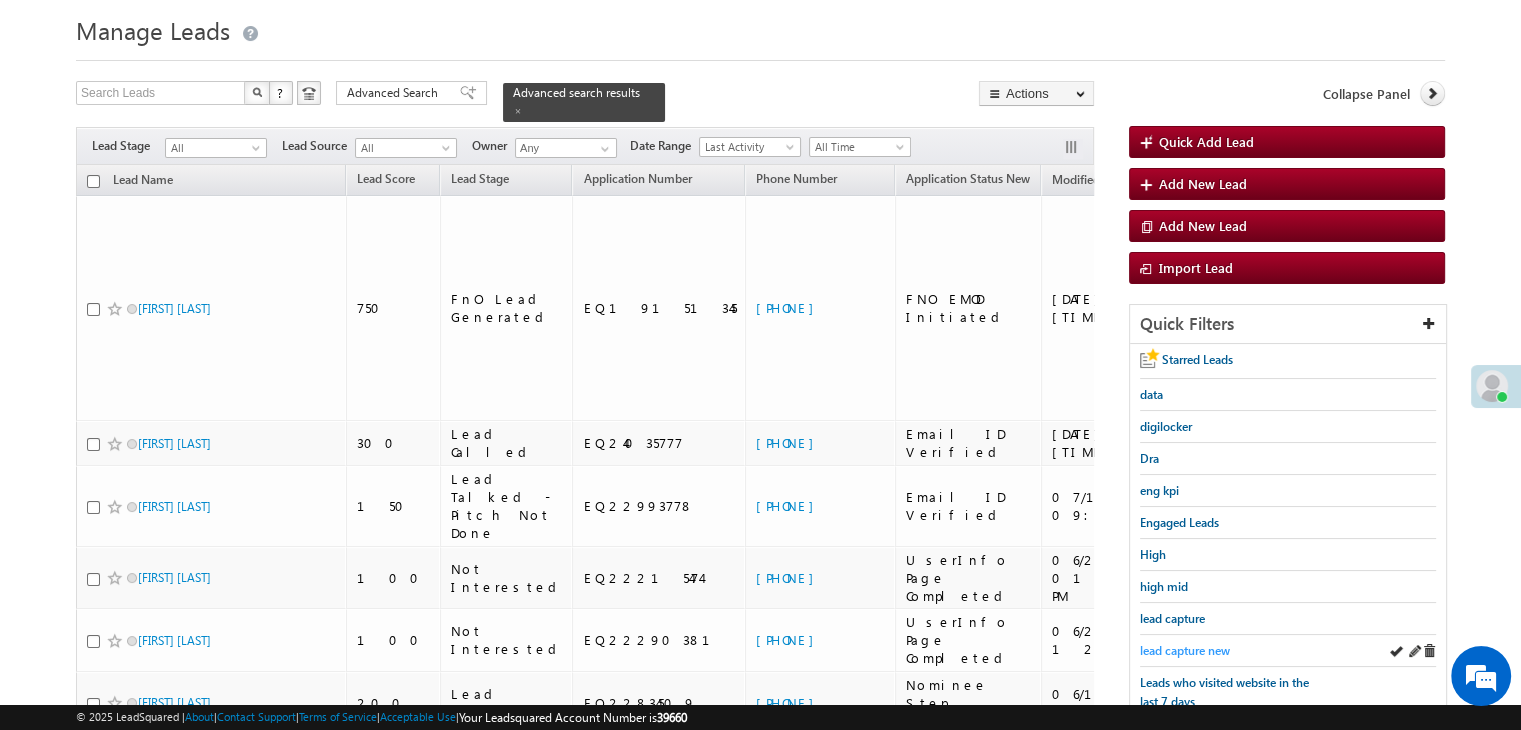 click on "lead capture new" at bounding box center [1185, 650] 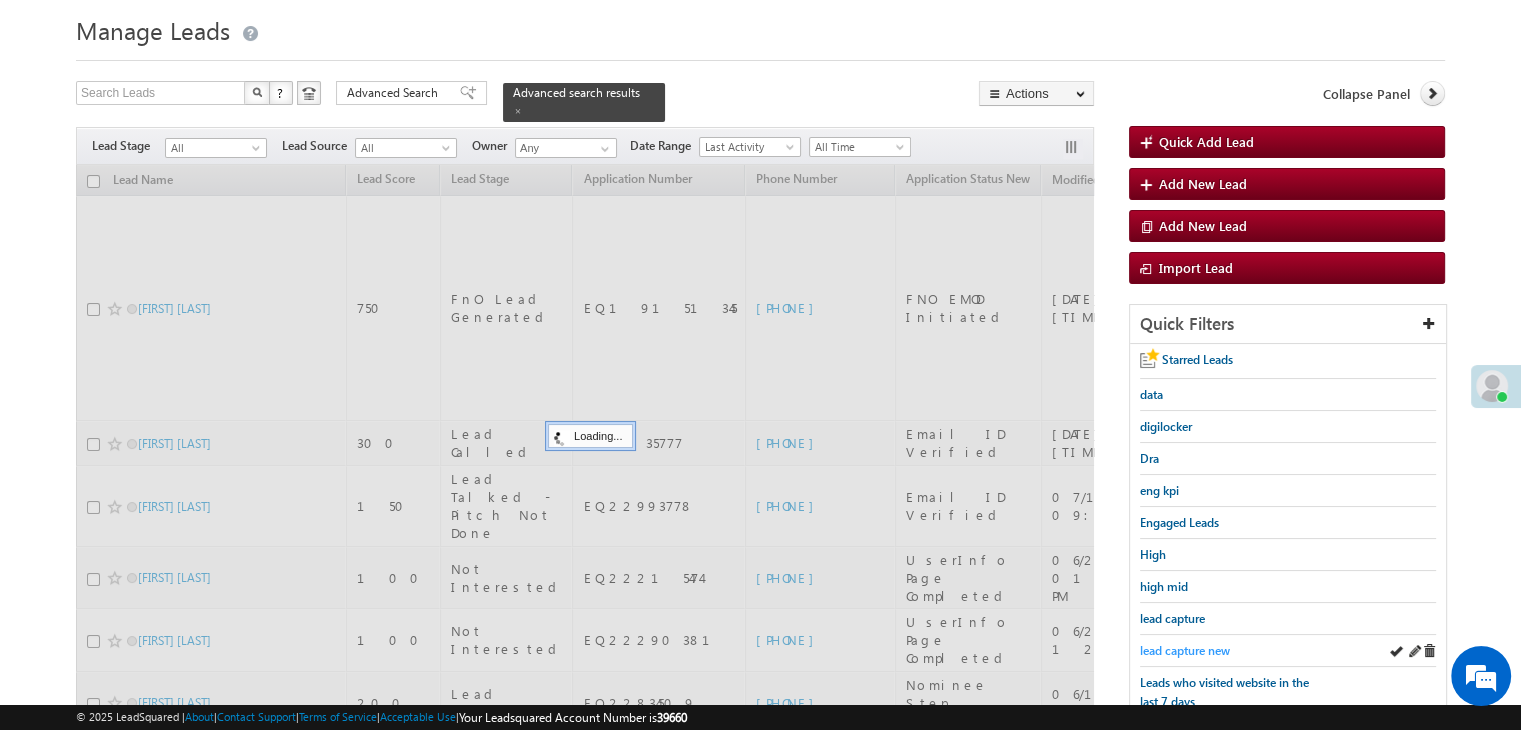 click on "lead capture new" at bounding box center (1185, 650) 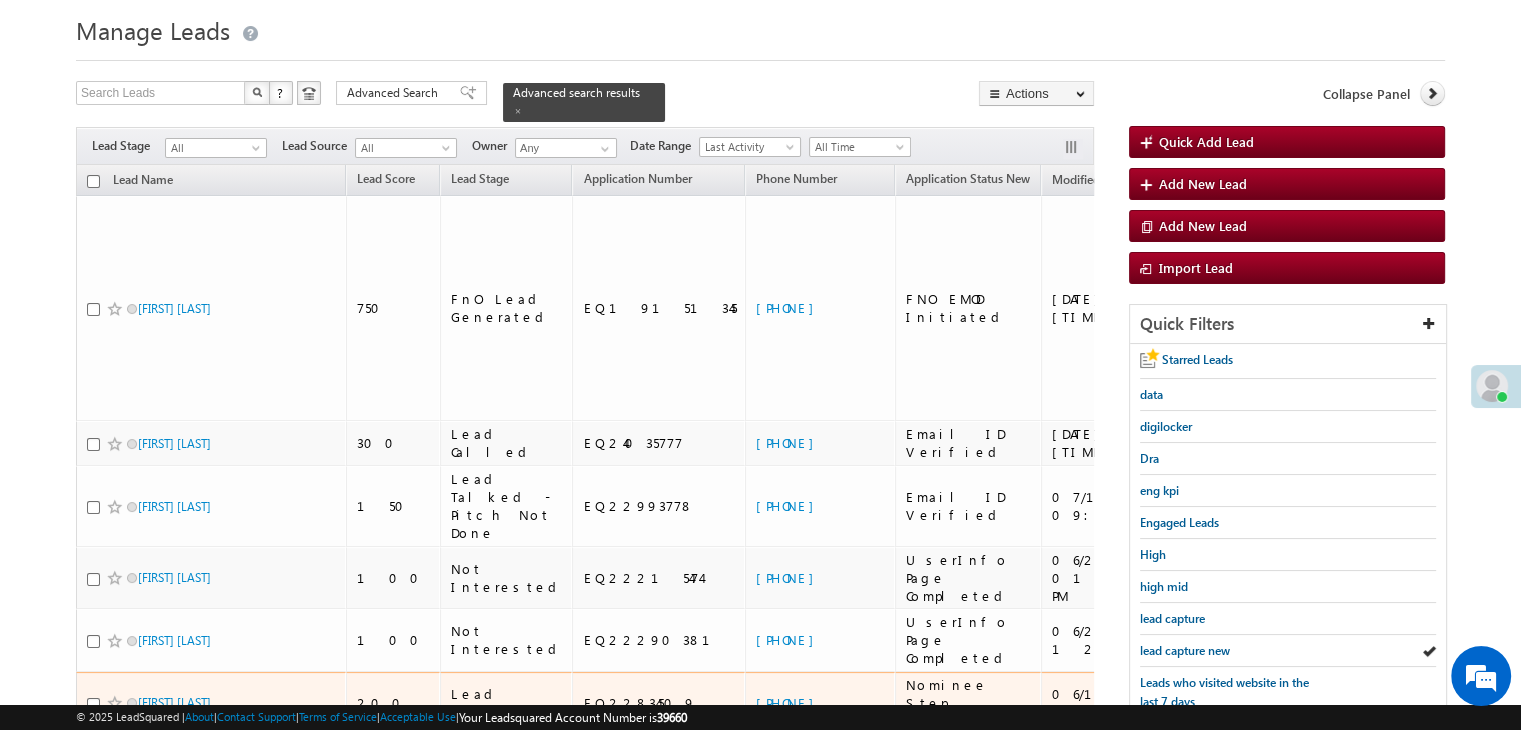 scroll, scrollTop: 258, scrollLeft: 0, axis: vertical 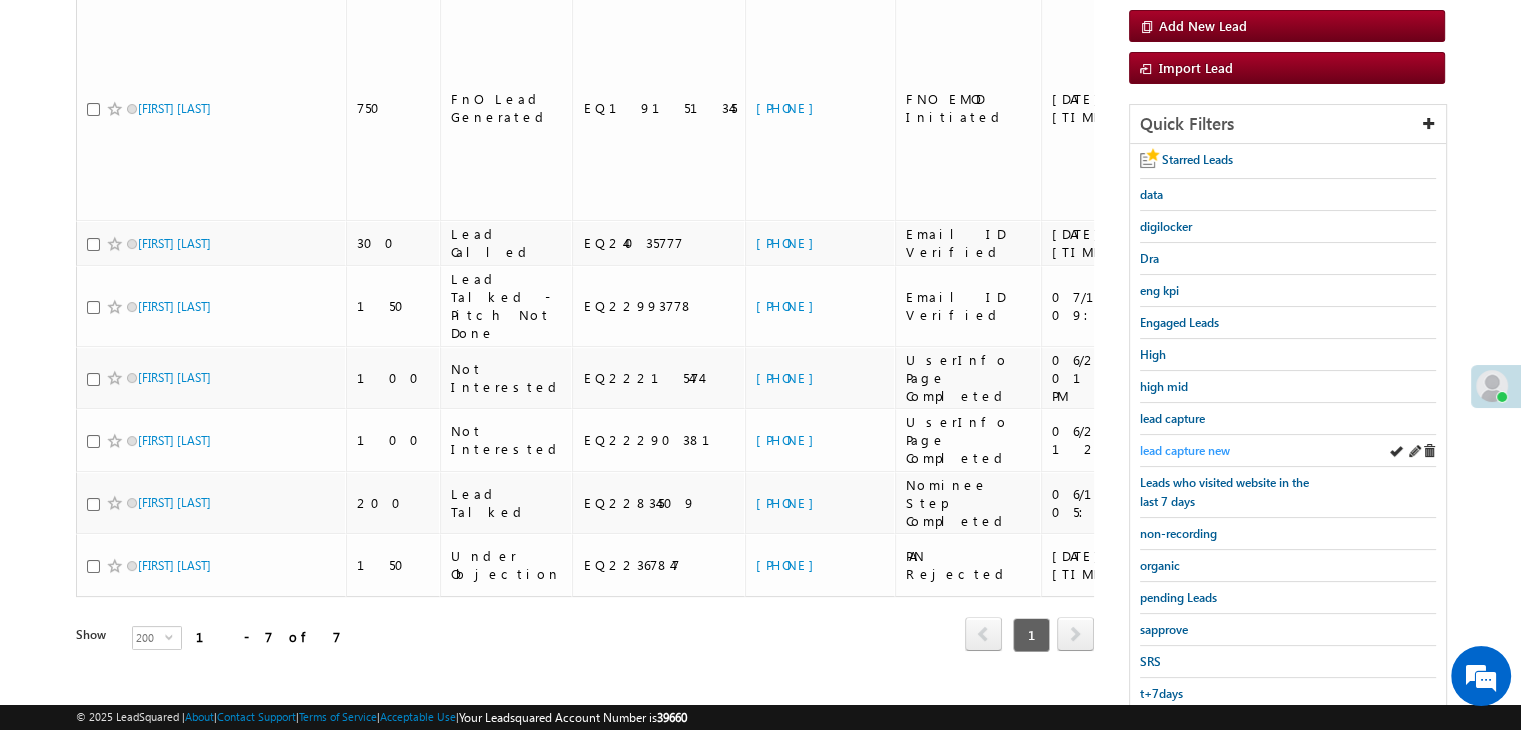 click on "lead capture new" at bounding box center [1185, 450] 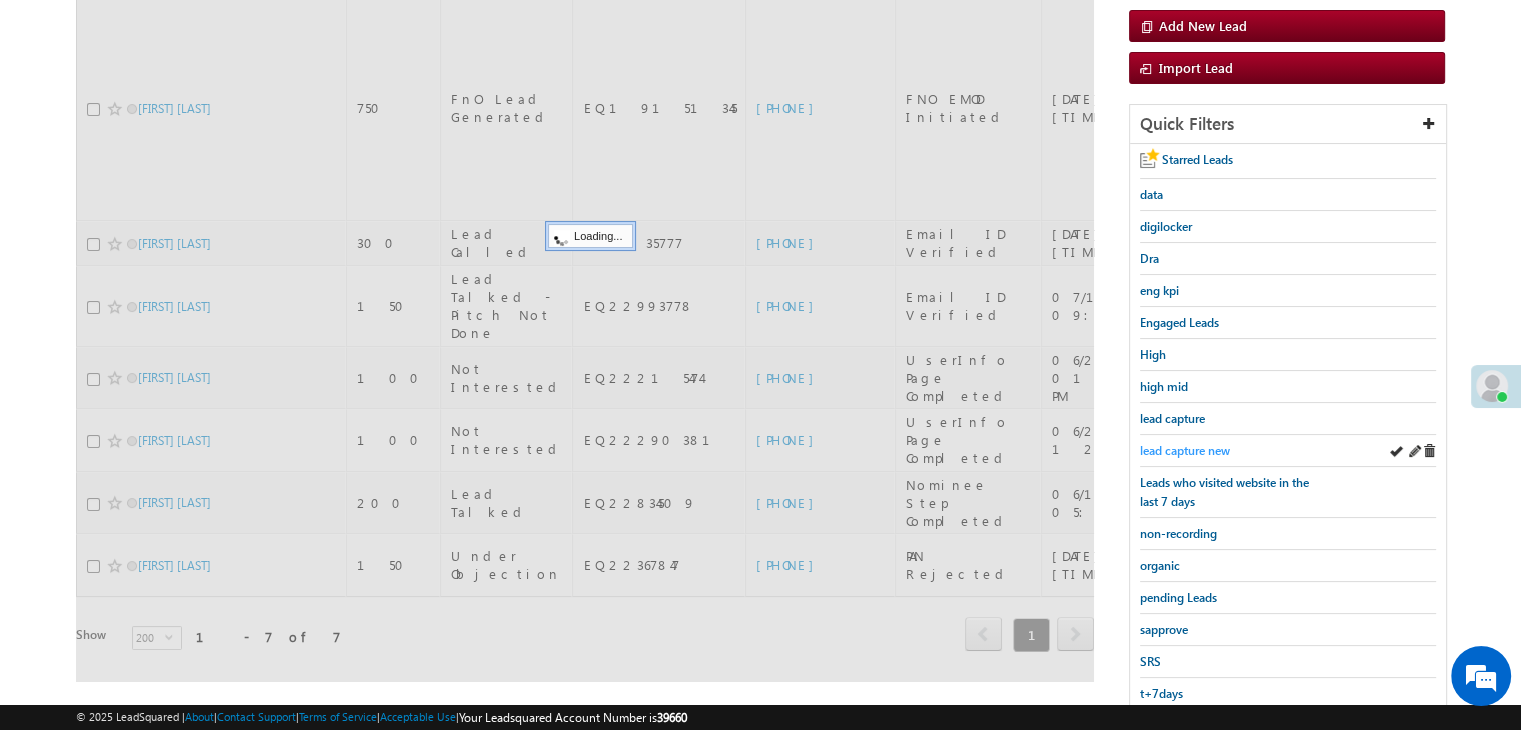 click on "lead capture new" at bounding box center [1185, 450] 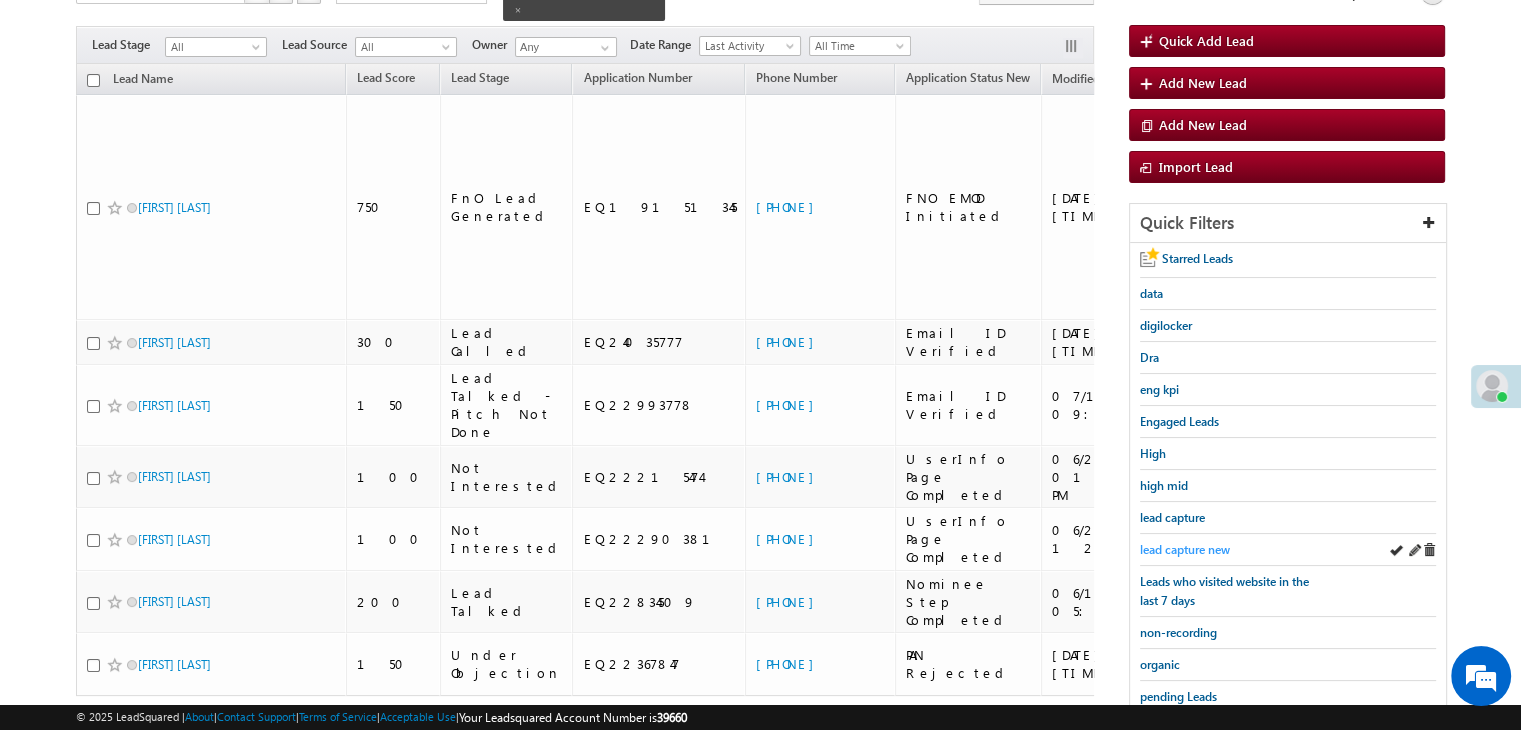 scroll, scrollTop: 158, scrollLeft: 0, axis: vertical 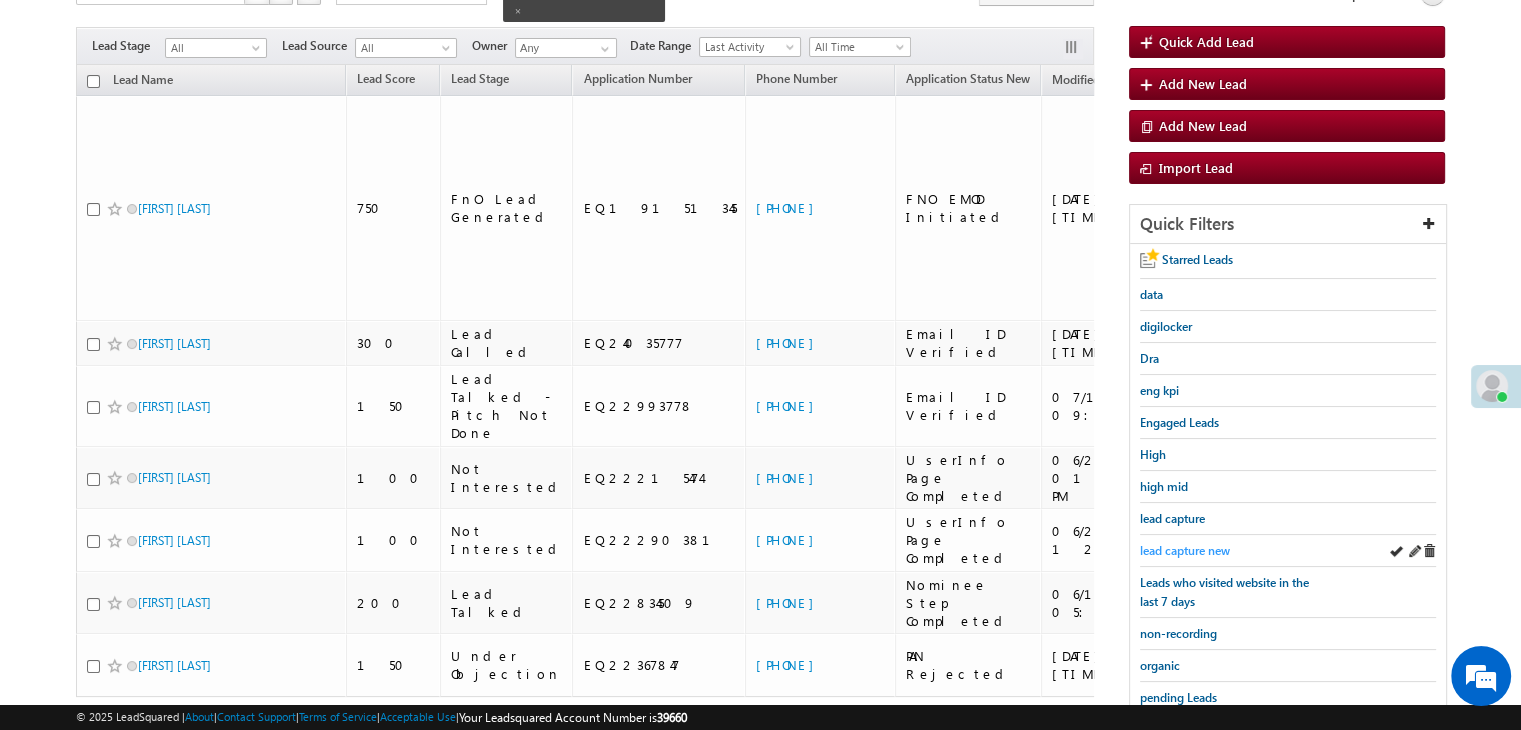 click on "lead capture new" at bounding box center (1185, 550) 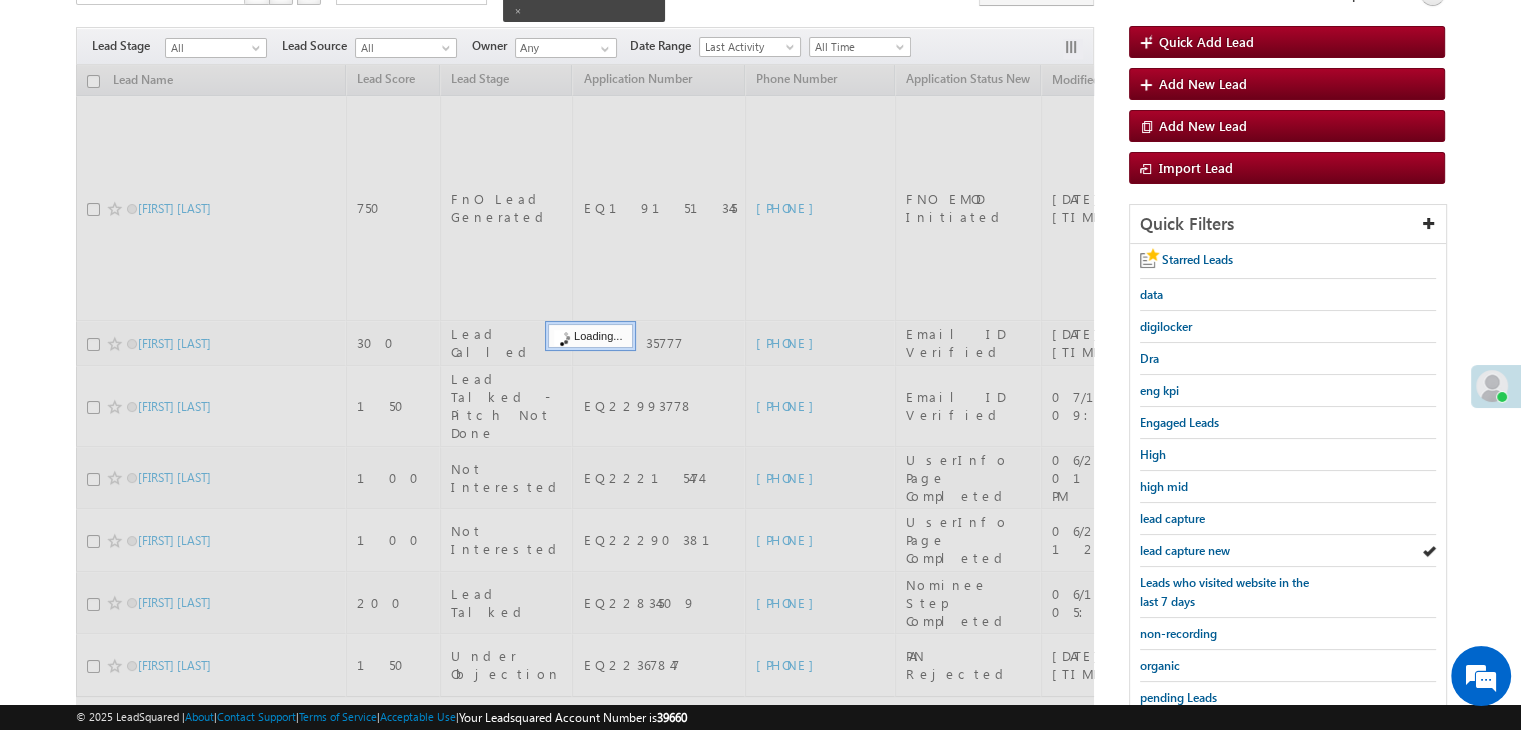 click on "lead capture new" at bounding box center (1185, 550) 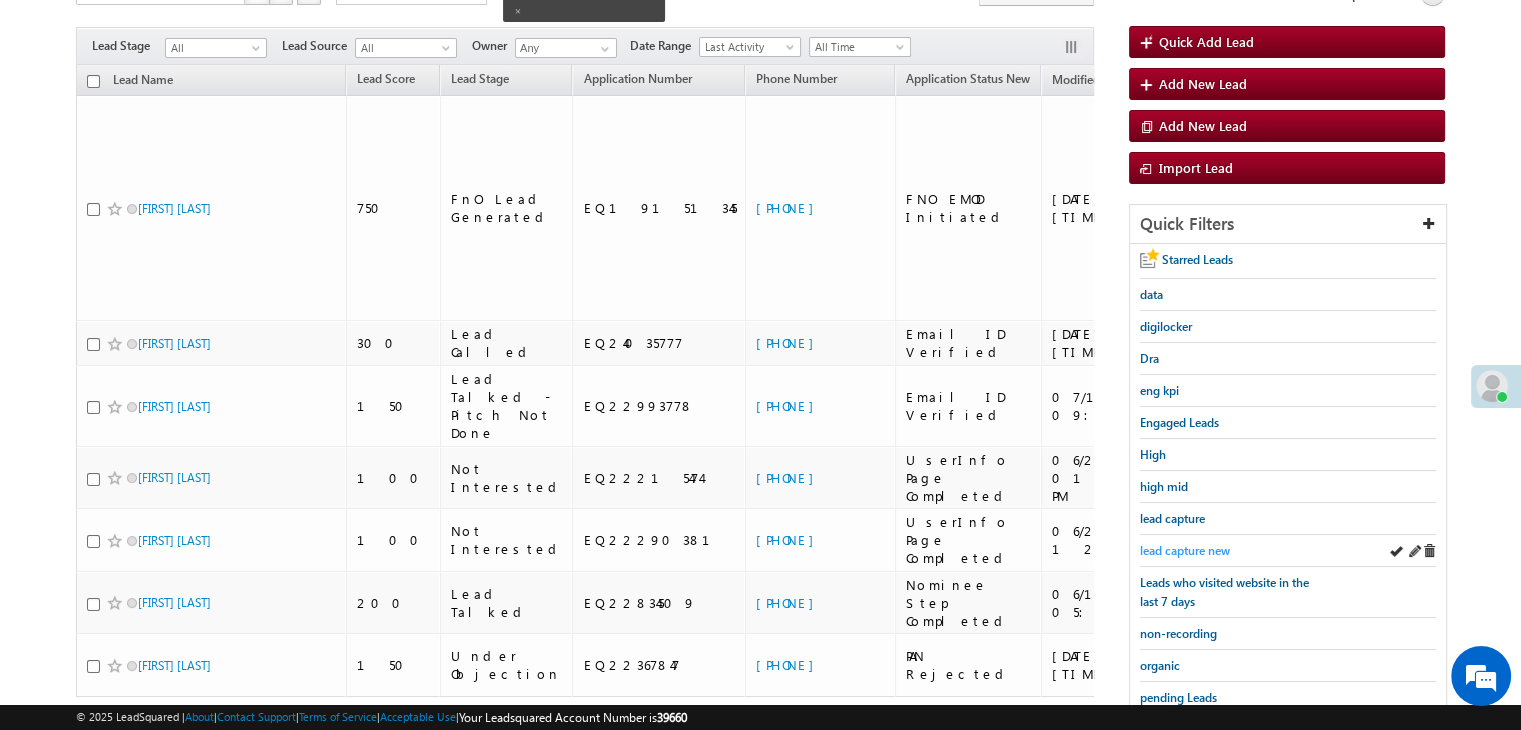 click on "lead capture new" at bounding box center (1185, 550) 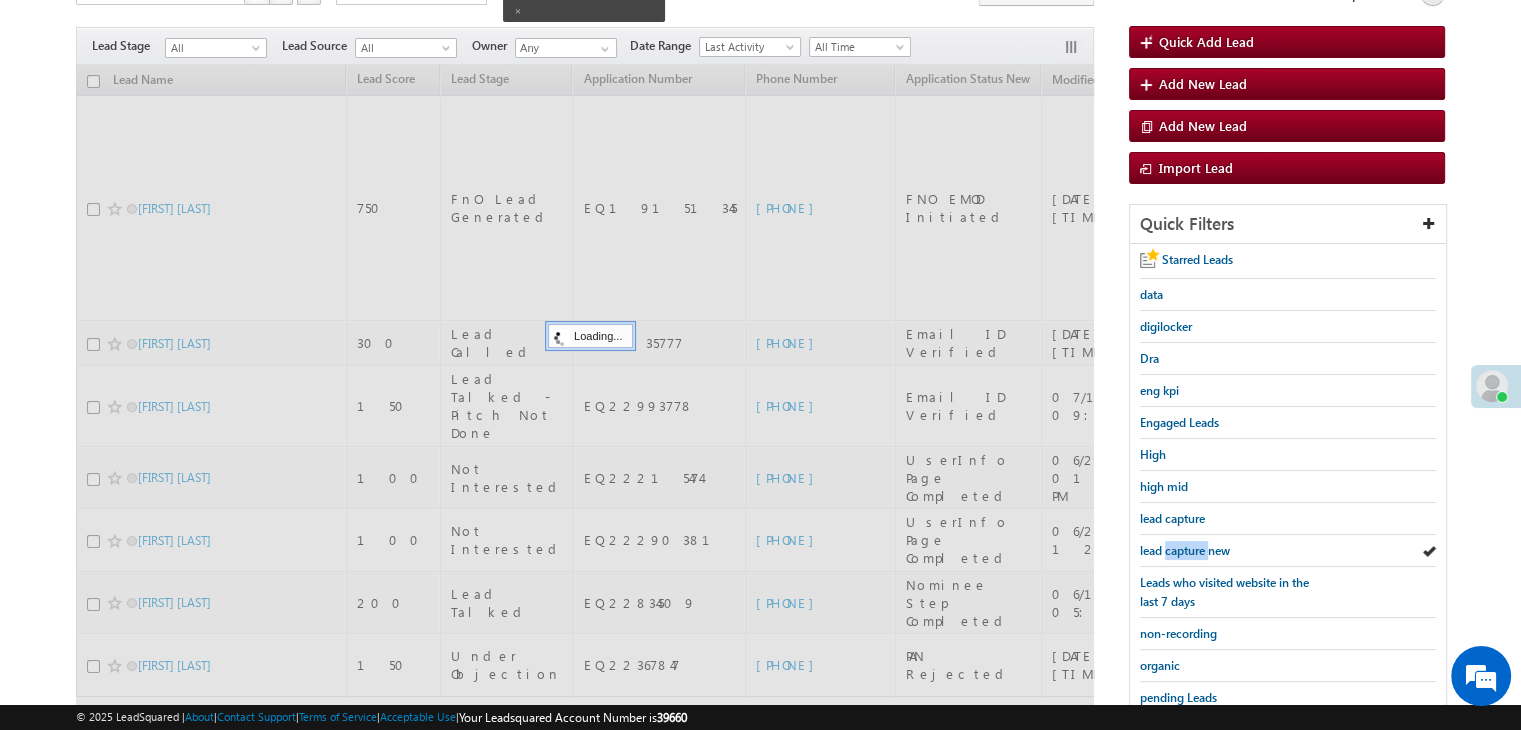 click on "lead capture new" at bounding box center (1185, 550) 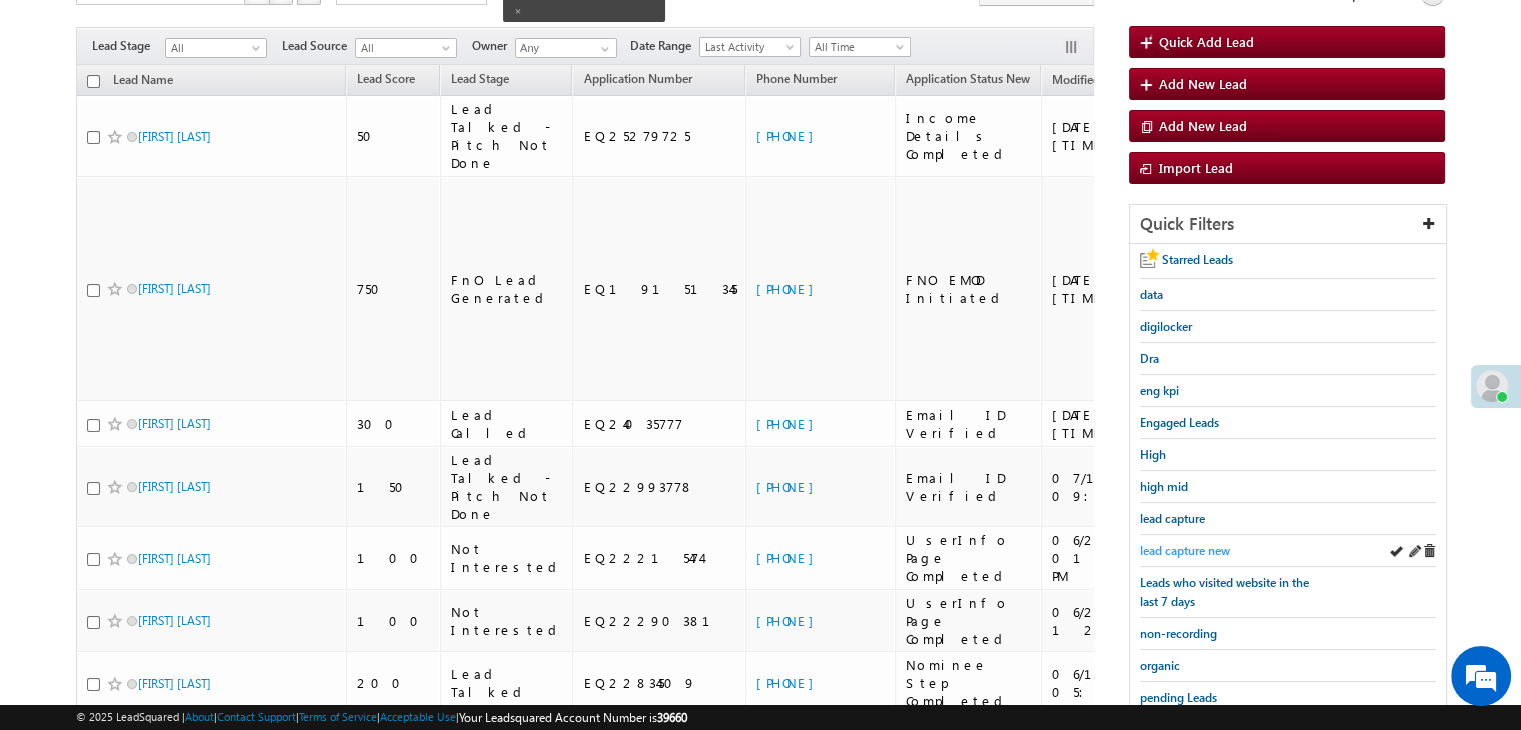 click on "lead capture new" at bounding box center (1185, 550) 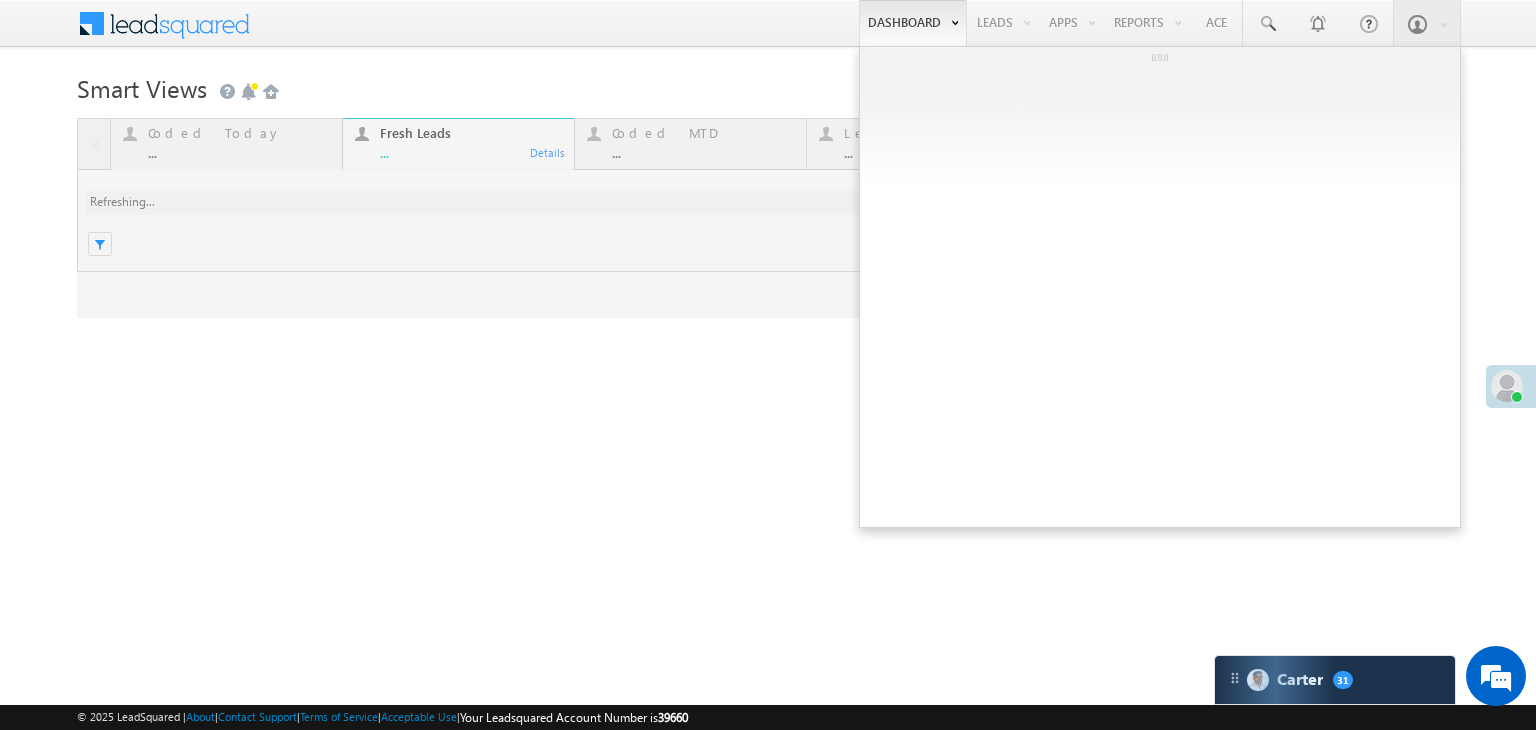 scroll, scrollTop: 0, scrollLeft: 0, axis: both 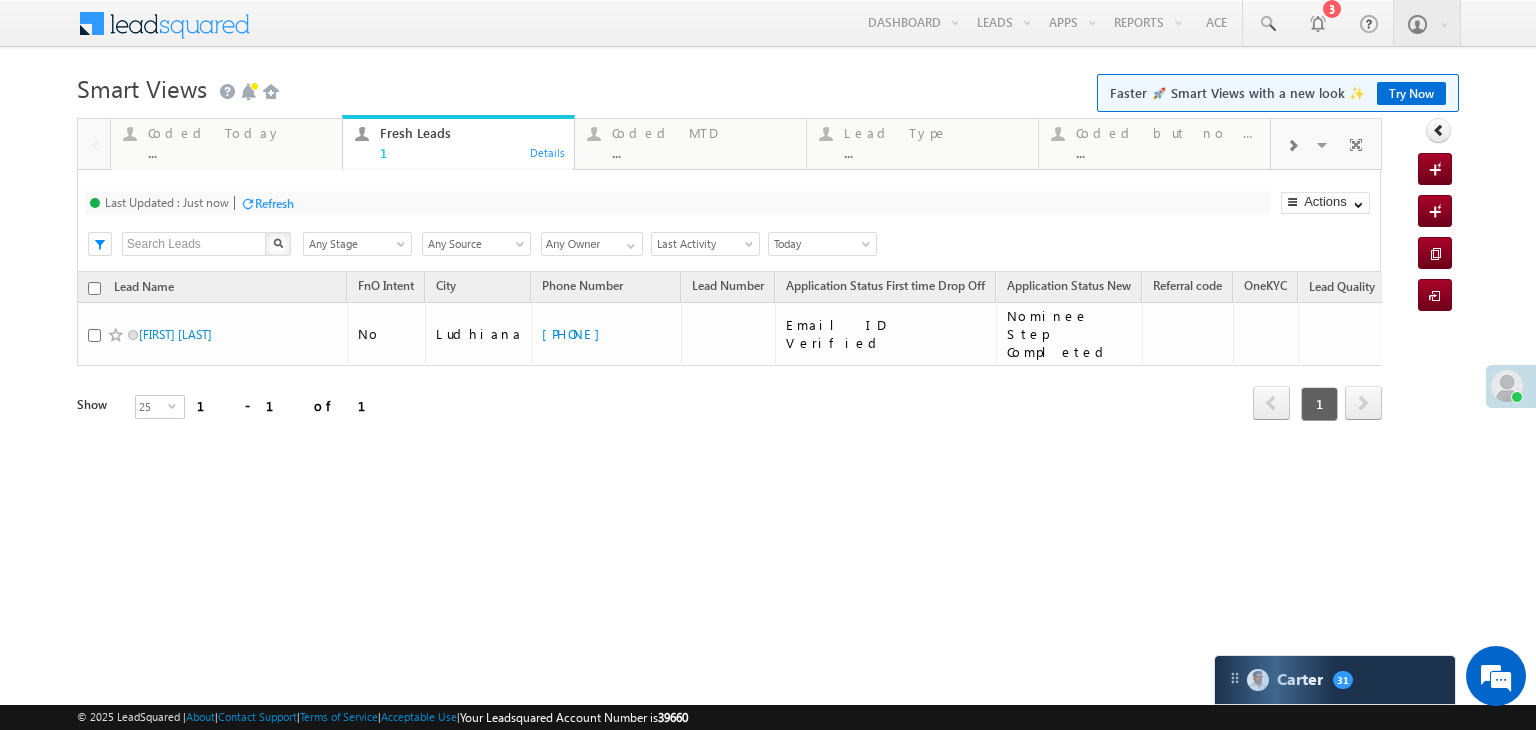 click on "Coded Today" at bounding box center [239, 133] 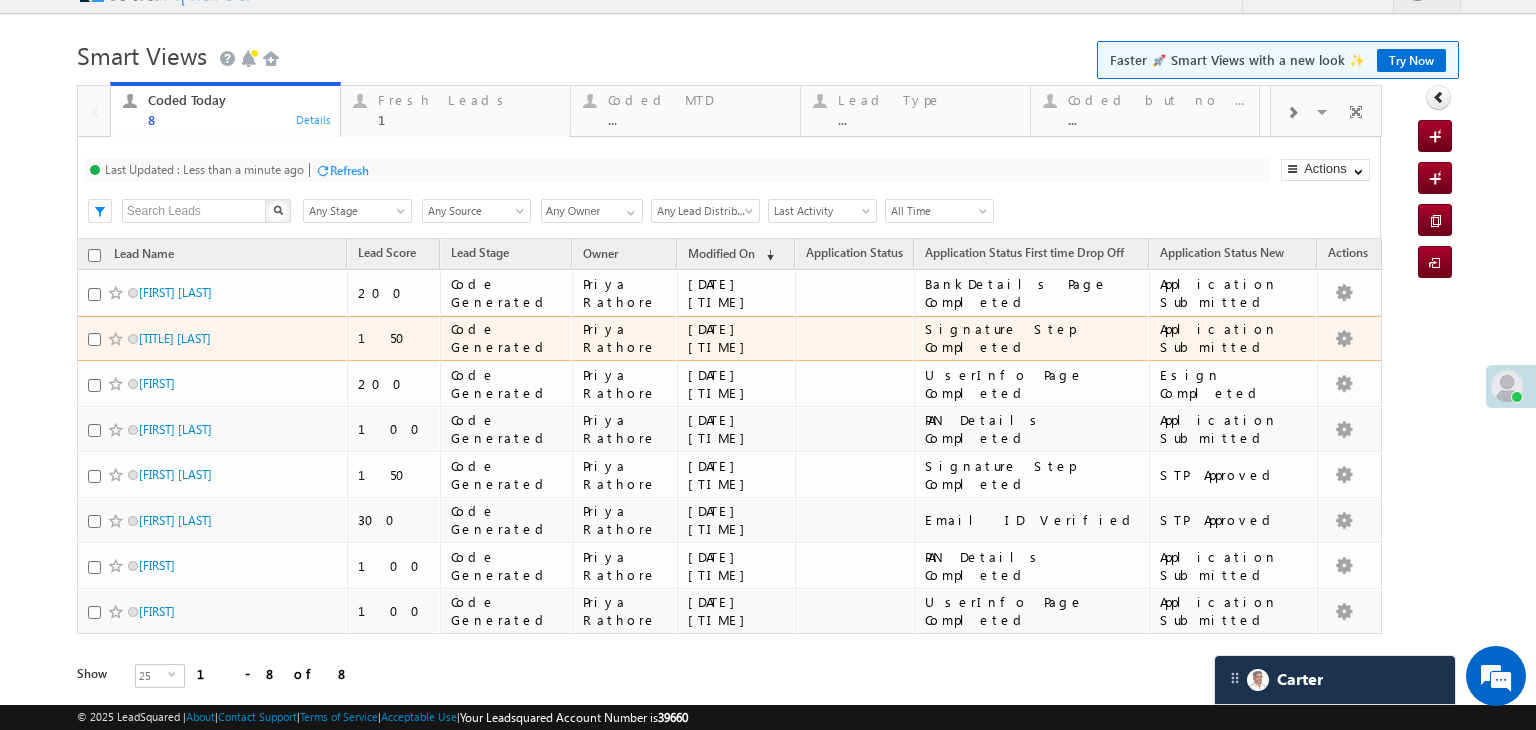 scroll, scrollTop: 0, scrollLeft: 0, axis: both 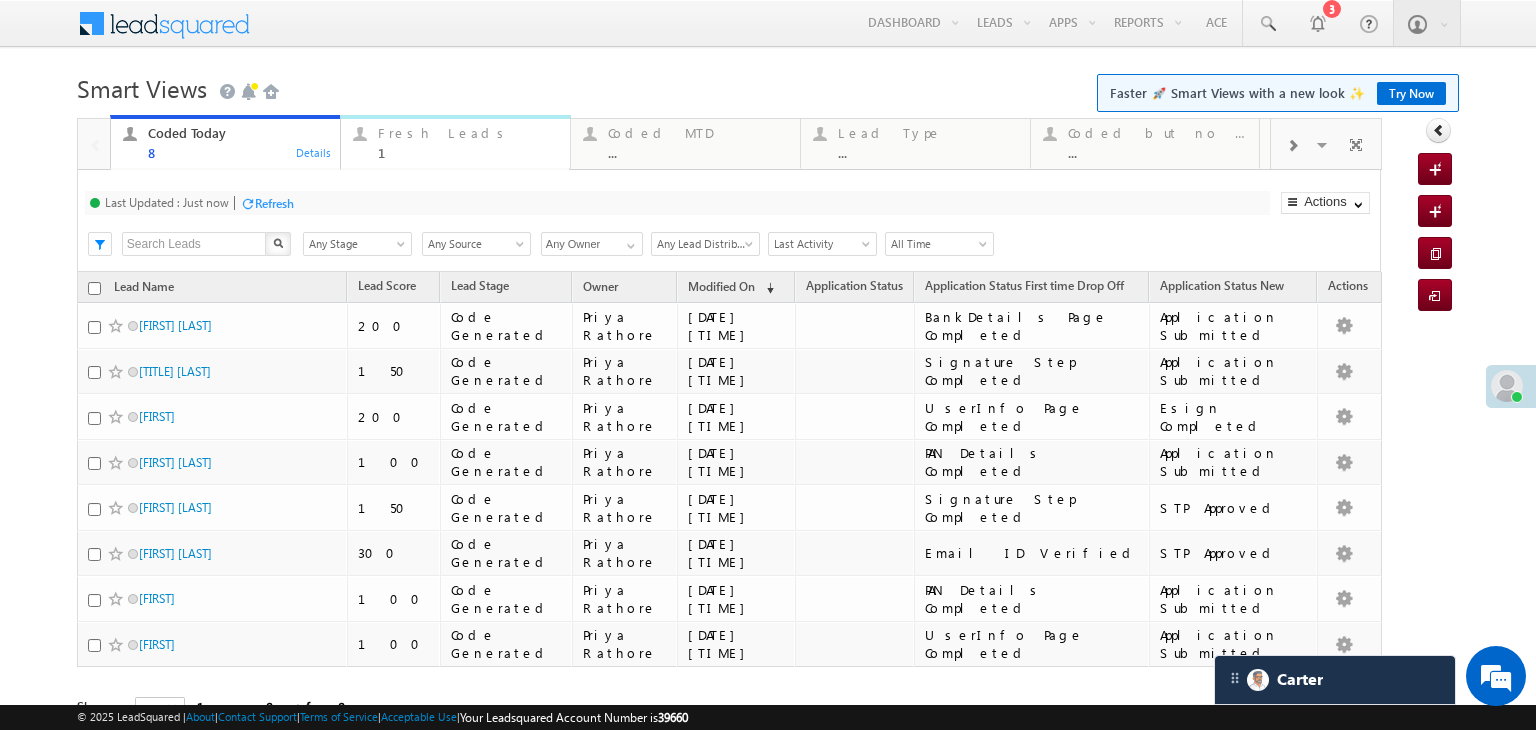 click on "Fresh Leads" at bounding box center (468, 133) 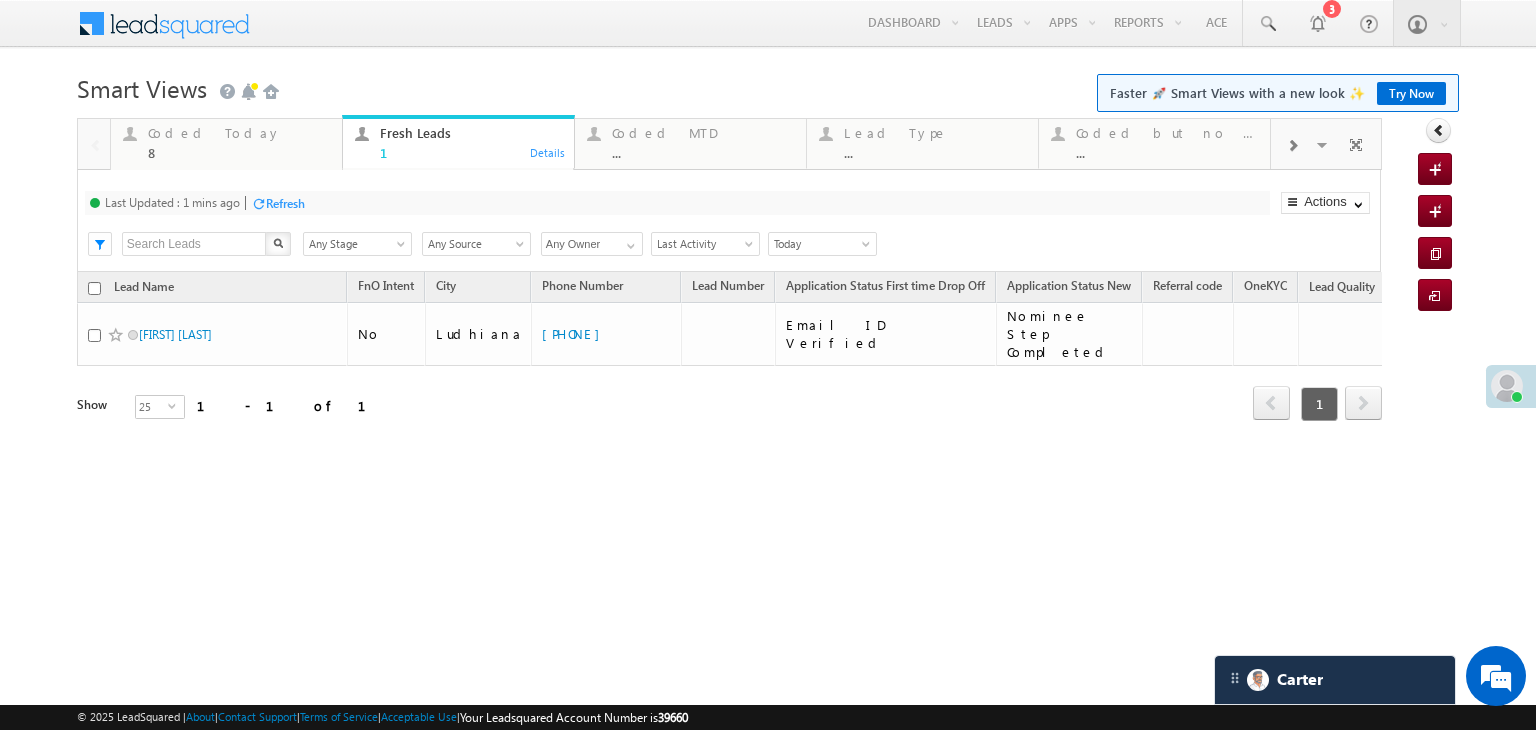 click on "Refresh" at bounding box center [285, 203] 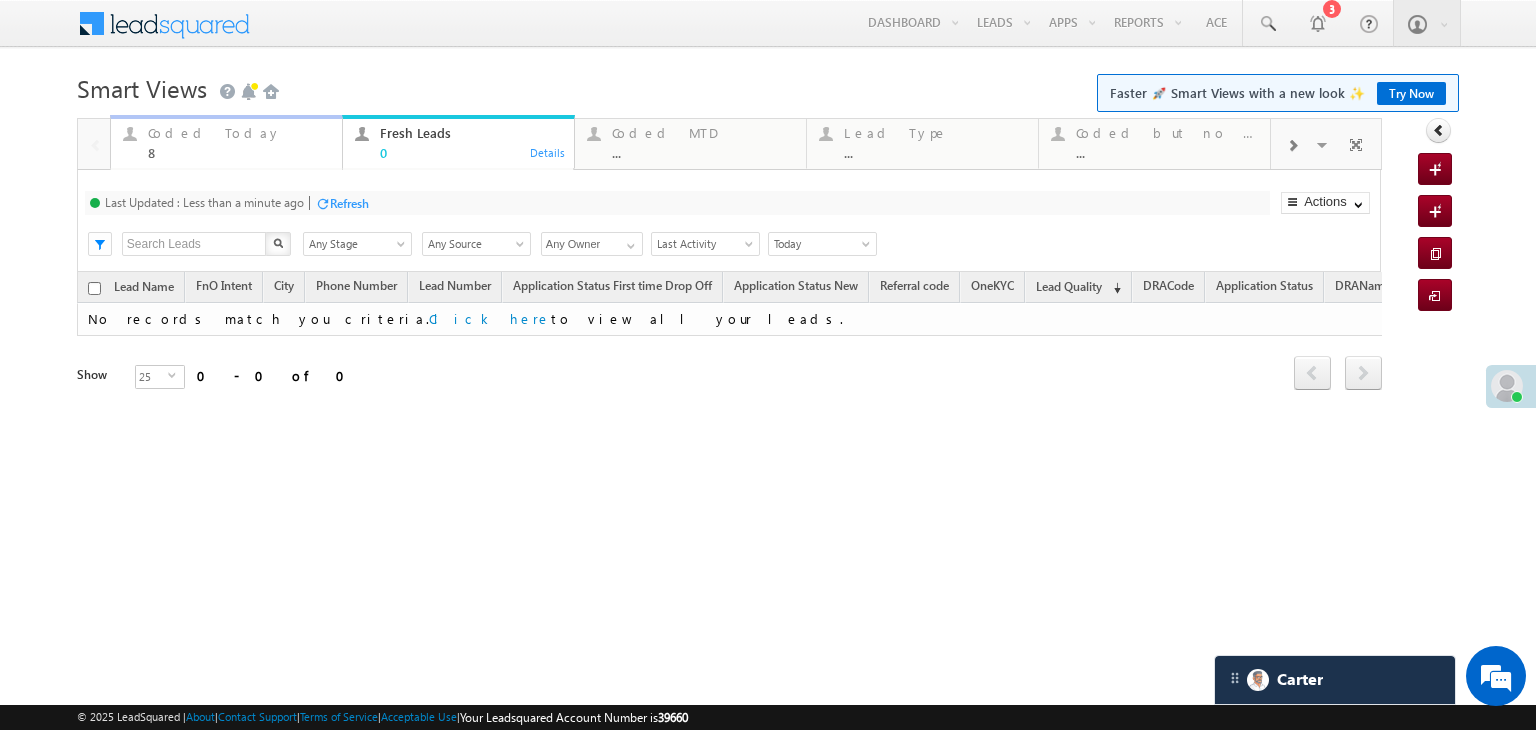 click on "Coded Today 8" at bounding box center [239, 140] 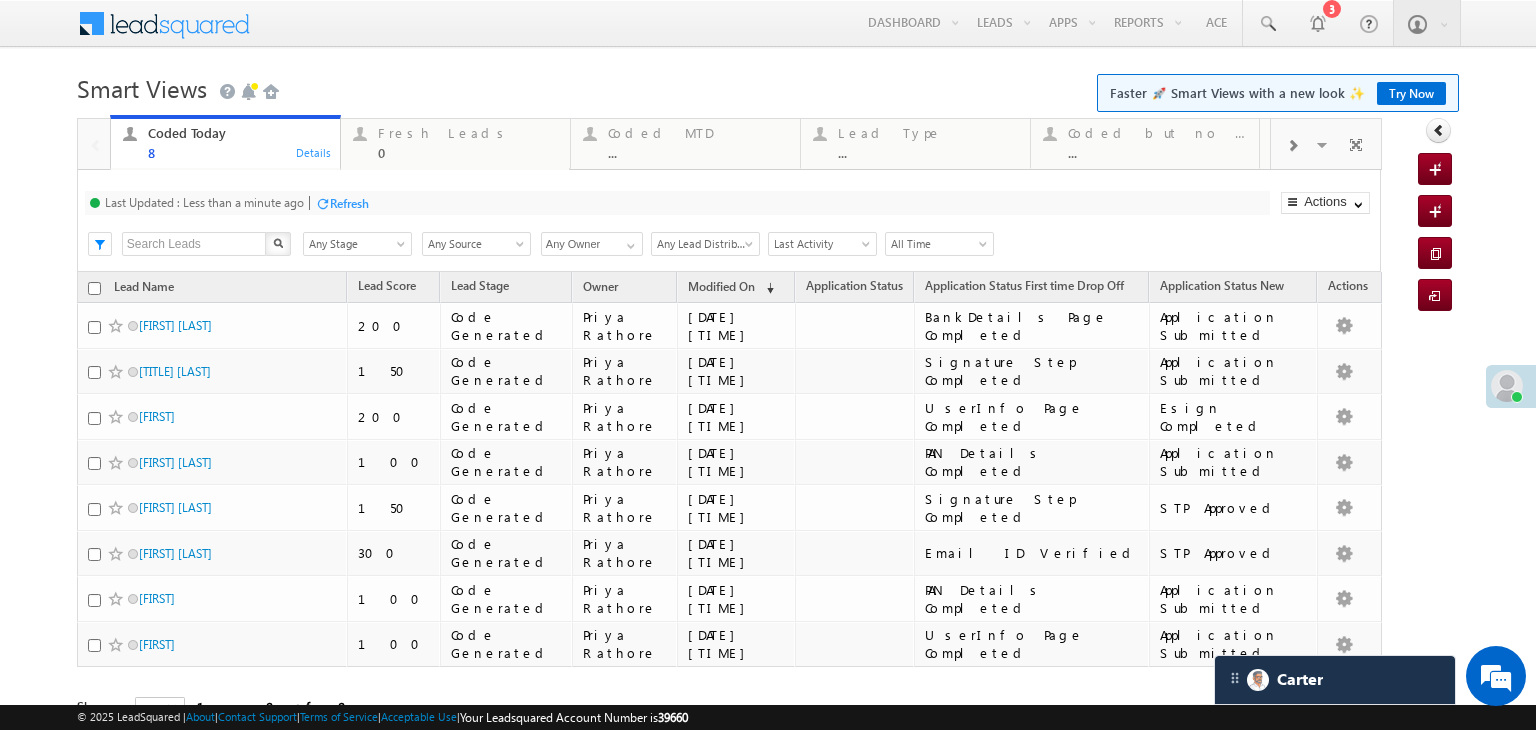 click on "Refresh" at bounding box center [349, 203] 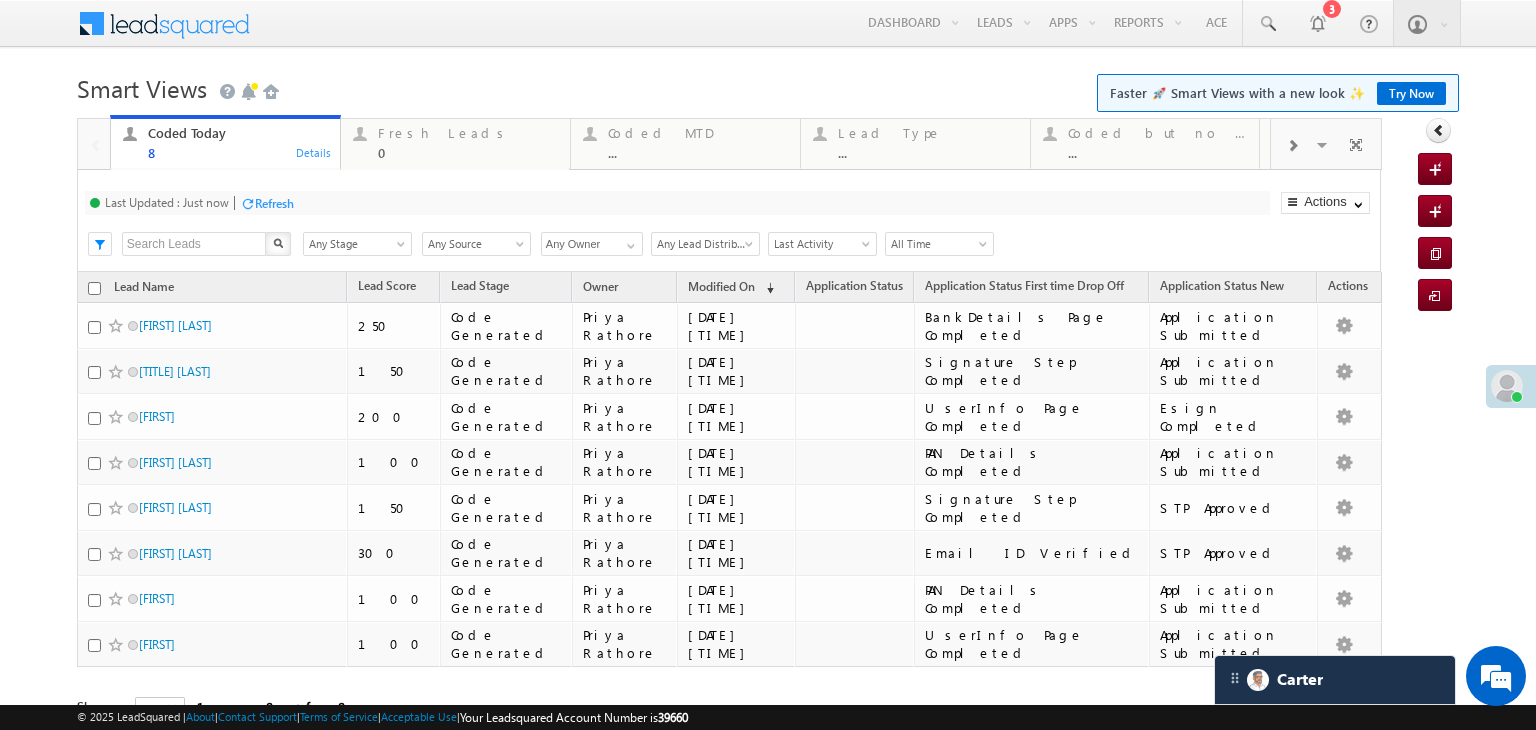 click on "Last Updated : Just now Refresh Refreshing...
Search
X
Lead Stage
Any Stage Any Stage
Lead Source
Any Source Any Source
Owner
Any Owner Any Owner Any Owner
Lead Distribution
Any Lead Distribution Online-Organic Online-Paid Referral DRA Any Lead Distribution
Date Range
Go maxdate mindate All Time
Custom
Yesterday
Today
Last Week
This Week
Last Month
This Month
Last Year
This Year
Last 7 Days
Last 30 Days
All Time
Last Activity
Created On
Modified On" at bounding box center [729, 221] 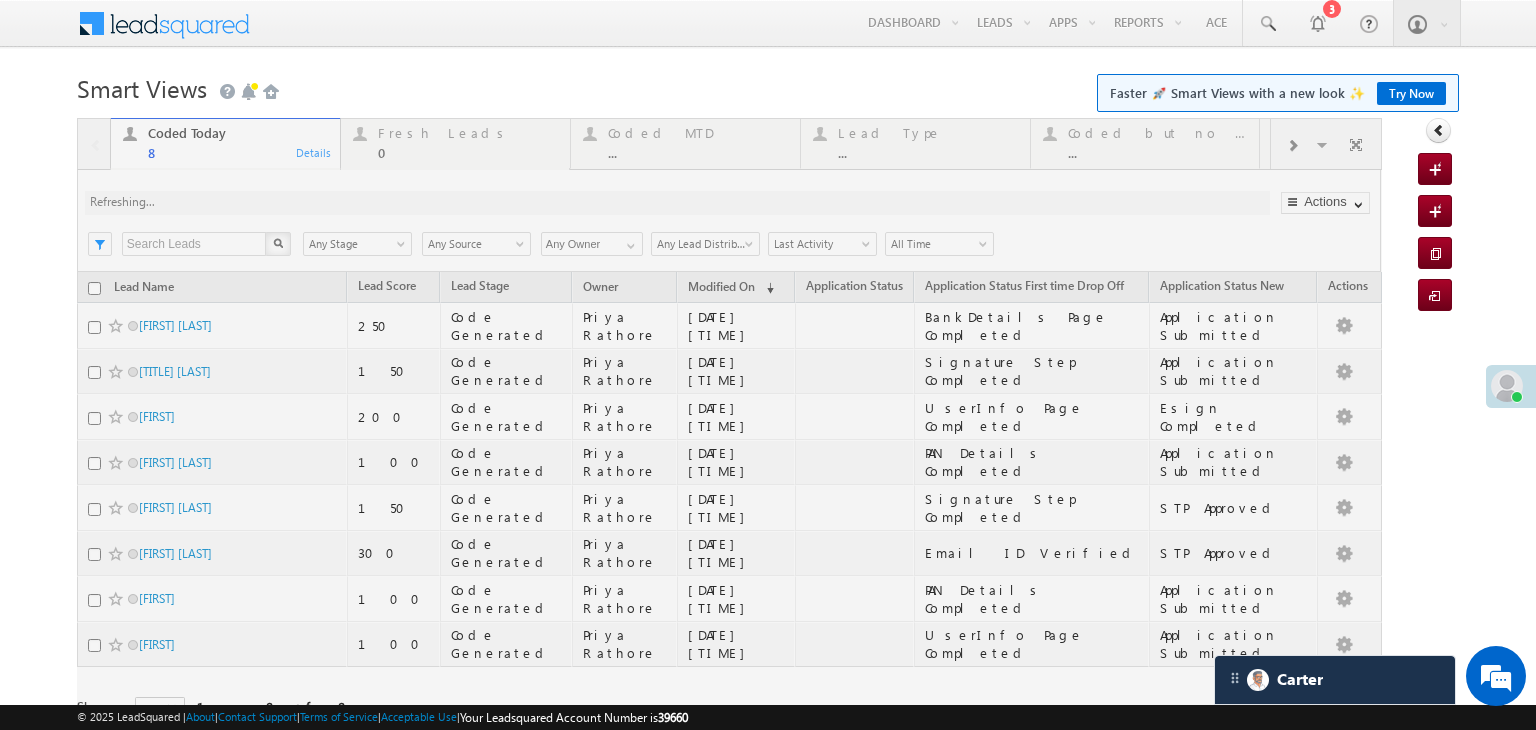 click at bounding box center [729, 448] 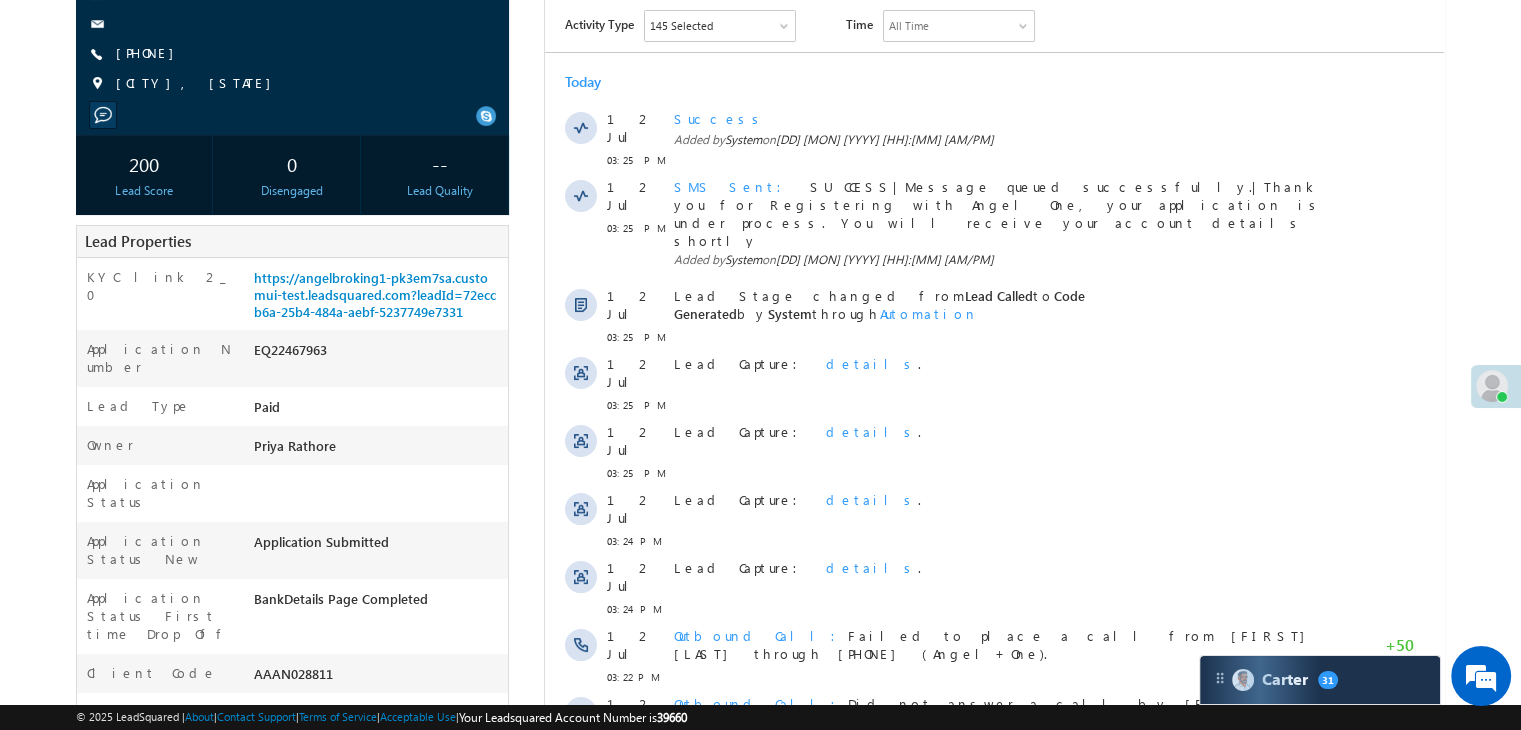 scroll, scrollTop: 130, scrollLeft: 0, axis: vertical 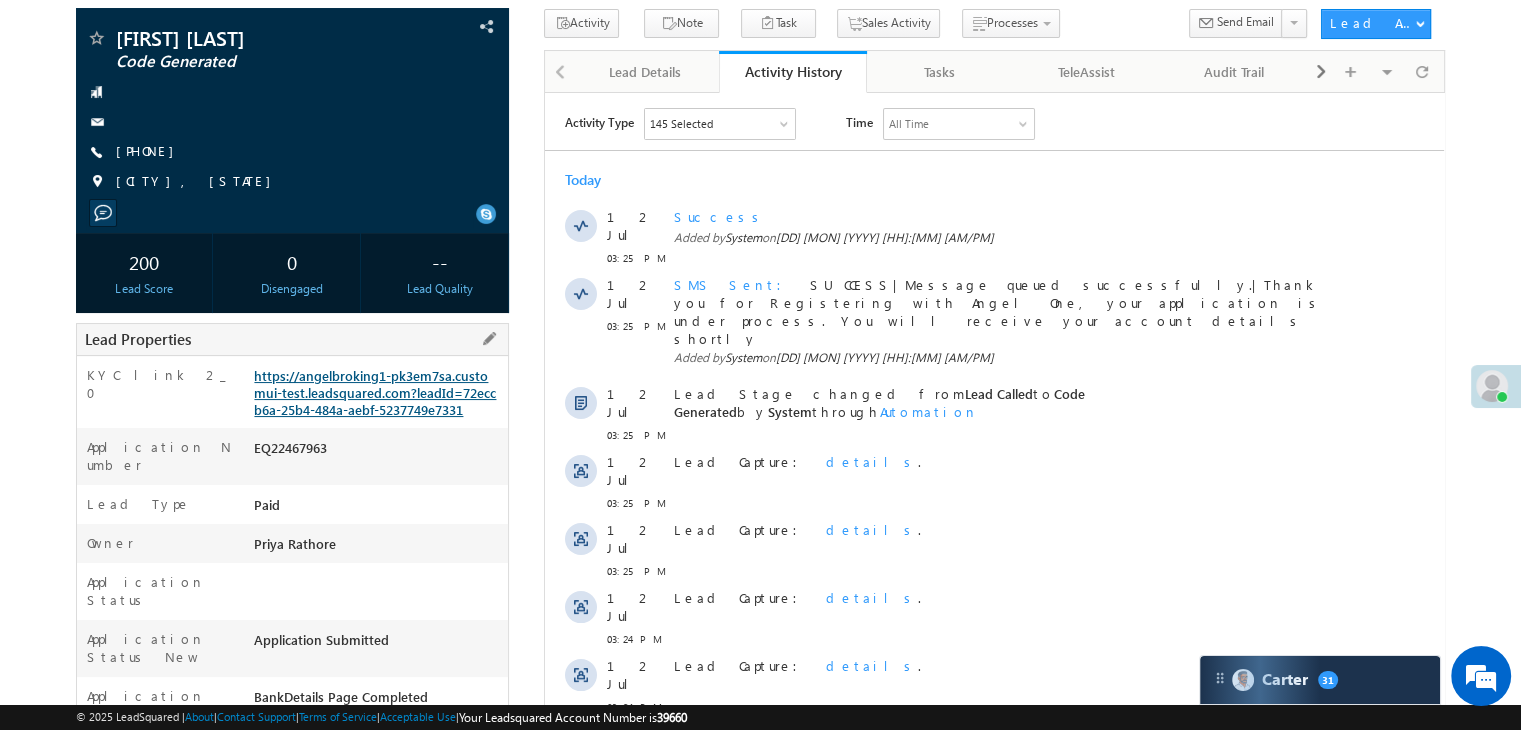 click on "https://angelbroking1-pk3em7sa.customui-test.leadsquared.com?leadId=72eccb6a-25b4-484a-aebf-5237749e7331" at bounding box center [375, 392] 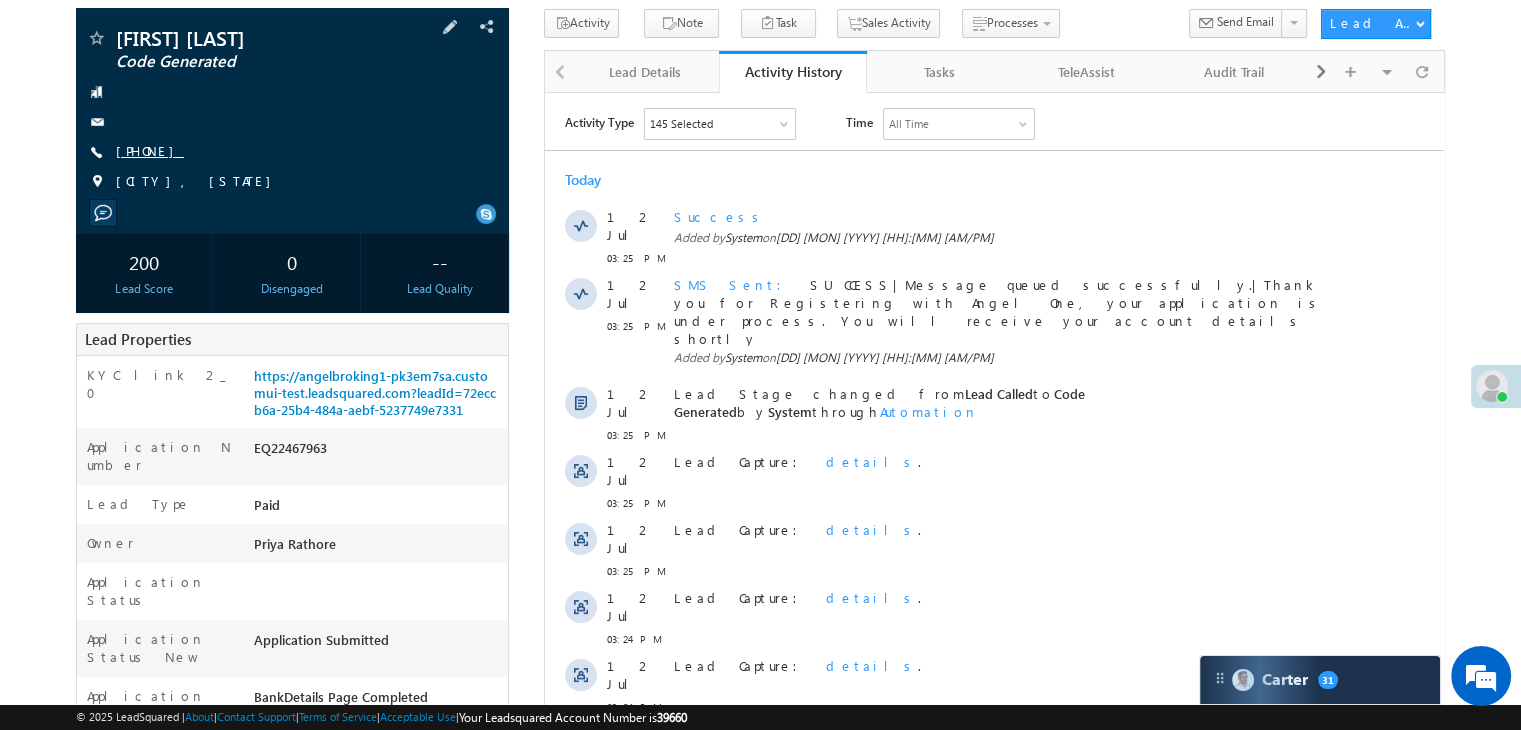 click on "[PHONE]" at bounding box center [150, 150] 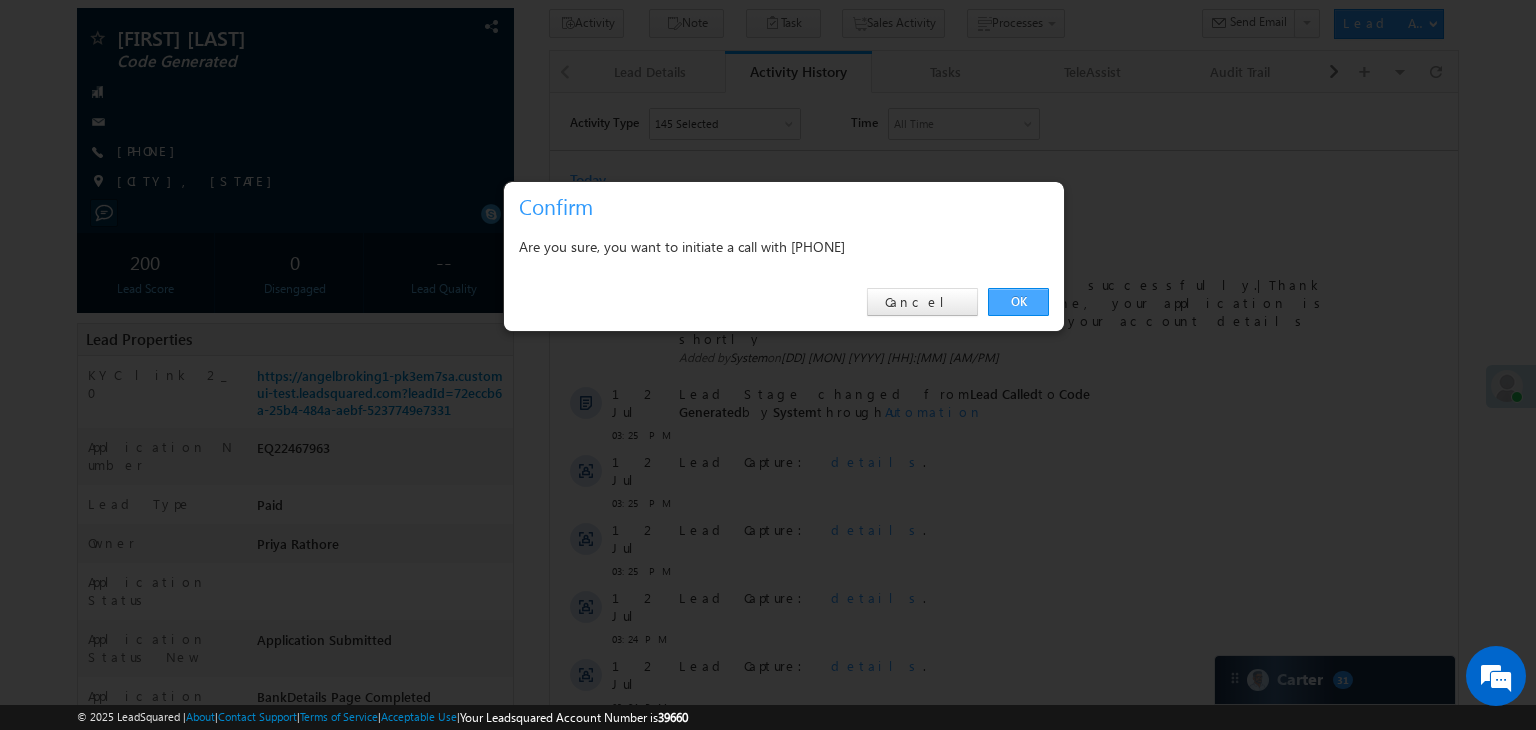 click on "OK" at bounding box center [1018, 302] 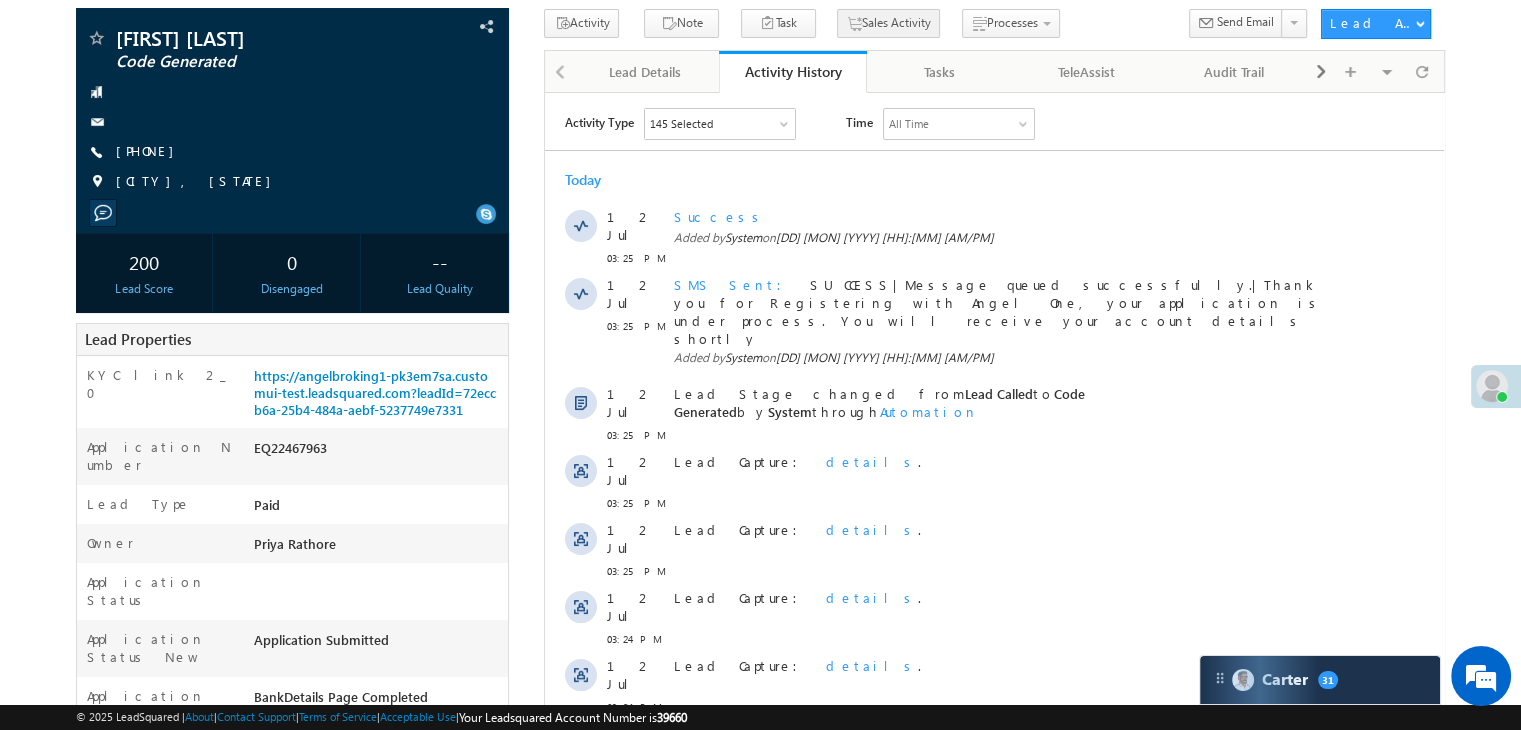 scroll, scrollTop: 0, scrollLeft: 0, axis: both 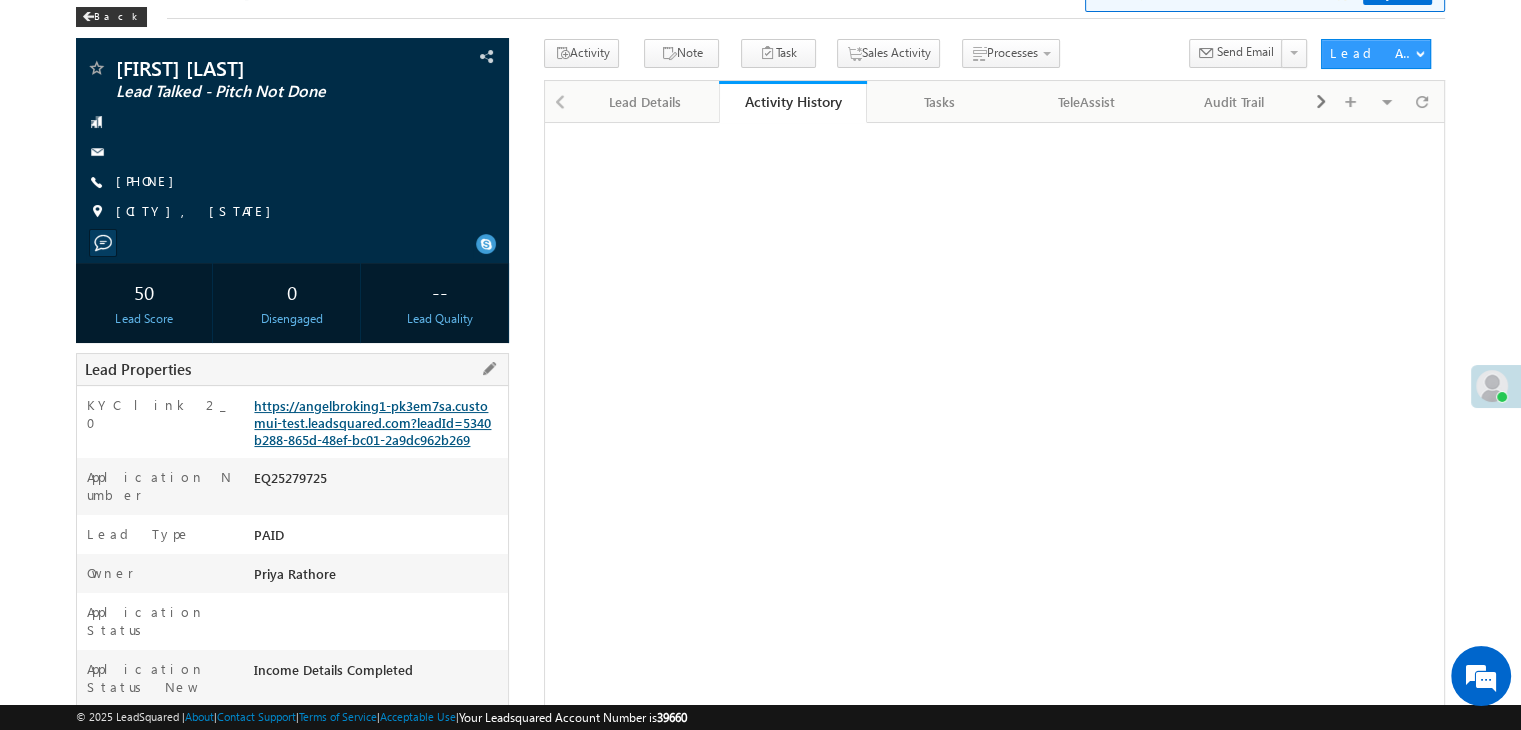 click on "https://angelbroking1-pk3em7sa.customui-test.leadsquared.com?leadId=5340b288-865d-48ef-bc01-2a9dc962b269" at bounding box center [372, 422] 